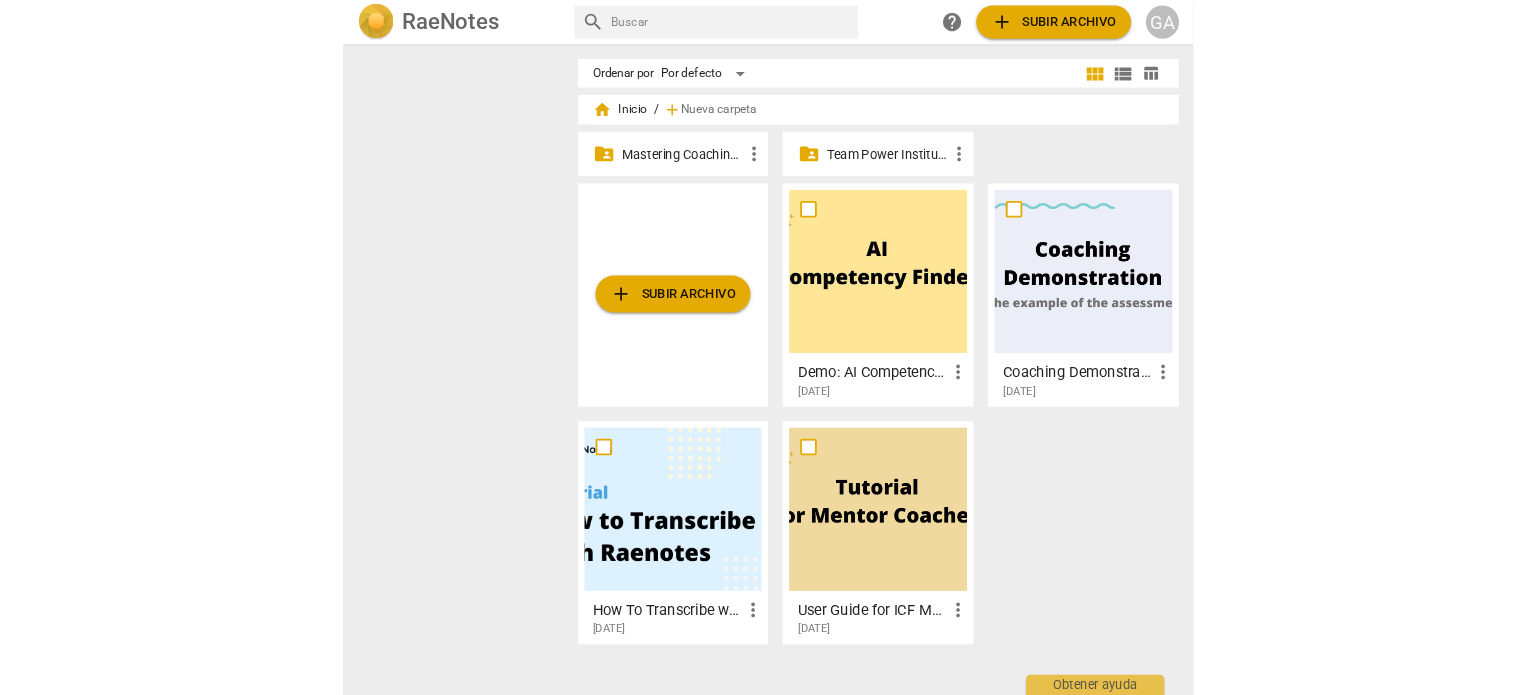 scroll, scrollTop: 0, scrollLeft: 0, axis: both 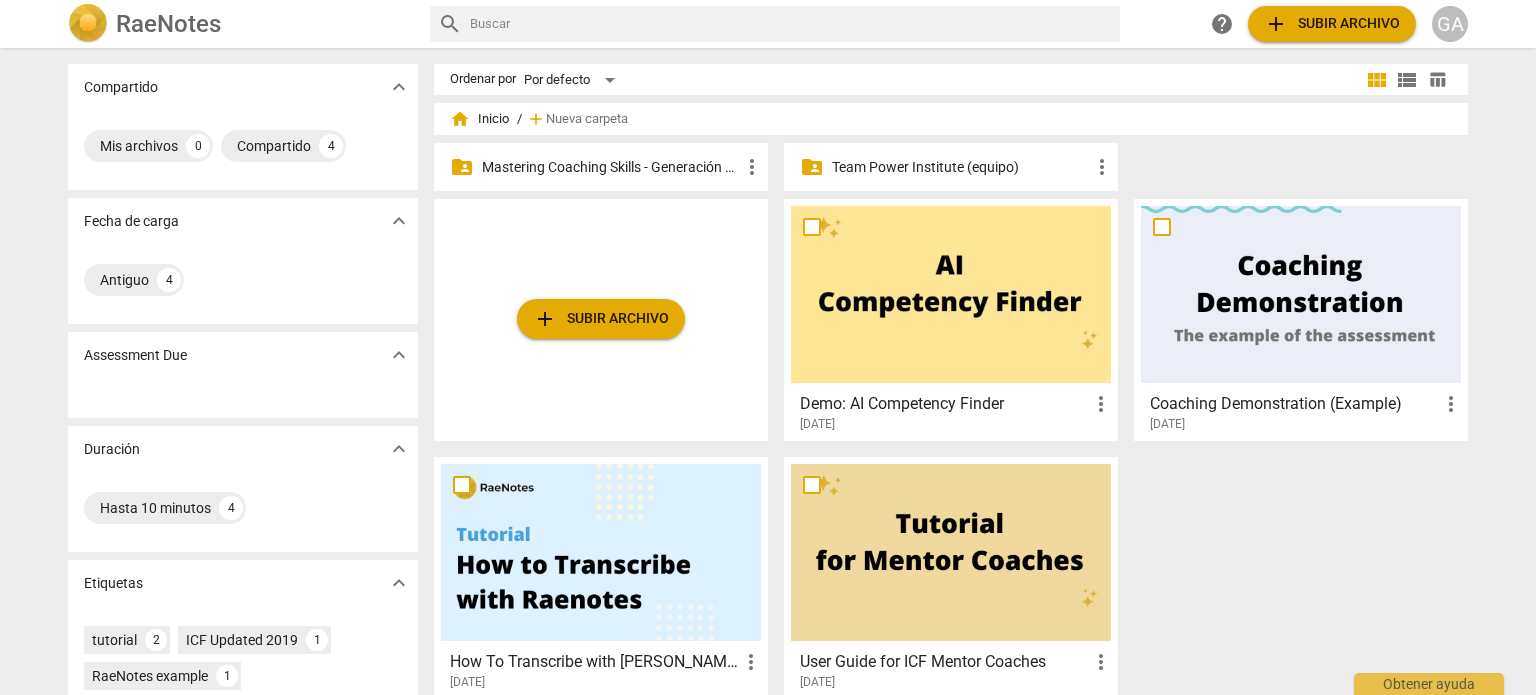 click on "Mastering Coaching Skills - Generación 31" at bounding box center [611, 167] 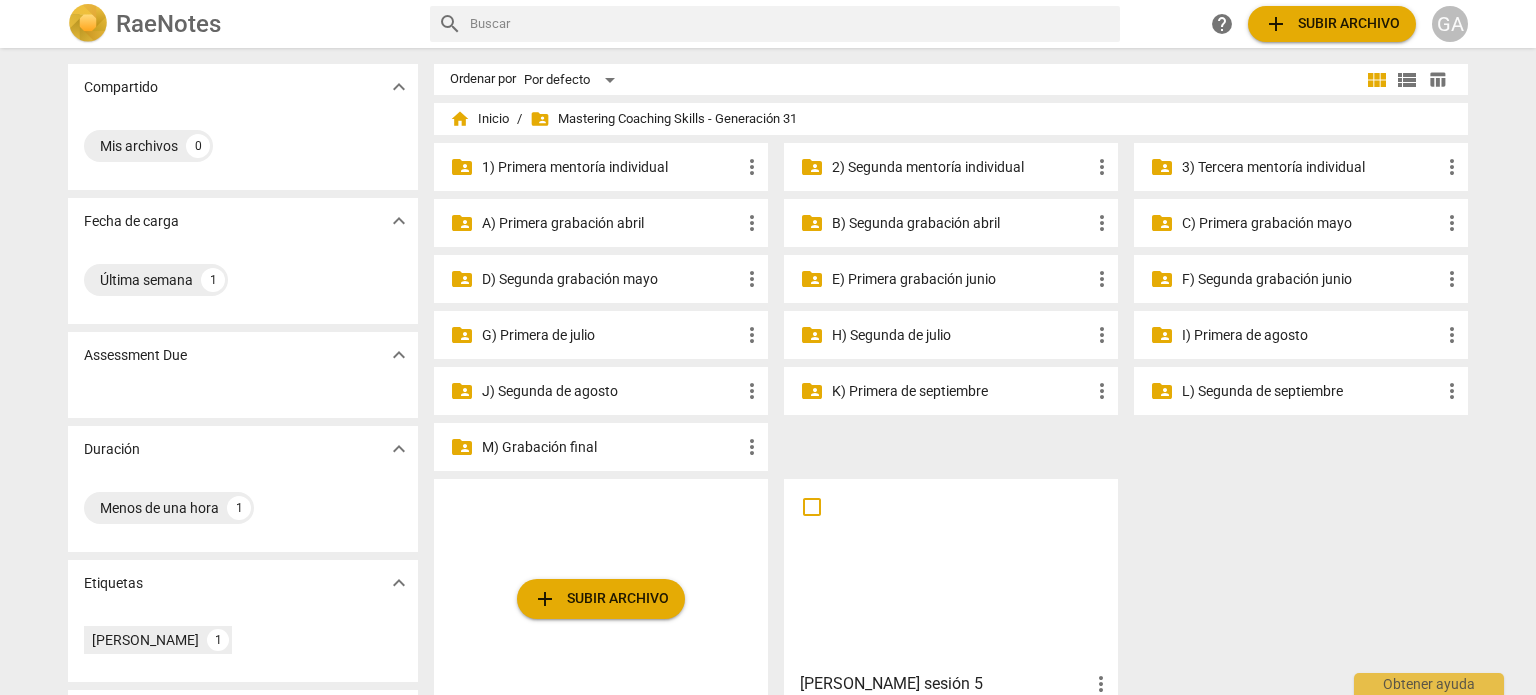 click on "2) Segunda mentoría individual" at bounding box center (961, 167) 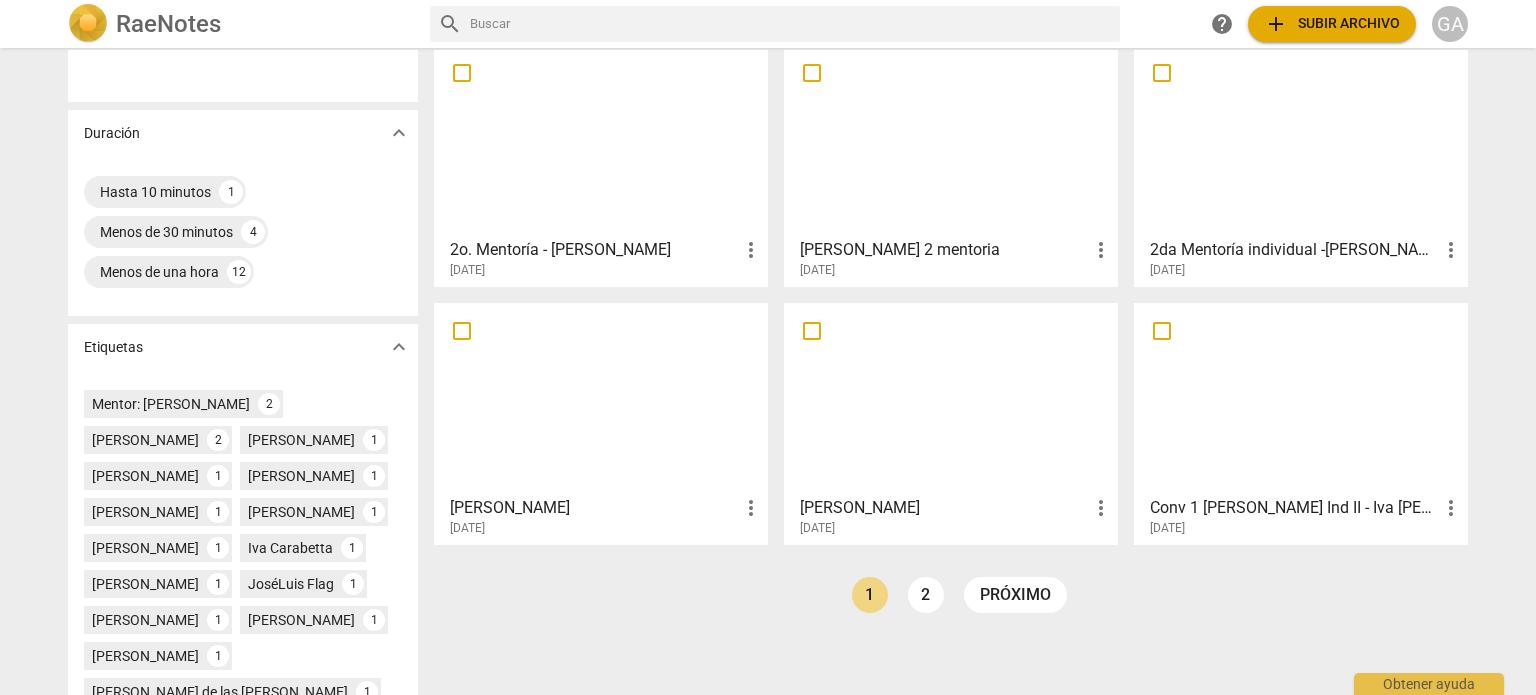 scroll, scrollTop: 400, scrollLeft: 0, axis: vertical 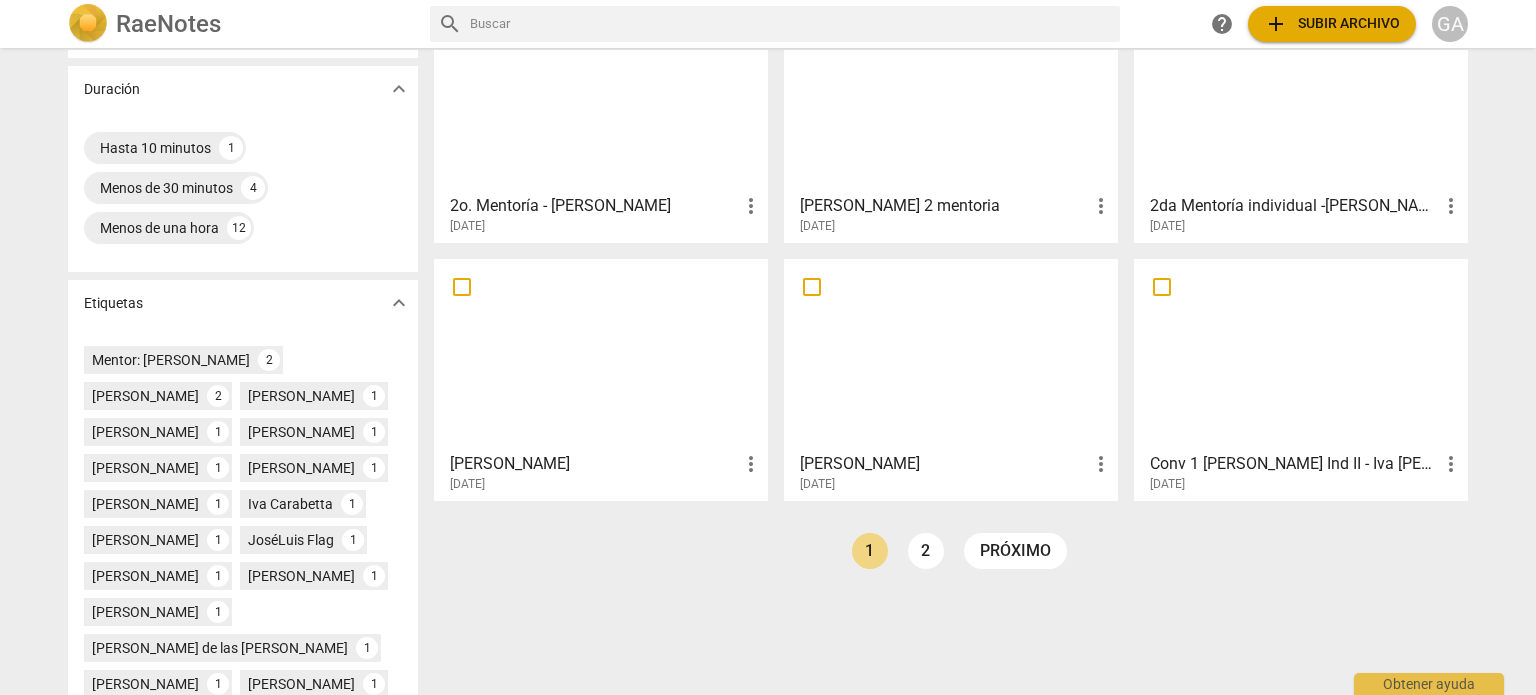 click at bounding box center [601, 354] 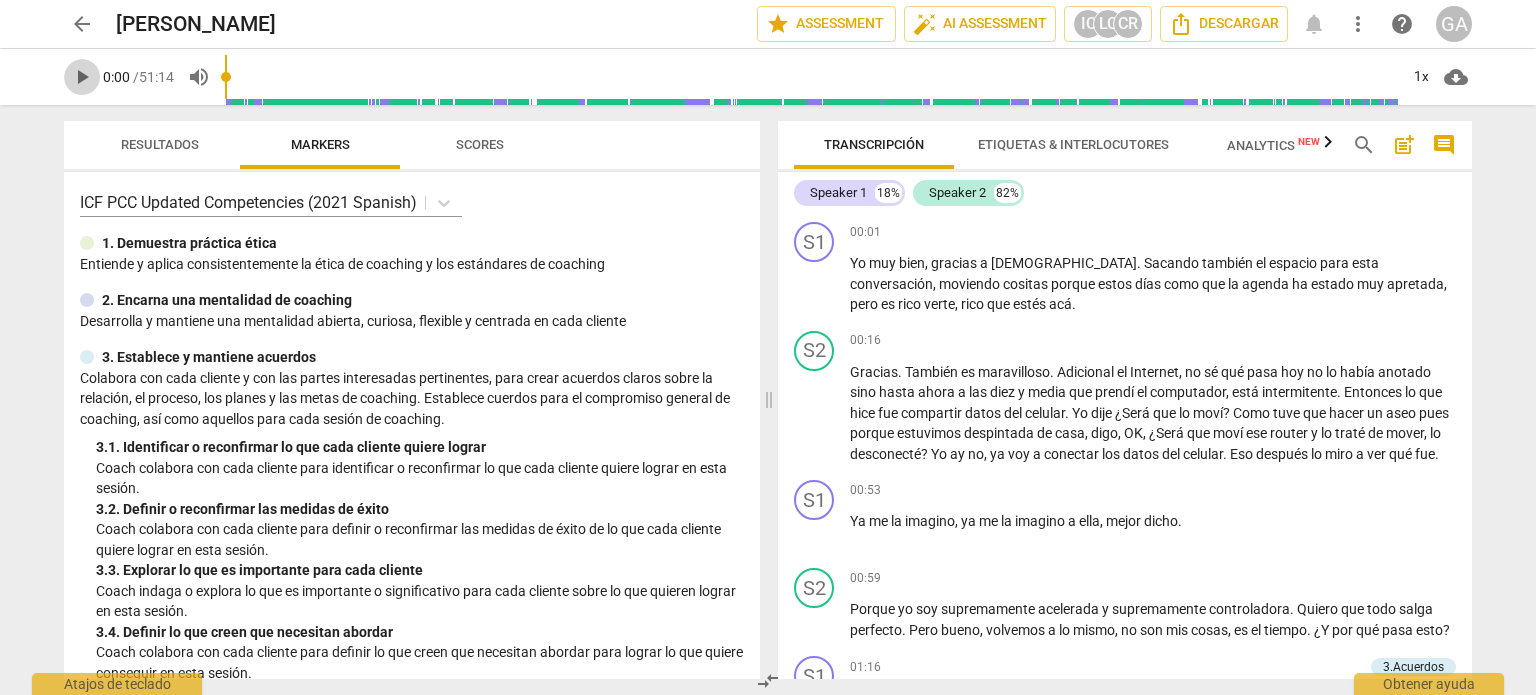 click on "play_arrow" at bounding box center (82, 77) 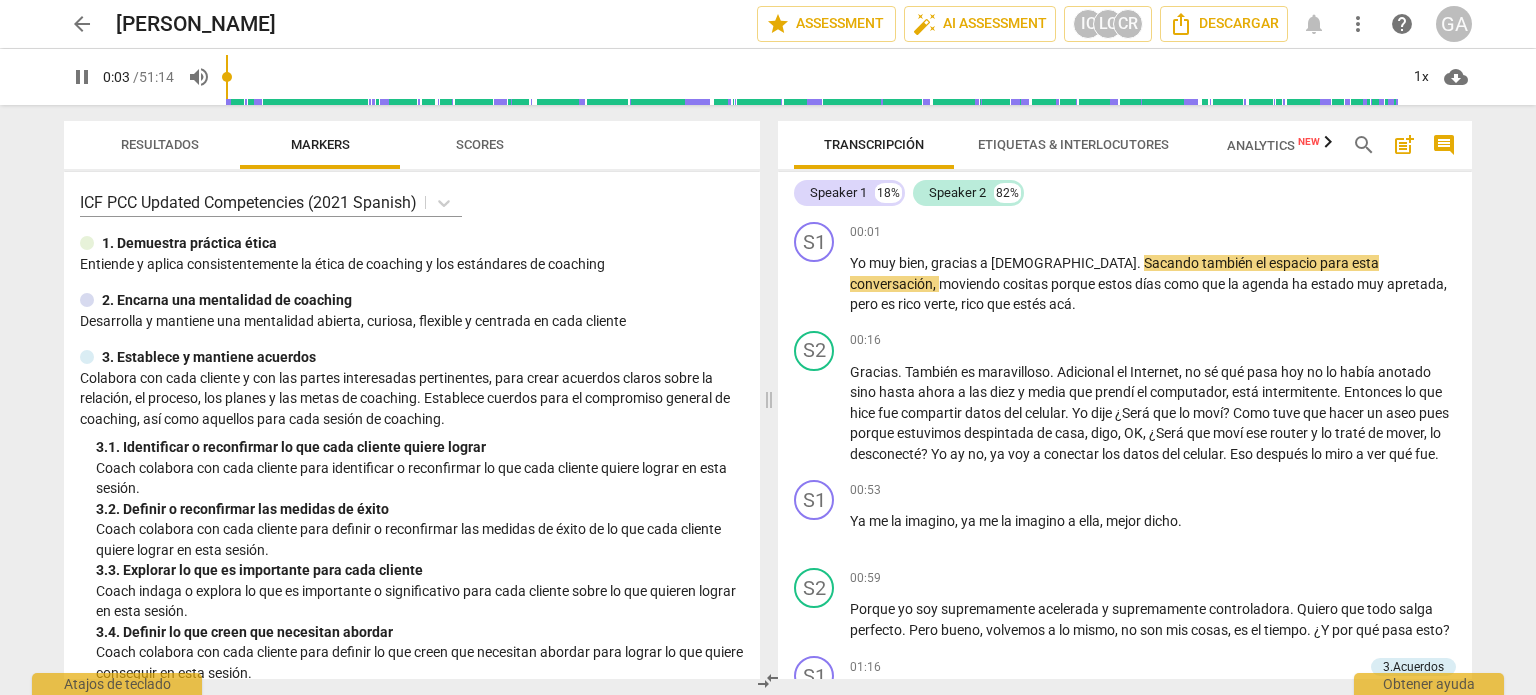 type on "4" 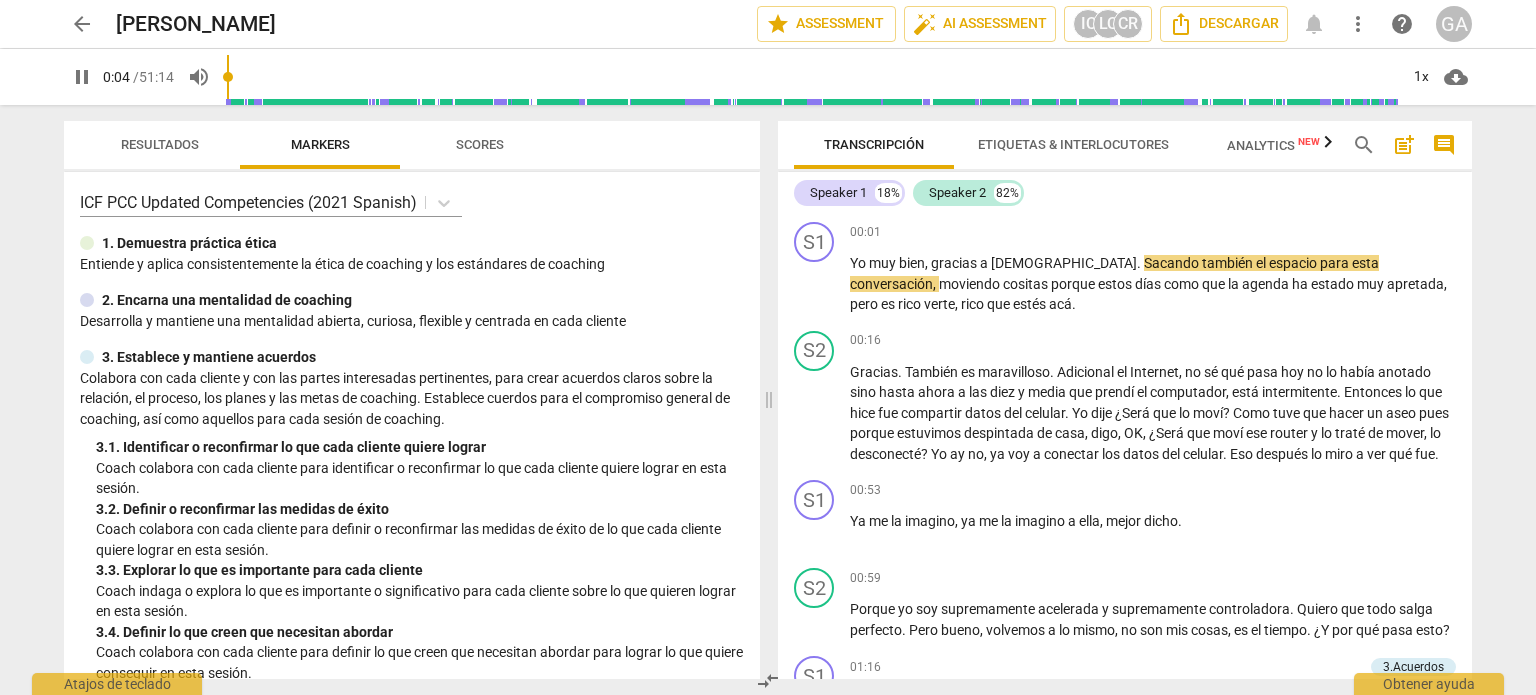 type 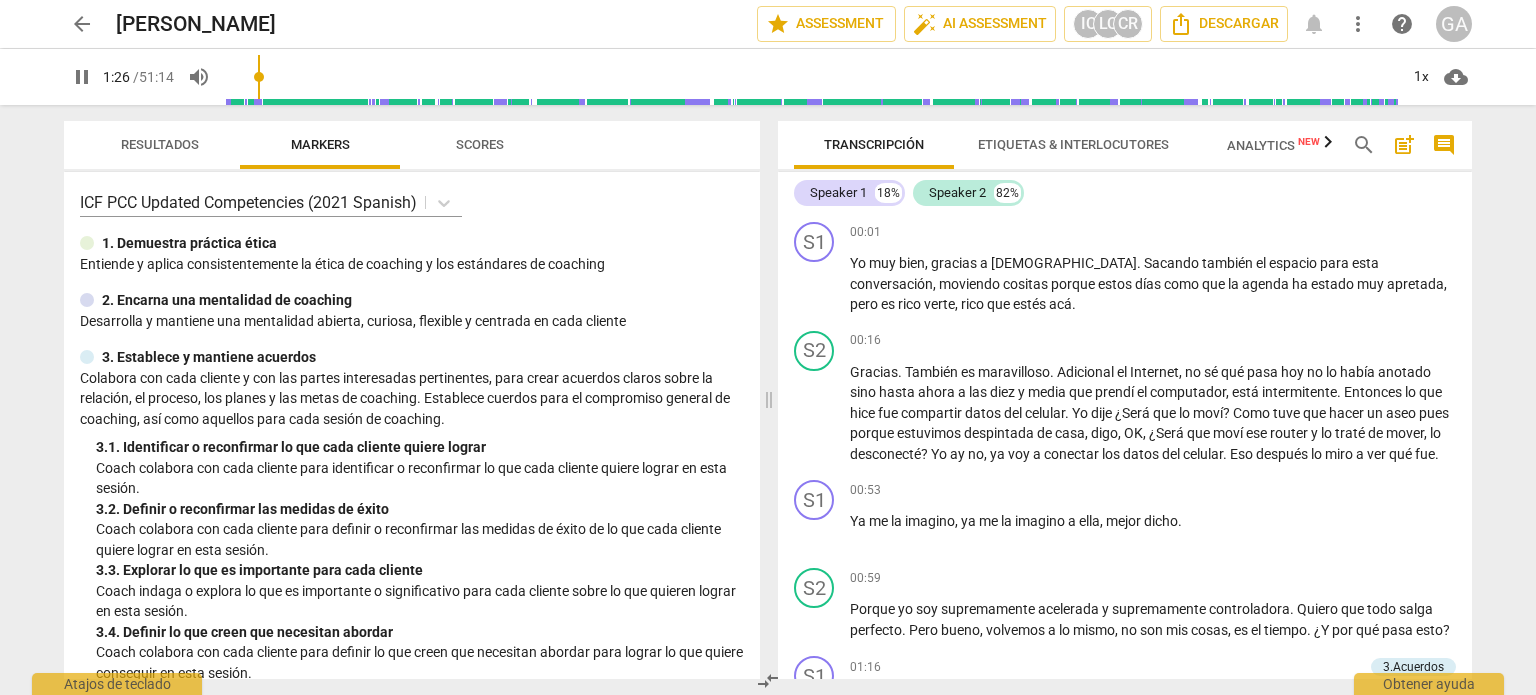 scroll, scrollTop: 516, scrollLeft: 0, axis: vertical 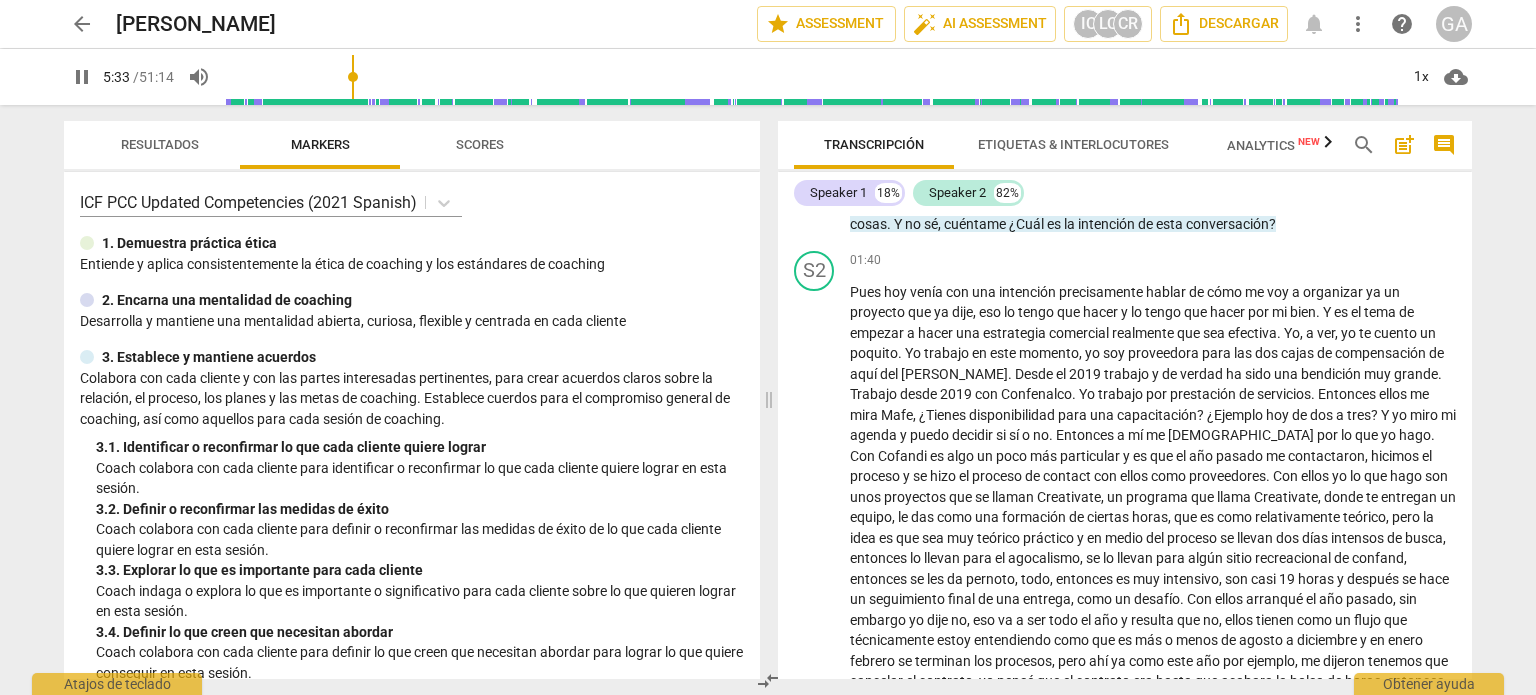 drag, startPoint x: 234, startPoint y: 75, endPoint x: 356, endPoint y: 73, distance: 122.016396 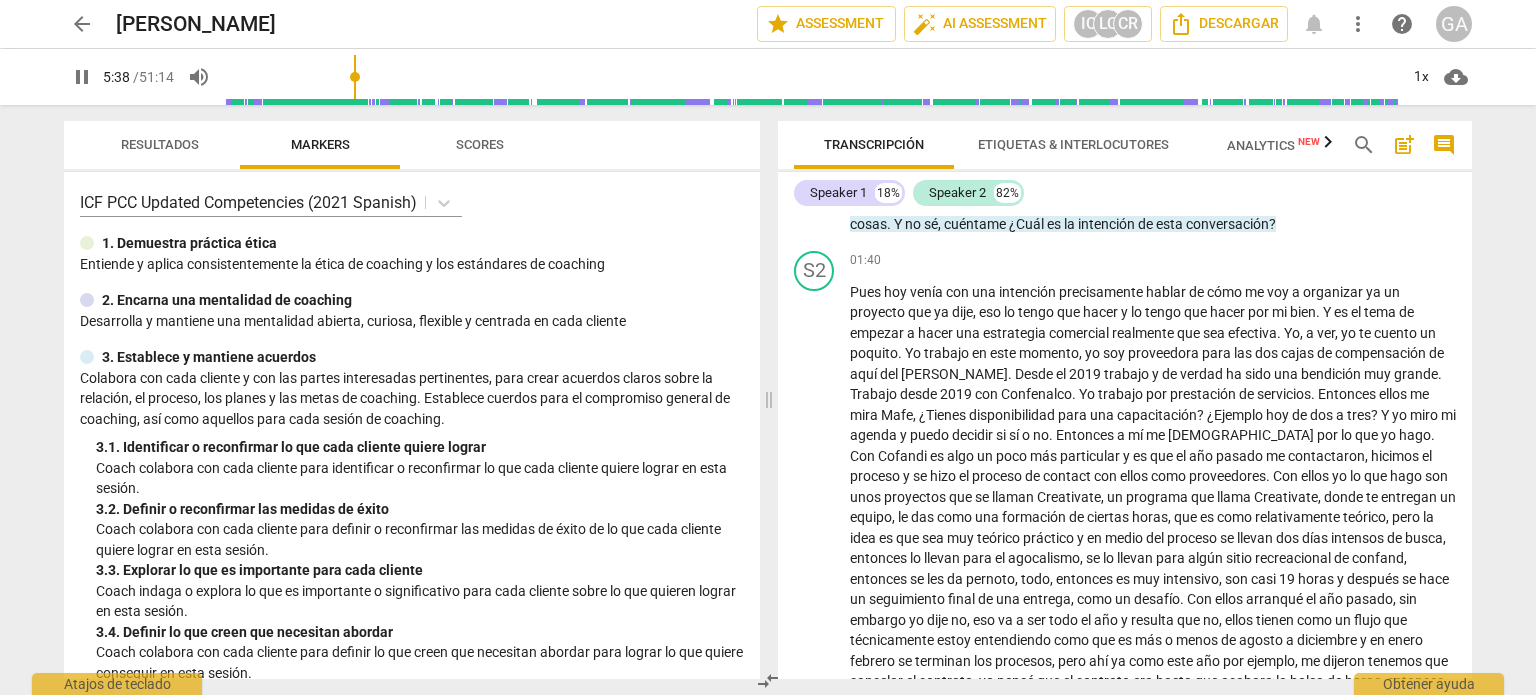 scroll, scrollTop: 1281, scrollLeft: 0, axis: vertical 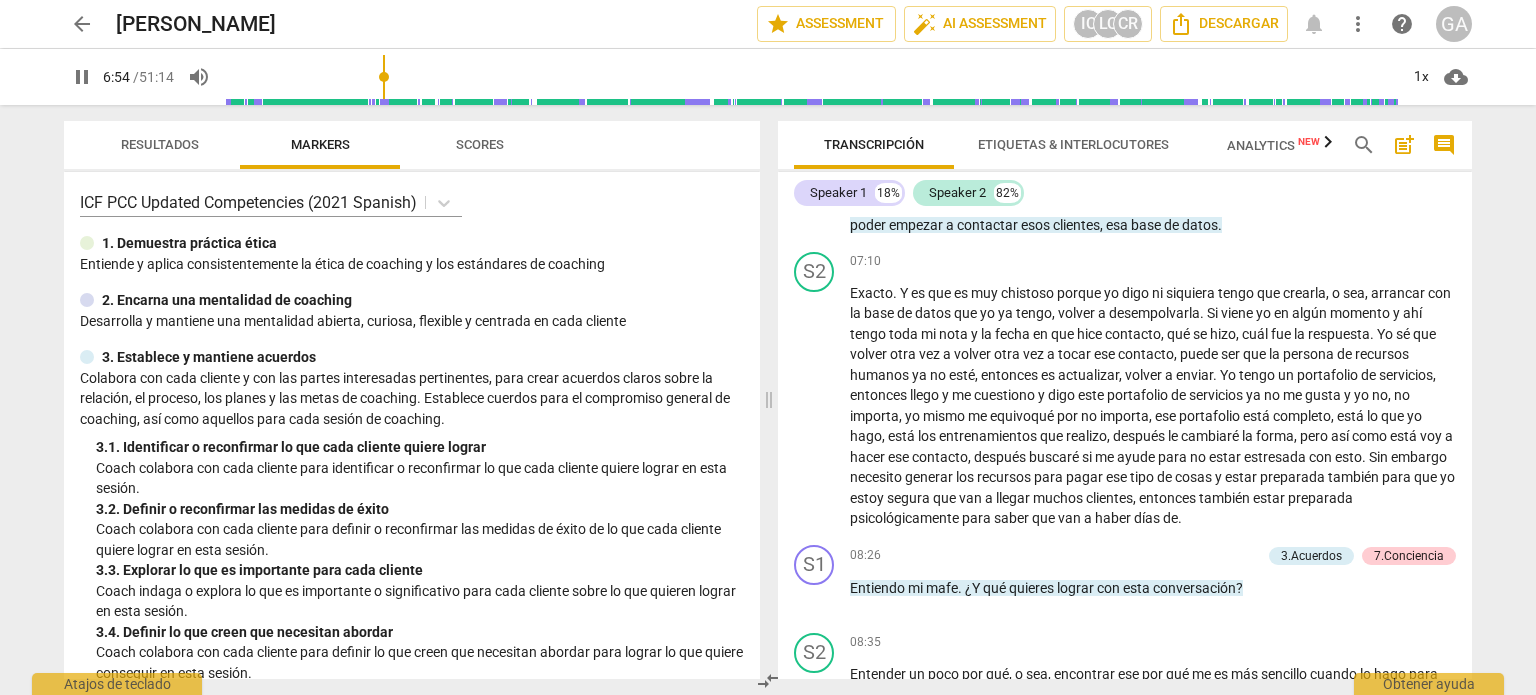 drag, startPoint x: 361, startPoint y: 75, endPoint x: 386, endPoint y: 75, distance: 25 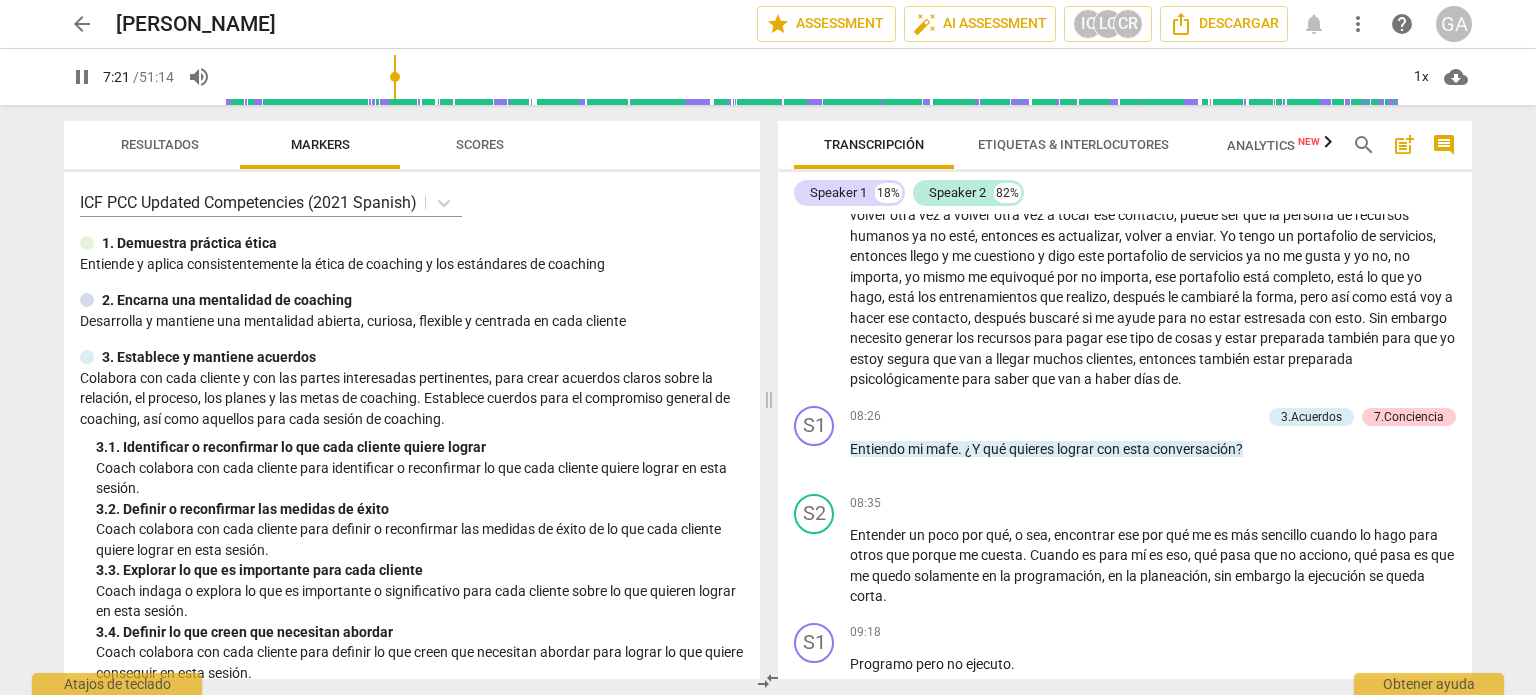 scroll, scrollTop: 2011, scrollLeft: 0, axis: vertical 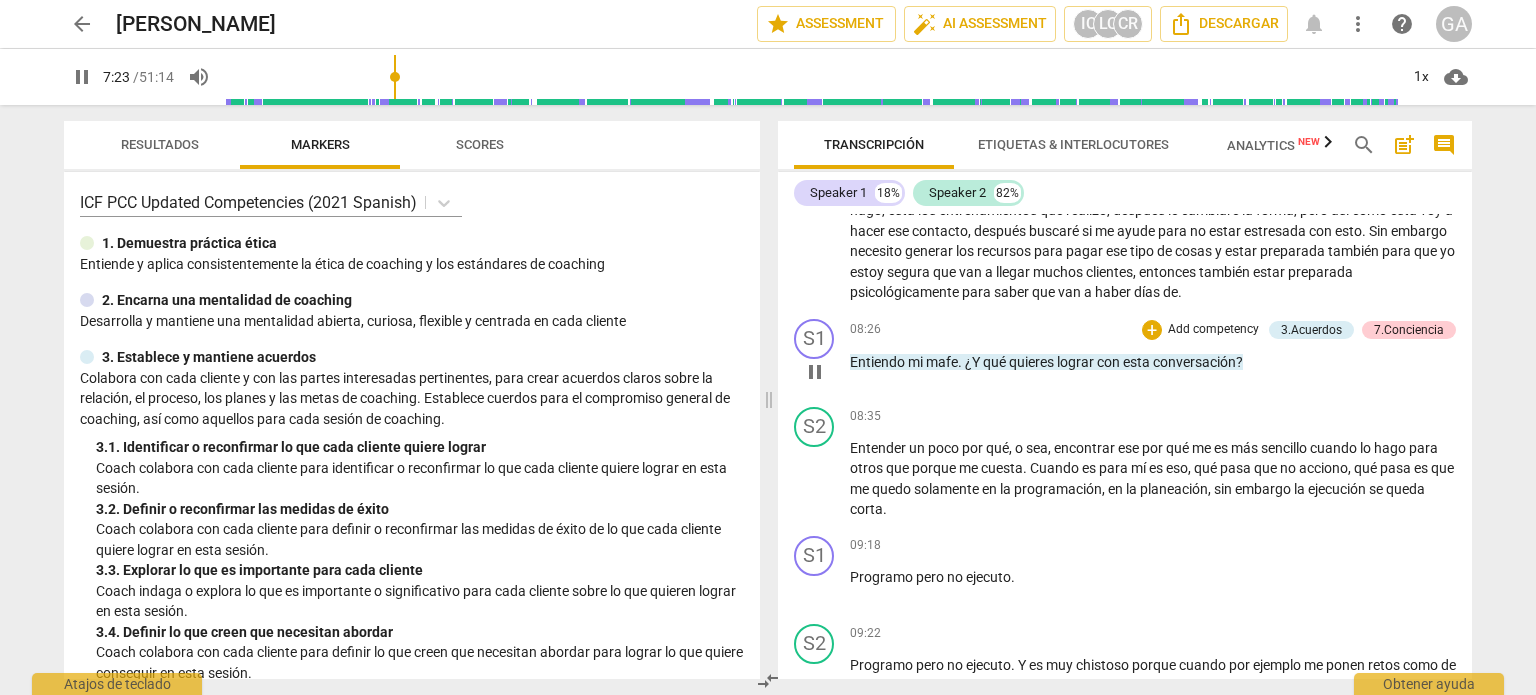 click on "pause" at bounding box center [815, 372] 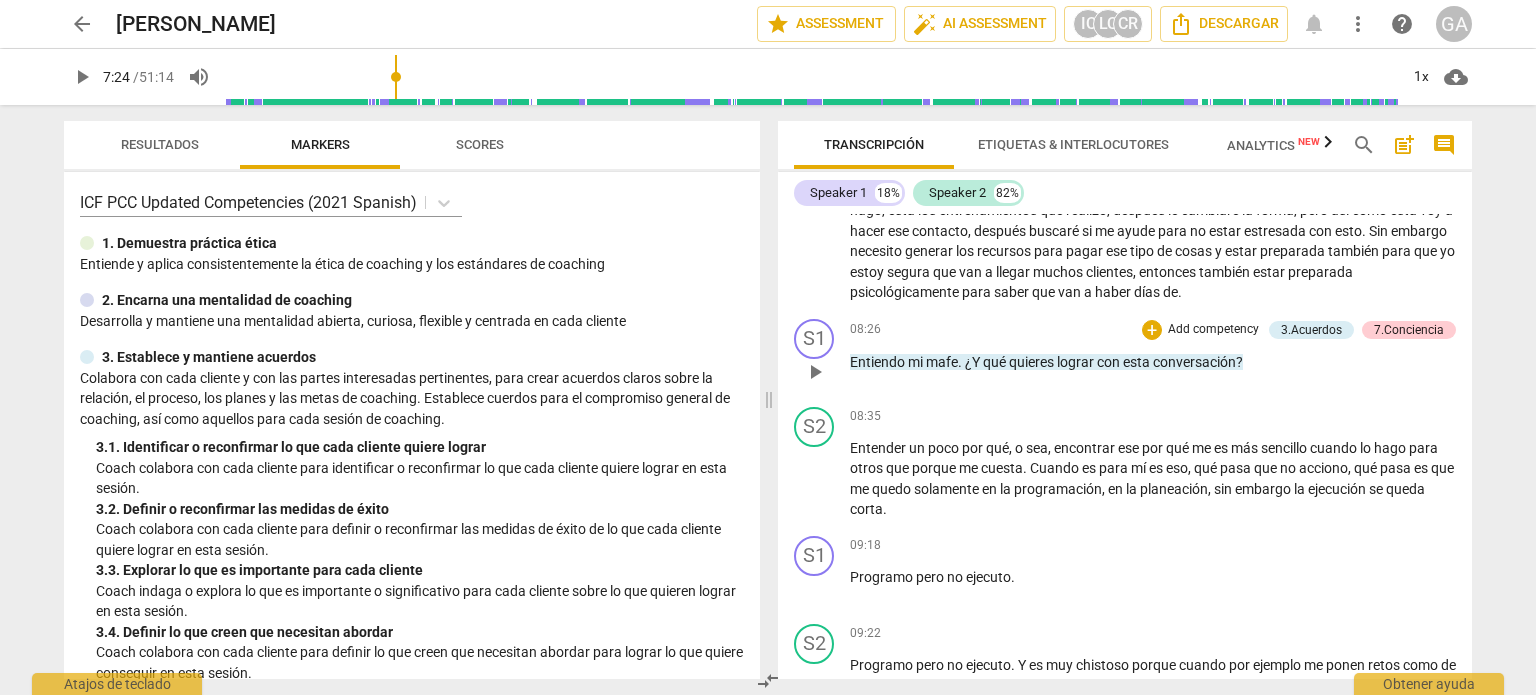 click on "play_arrow" at bounding box center (815, 372) 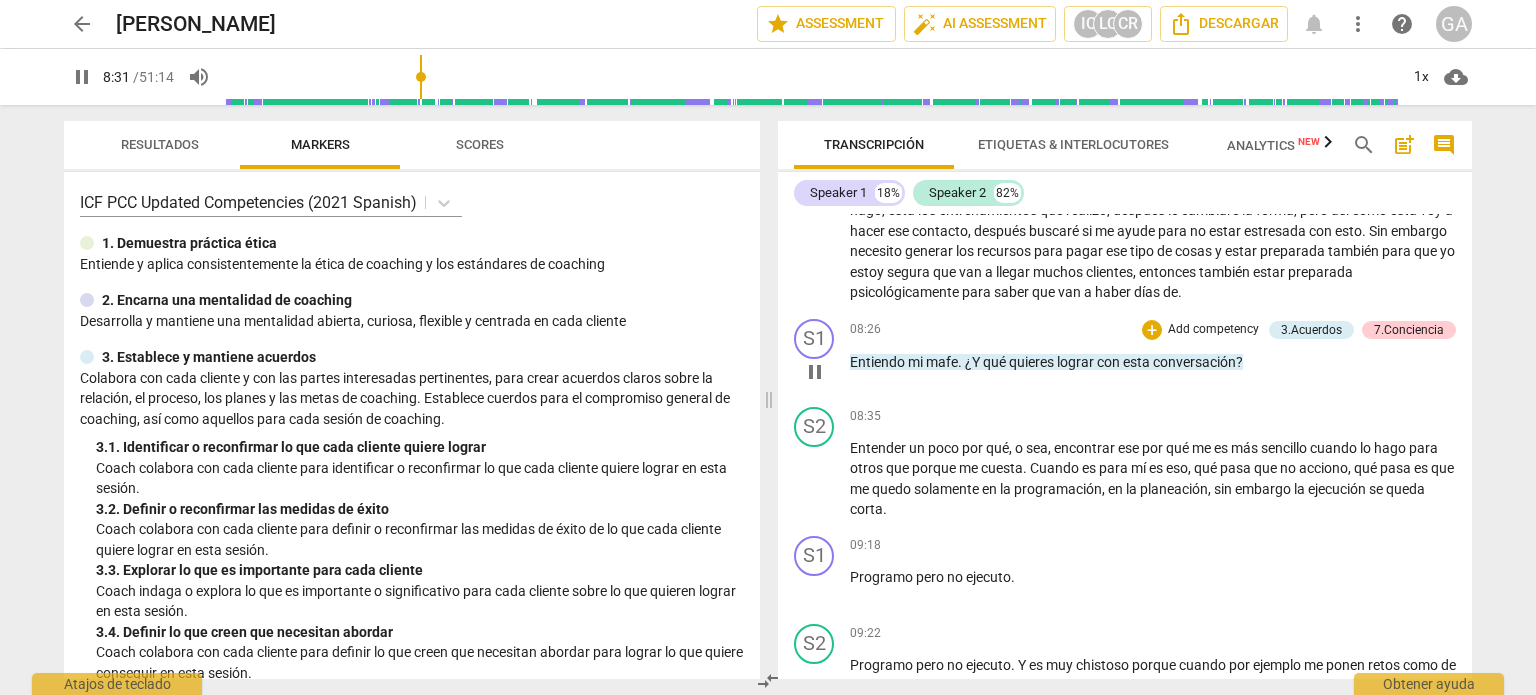 click on "pause" at bounding box center [815, 372] 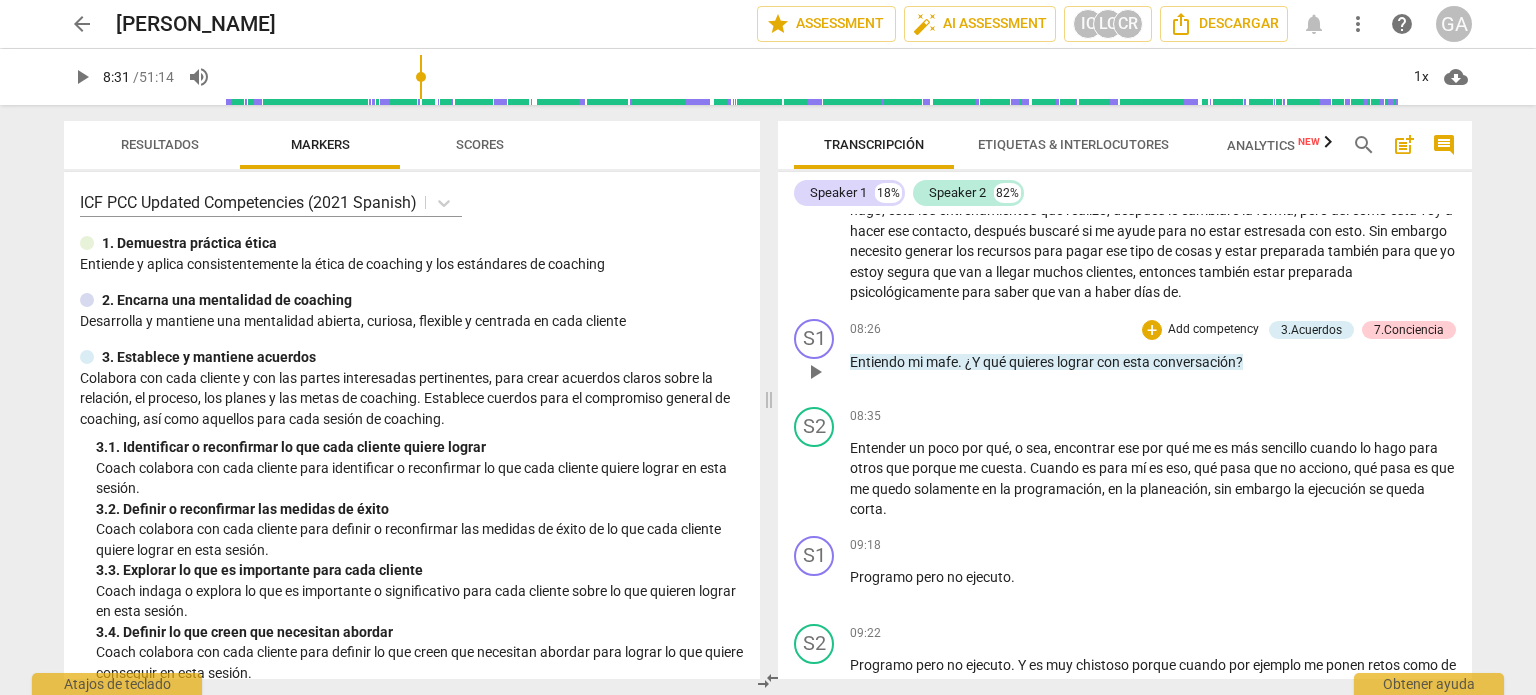 type on "512" 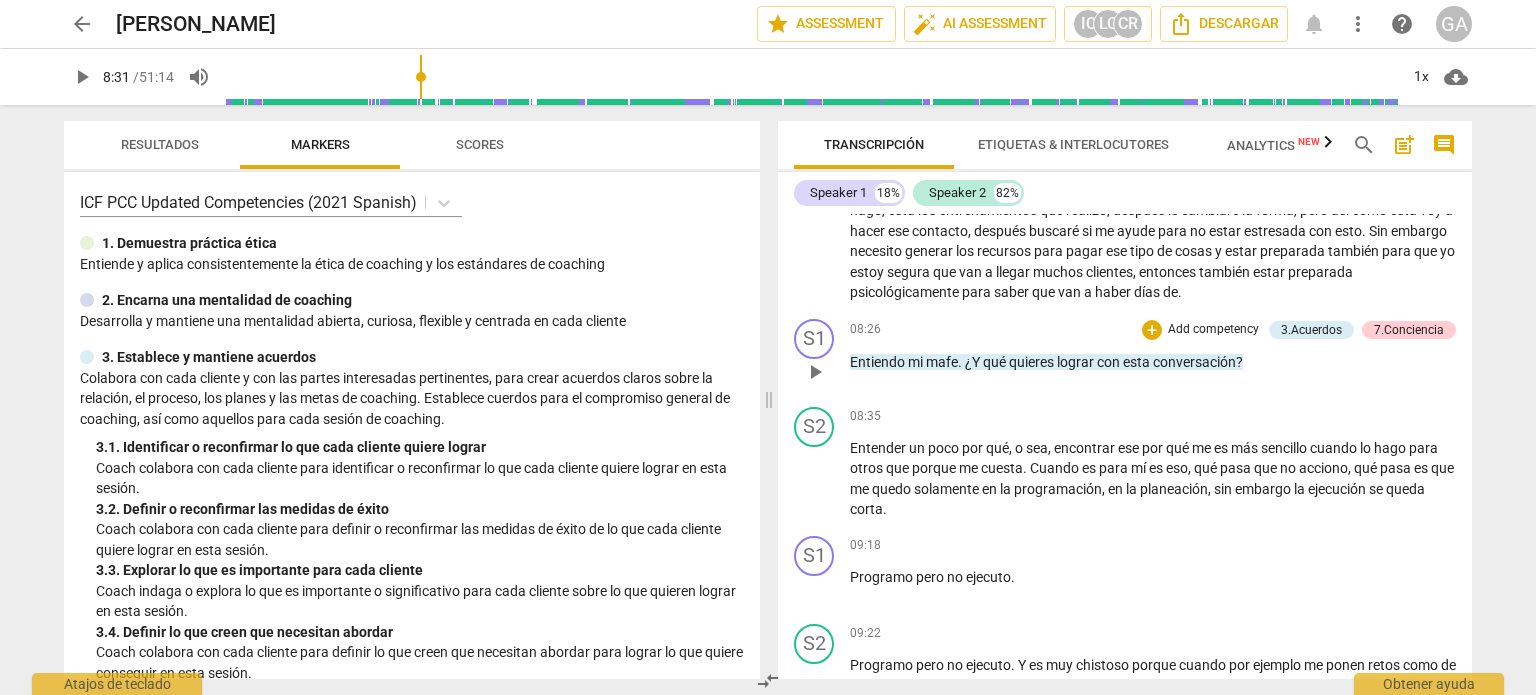 click on "Add competency" at bounding box center (1213, 330) 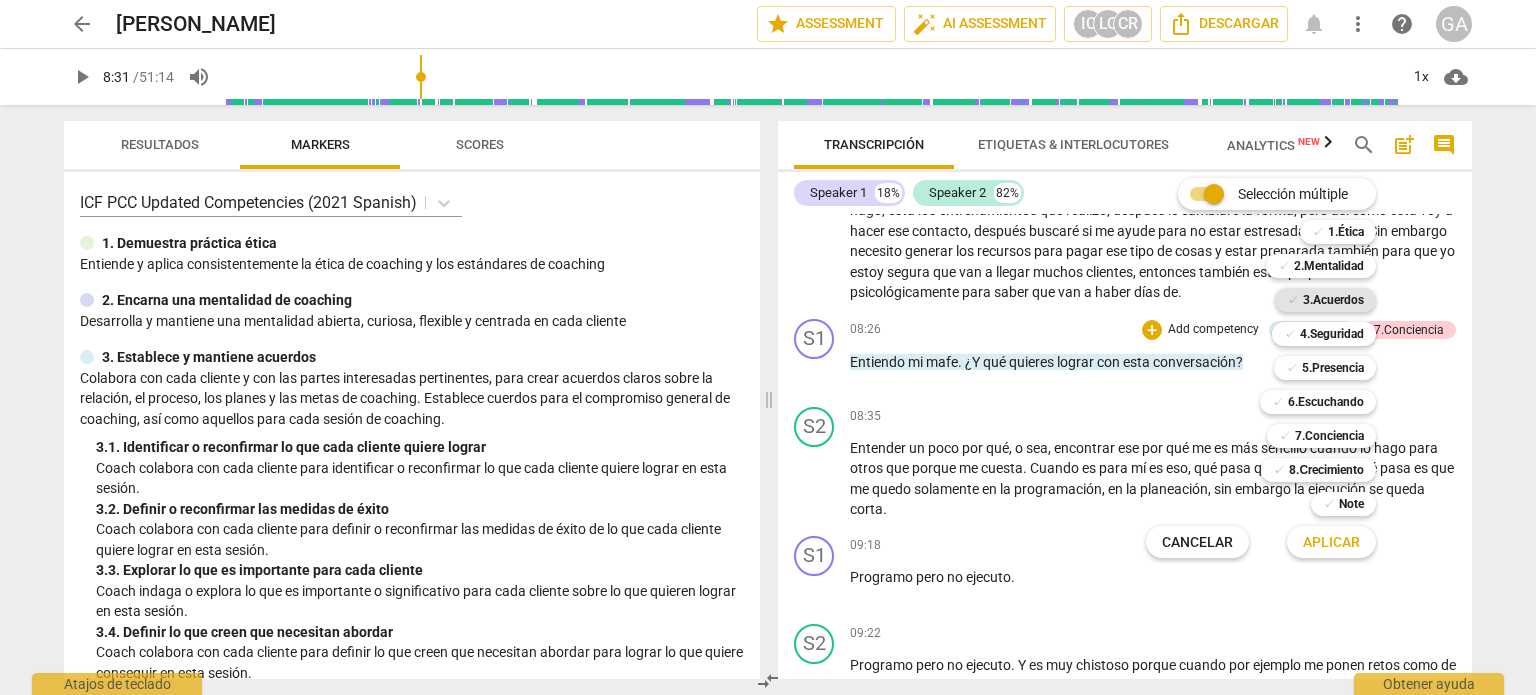 click on "3.Acuerdos" at bounding box center [1333, 300] 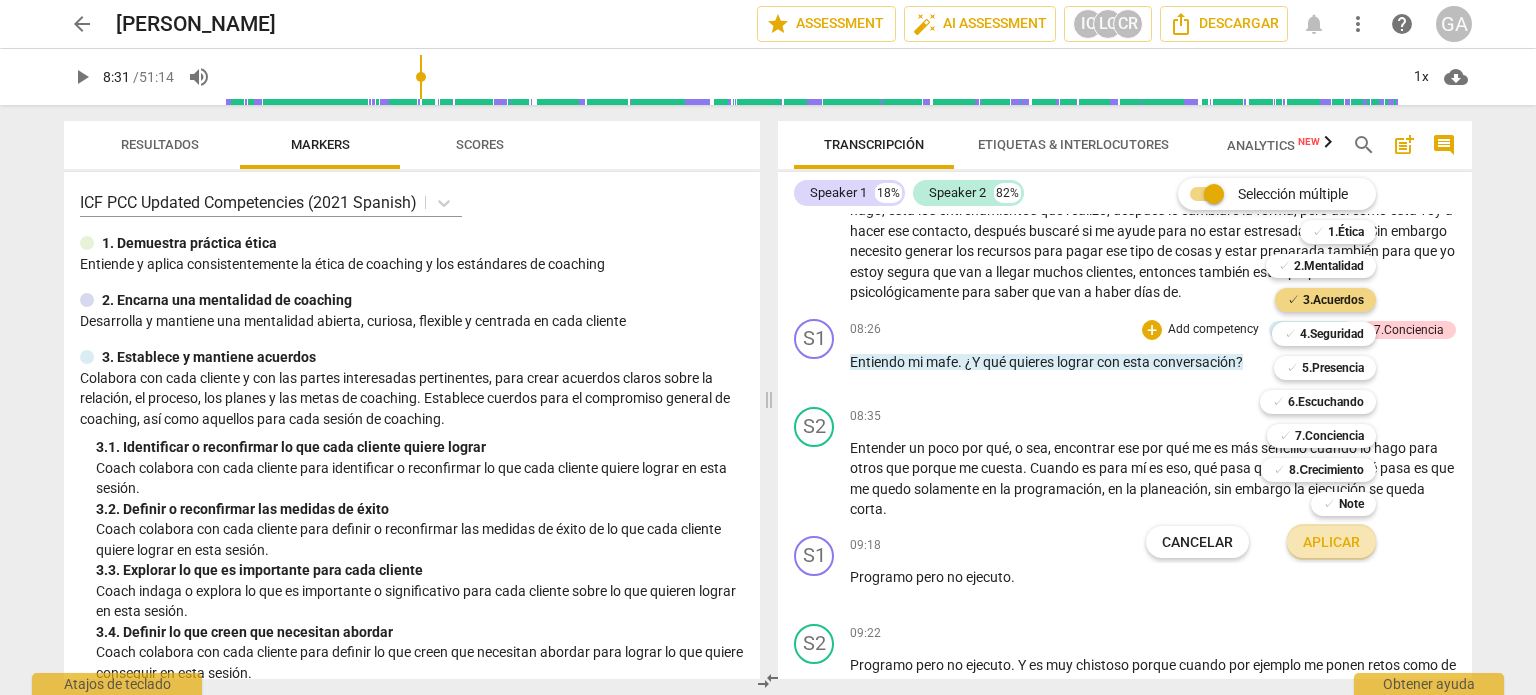 click on "Aplicar" at bounding box center (1331, 543) 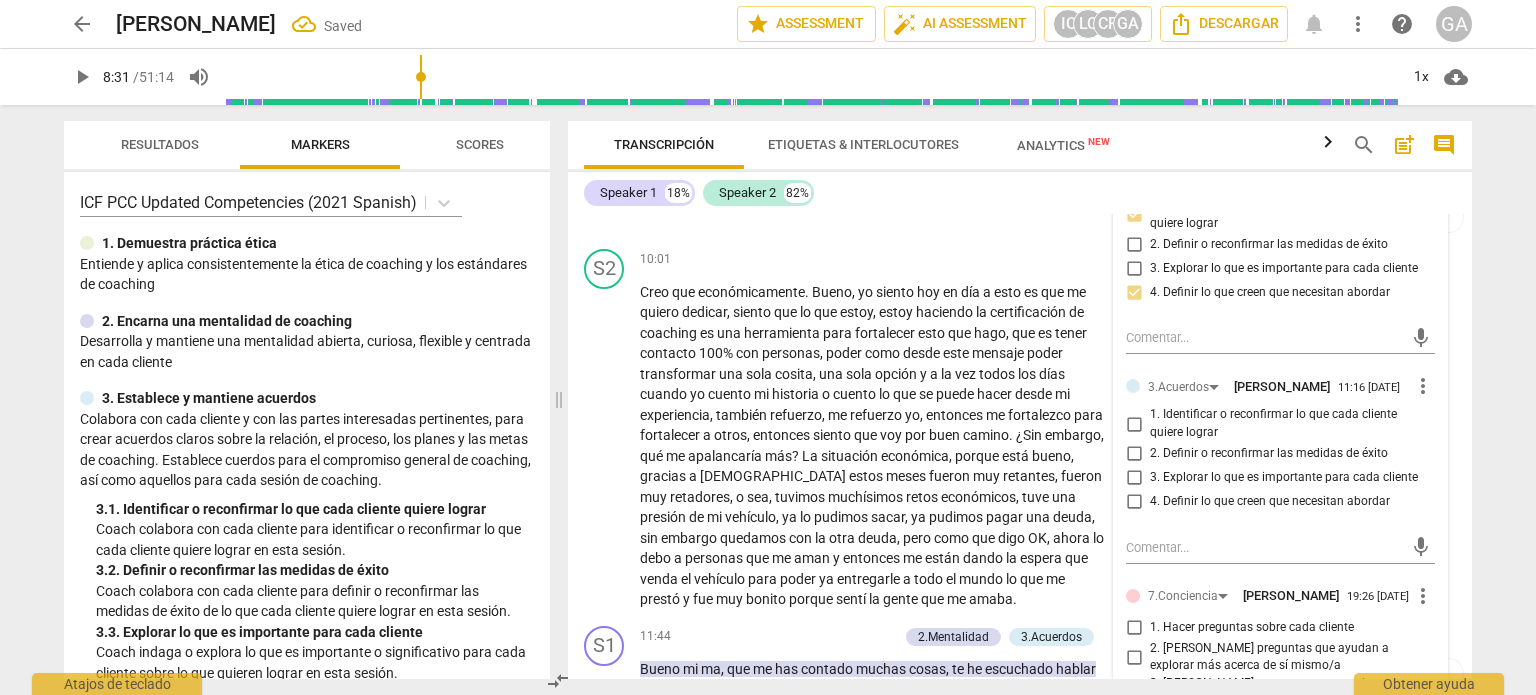 scroll, scrollTop: 3063, scrollLeft: 0, axis: vertical 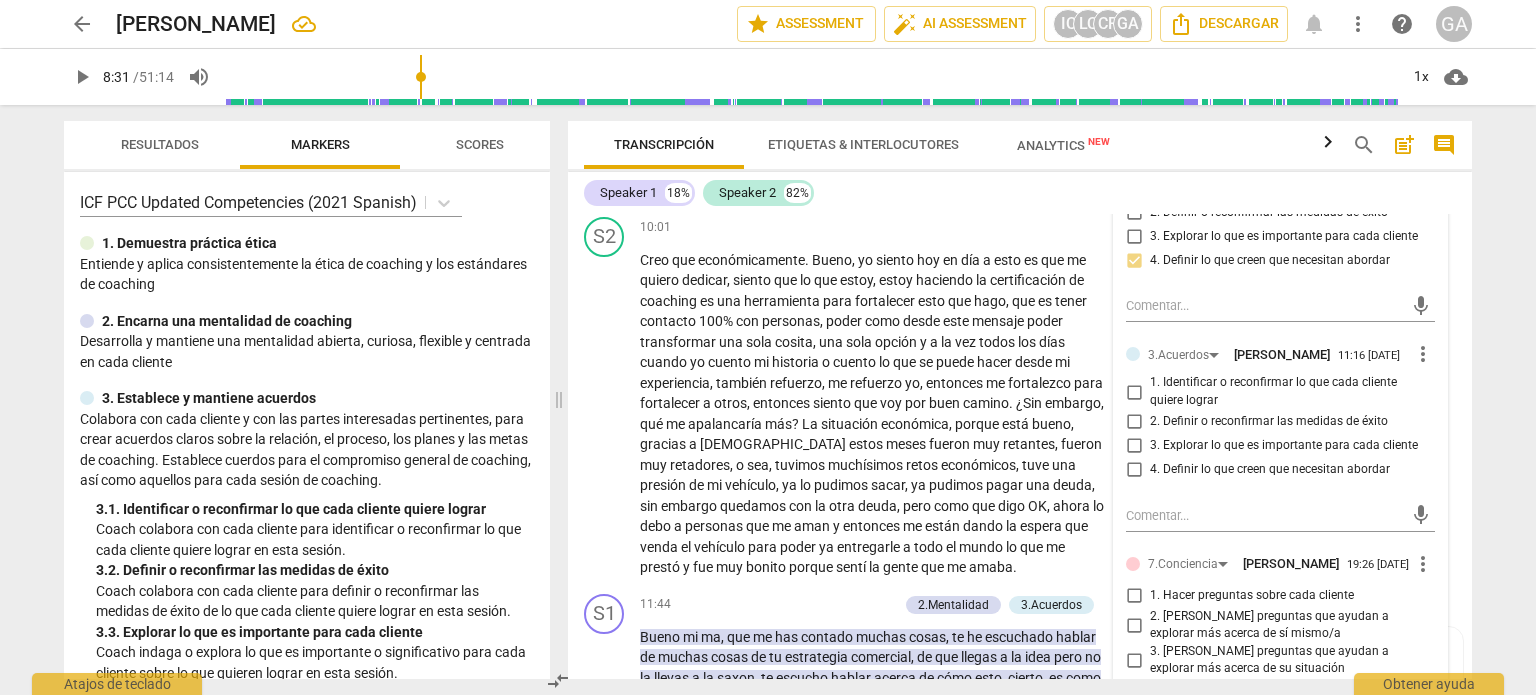 click on "1. Identificar o reconfirmar lo que cada cliente quiere lograr" at bounding box center (1134, 392) 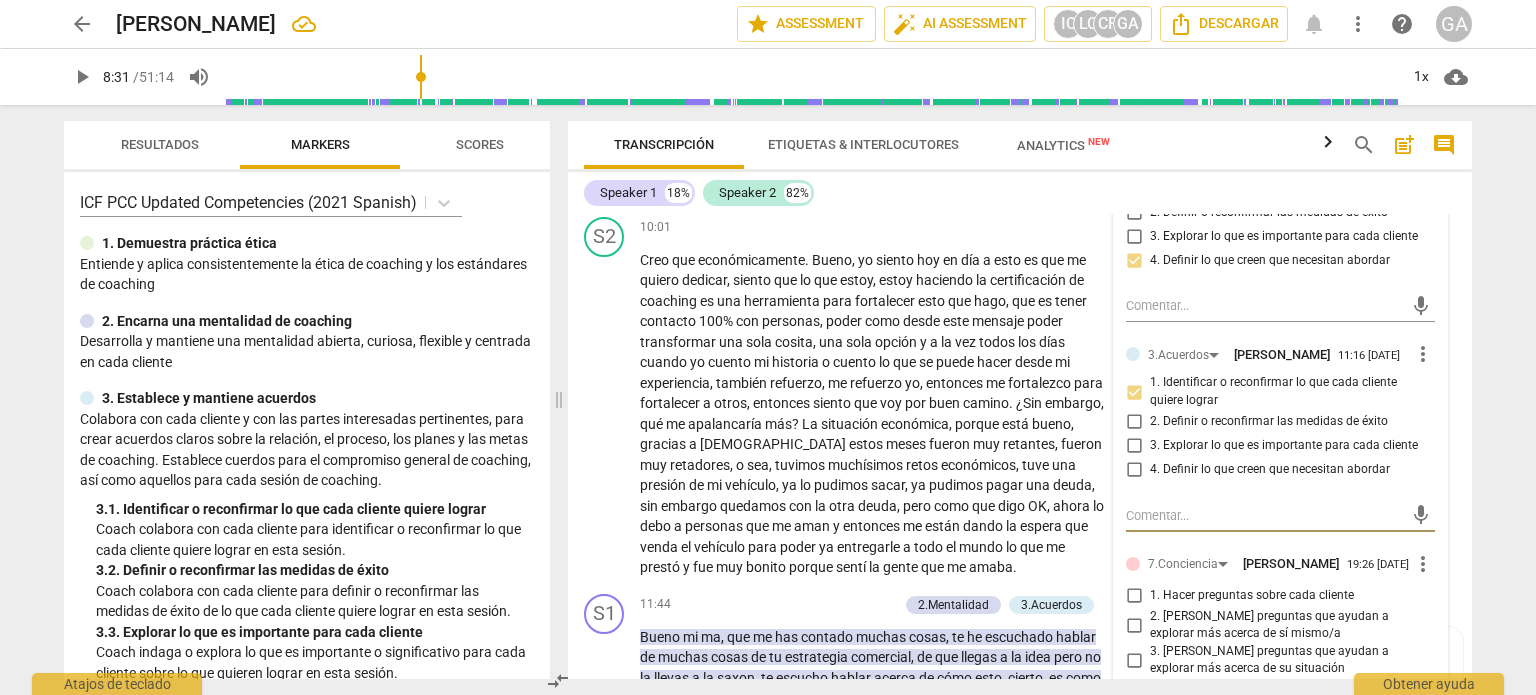 click at bounding box center [1264, 515] 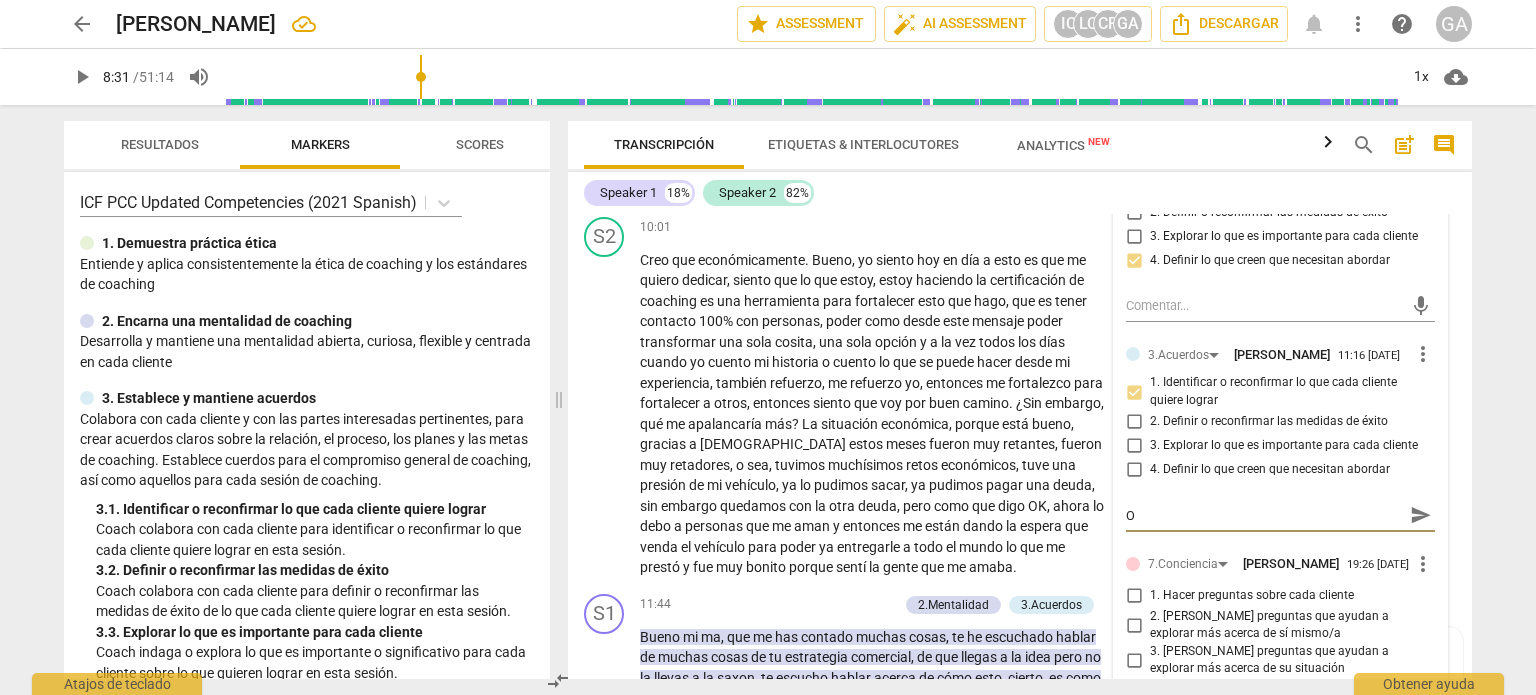 type on "Op" 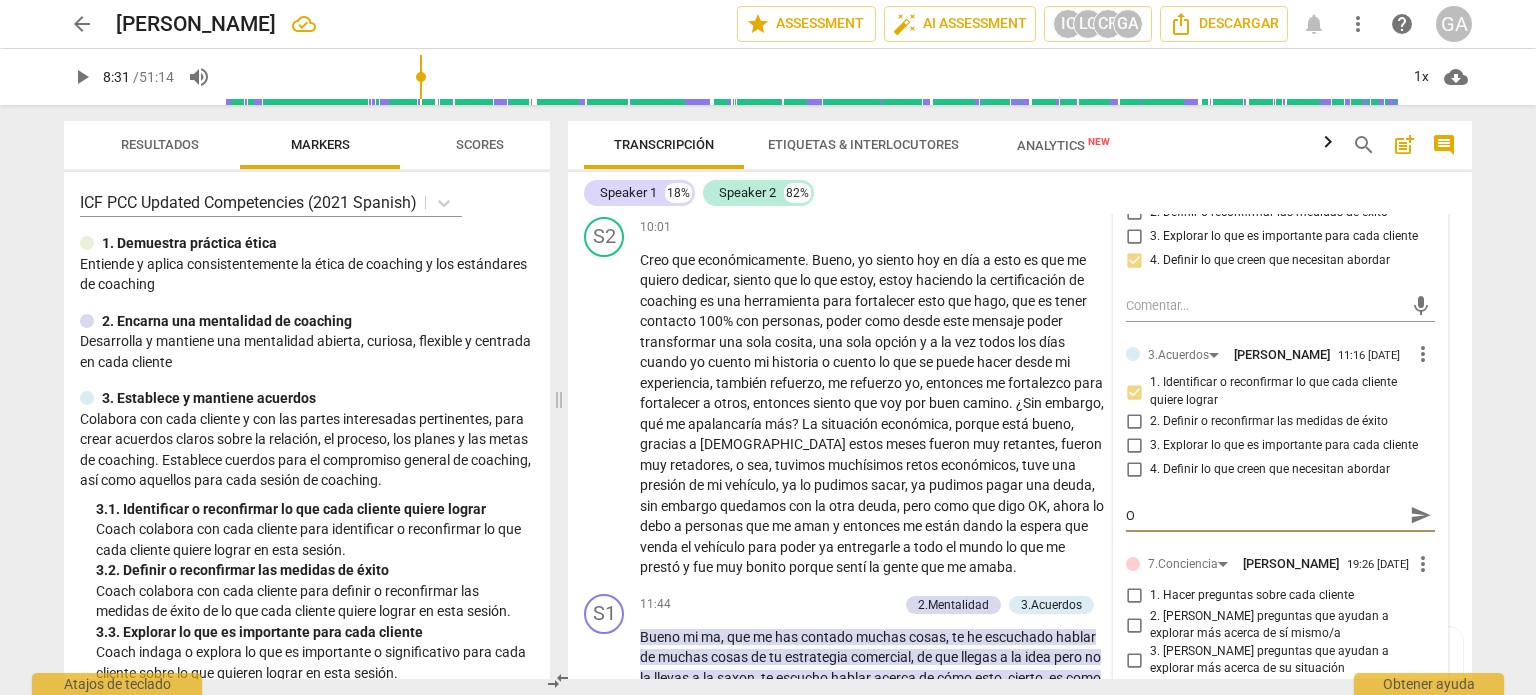 type on "Op" 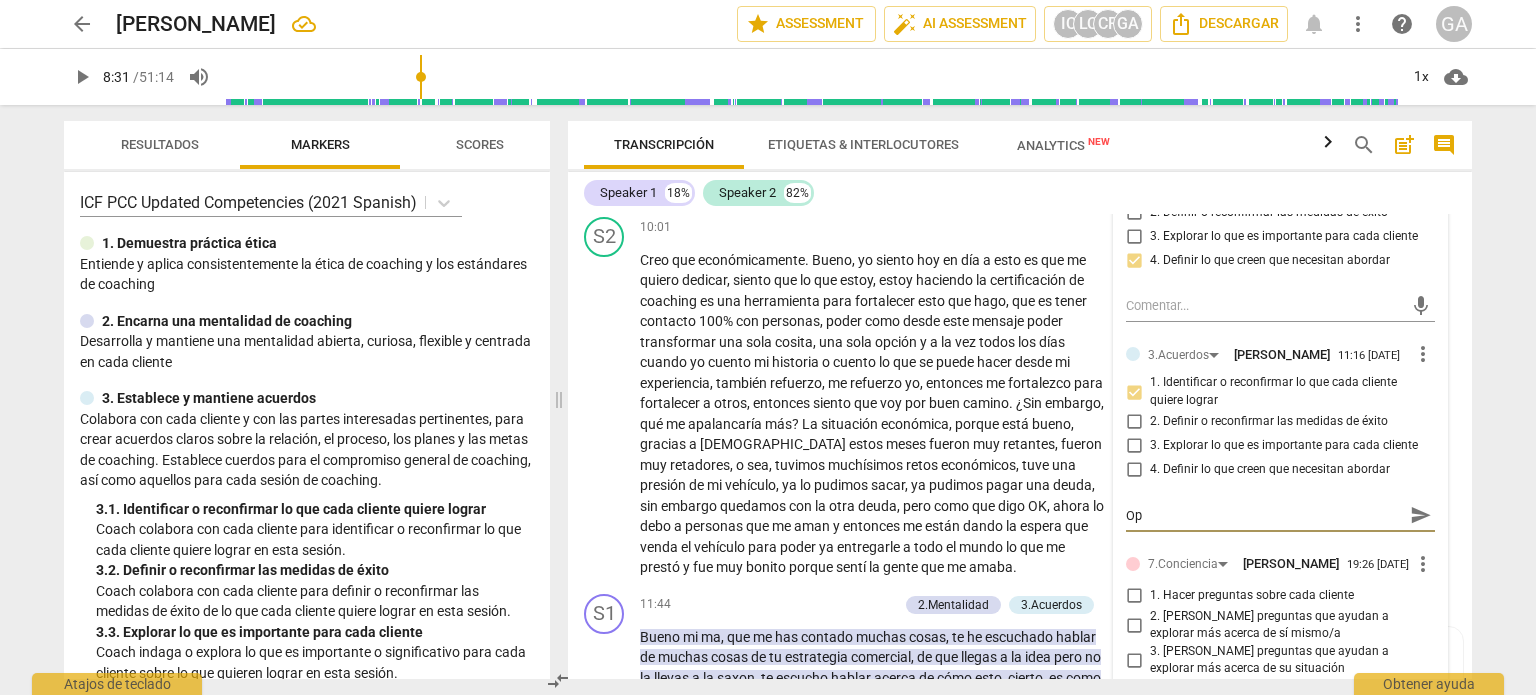 type on "Opo" 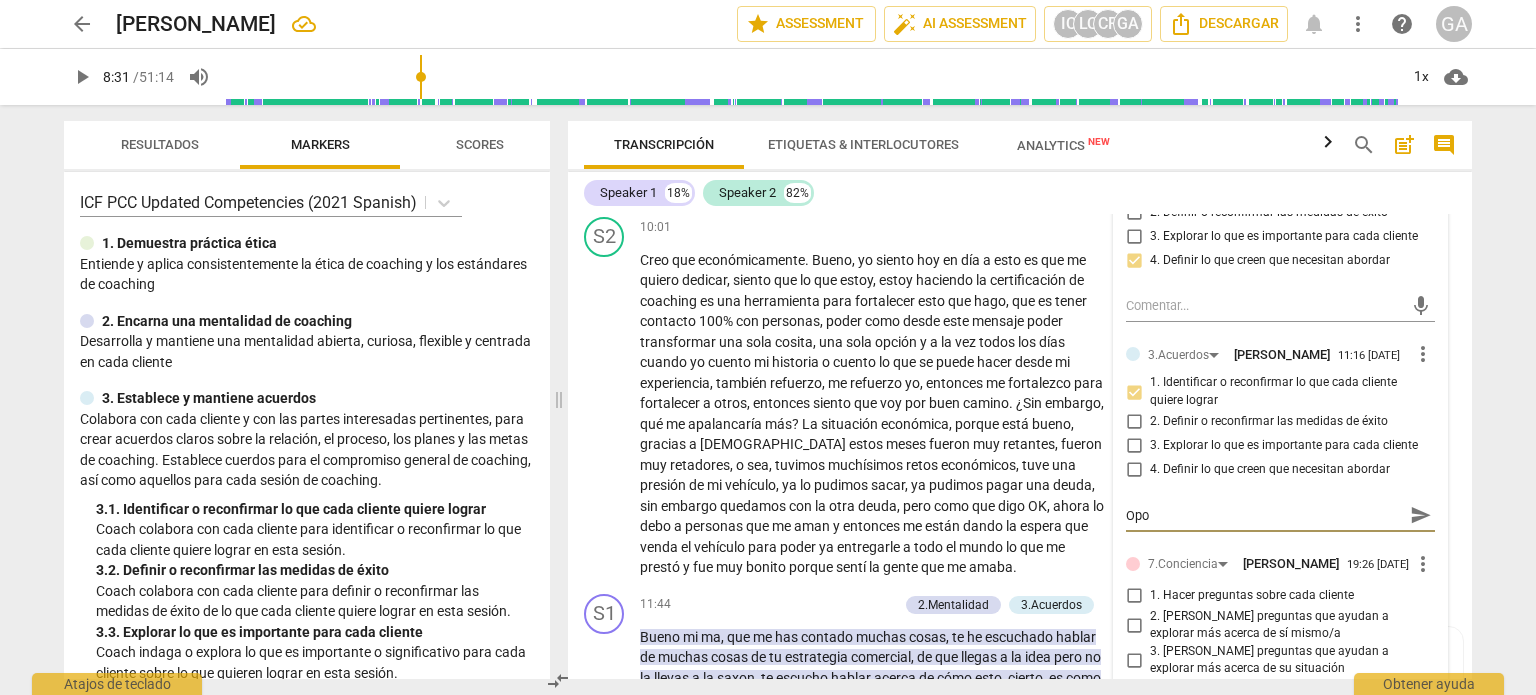 type on "Opor" 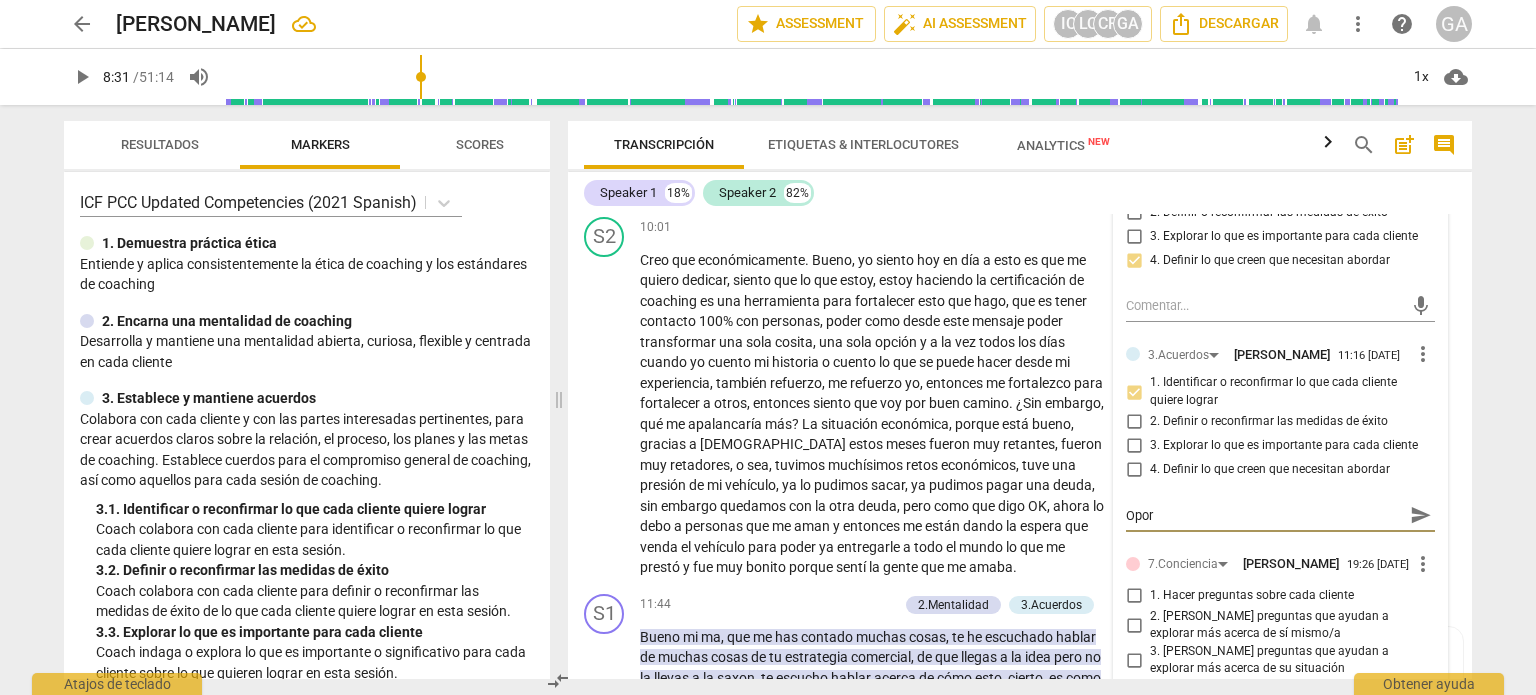 type on "Oport" 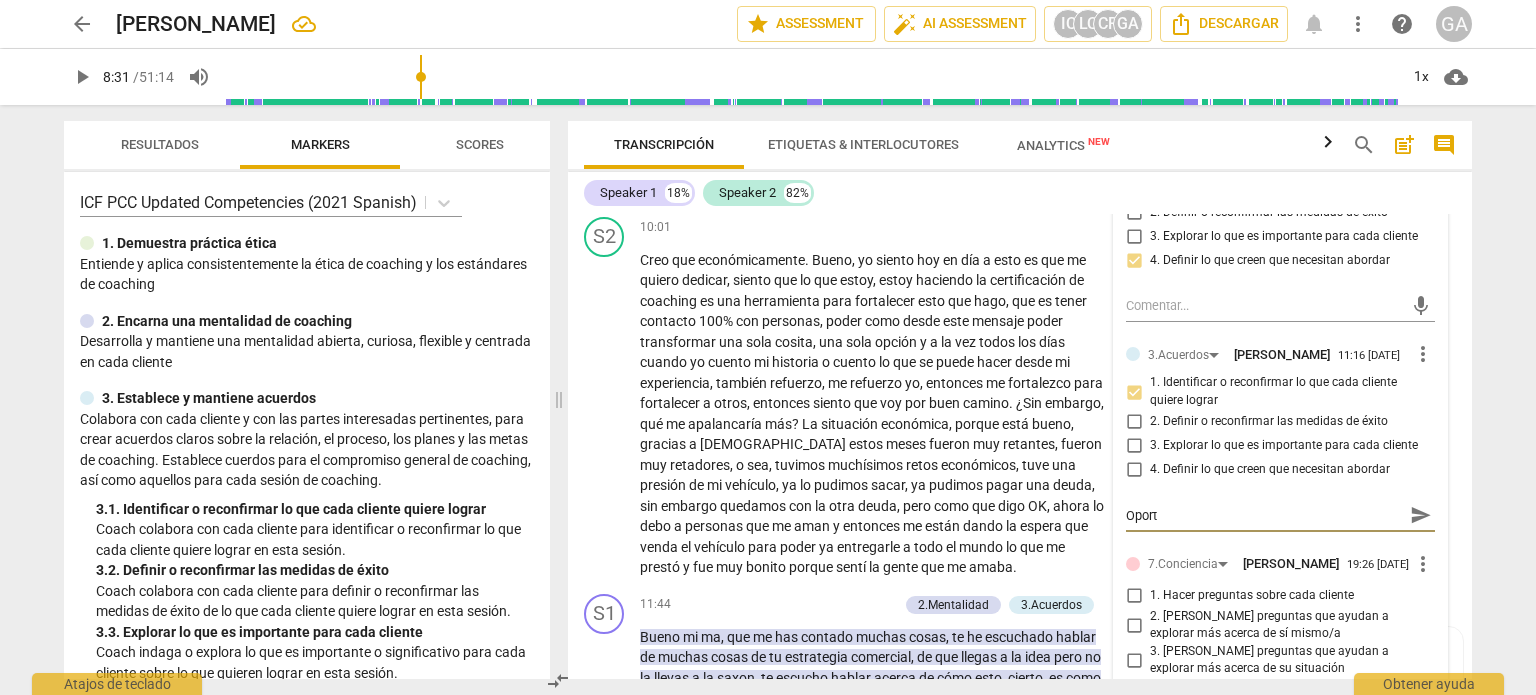 type on "Oportu" 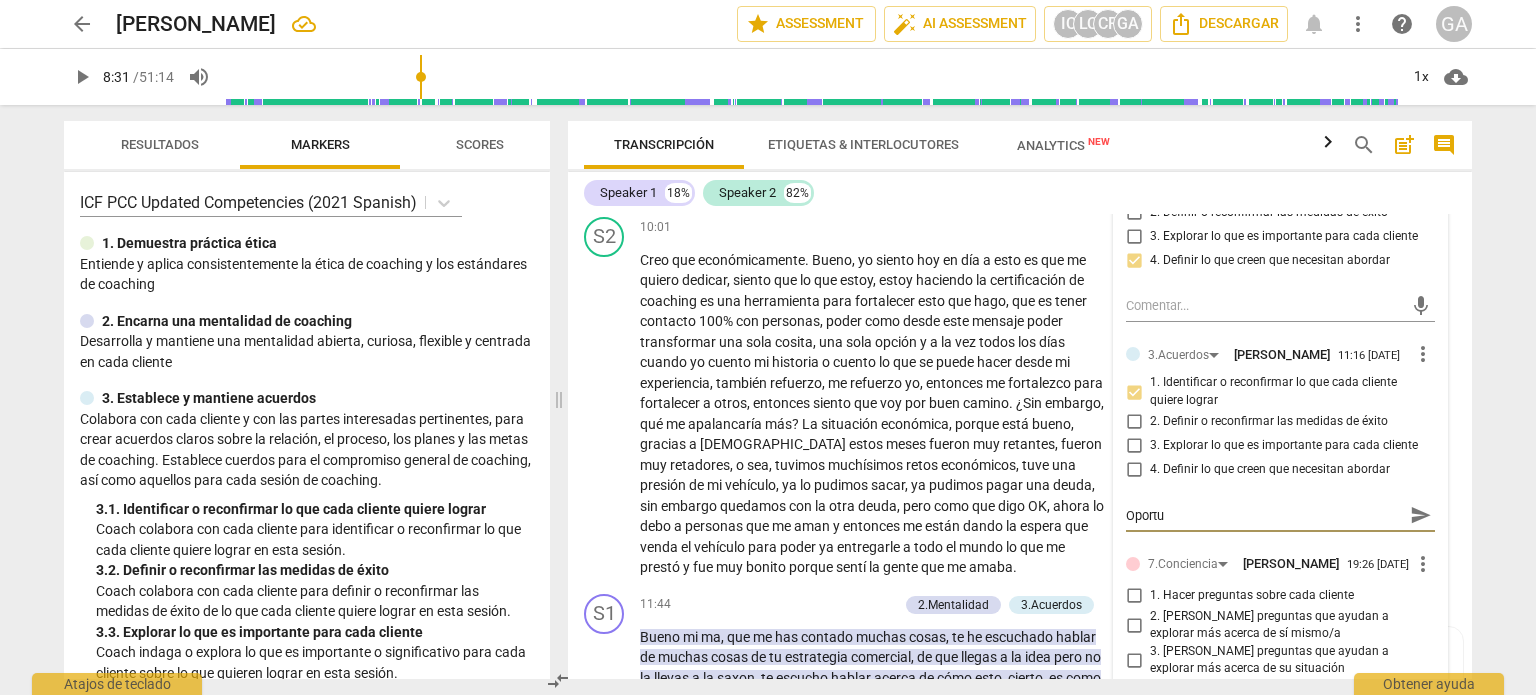 type on "Oportun" 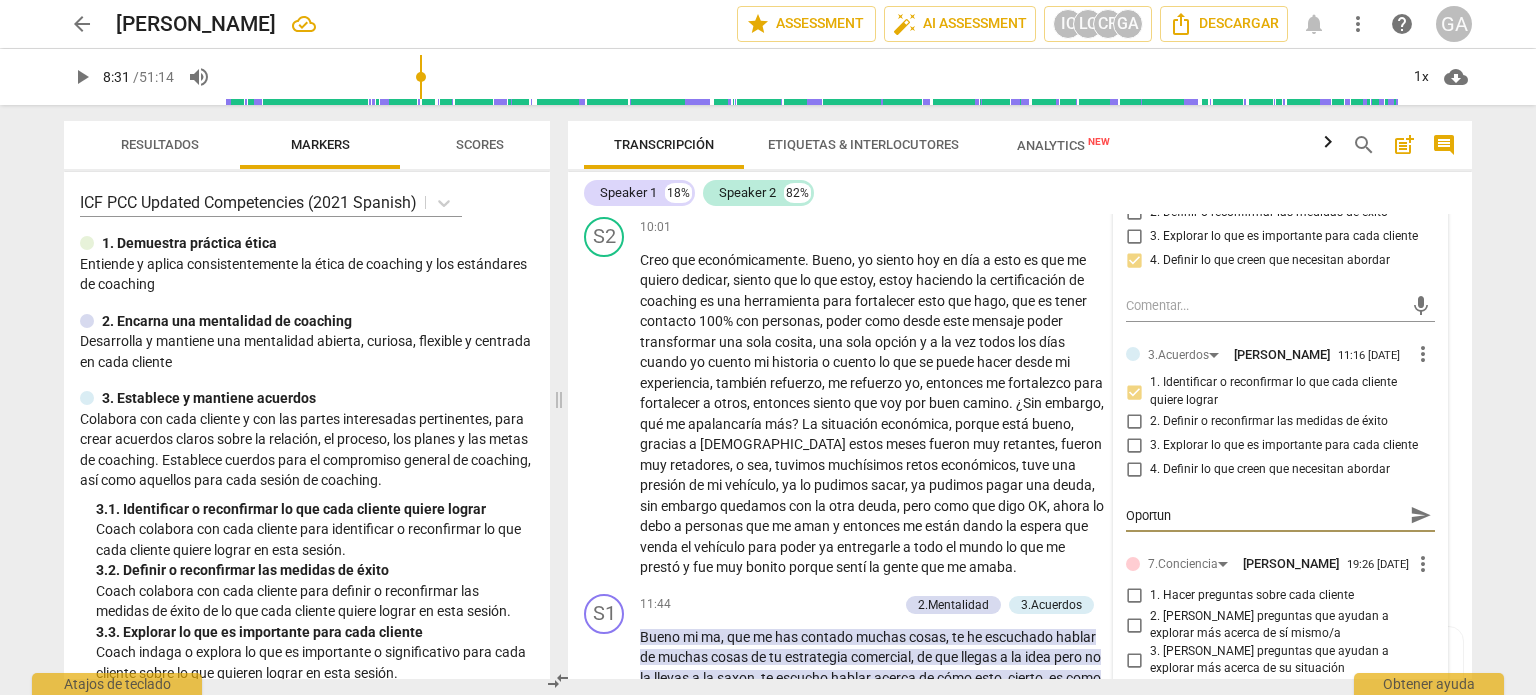 type on "Oportuni" 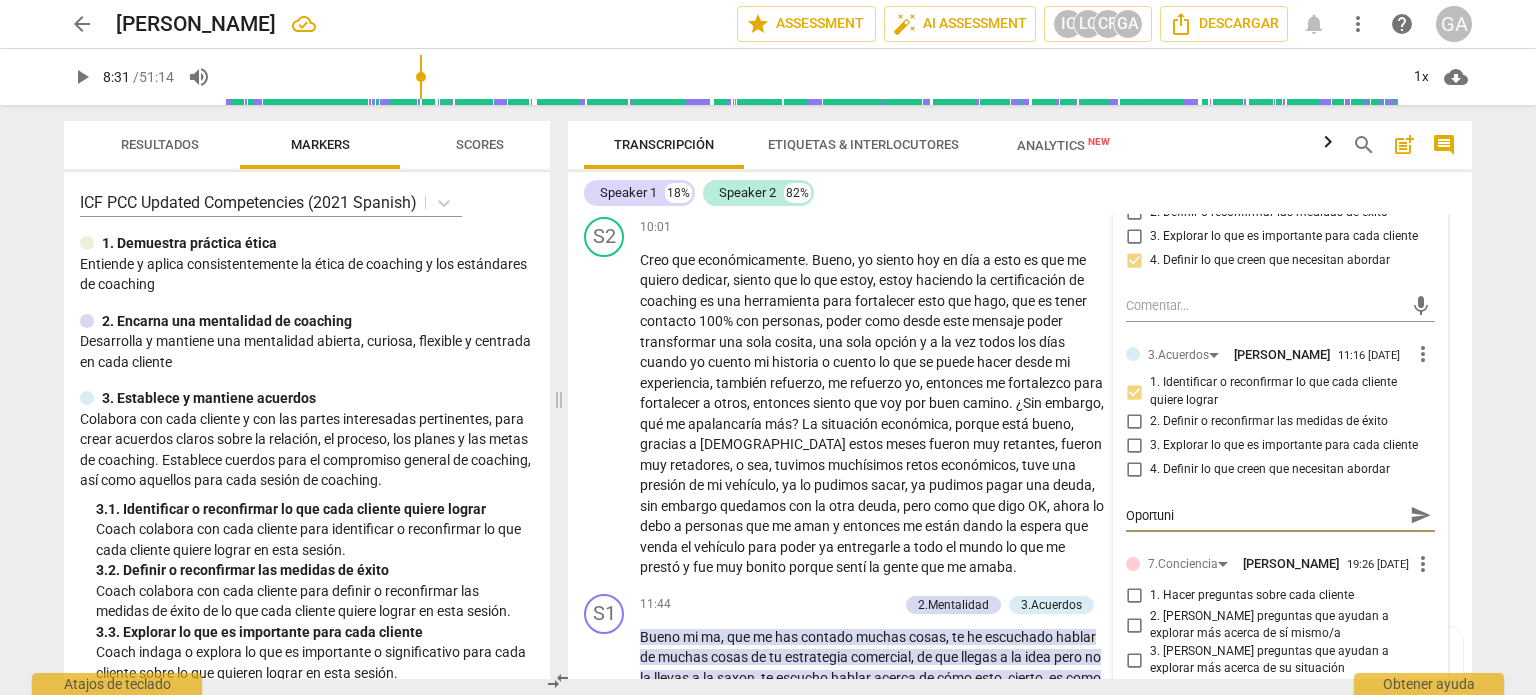 type on "Oportunid" 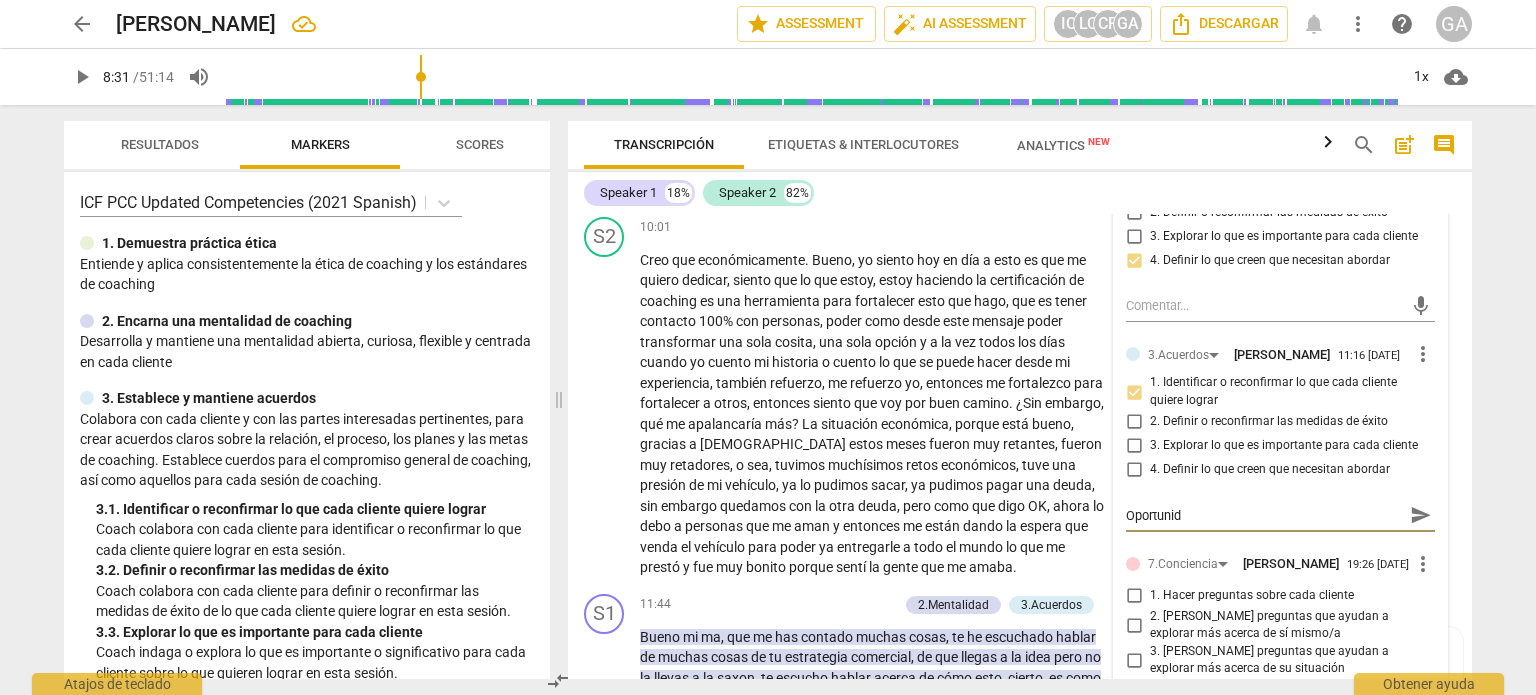 type on "Oportunida" 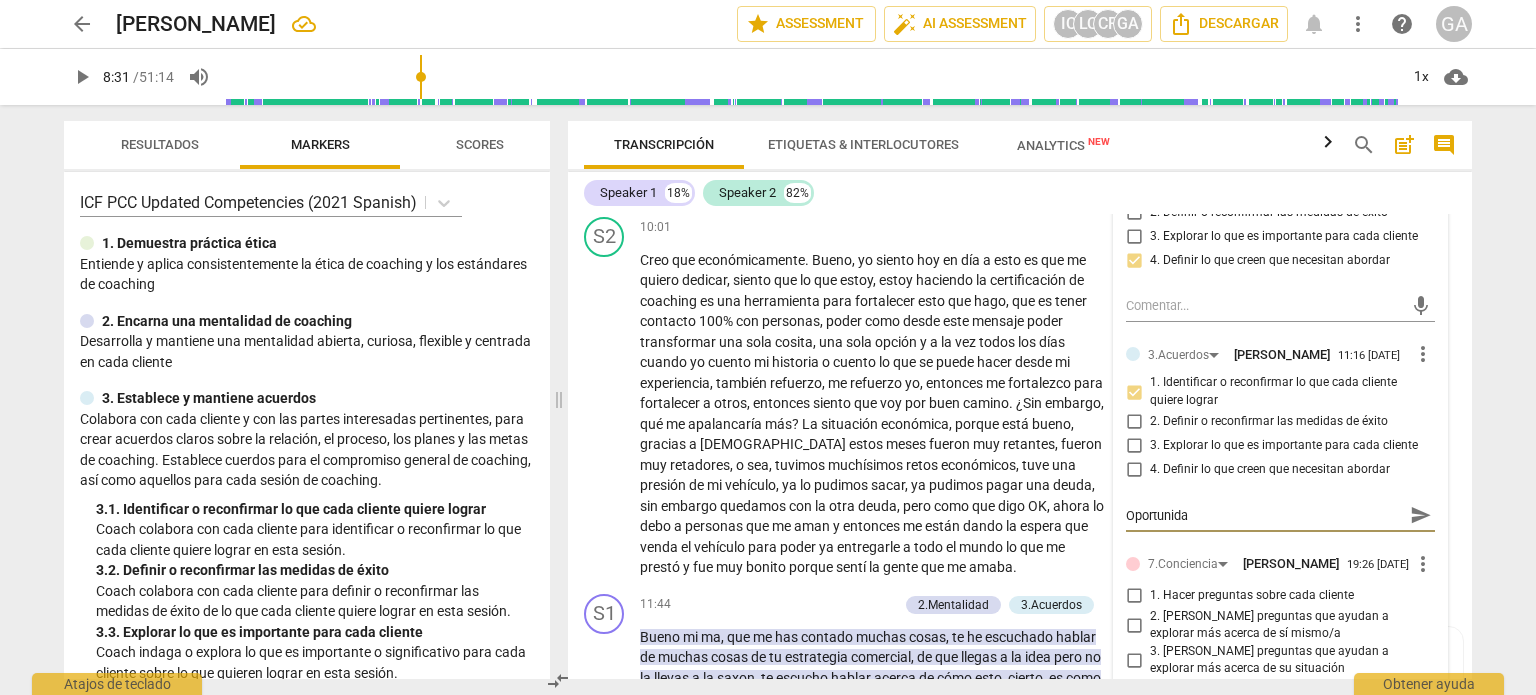 type on "Oportunidad" 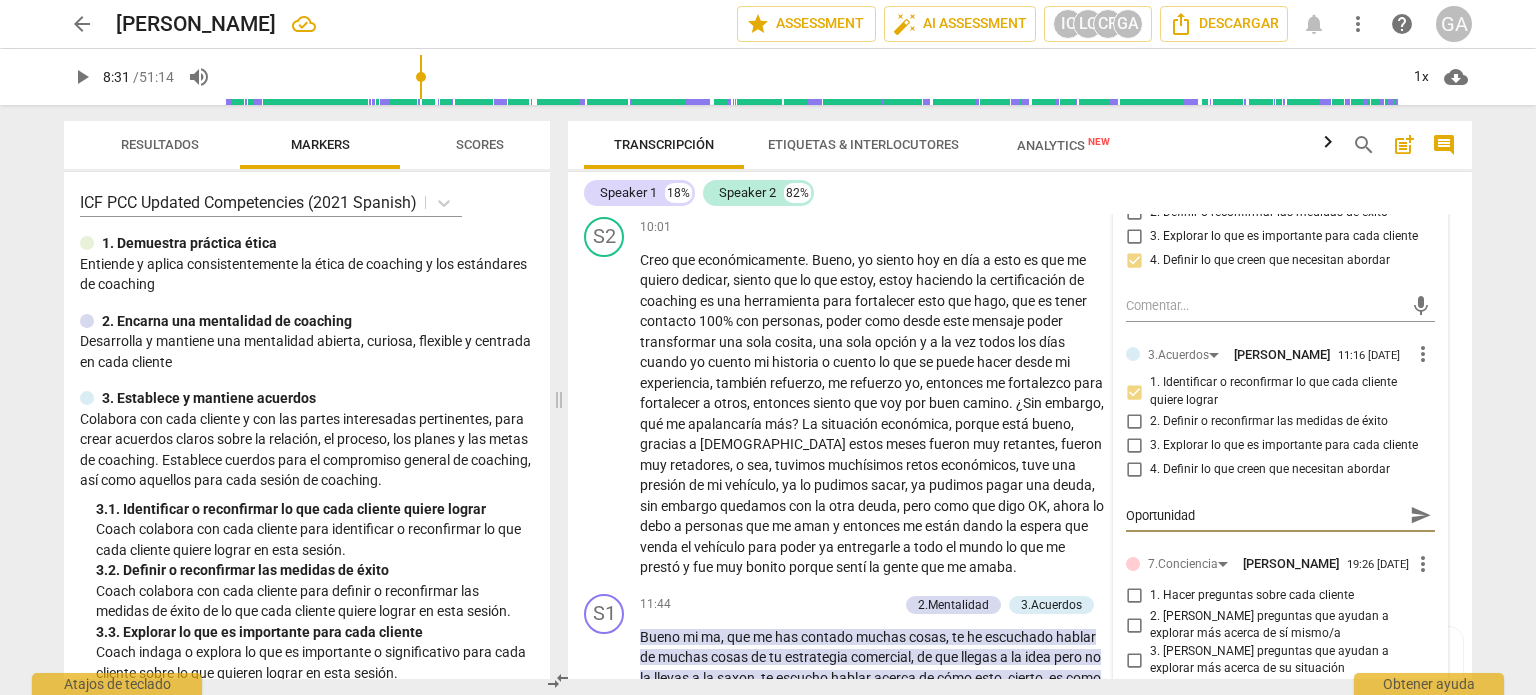 type on "Oportunidad" 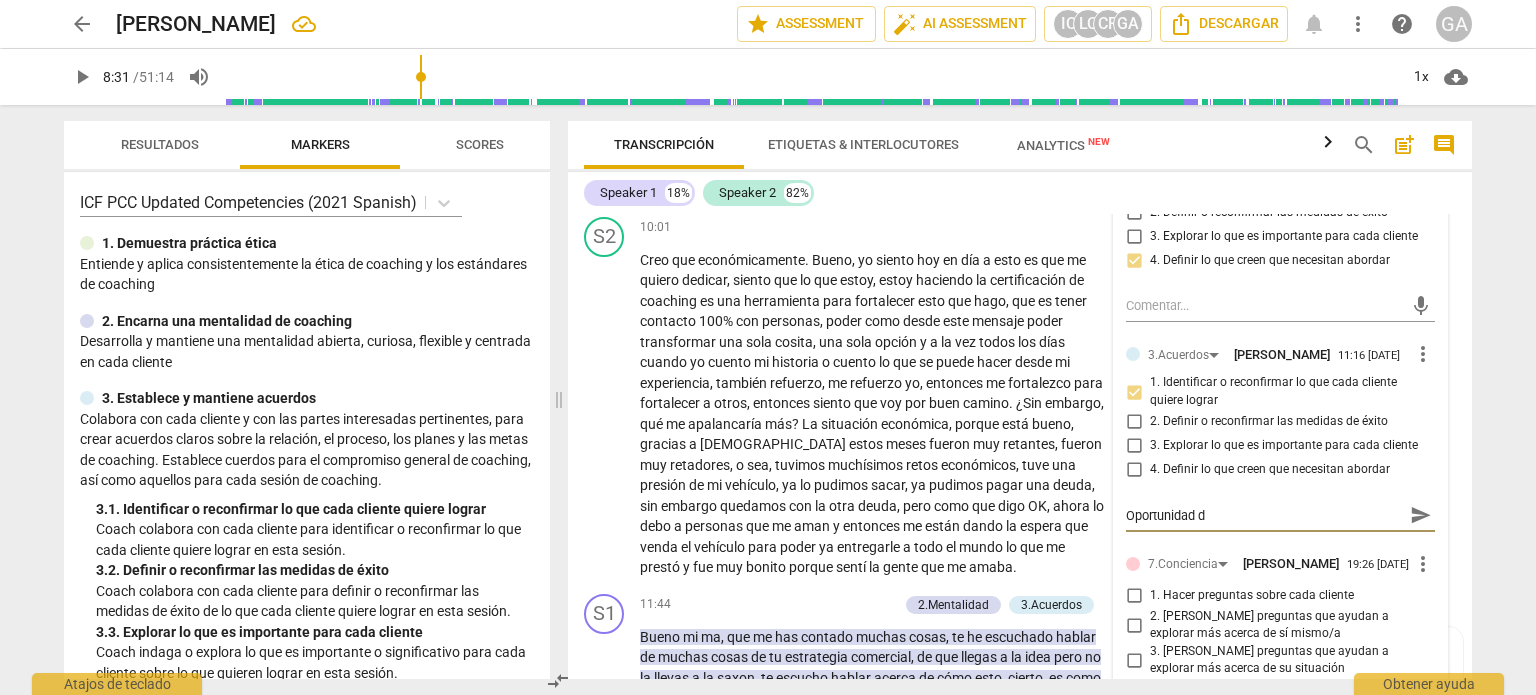 type on "Oportunidad de" 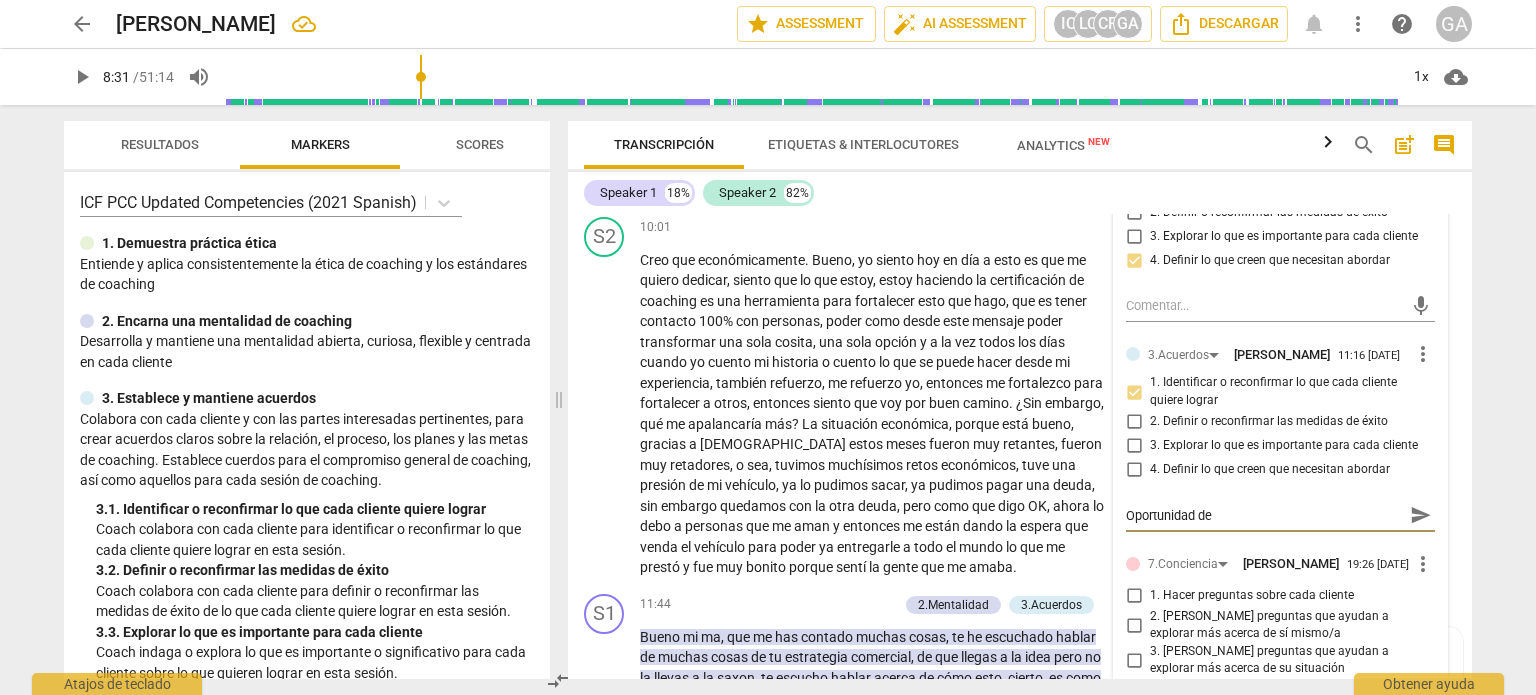 type on "Oportunidad de" 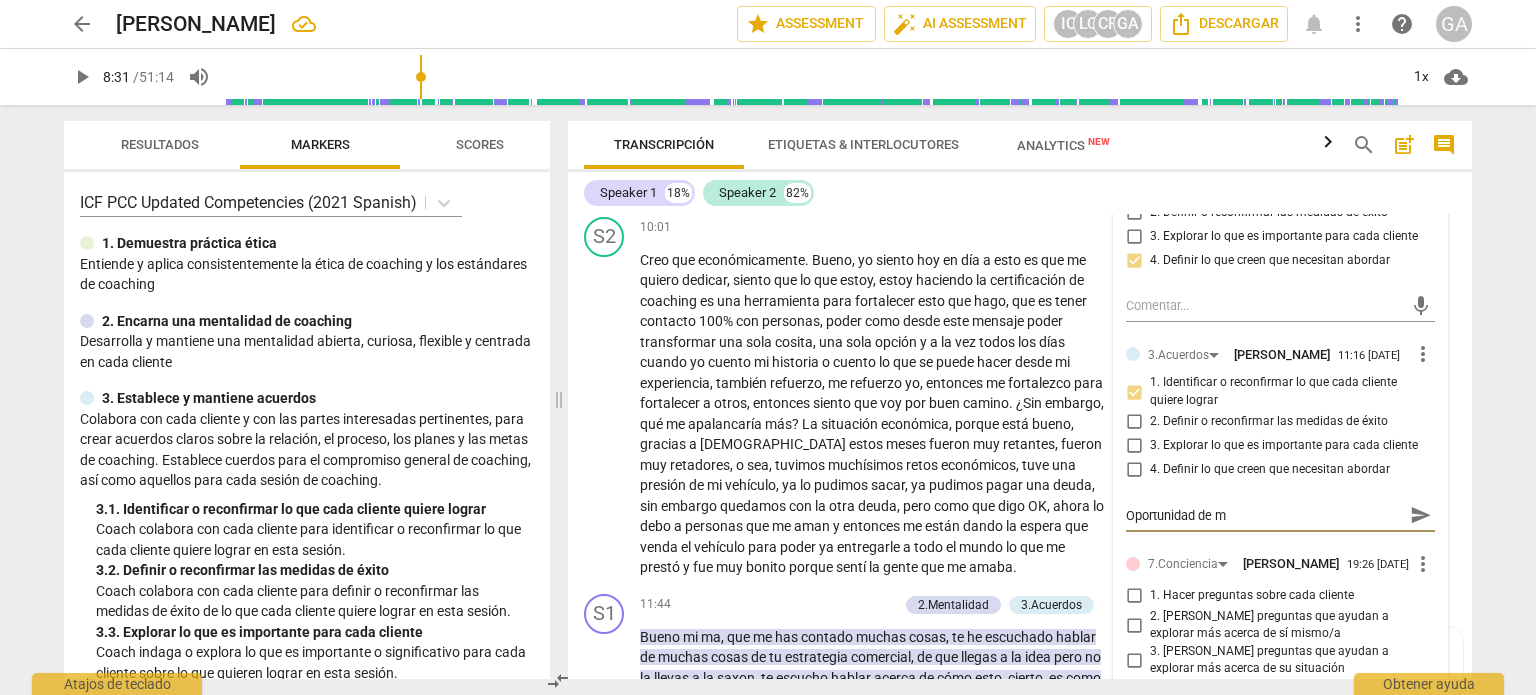 type on "Oportunidad de me" 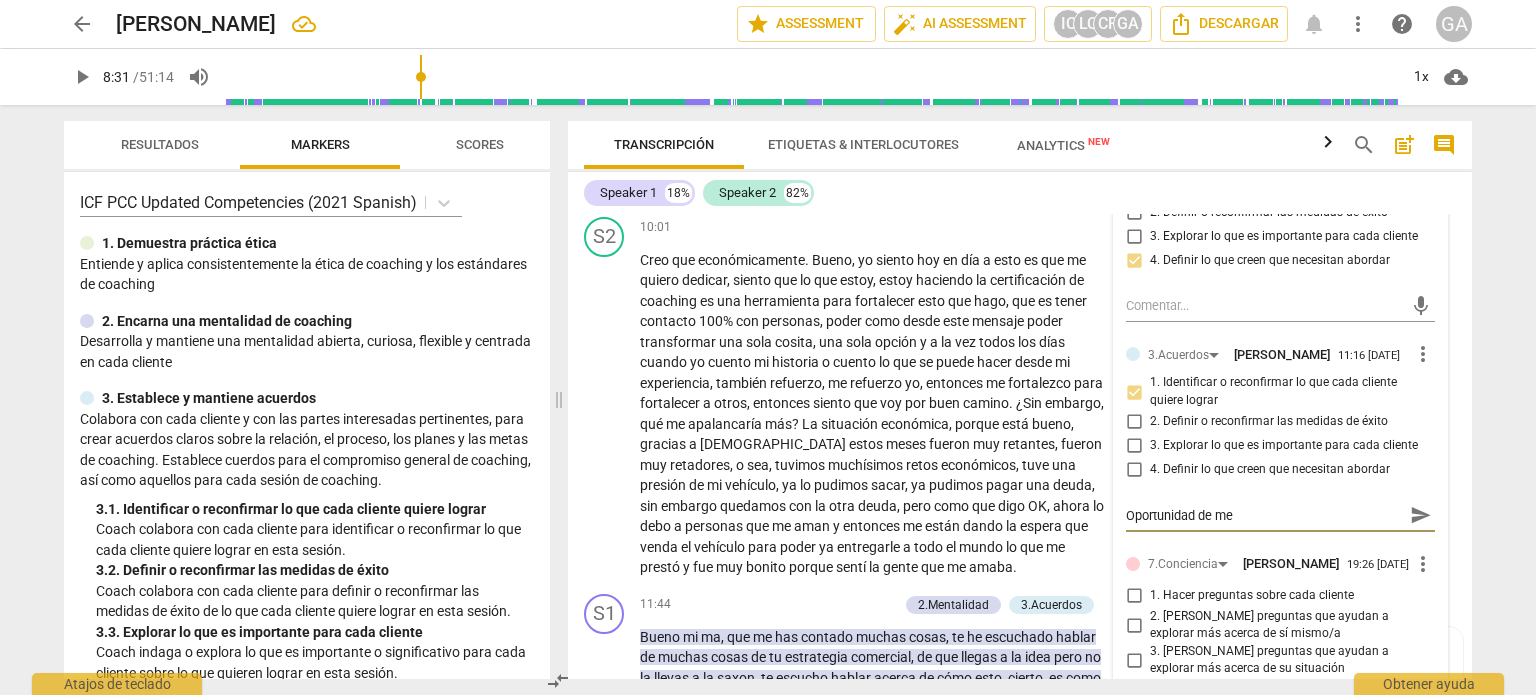 type on "Oportunidad de mej" 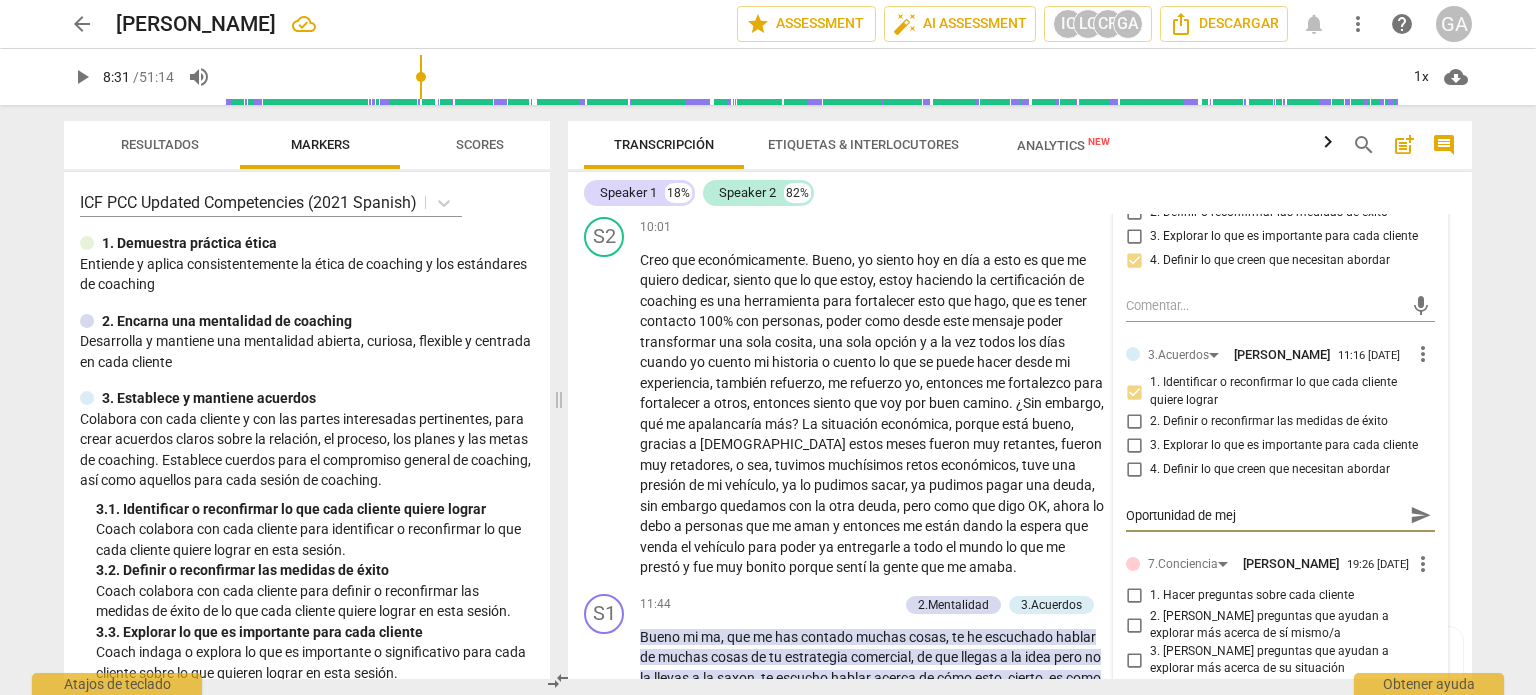 type on "Oportunidad de mejo" 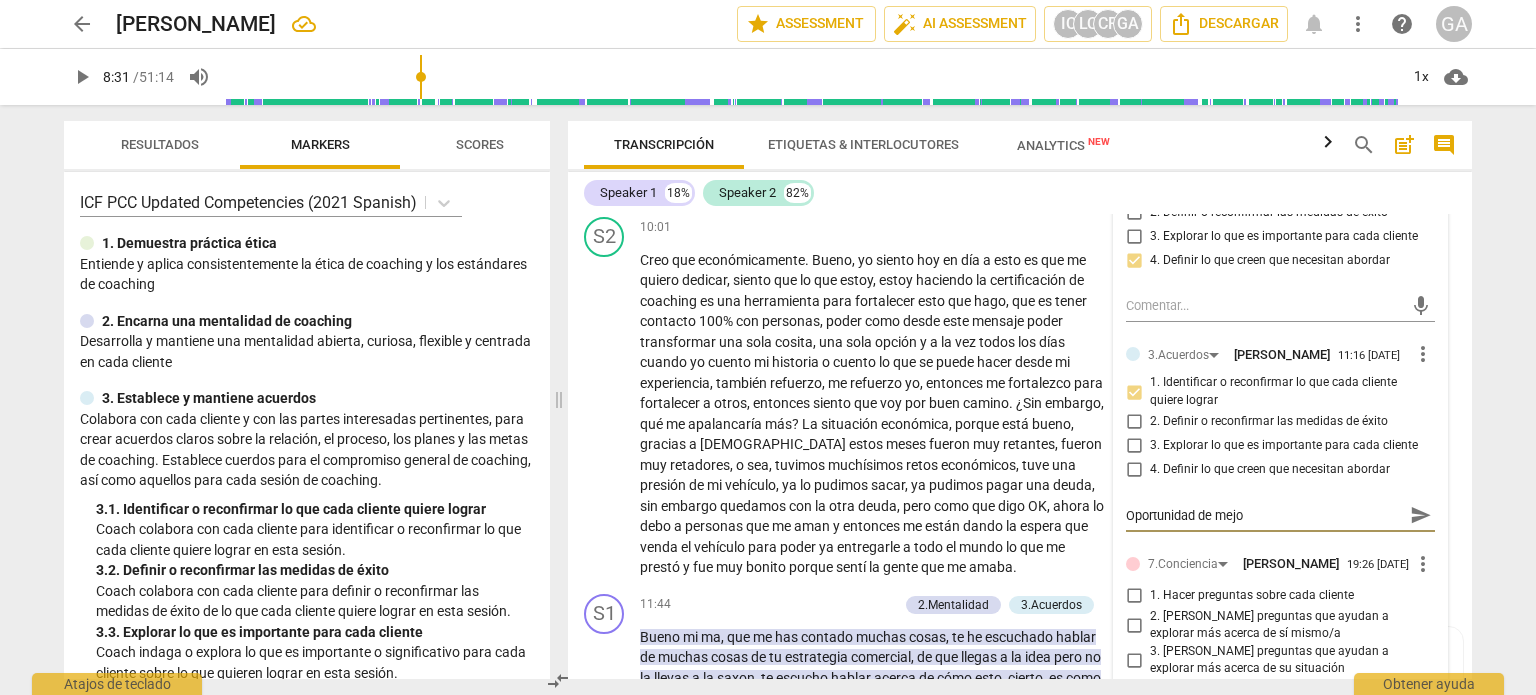 type on "Oportunidad de mejor" 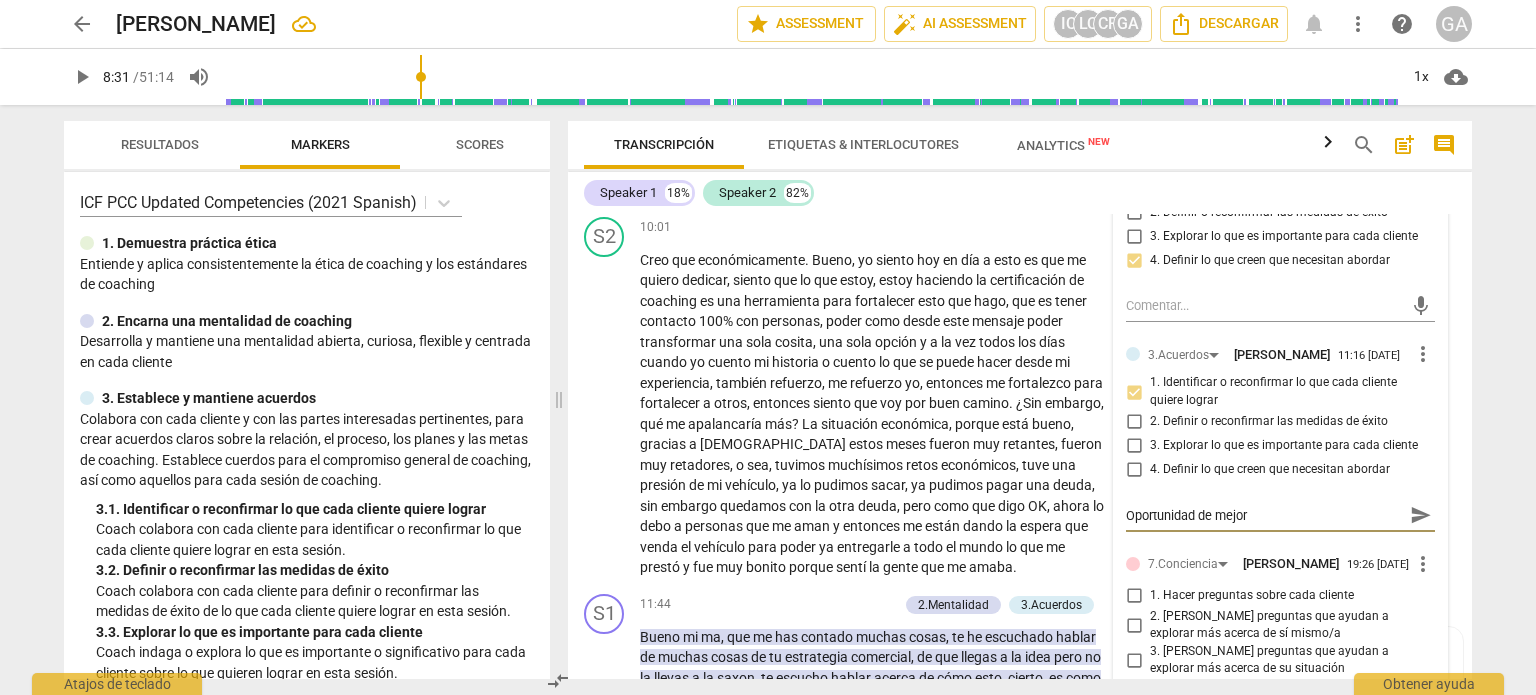 type on "Oportunidad de mejora" 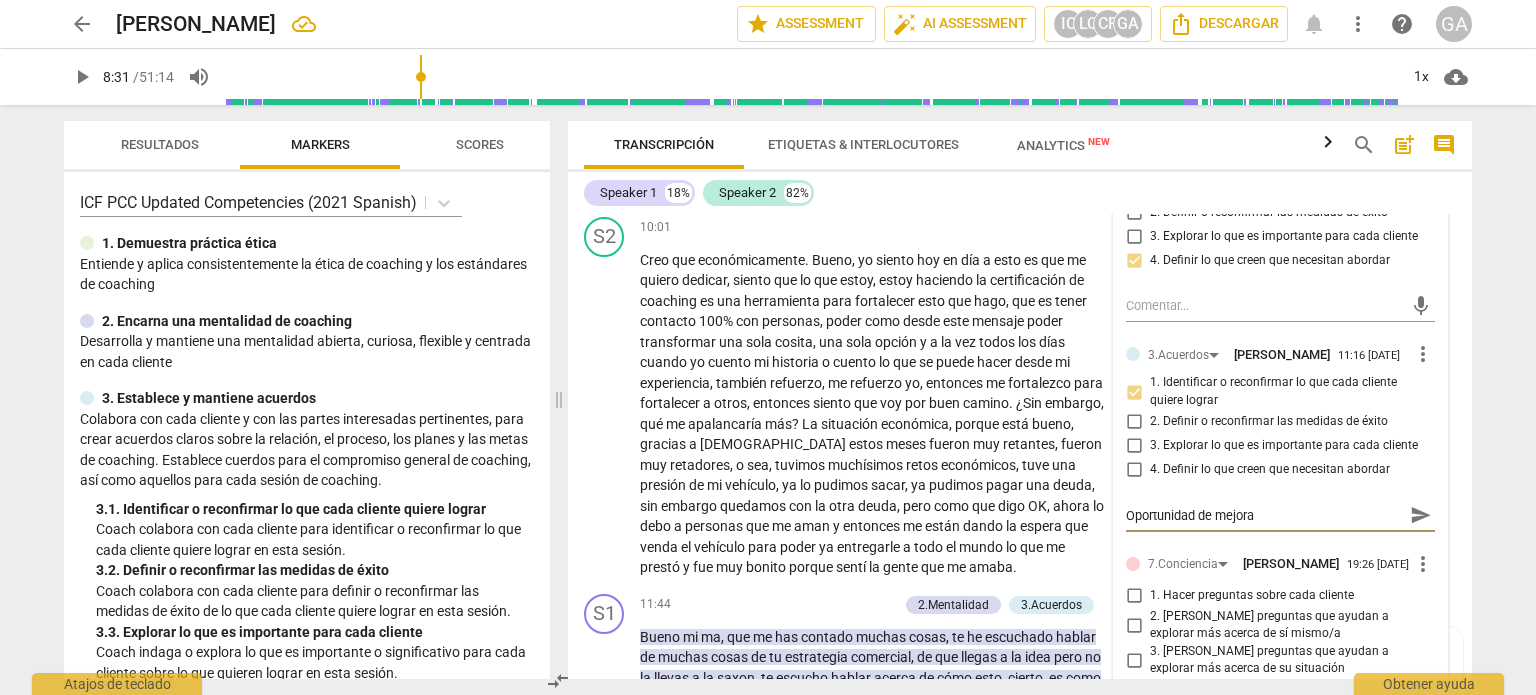 type on "Oportunidad de mejora:" 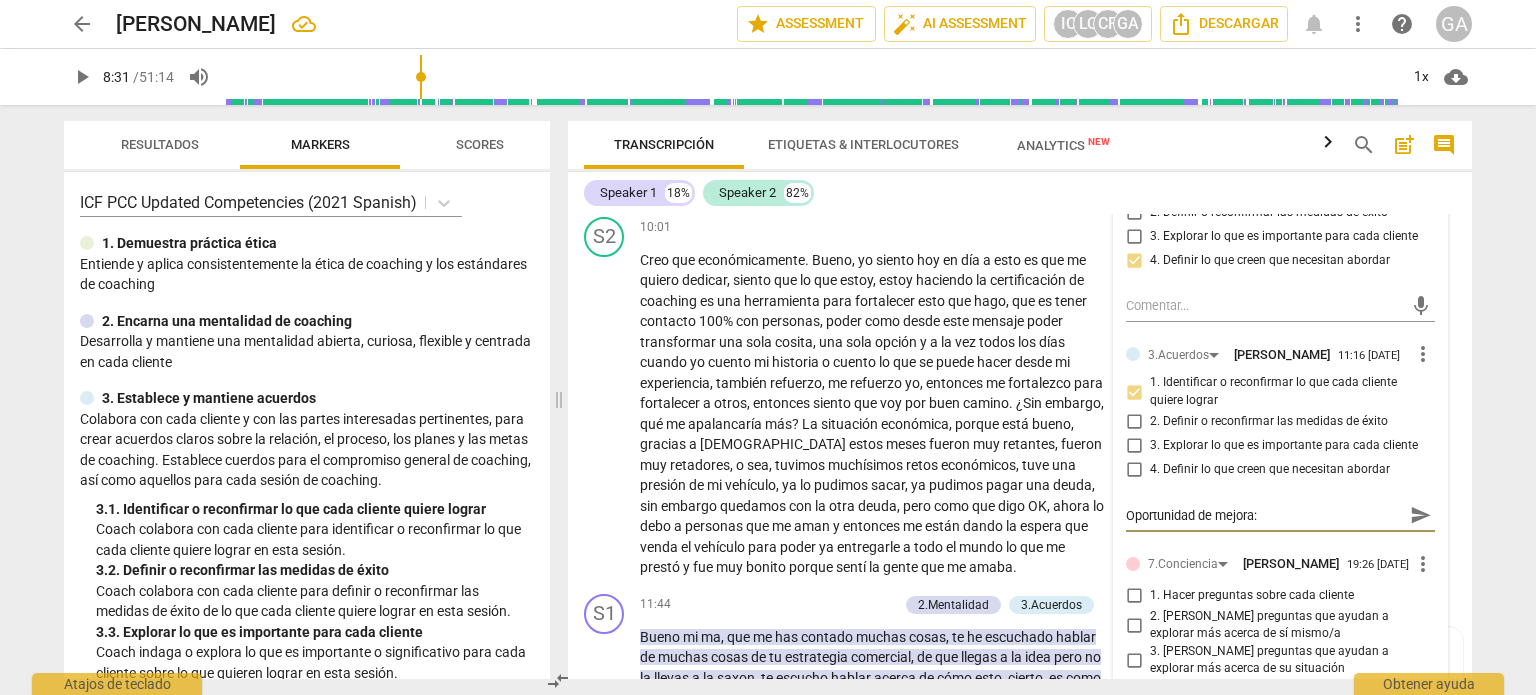 type on "Oportunidad de mejora:" 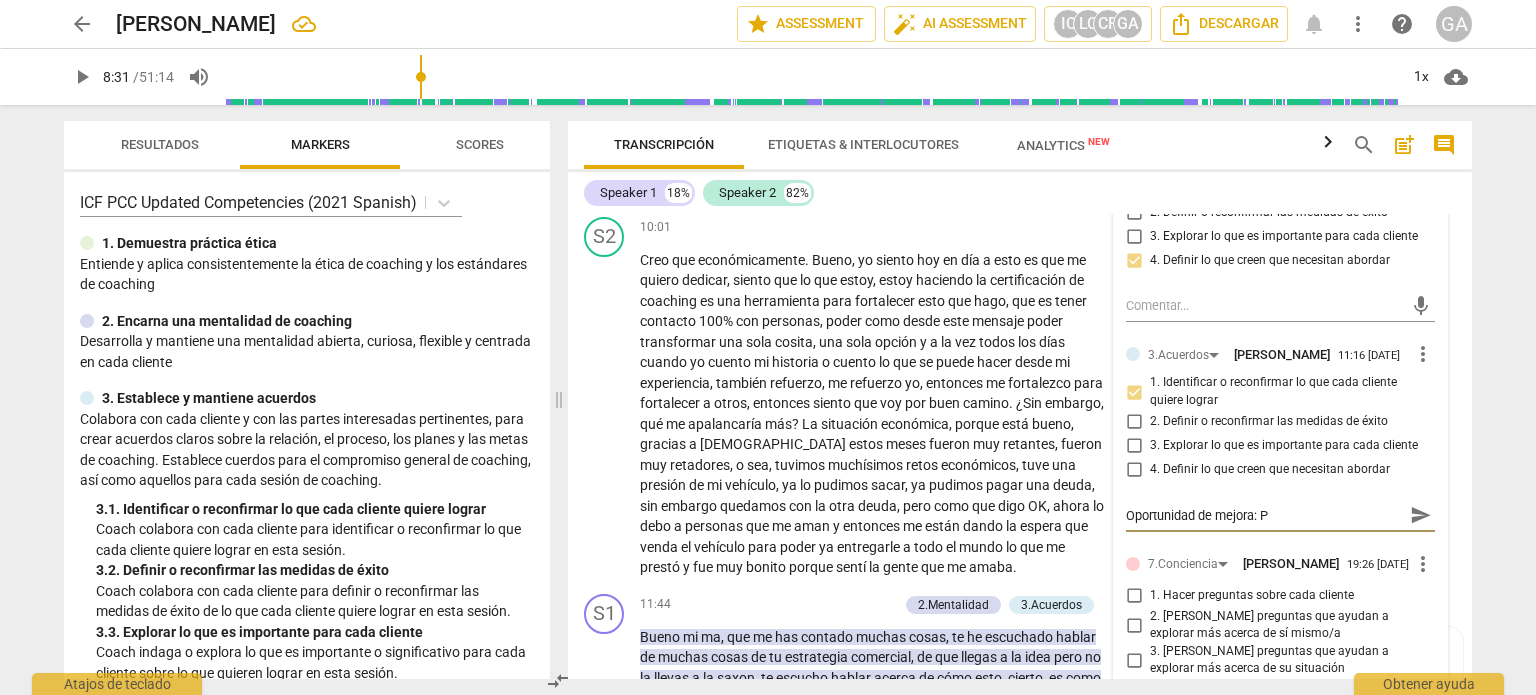 type on "Oportunidad de mejora: Pa" 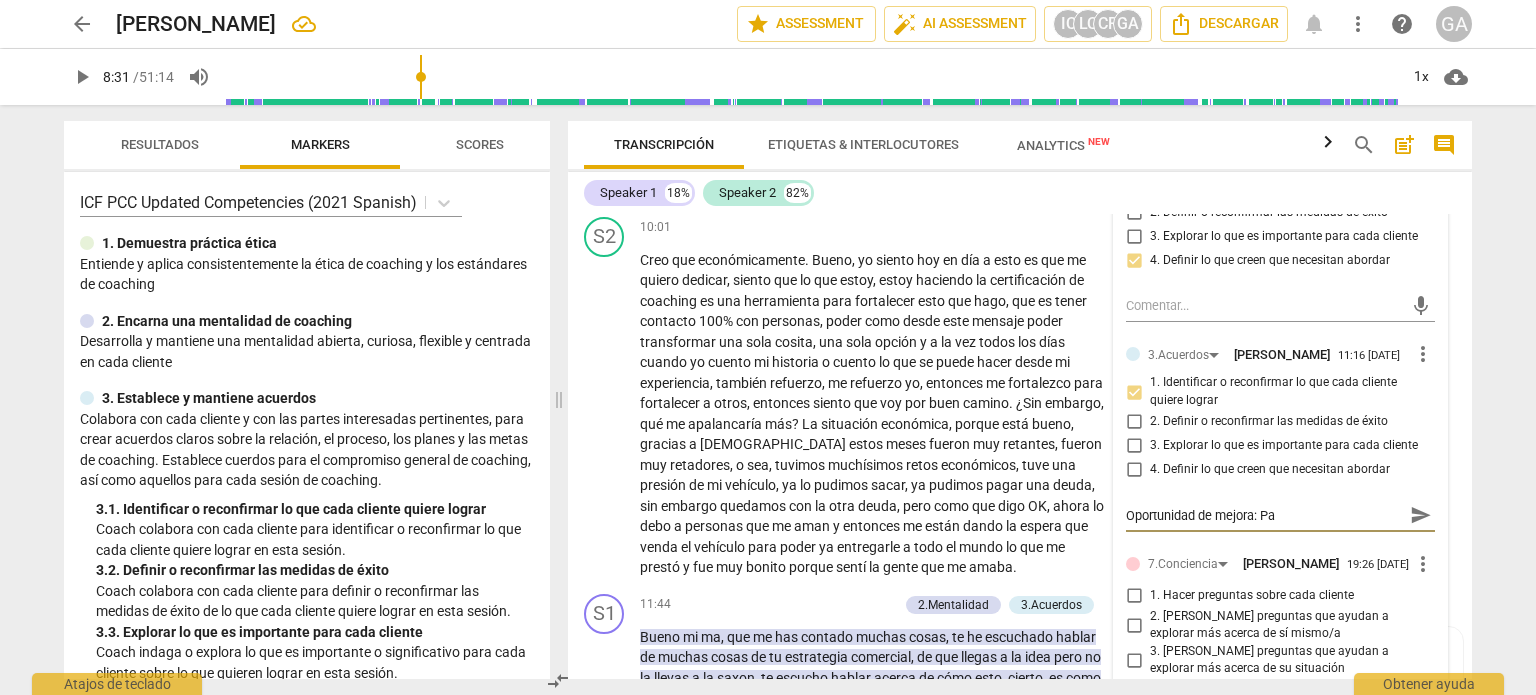 type on "Oportunidad de mejora: Par" 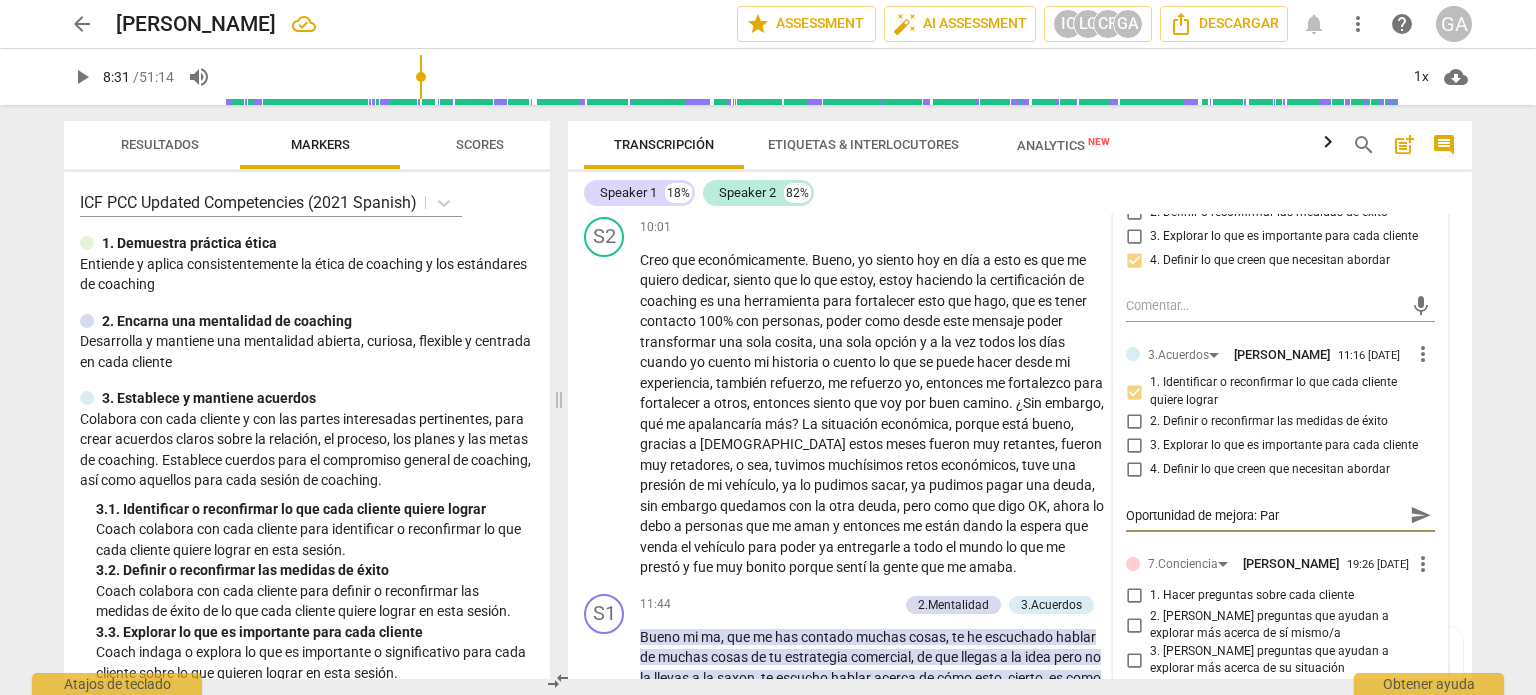 type on "Oportunidad de mejora: Para" 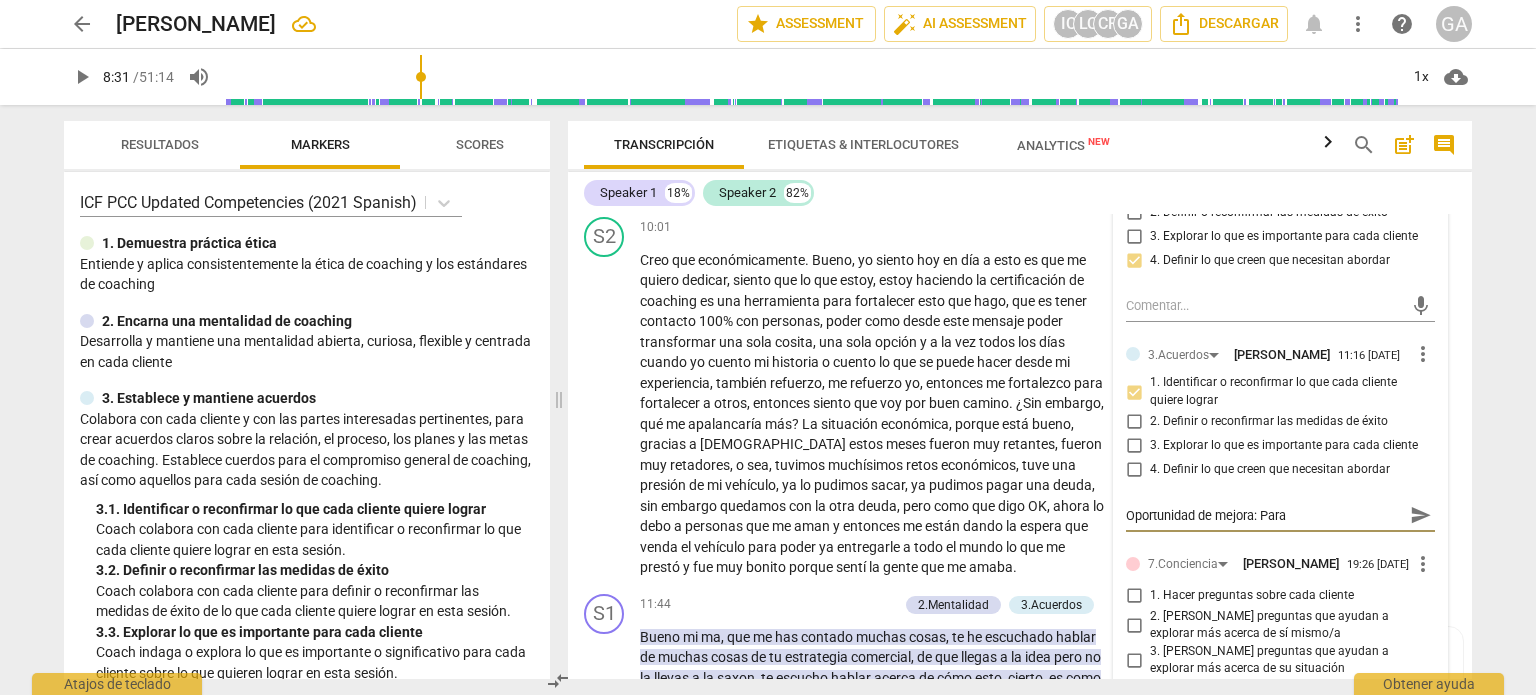 type on "Oportunidad de mejora: Para" 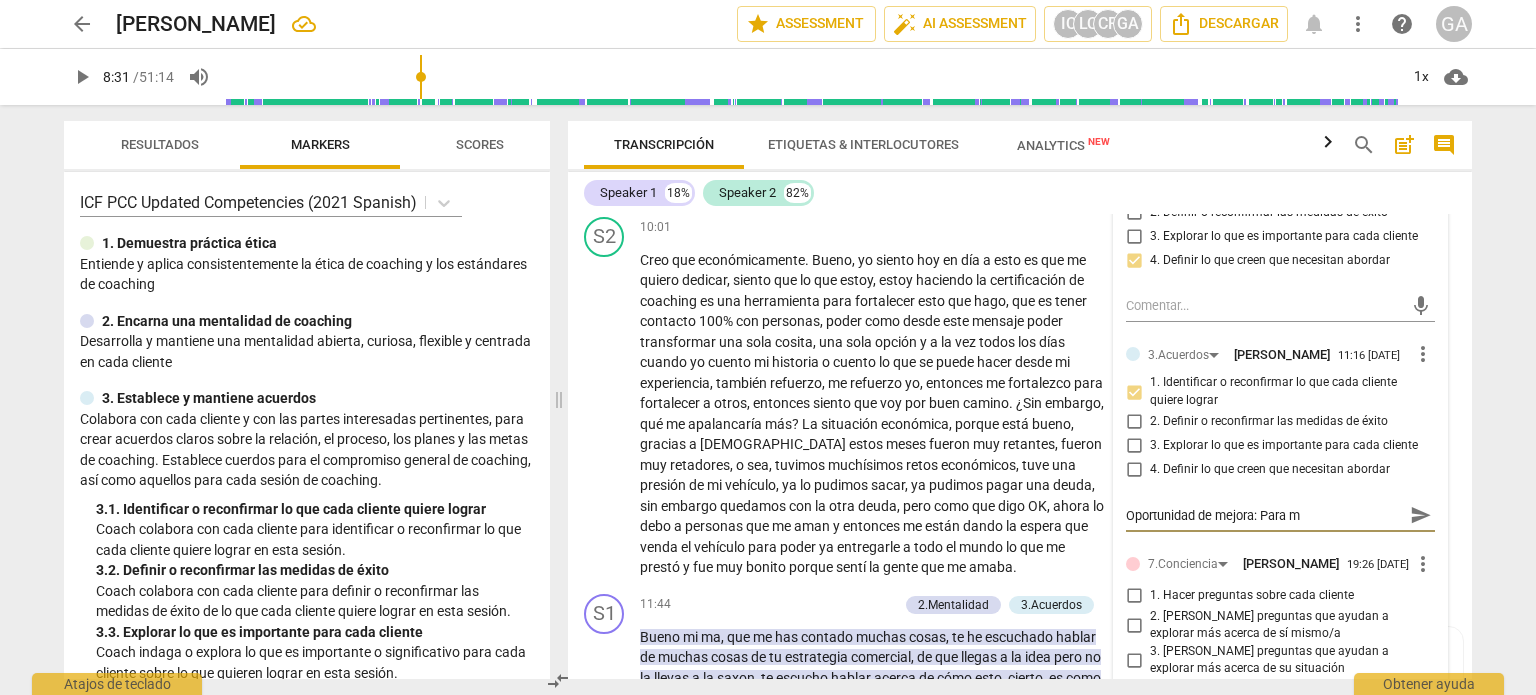 type on "Oportunidad de mejora: Para mi" 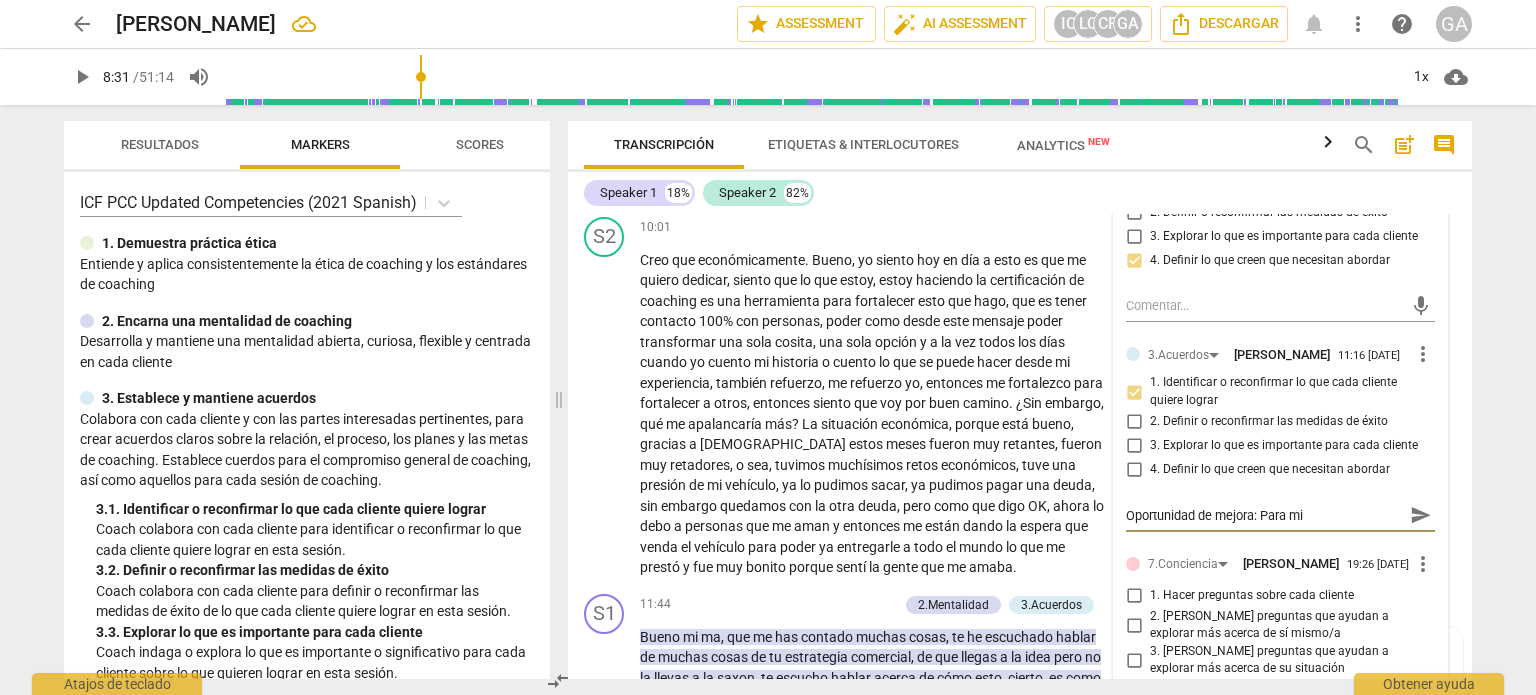 type on "Oportunidad de mejora: Para min" 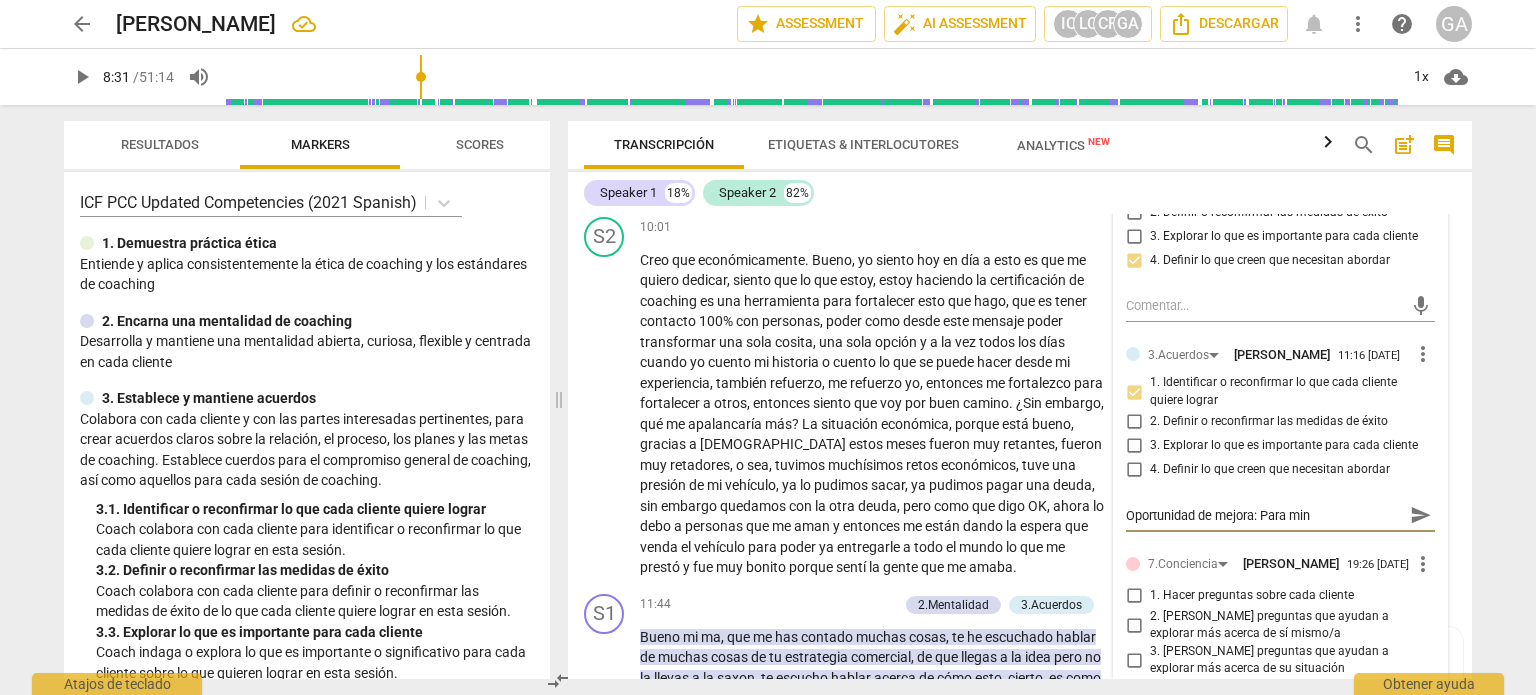 type on "Oportunidad de mejora: Para mini" 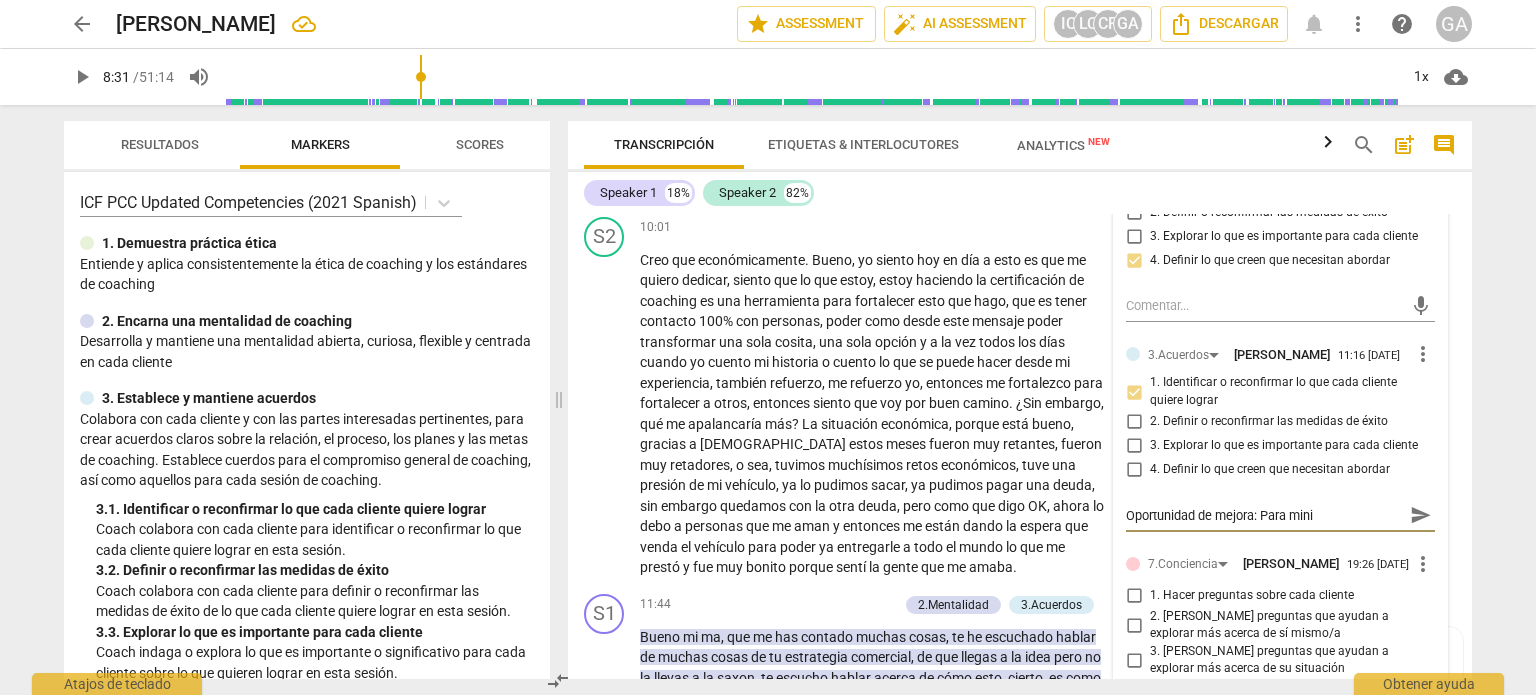 type on "Oportunidad de mejora: Para minim" 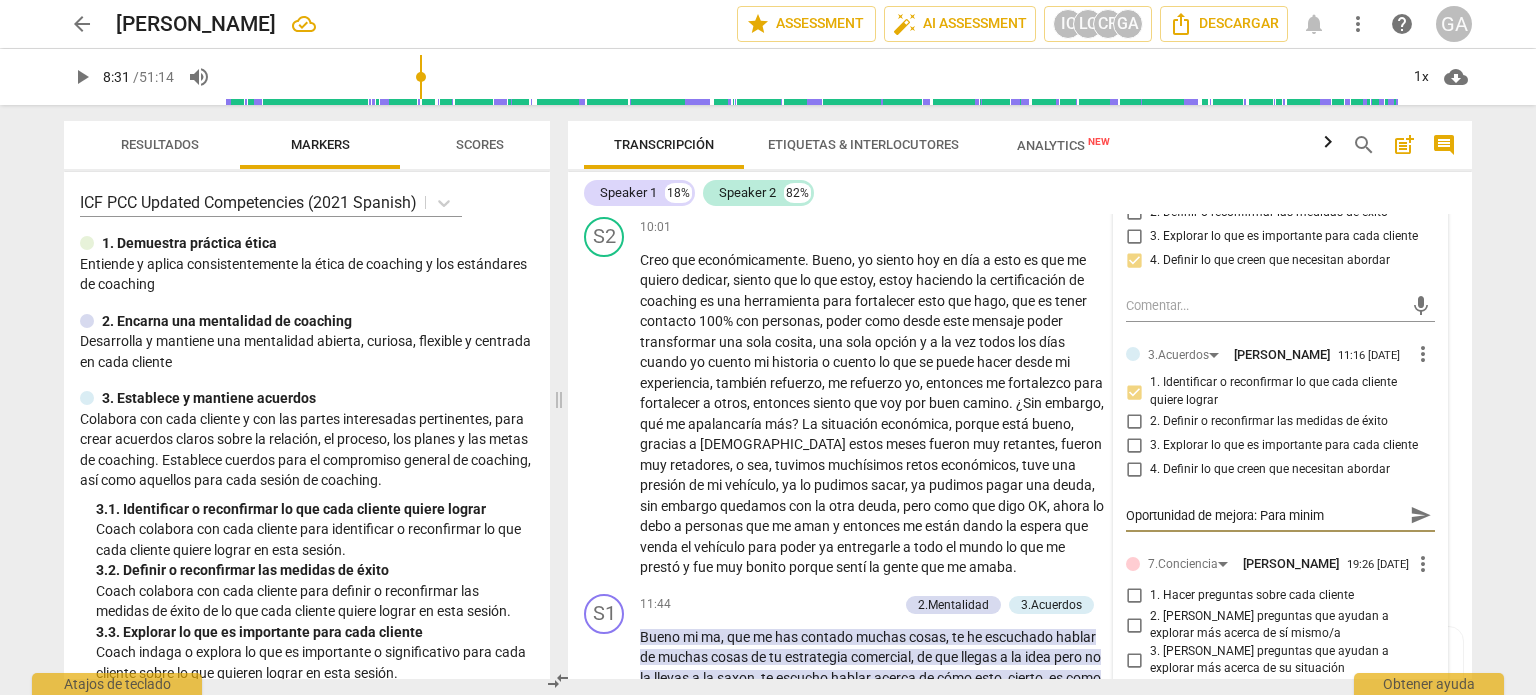 type on "Oportunidad de mejora: Para minimi" 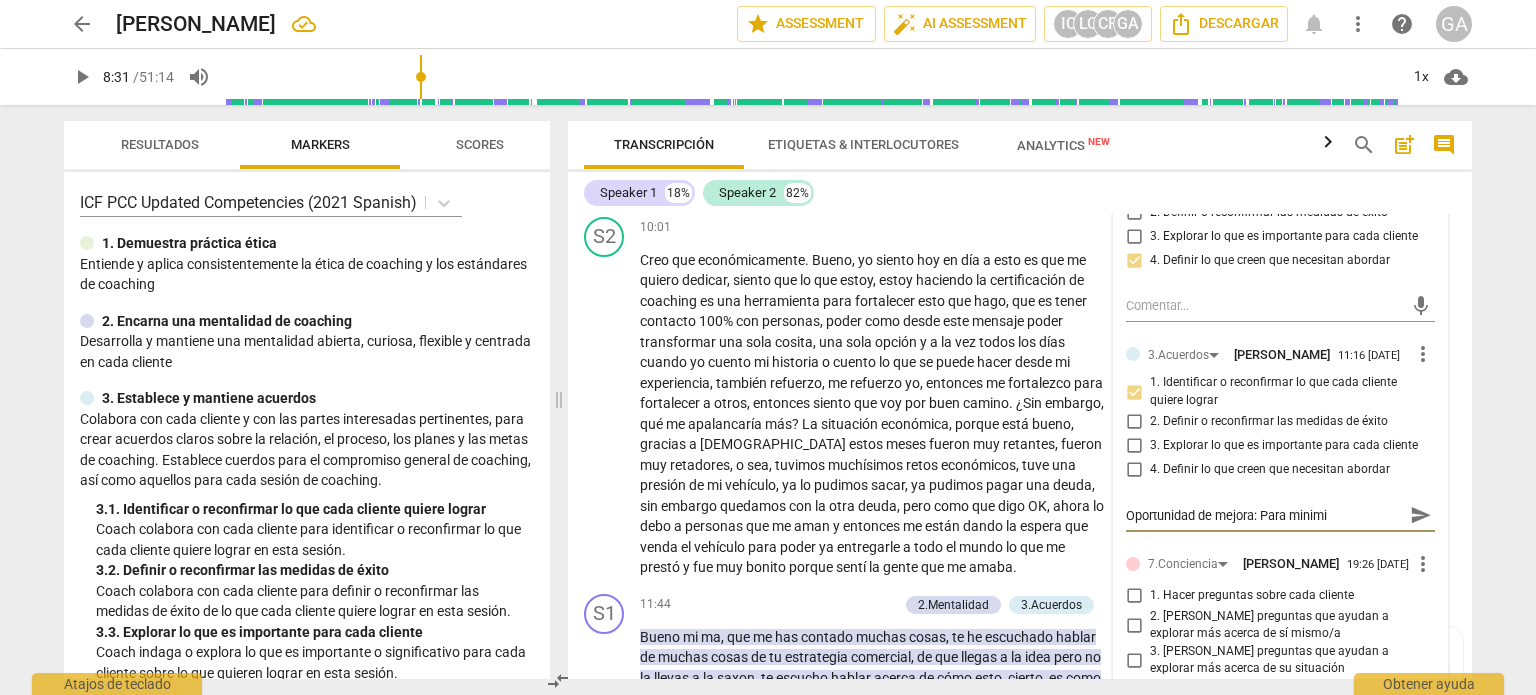 type on "Oportunidad de mejora: Para minimiz" 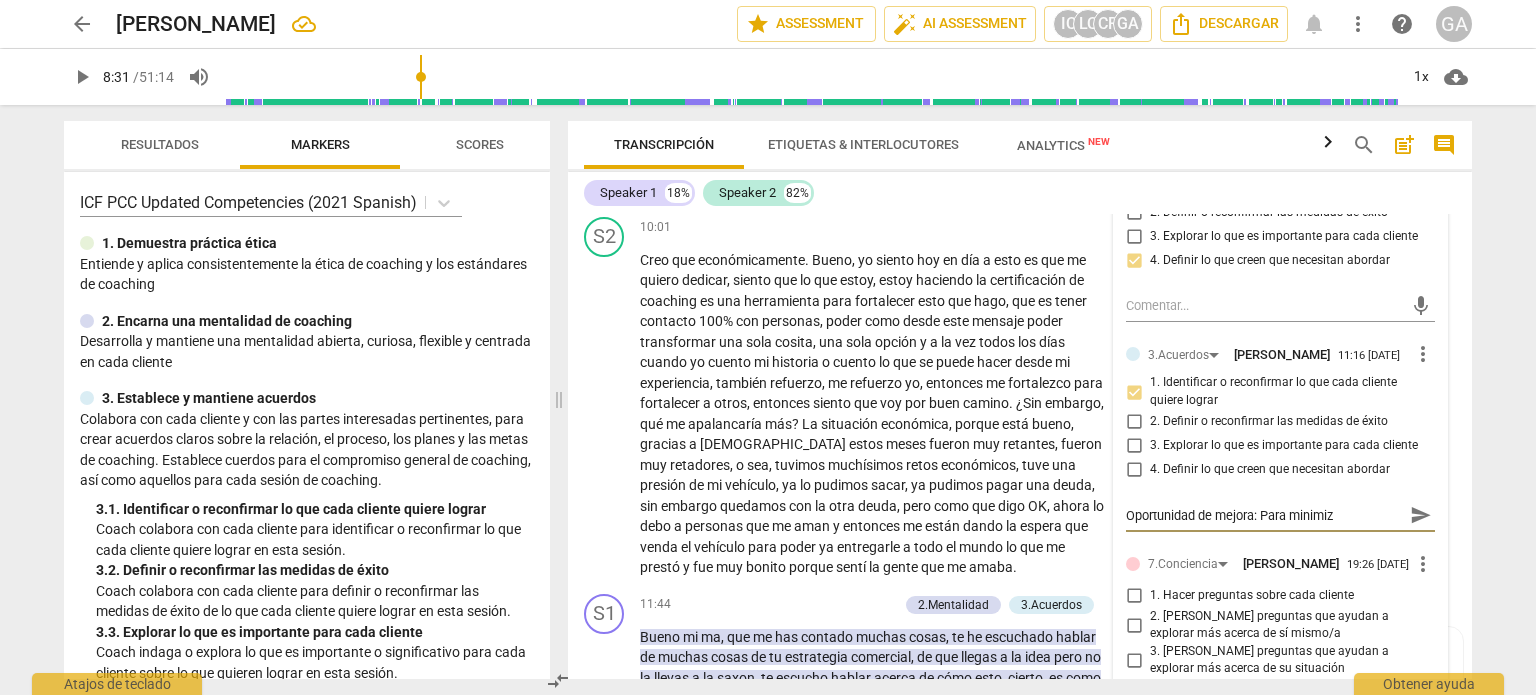 type on "Oportunidad de mejora: Para minimiza" 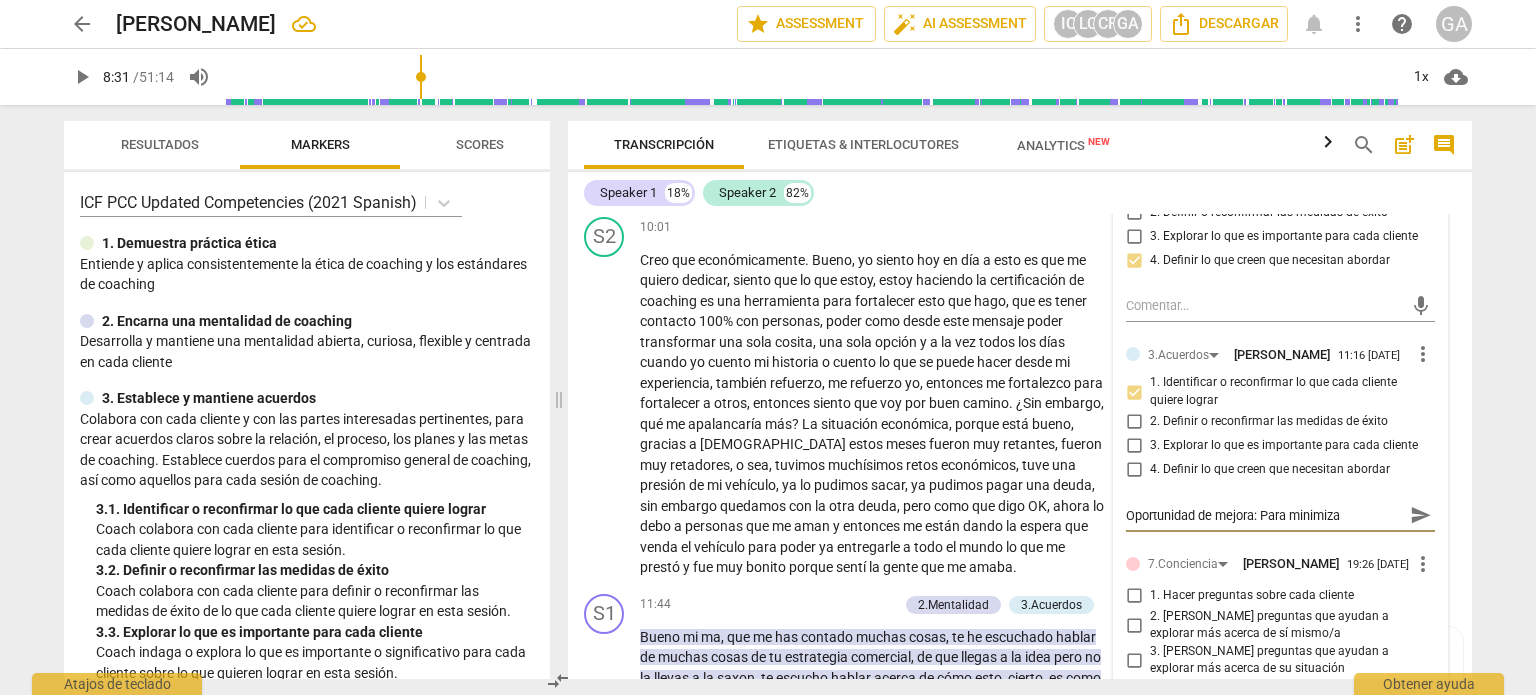 type on "Oportunidad de mejora: Para minimizar" 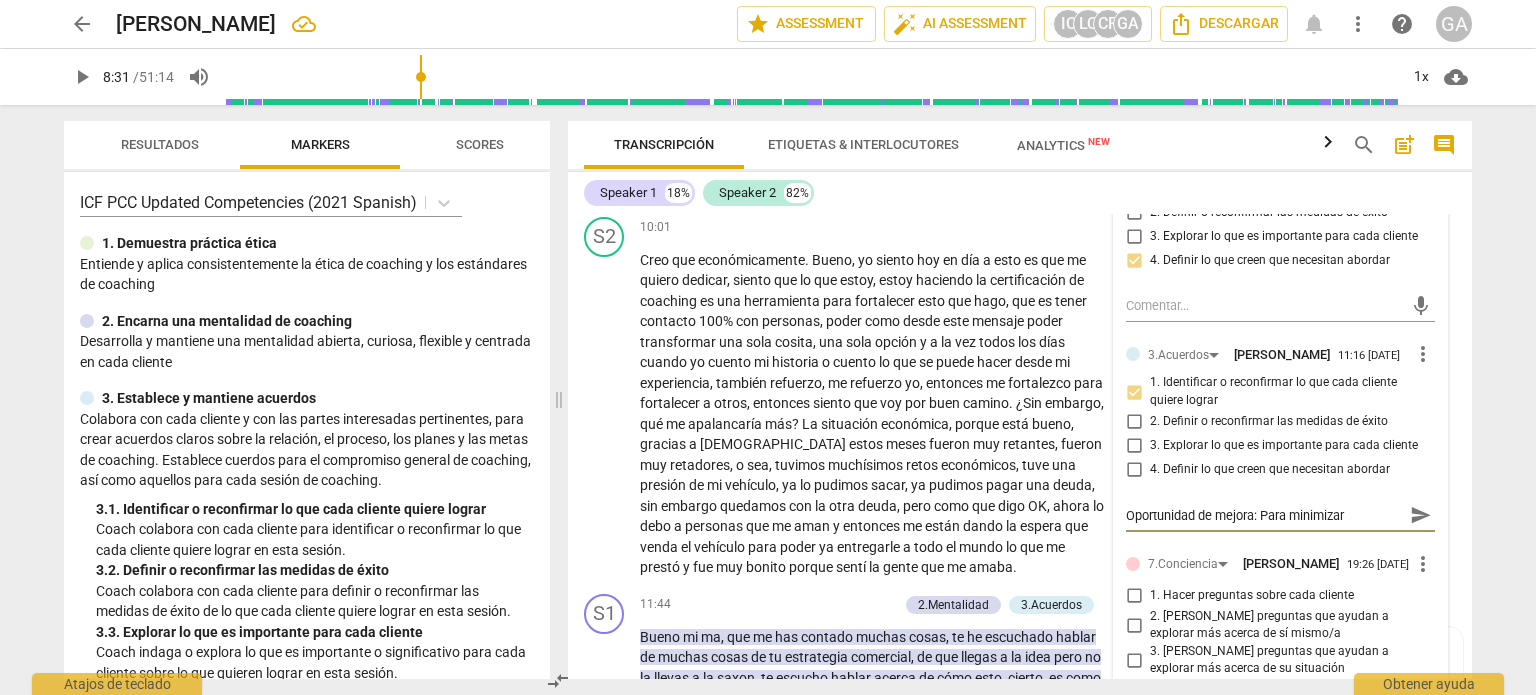 type on "Oportunidad de mejora: Para minimizar" 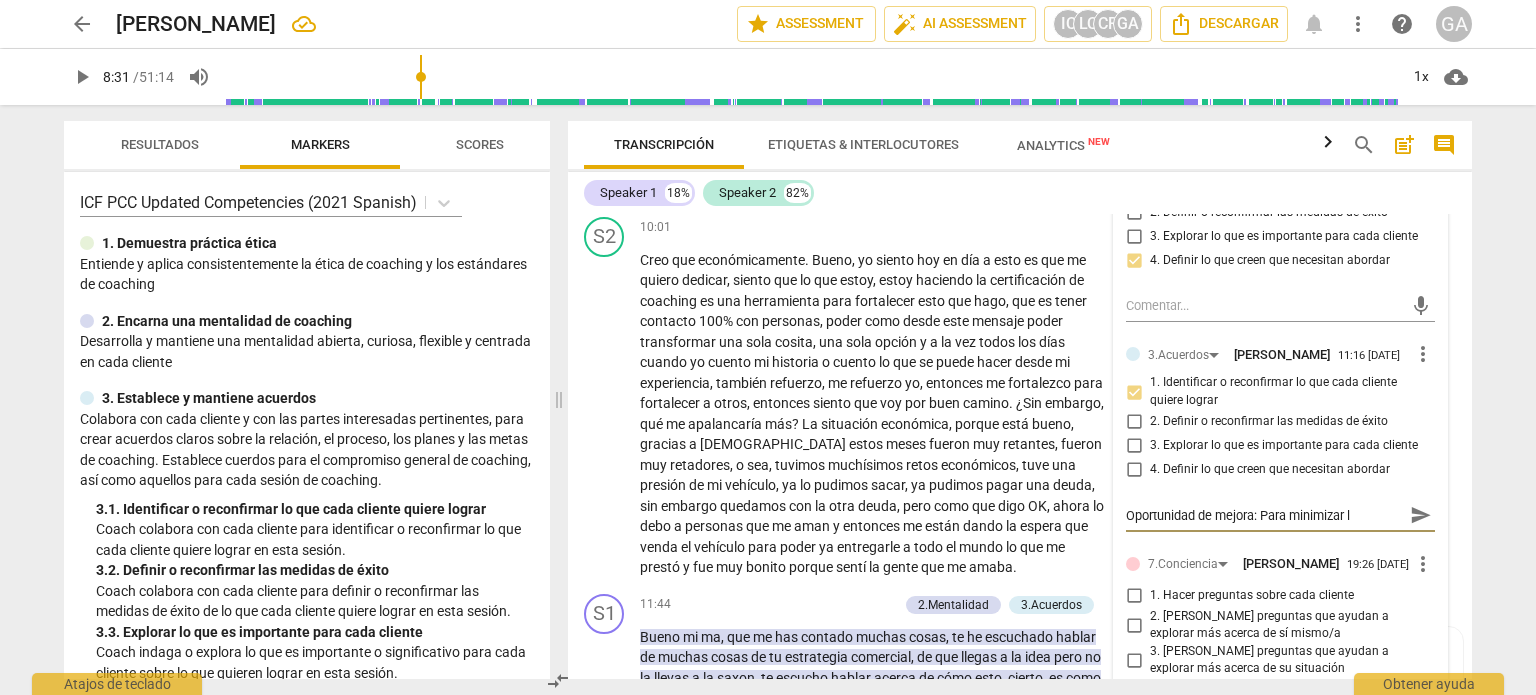 type on "Oportunidad de mejora: Para minimizar la" 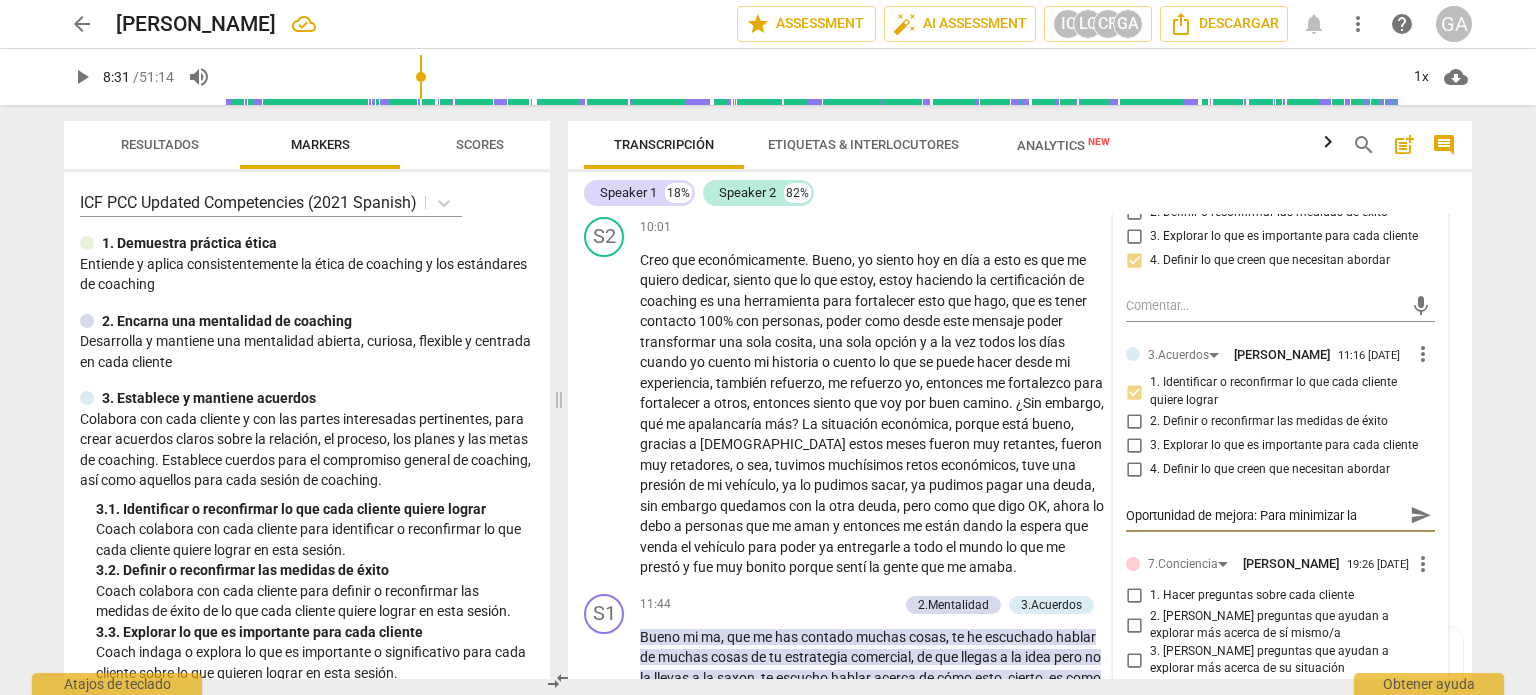 type on "Oportunidad de mejora: Para minimizar la" 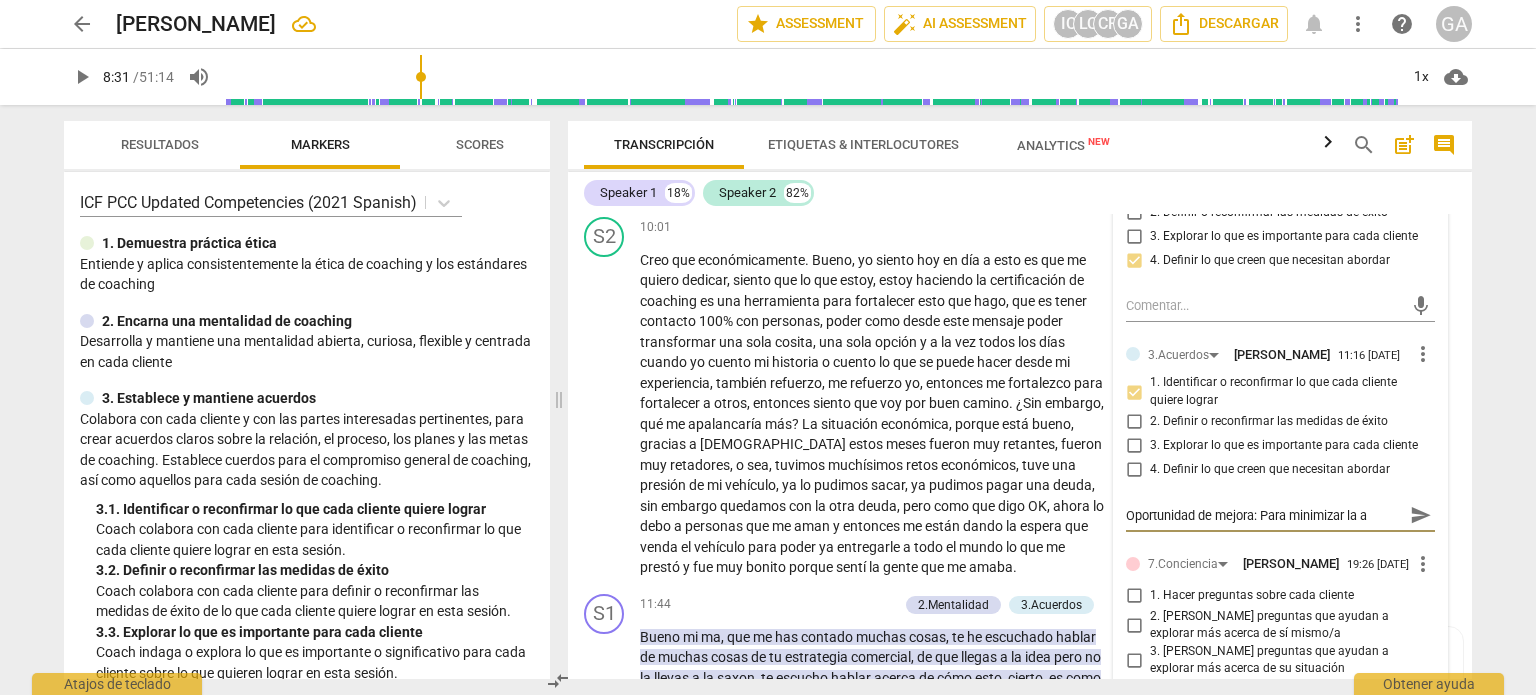 type on "Oportunidad de mejora: Para minimizar la am" 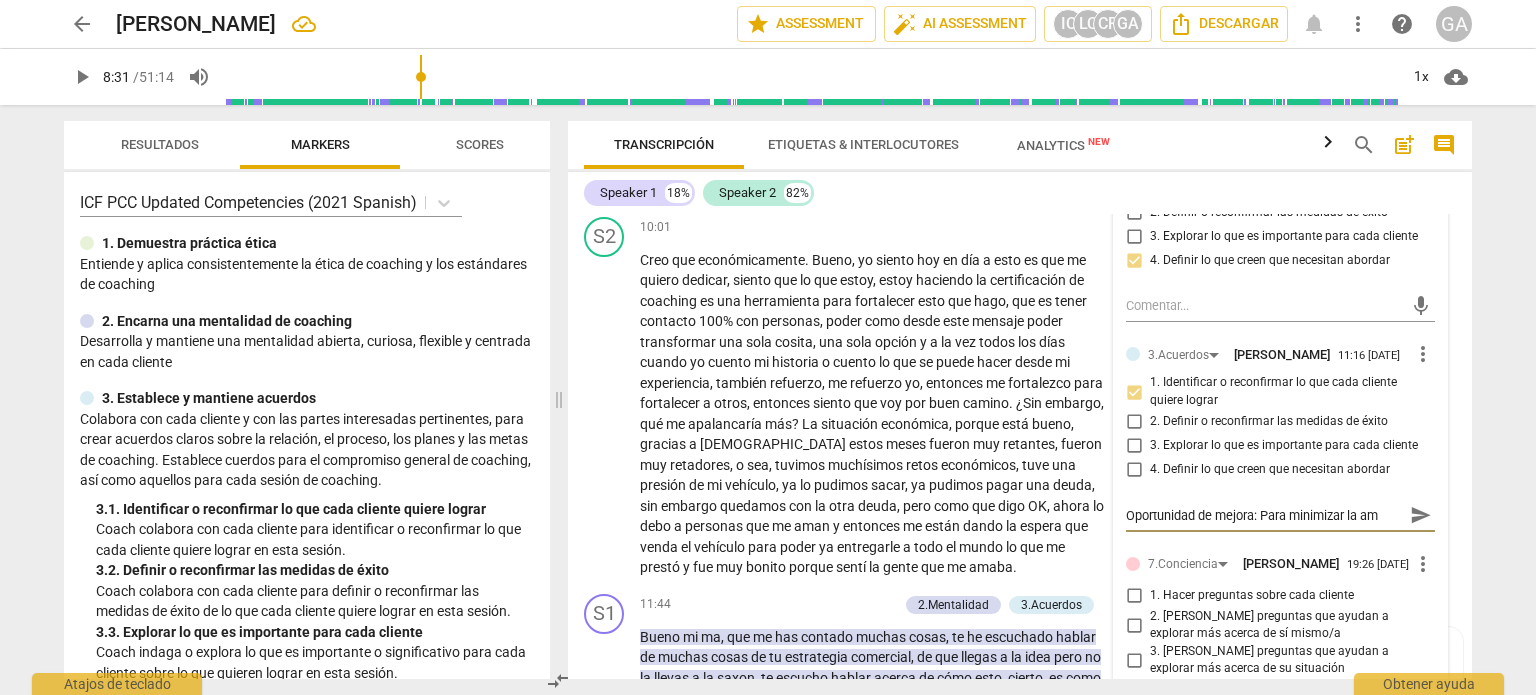 type on "Oportunidad de mejora: Para minimizar la amb" 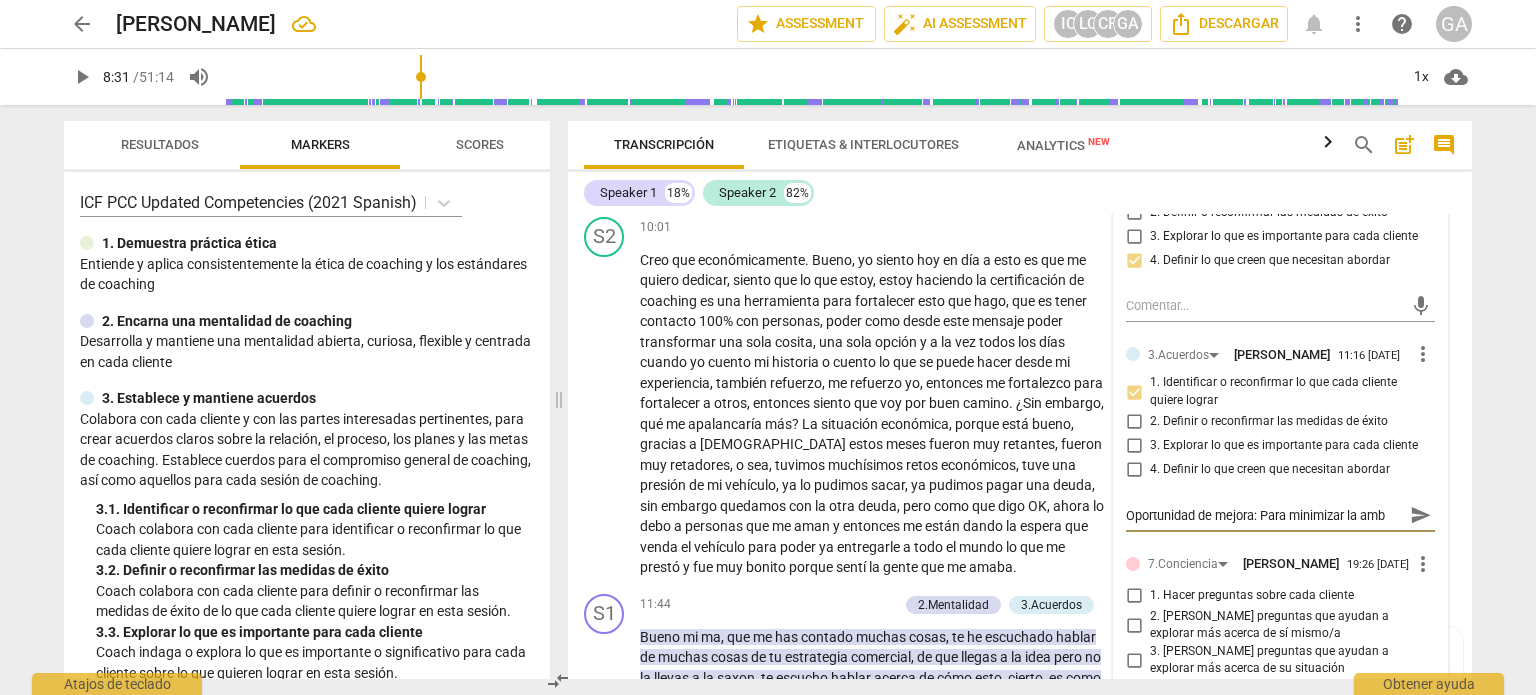 type on "Oportunidad de mejora: Para minimizar la ambi" 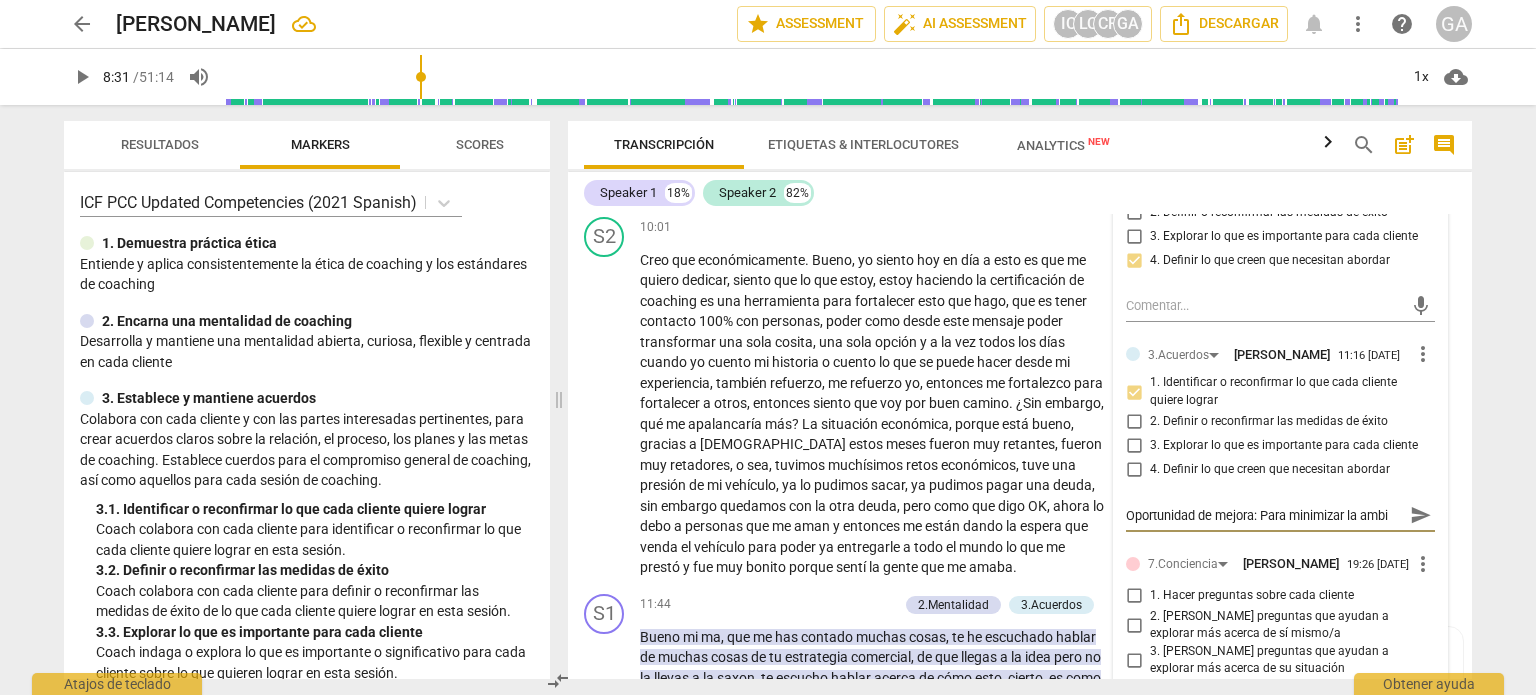 type on "Oportunidad de mejora: Para minimizar la ambig" 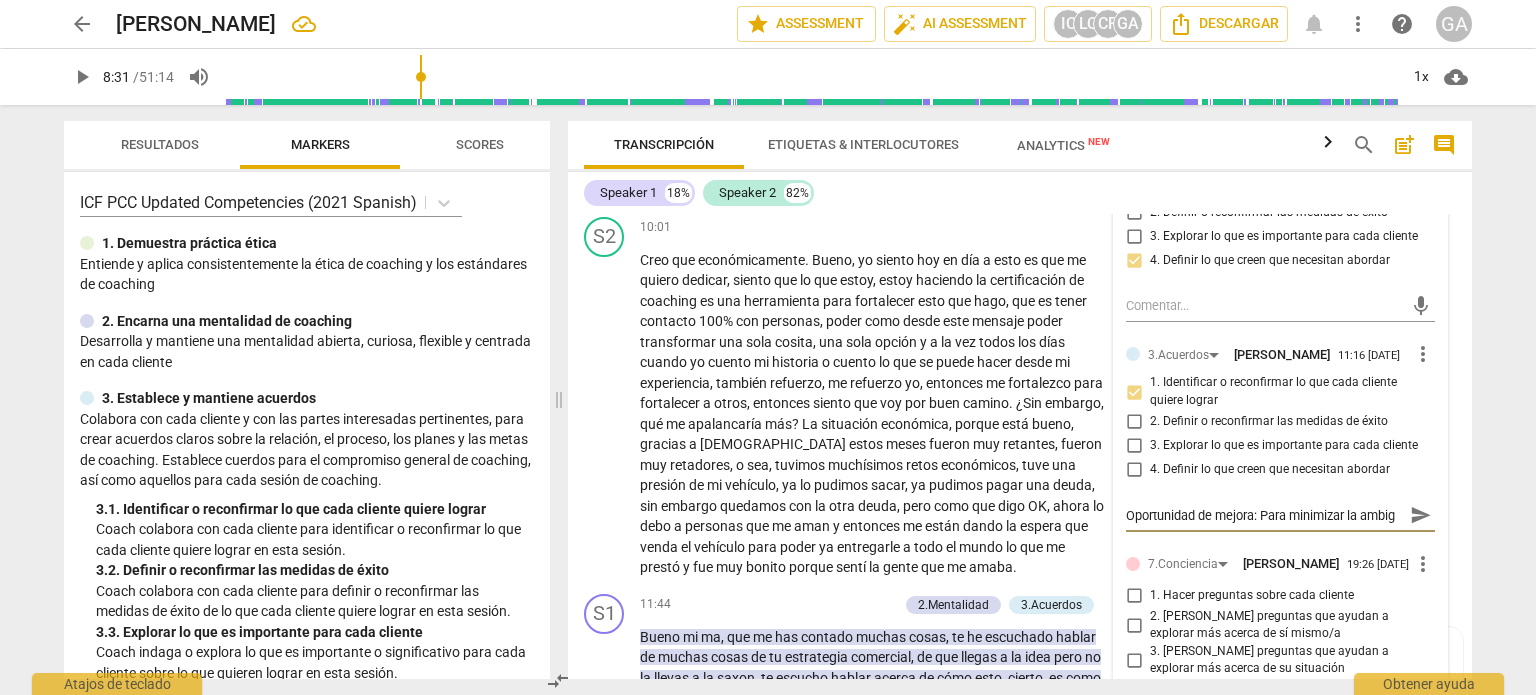 scroll, scrollTop: 17, scrollLeft: 0, axis: vertical 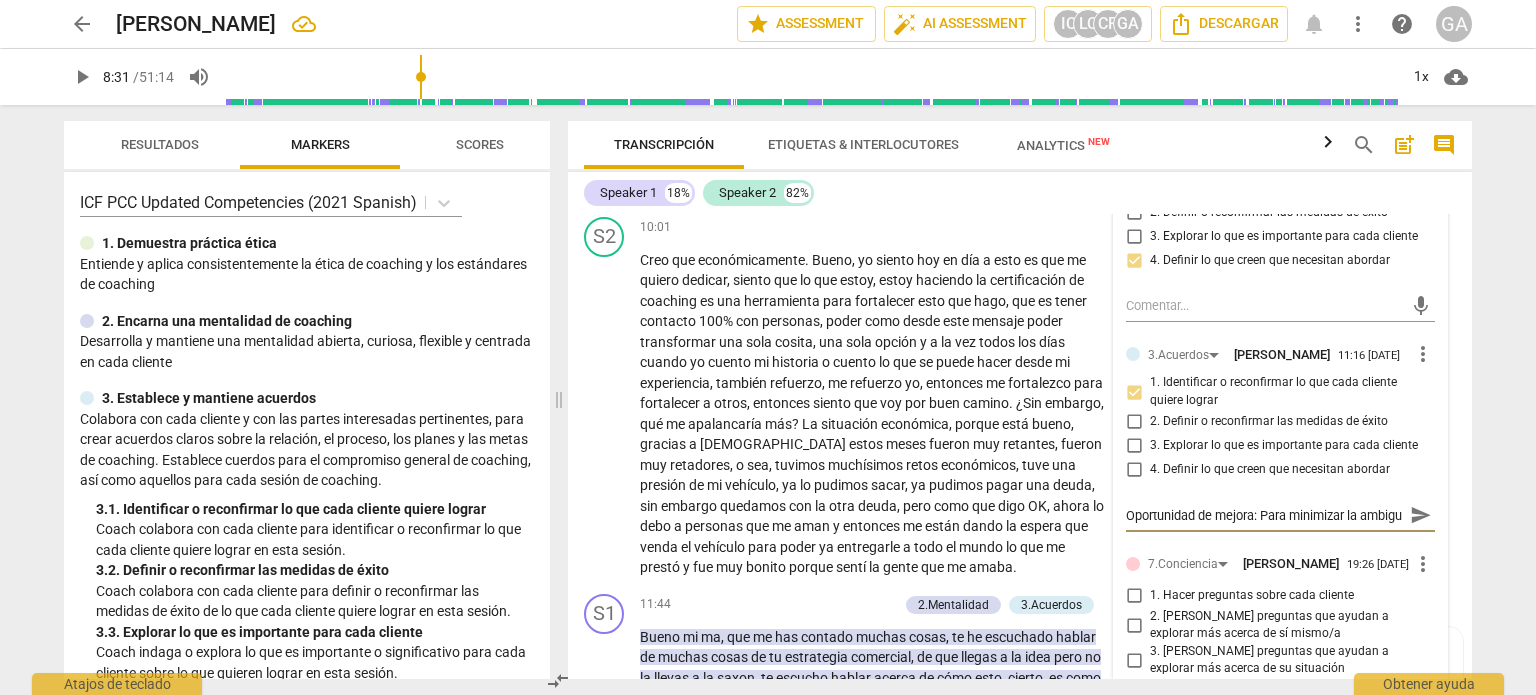 type on "Oportunidad de mejora: Para minimizar la ambigue" 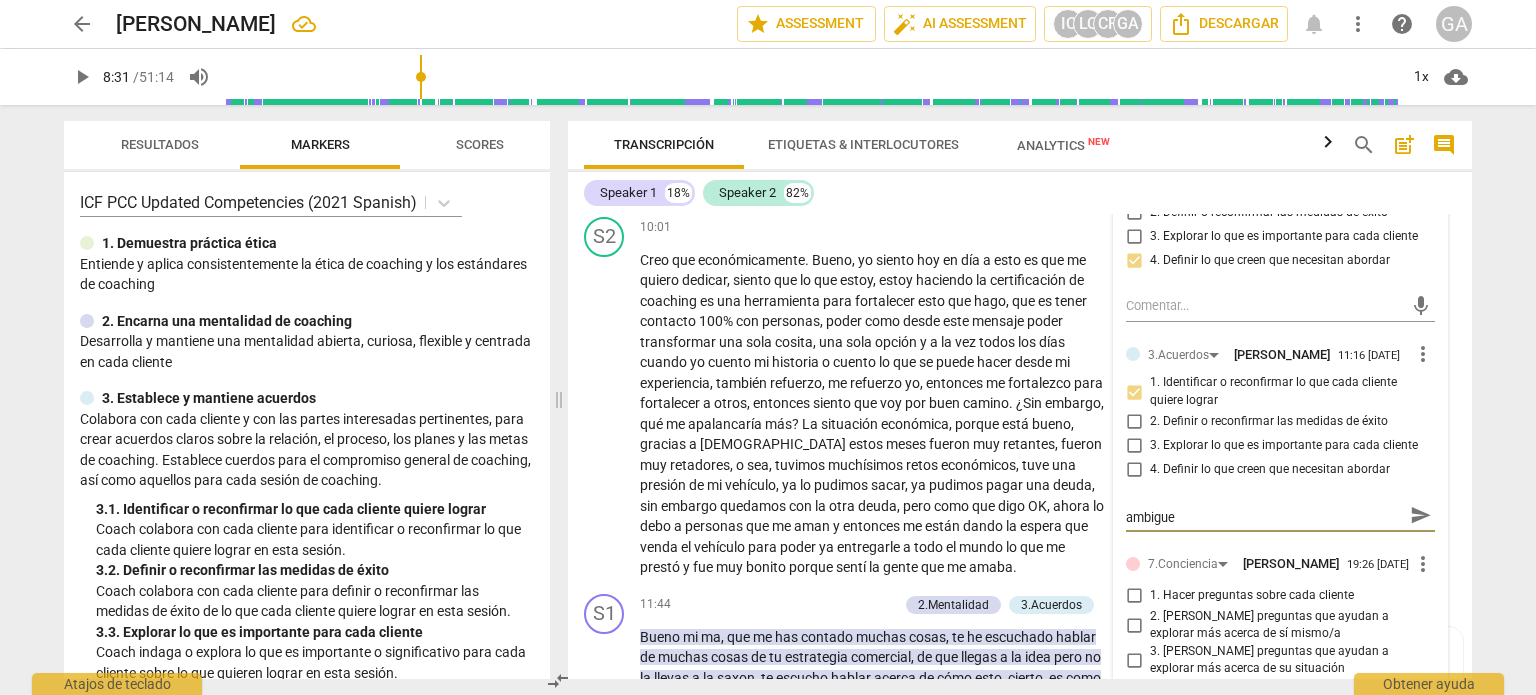 type on "Oportunidad de mejora: Para minimizar la ambigued" 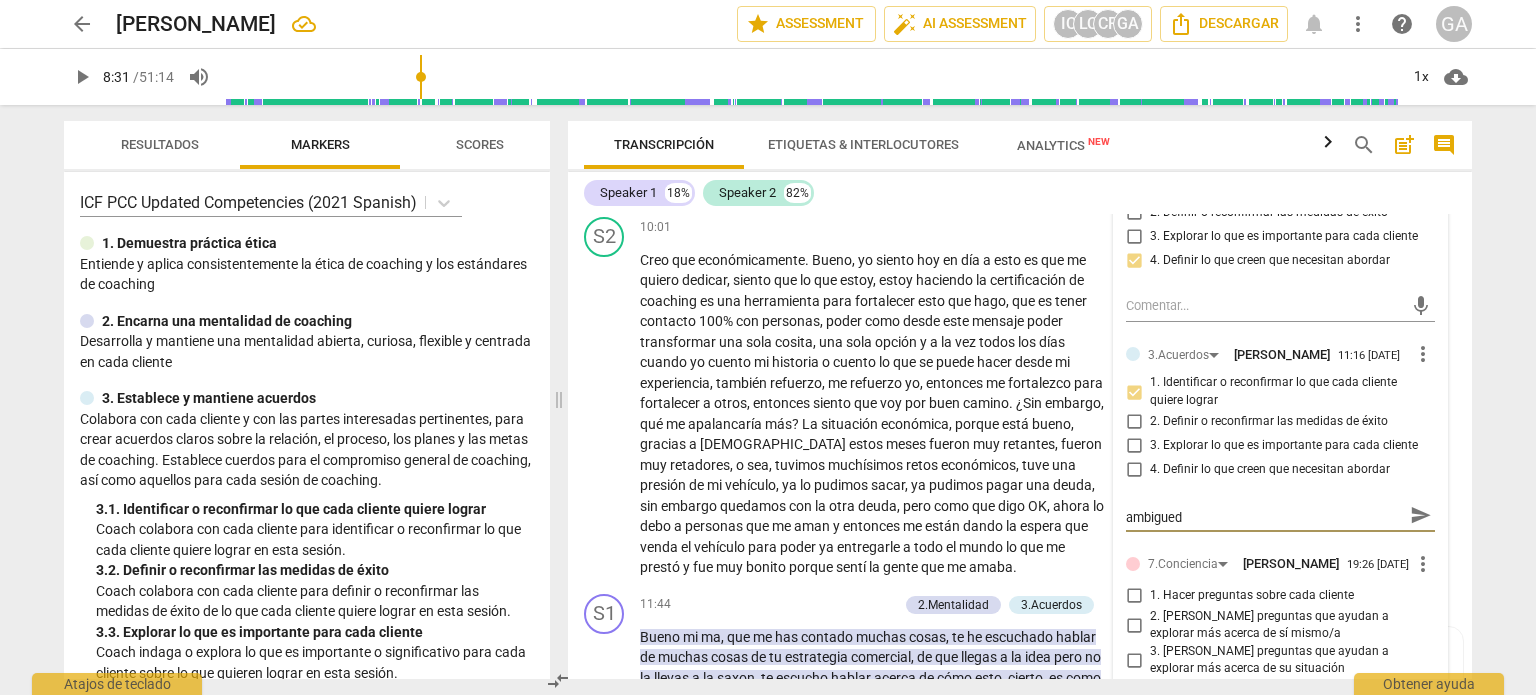 type on "Oportunidad de mejora: Para minimizar la ambigueda" 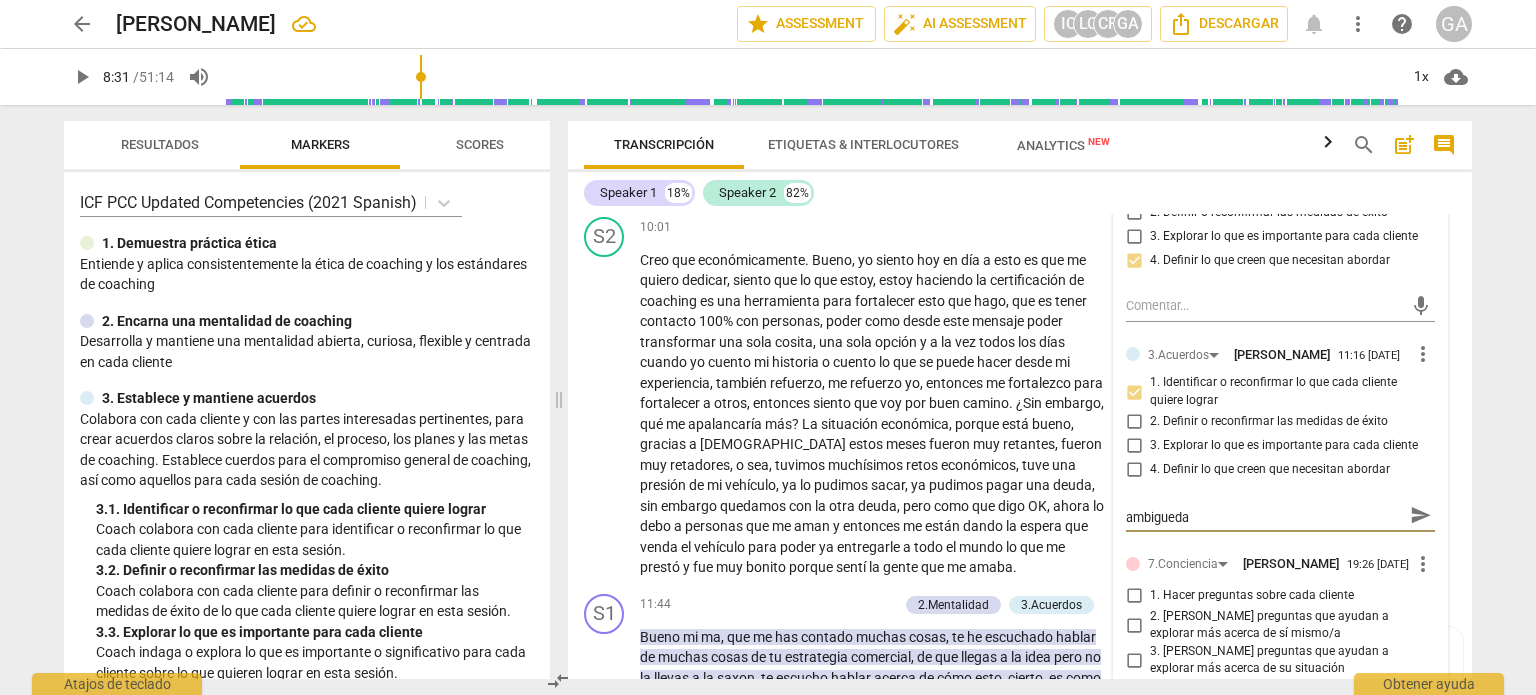 type on "Oportunidad de mejora: Para minimizar la ambiguedad" 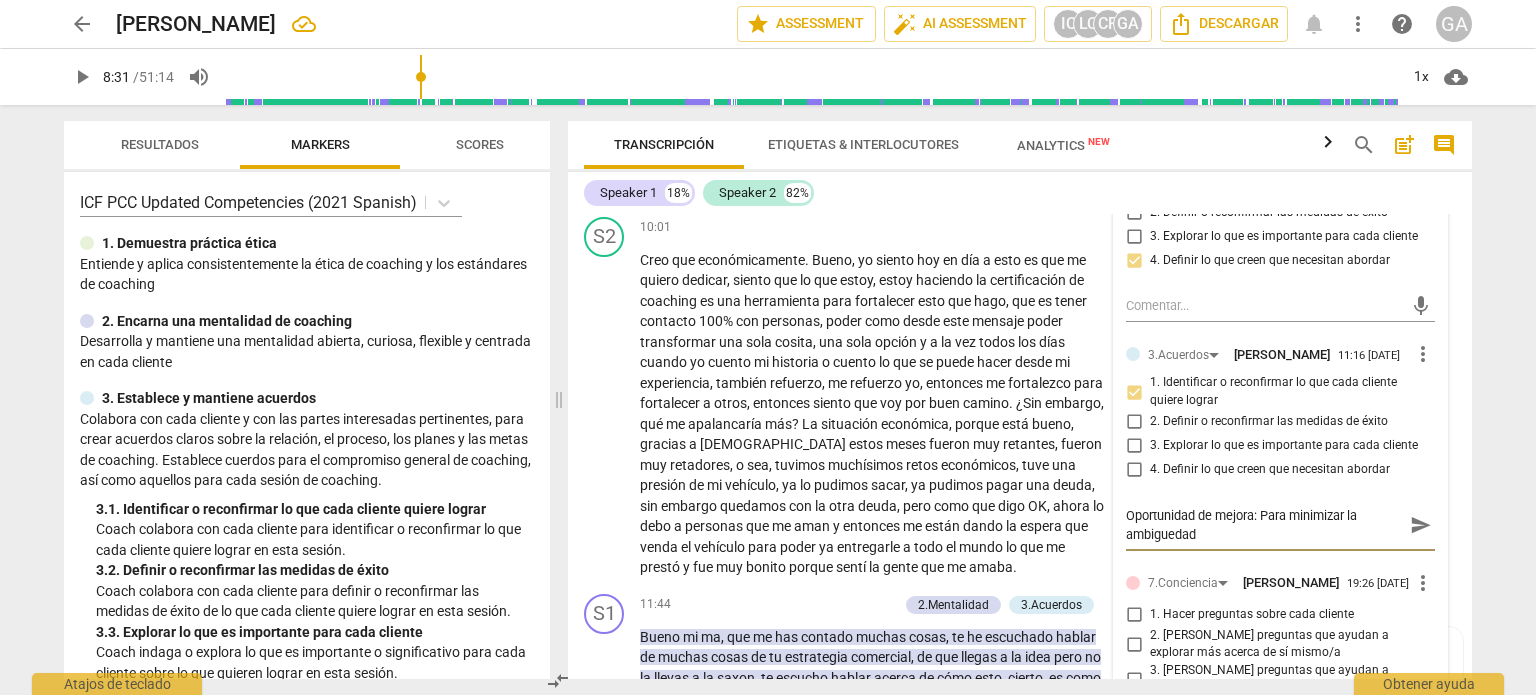 scroll, scrollTop: 0, scrollLeft: 0, axis: both 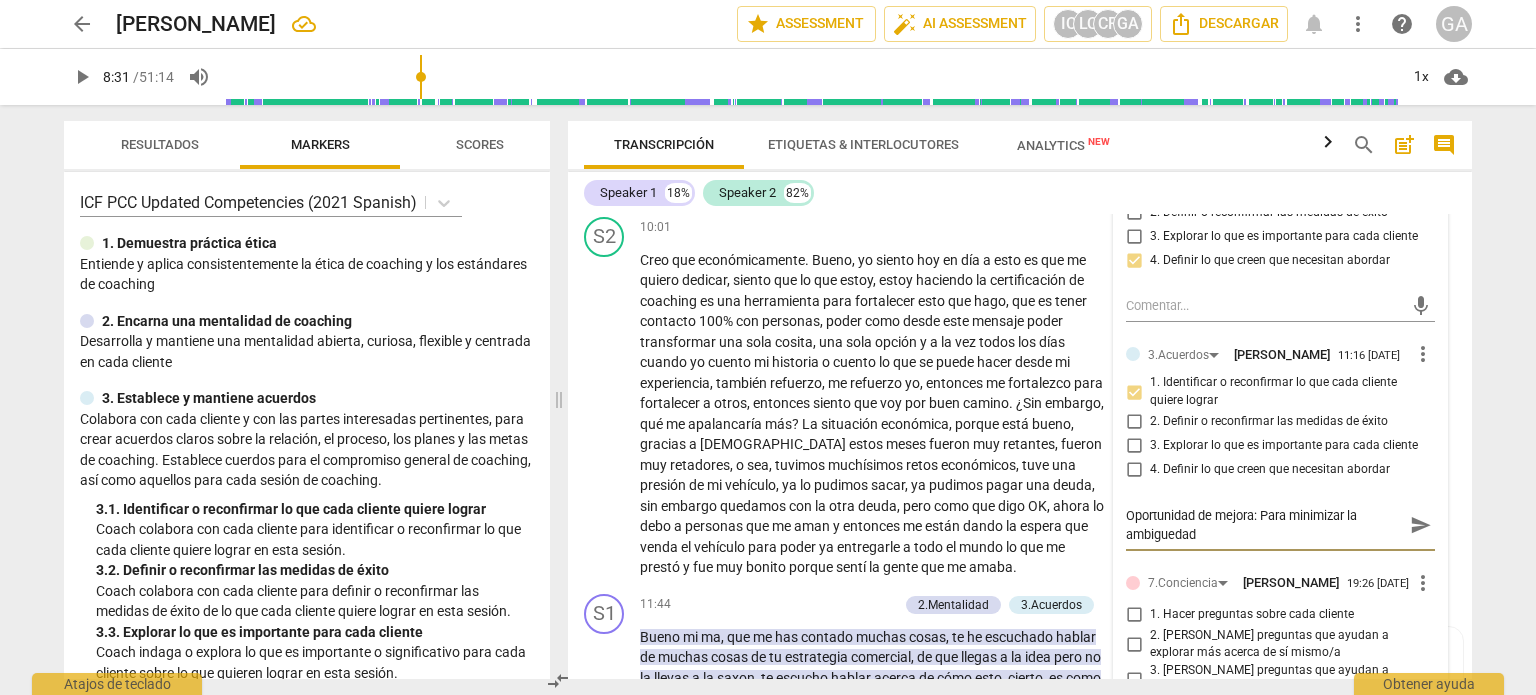 type on "Oportunidad de mejora: Para minimizar la ambiguedad" 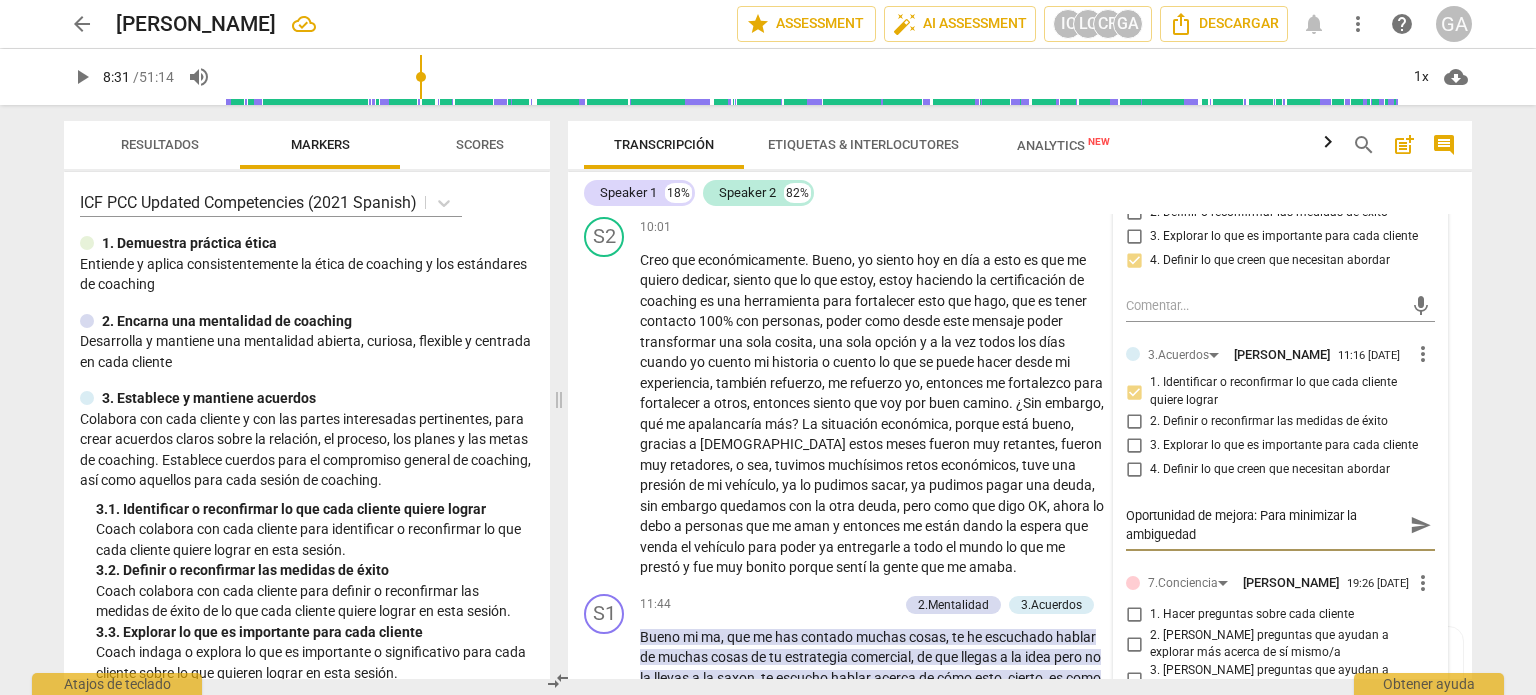 type on "Oportunidad de mejora: Para minimizar la ambigueda" 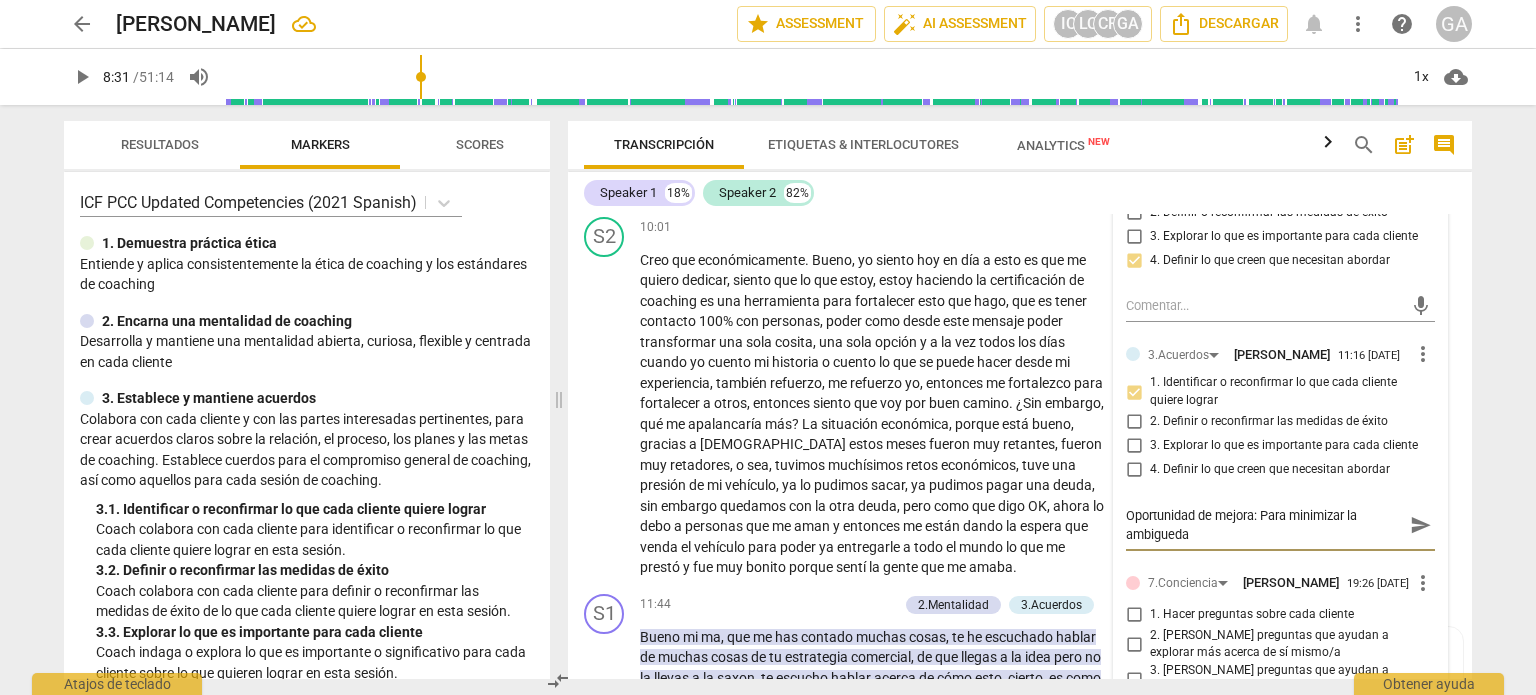 scroll, scrollTop: 17, scrollLeft: 0, axis: vertical 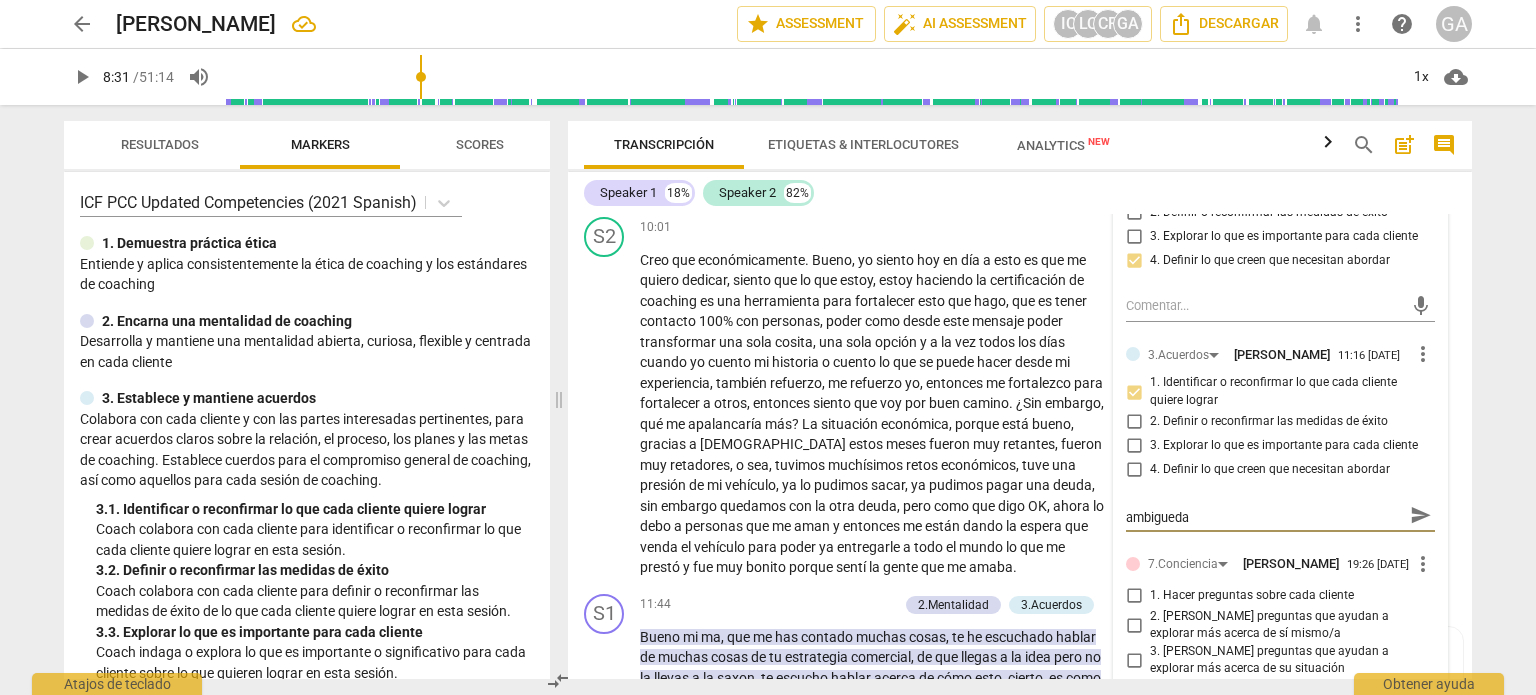 type on "Oportunidad de mejora: Para minimizar la ambiguedad" 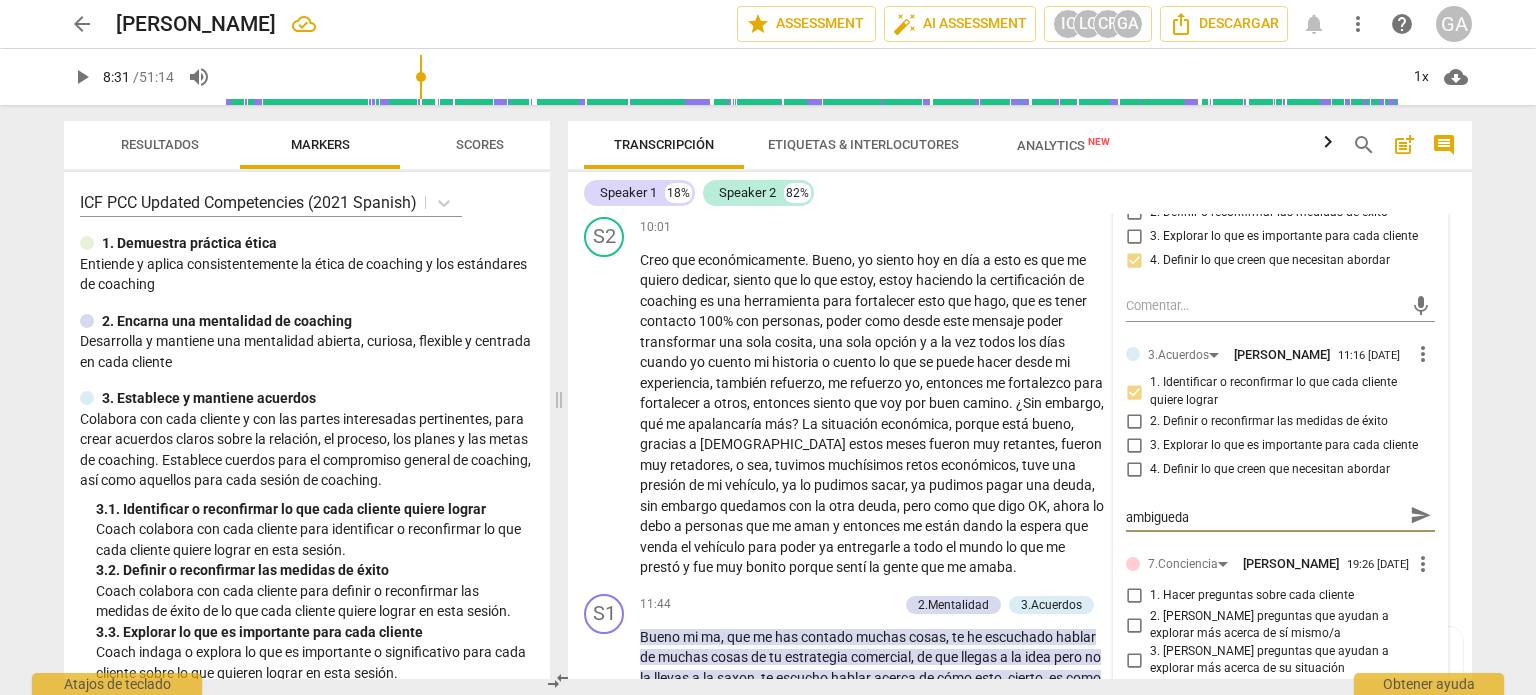 type on "Oportunidad de mejora: Para minimizar la ambiguedad" 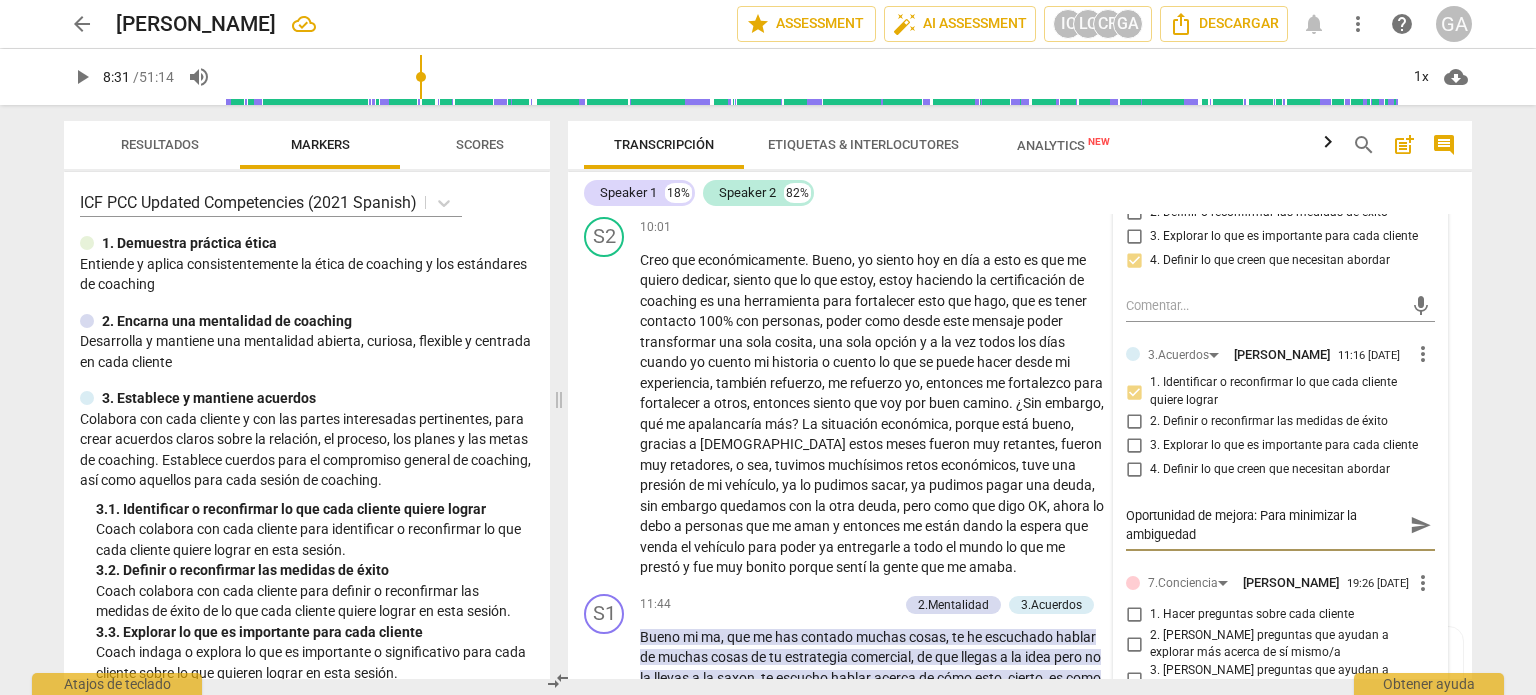scroll, scrollTop: 0, scrollLeft: 0, axis: both 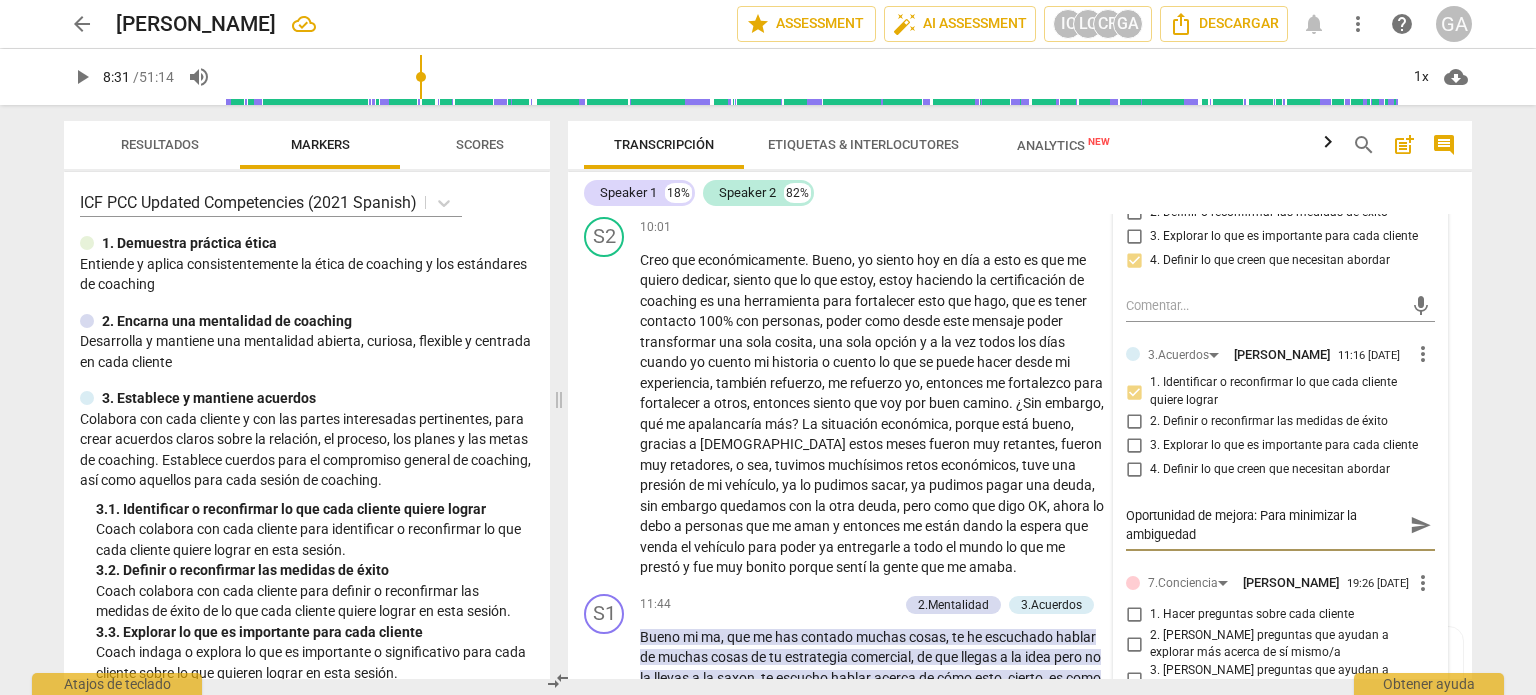 type on "Oportunidad de mejora: Para minimizar la ambiguedad." 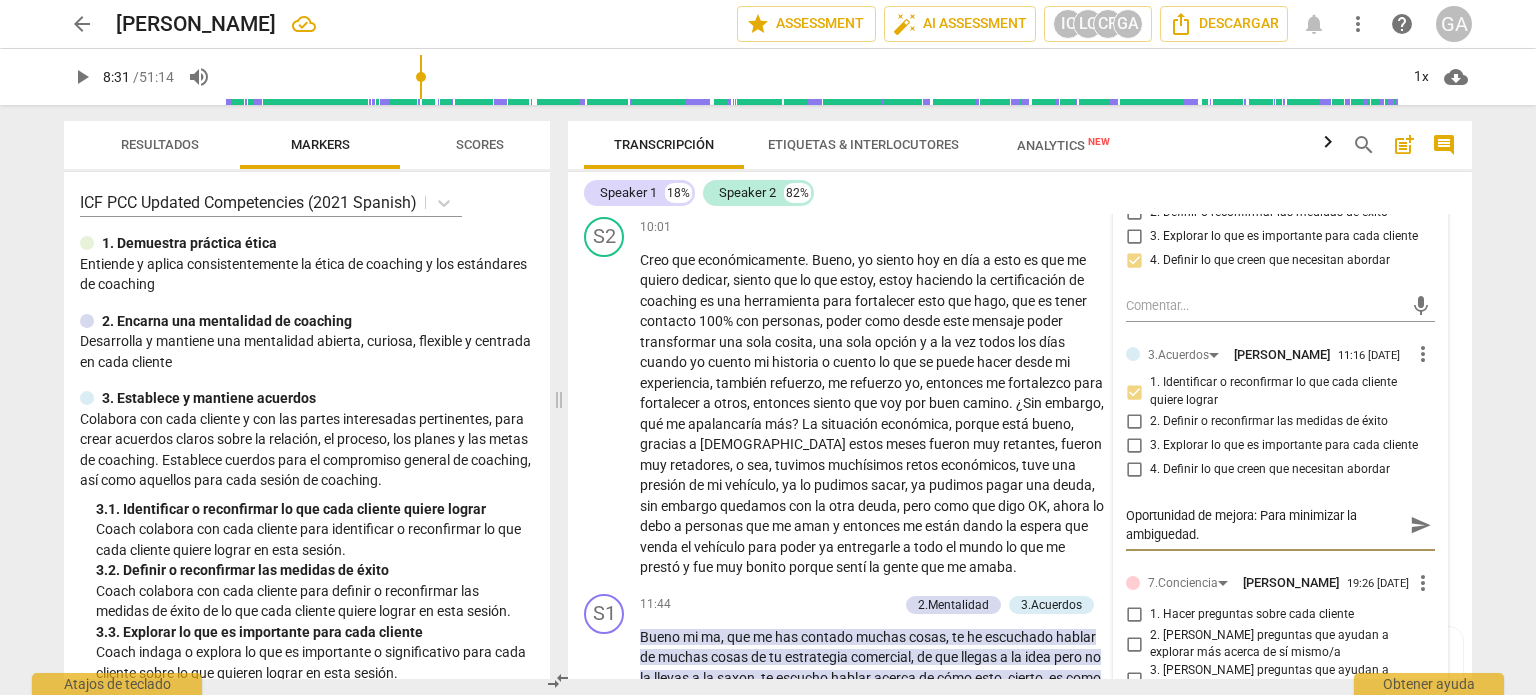 type on "Oportunidad de mejora: Para minimizar la ambiguedad." 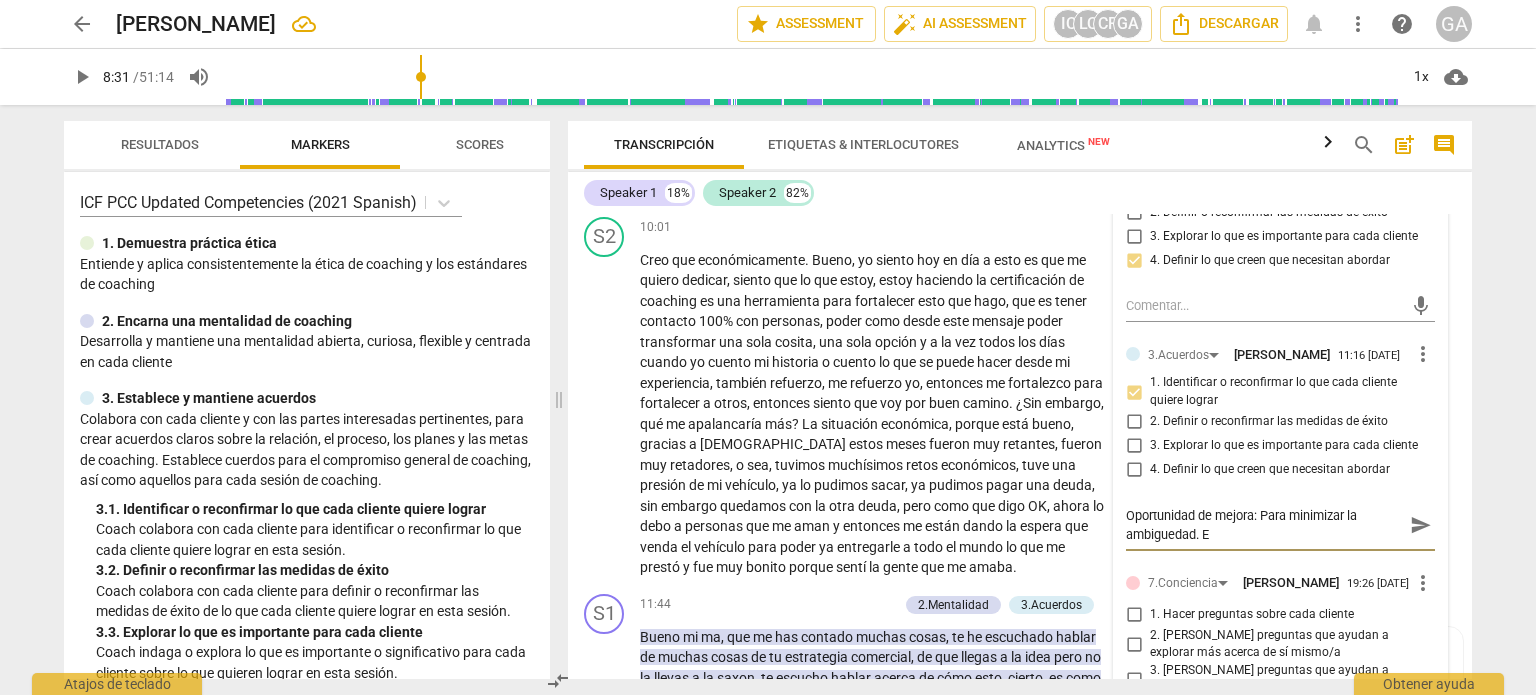 type on "Oportunidad de mejora: Para minimizar la ambiguedad." 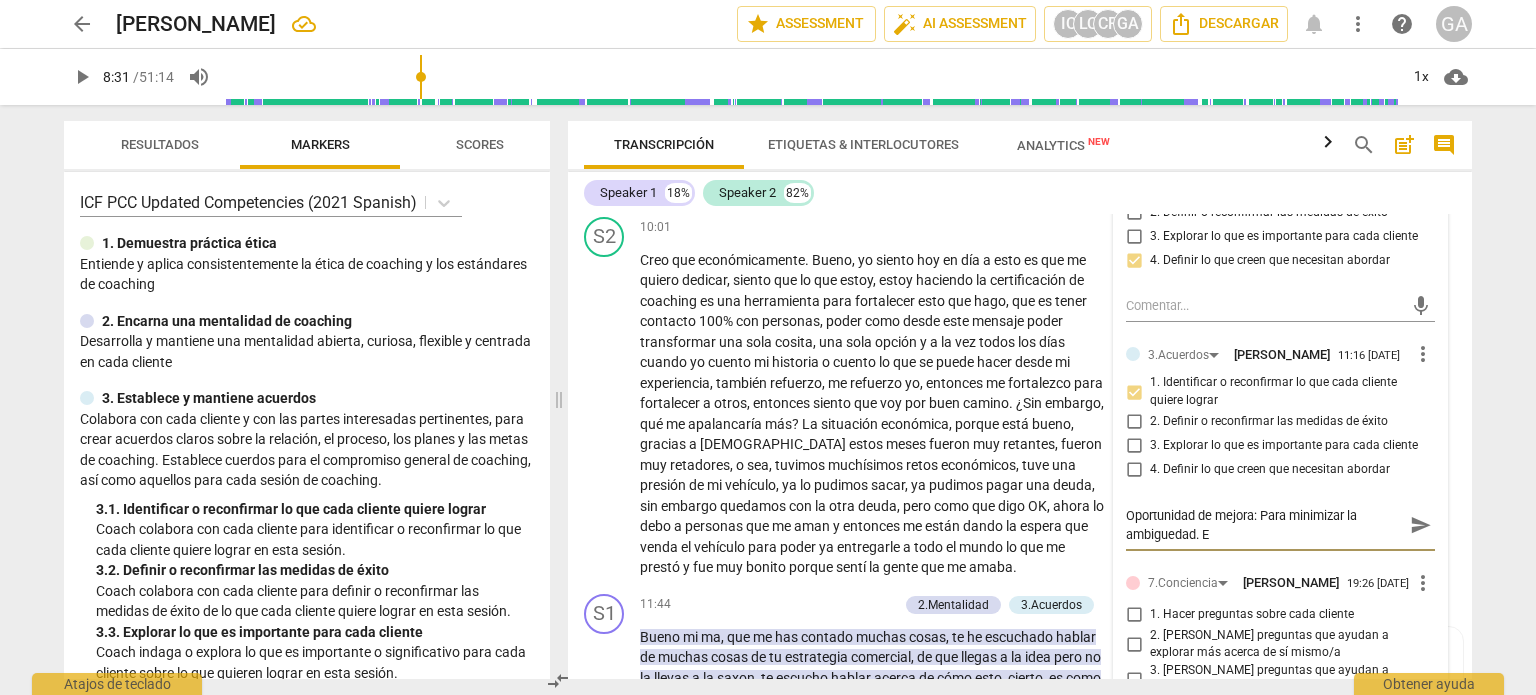 type on "Oportunidad de mejora: Para minimizar la ambiguedad." 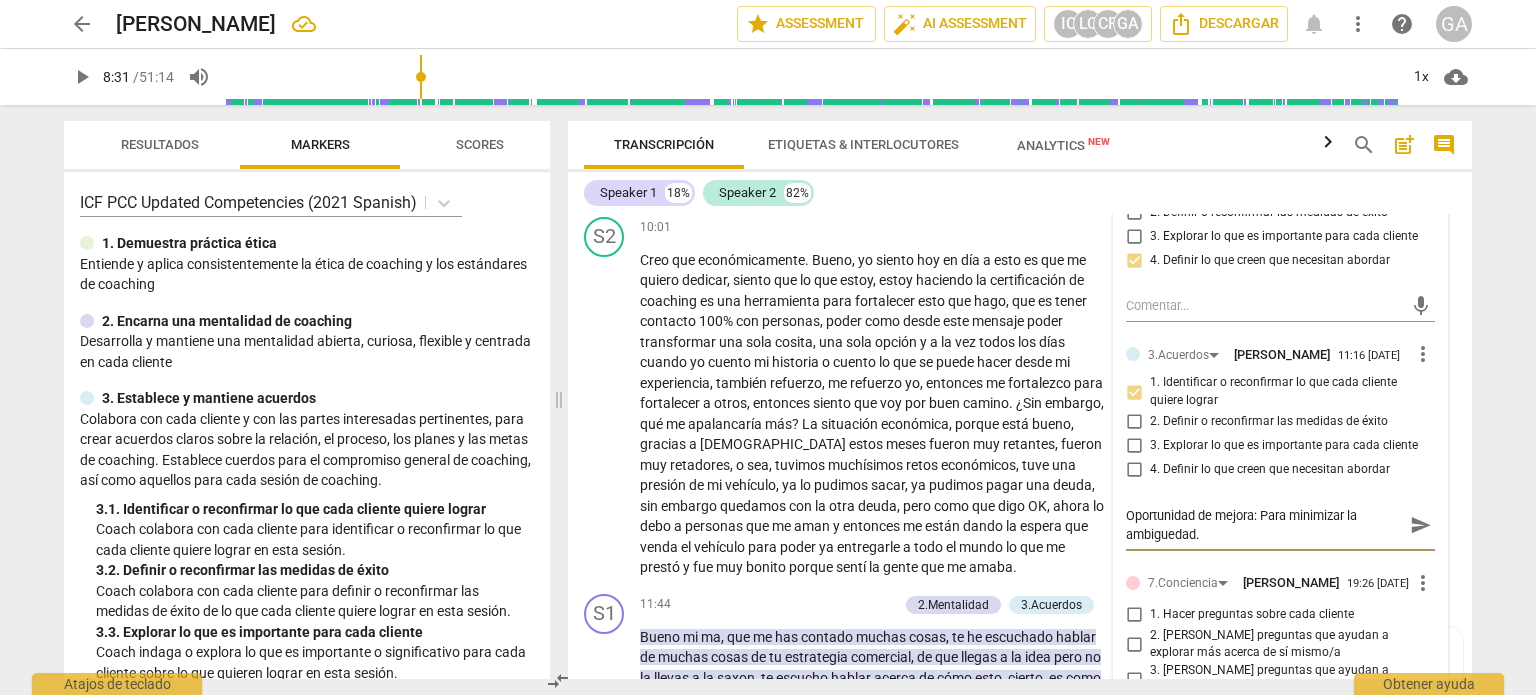 type on "Oportunidad de mejora: Para minimizar la ambiguedad." 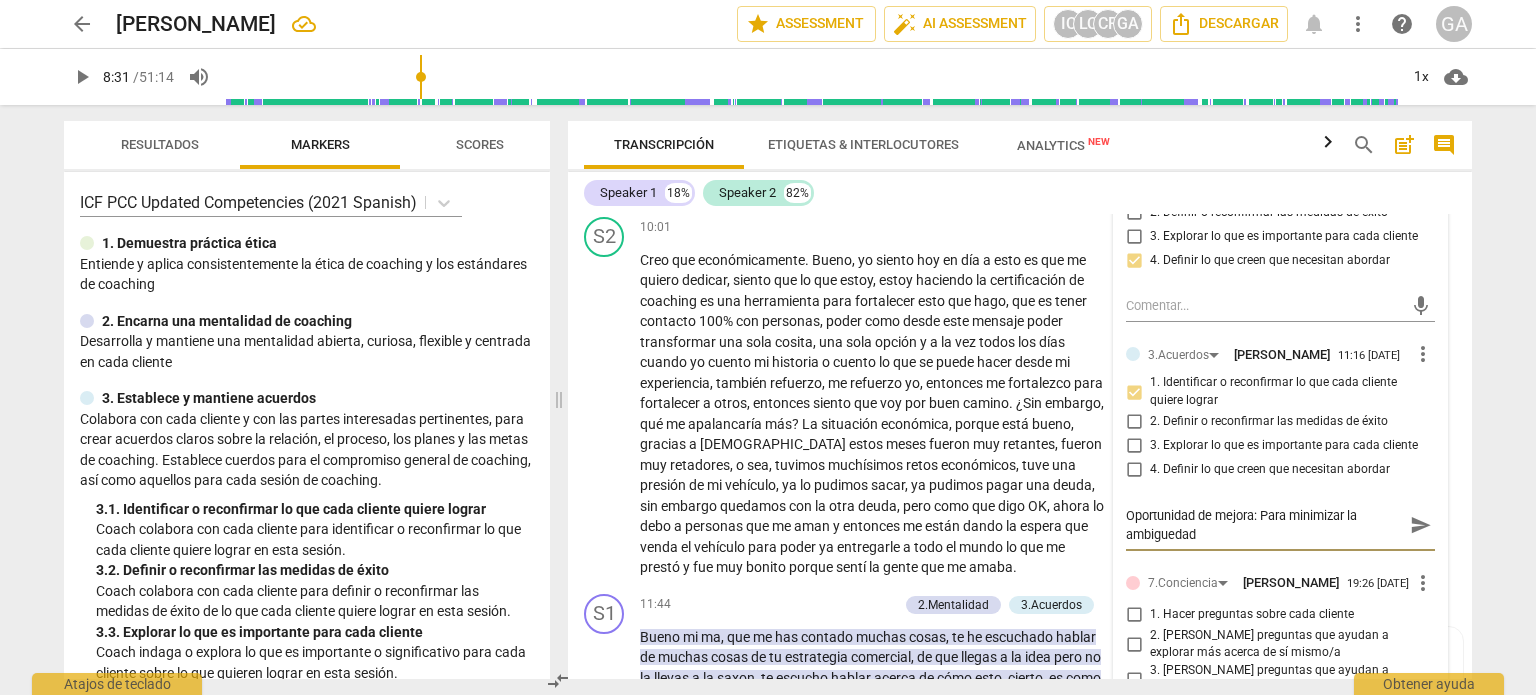 type on "Oportunidad de mejora: Para minimizar la ambigueda" 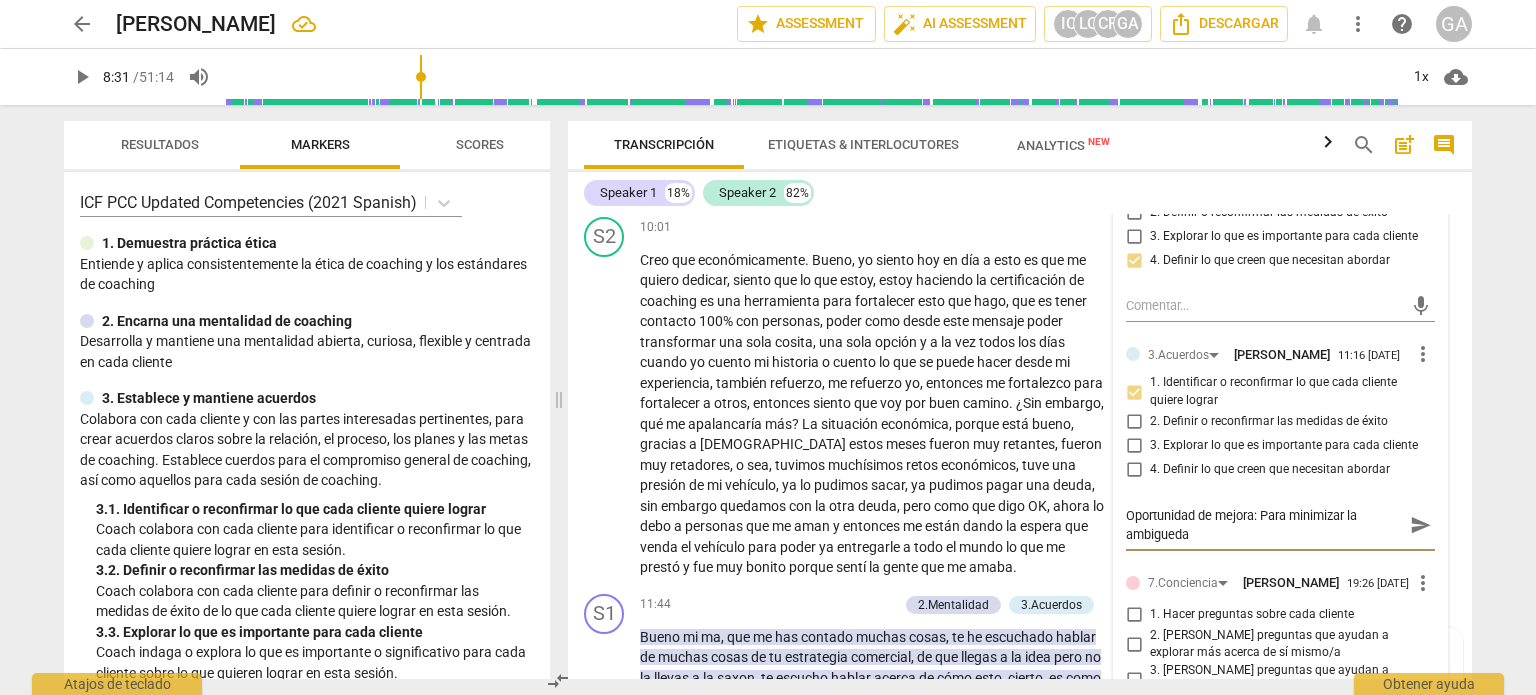 scroll, scrollTop: 17, scrollLeft: 0, axis: vertical 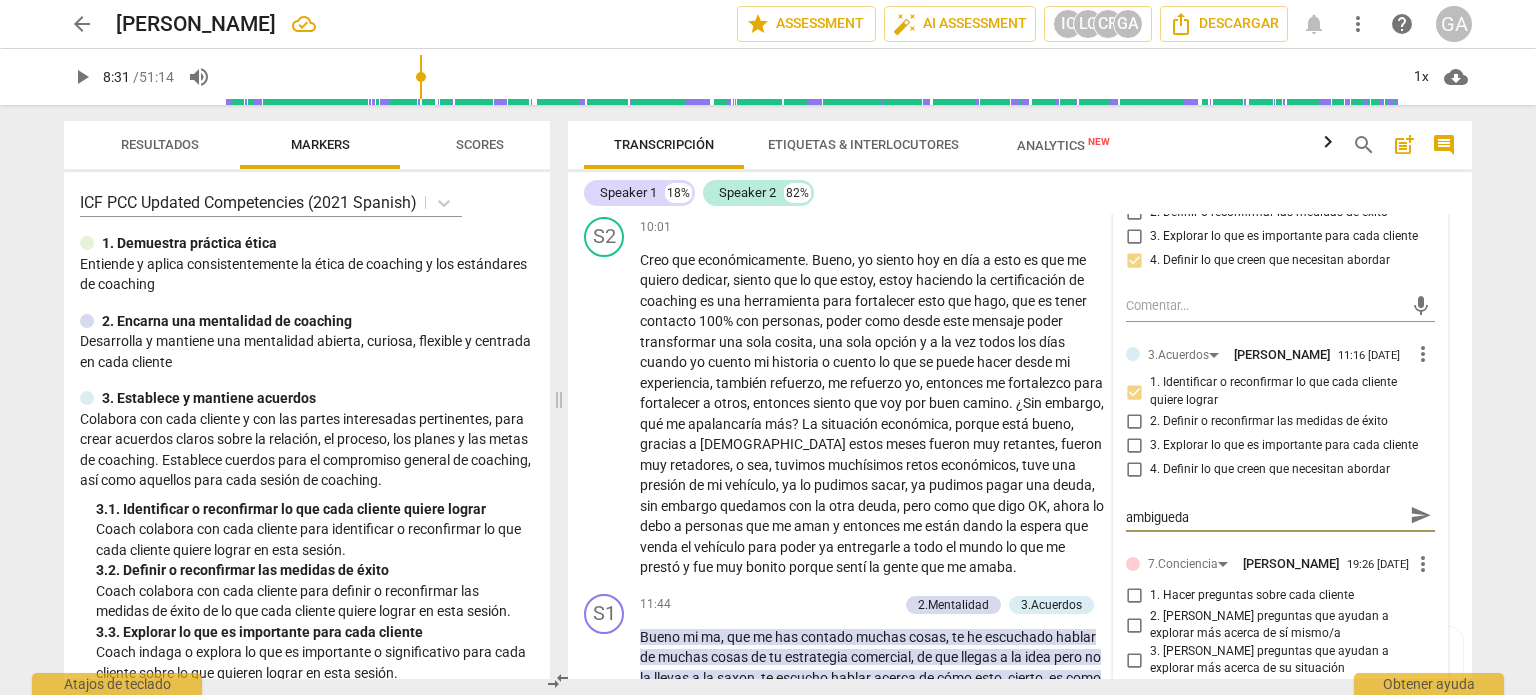 type on "Oportunidad de mejora: Para minimizar la ambigued" 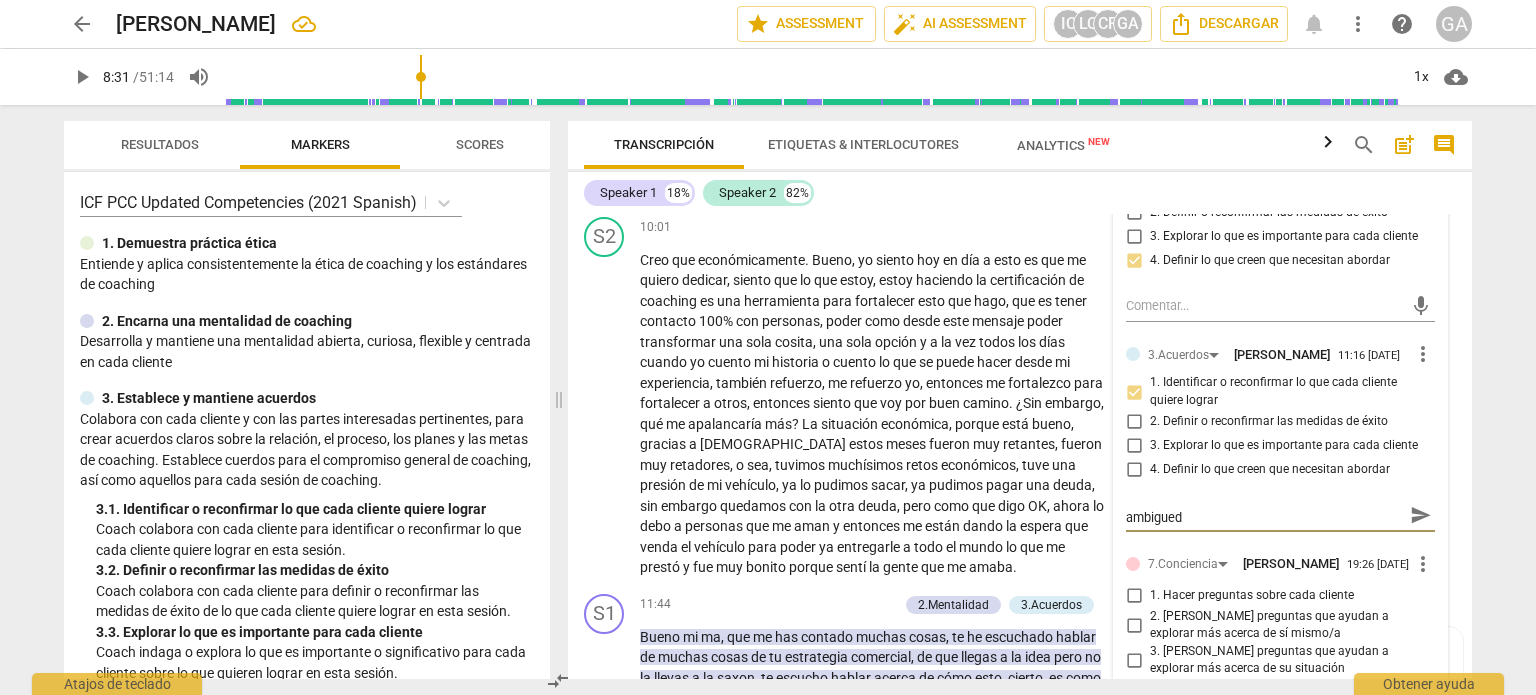 type on "Oportunidad de mejora: Para minimizar la ambigue" 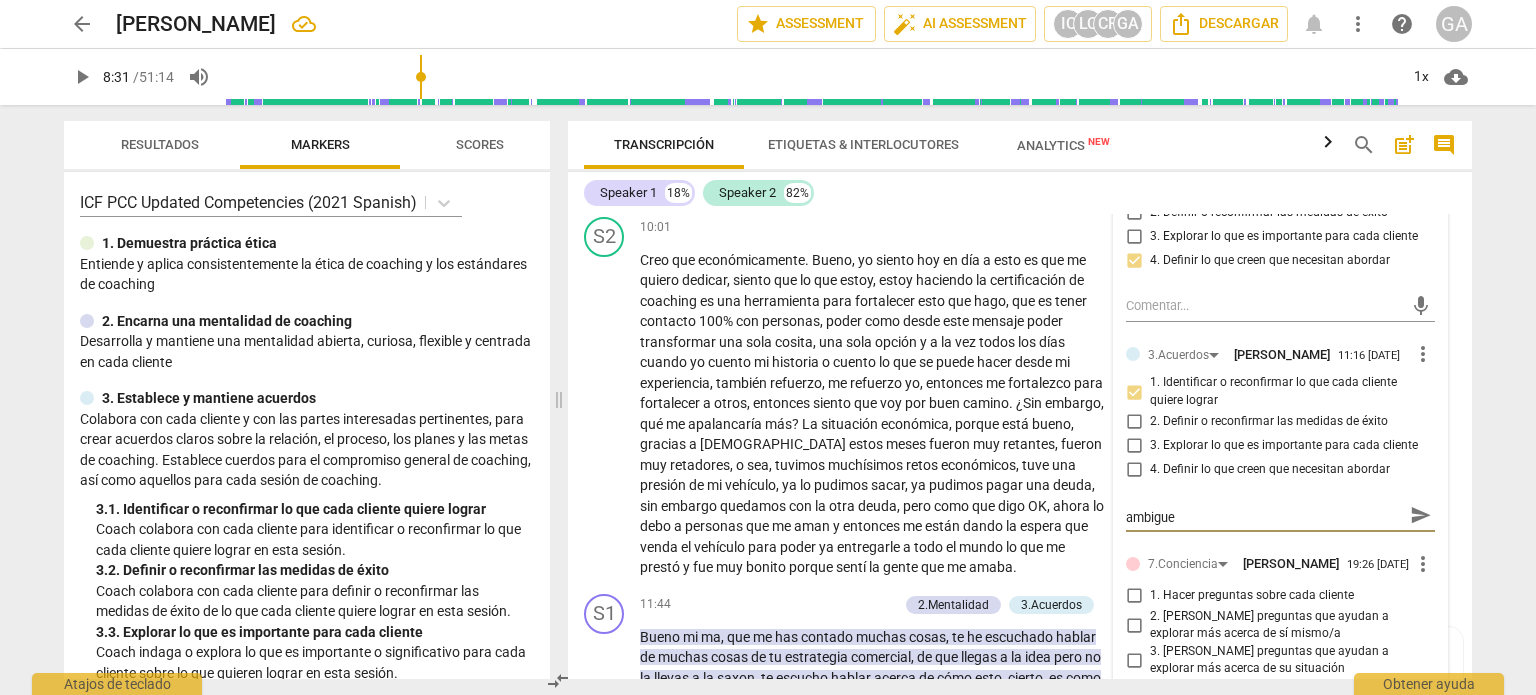 type on "Oportunidad de mejora: Para minimizar la ambigu" 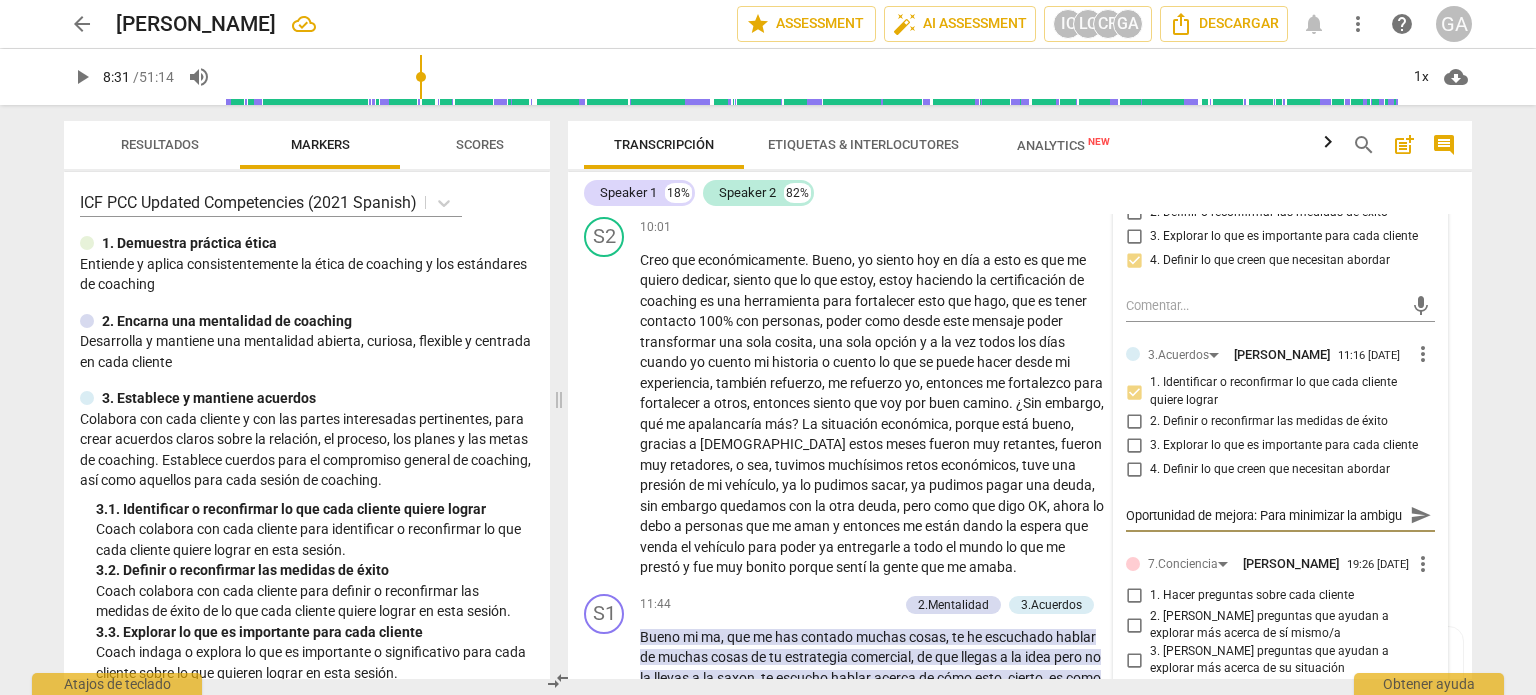 type on "Oportunidad de mejora: Para minimizar la ambig" 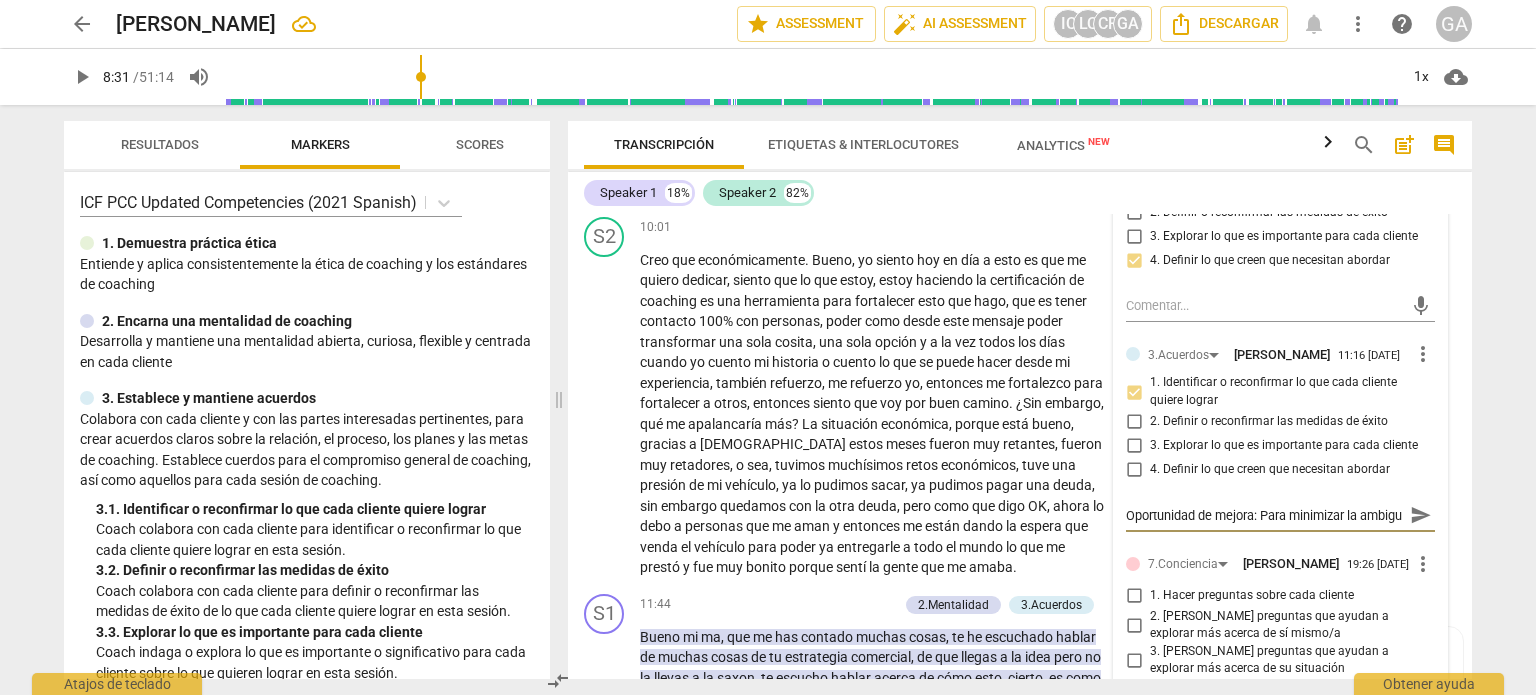 type on "Oportunidad de mejora: Para minimizar la ambig" 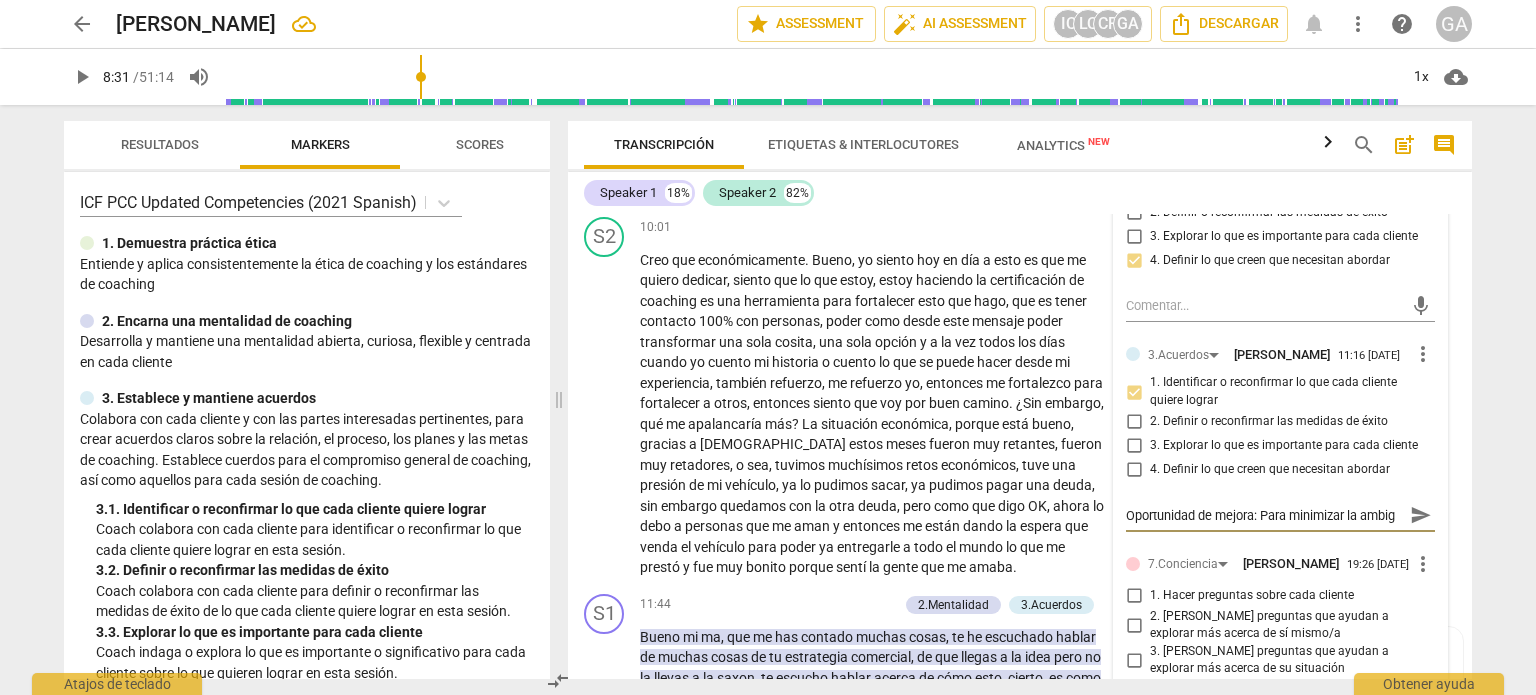 type on "Oportunidad de mejora: Para minimizar la ambigü" 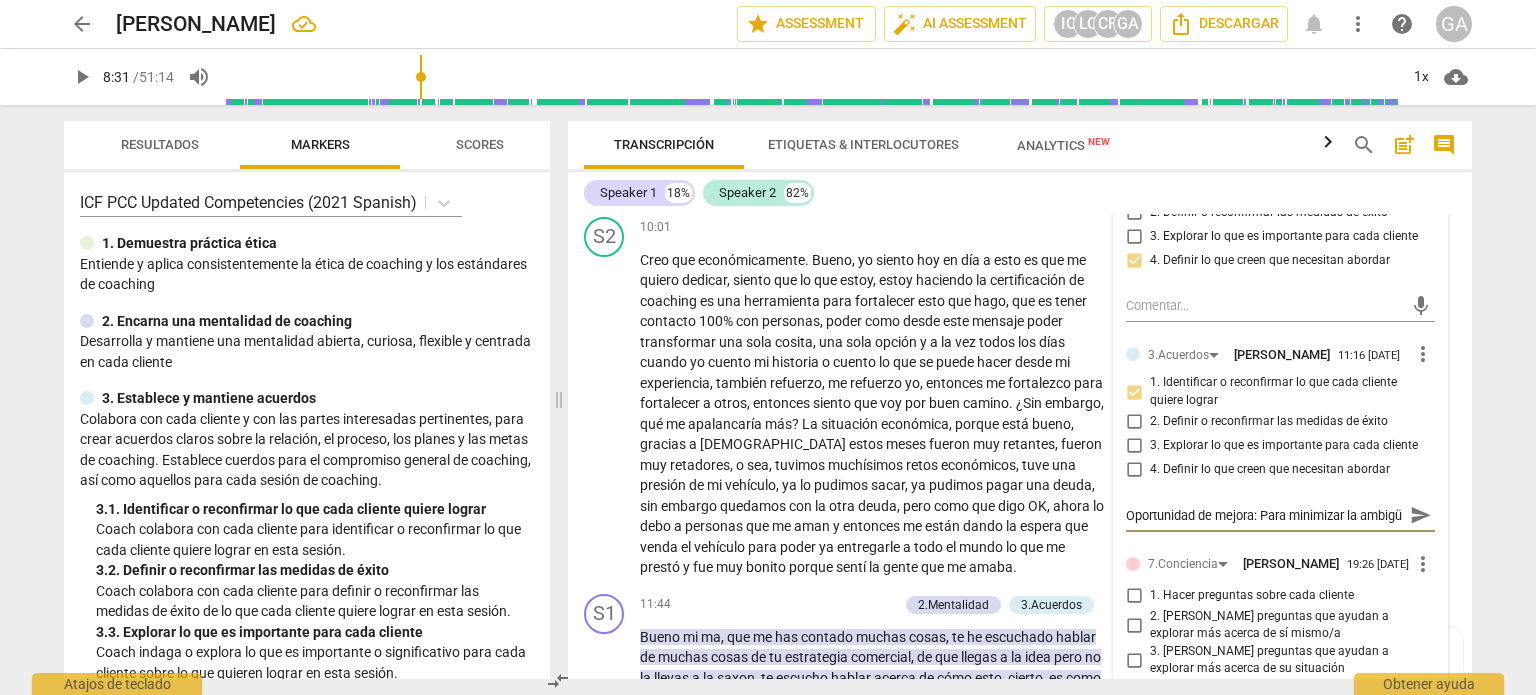 type on "Oportunidad de mejora: Para minimizar la ambigüe" 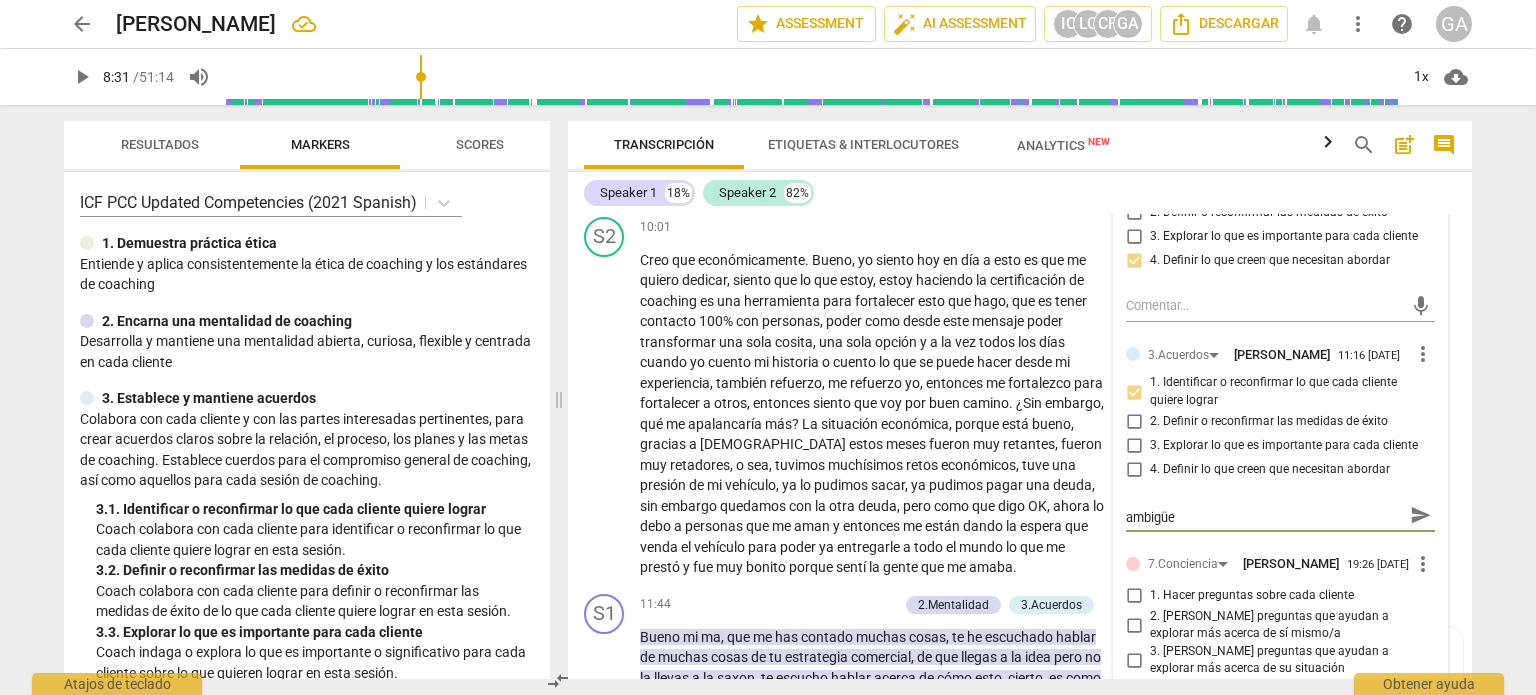 type on "Oportunidad de mejora: Para minimizar la ambigüed" 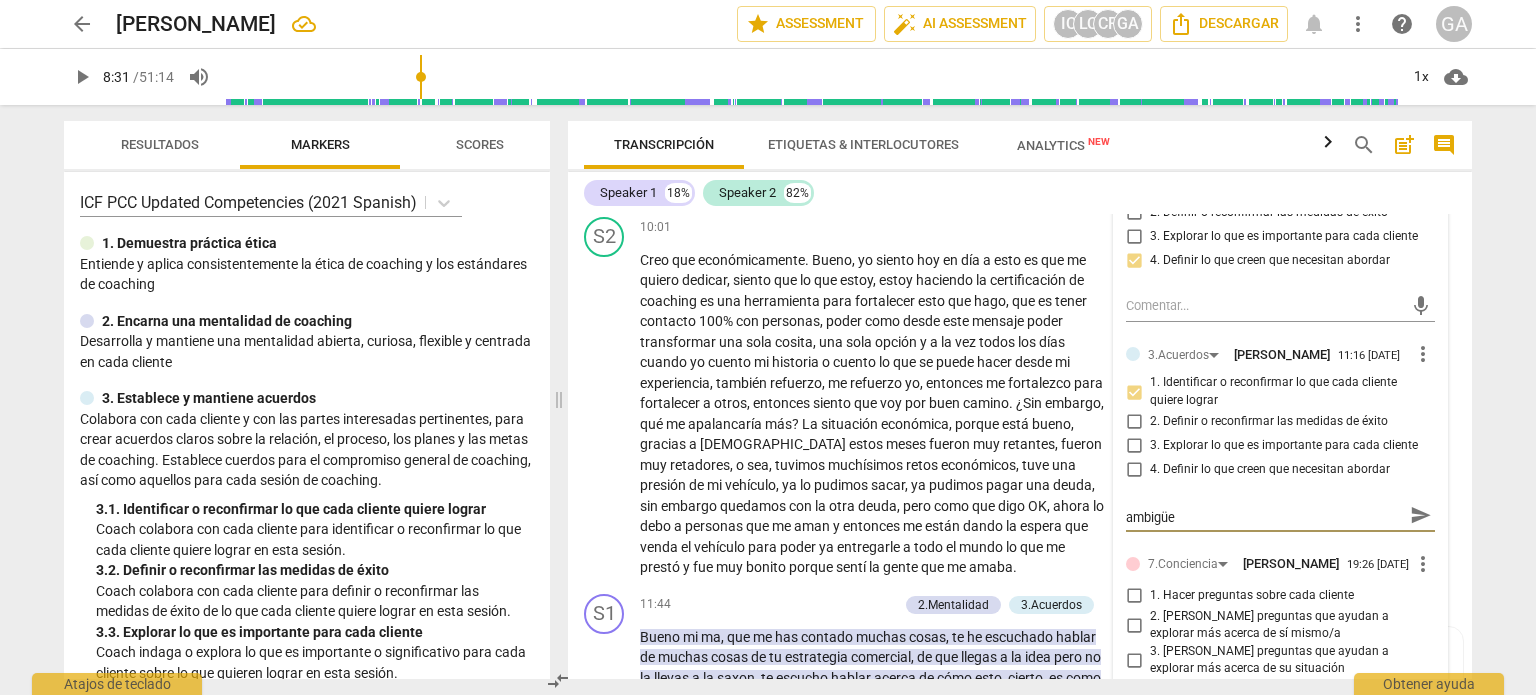 type on "Oportunidad de mejora: Para minimizar la ambigüed" 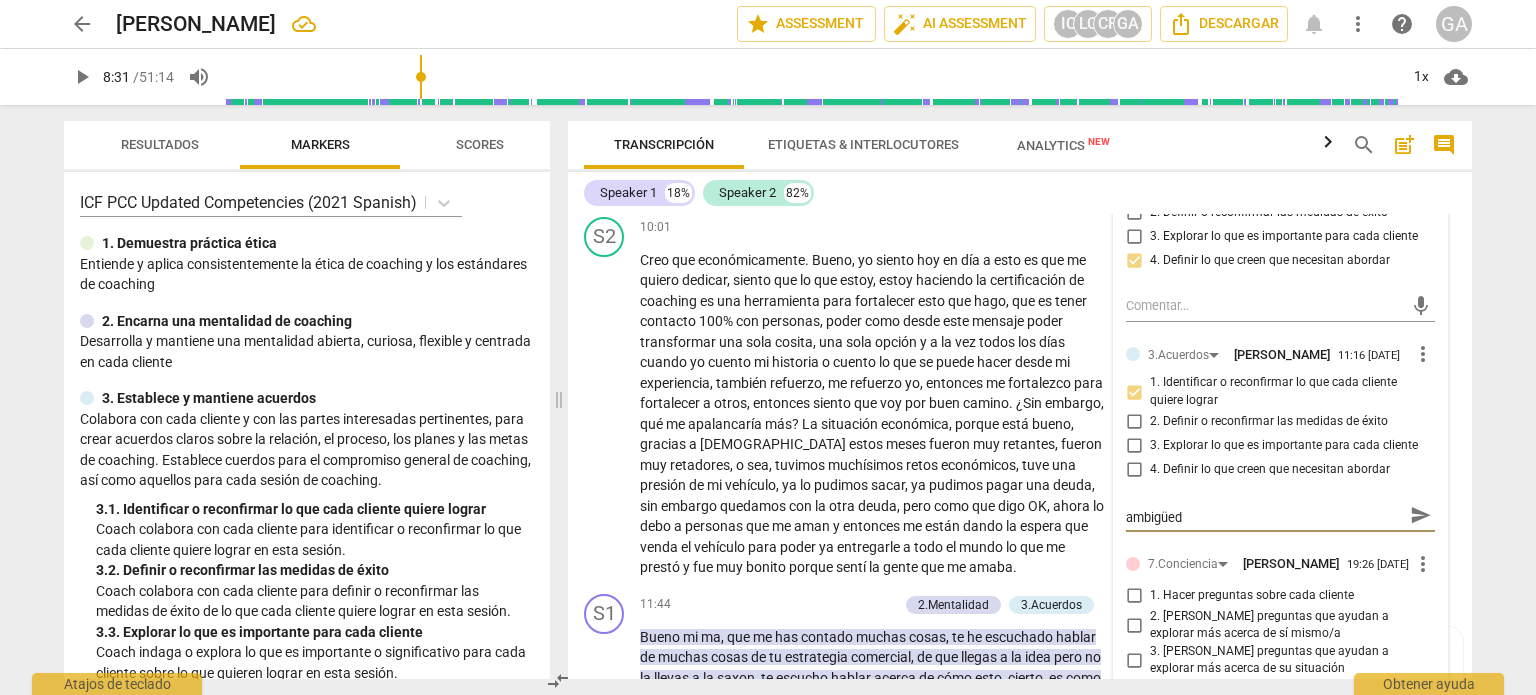 type on "Oportunidad de mejora: Para minimizar la ambigüeda" 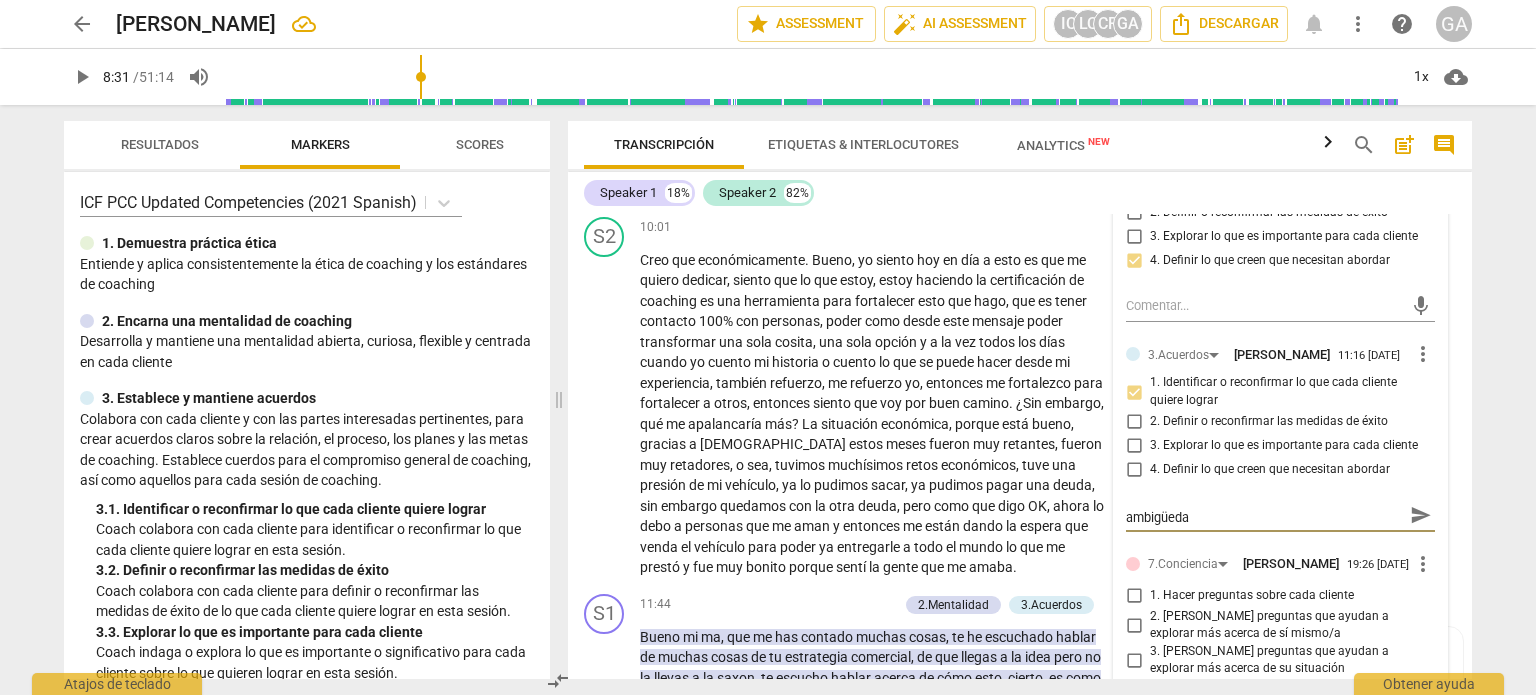 type on "Oportunidad de mejora: Para minimizar la ambigüedad" 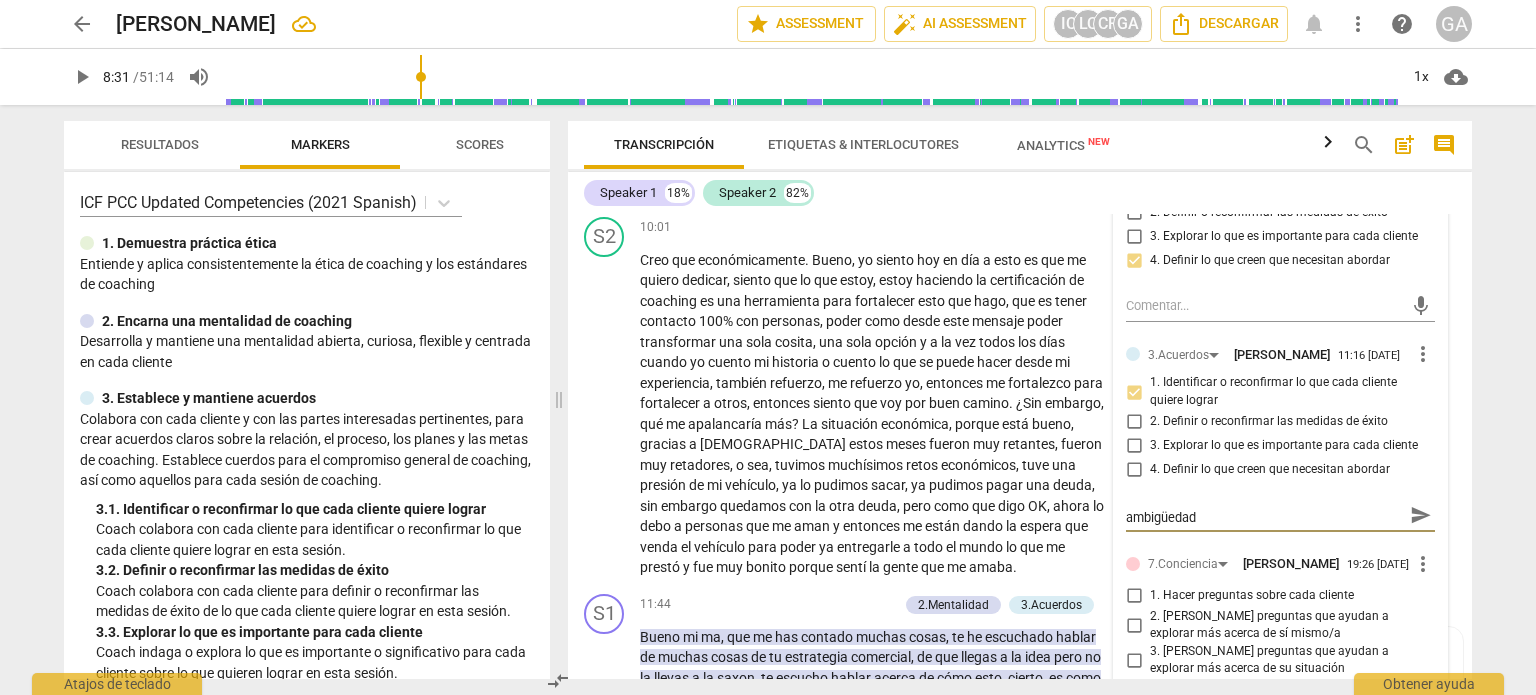 scroll, scrollTop: 0, scrollLeft: 0, axis: both 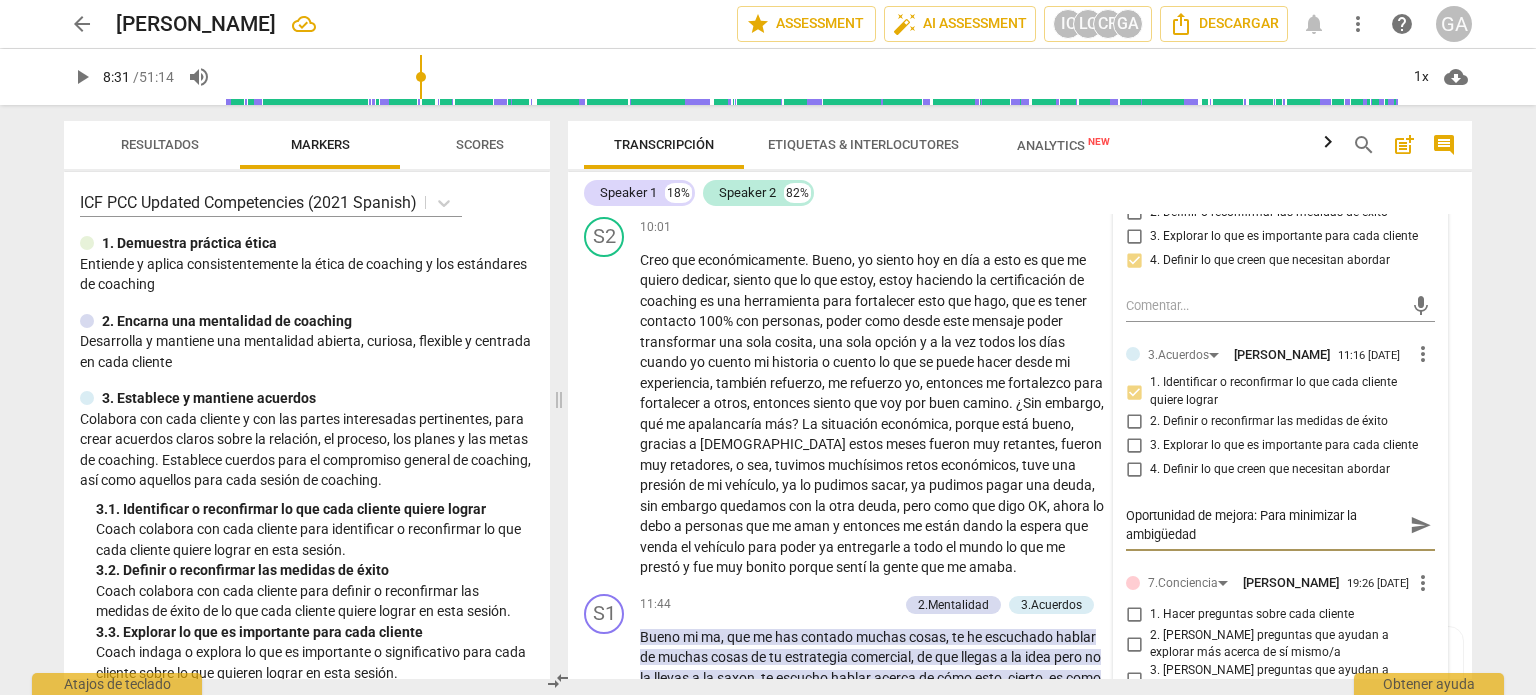type on "Oportunidad de mejora: Para minimizar la ambigüedad." 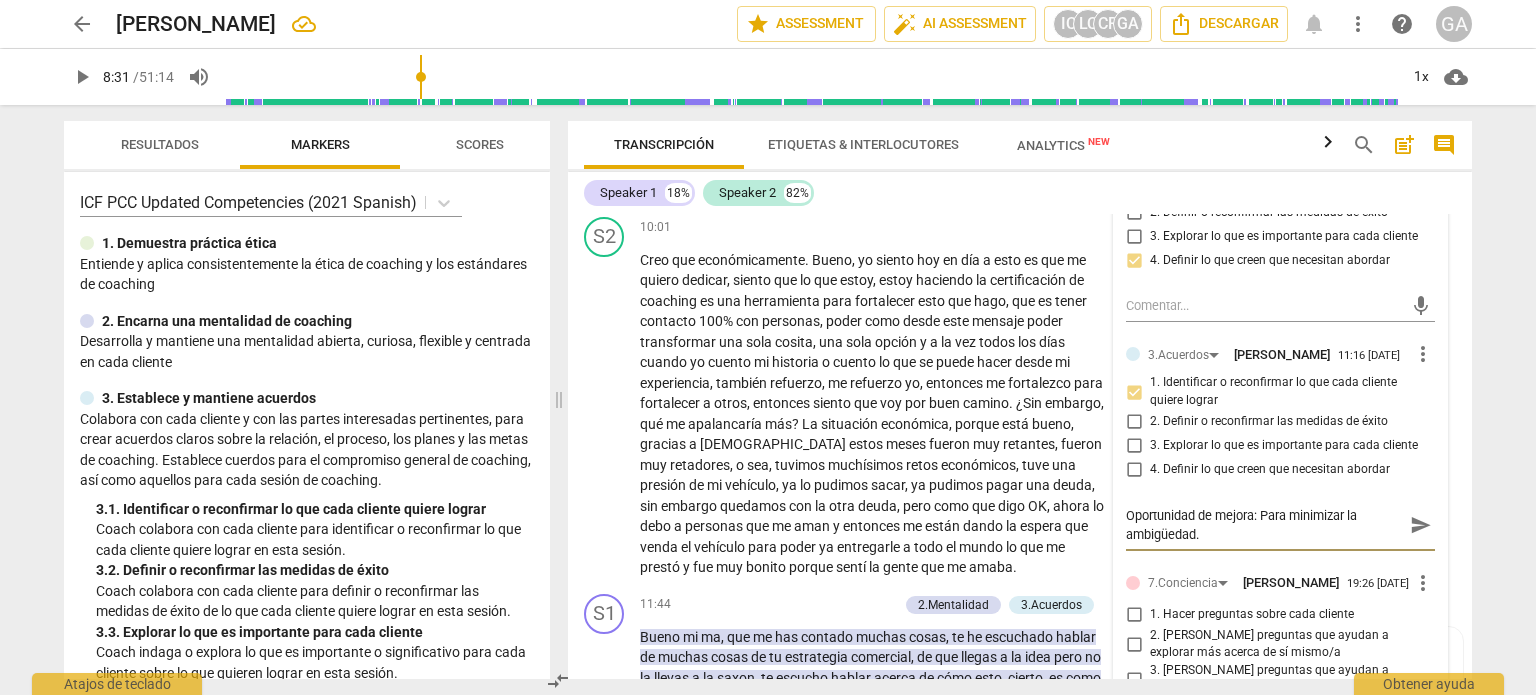 type on "Oportunidad de mejora: Para minimizar la ambigüedad." 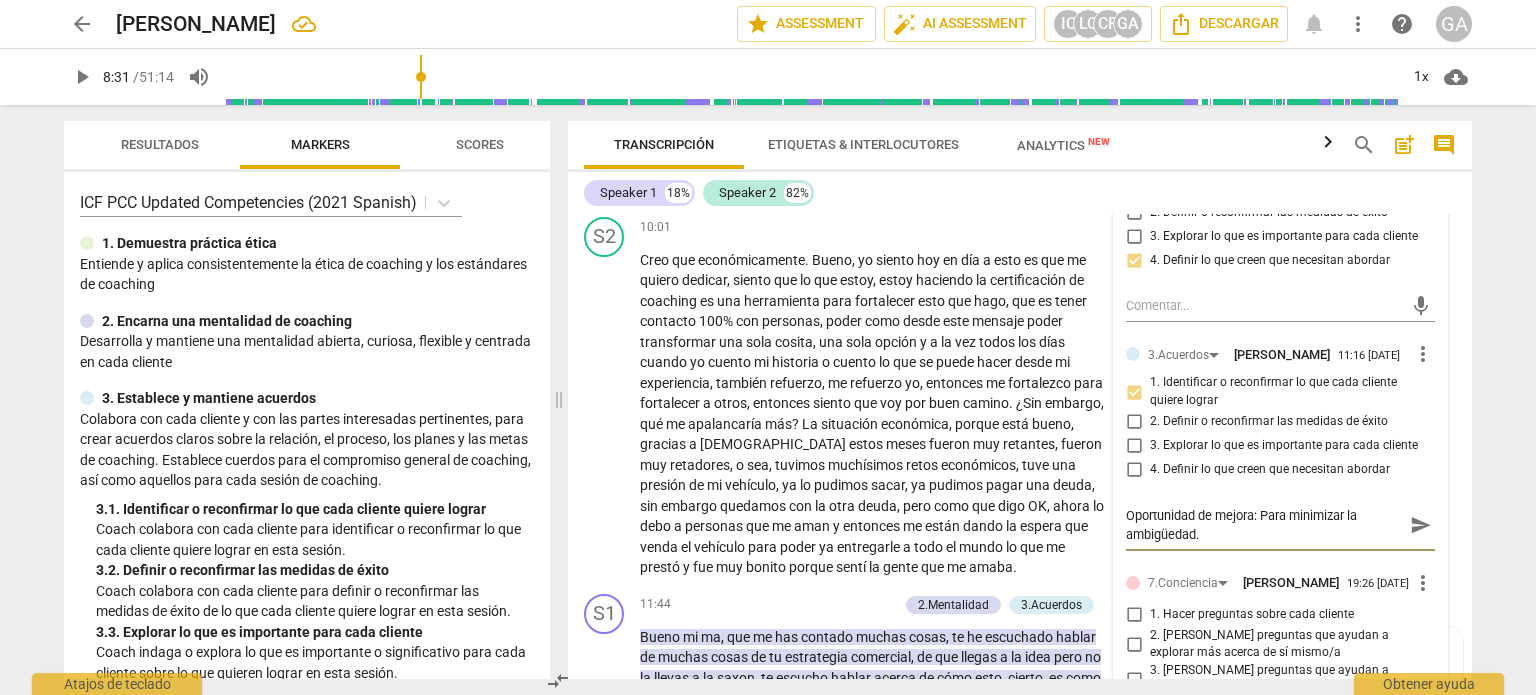 type on "Oportunidad de mejora: Para minimizar la ambigüedad. E" 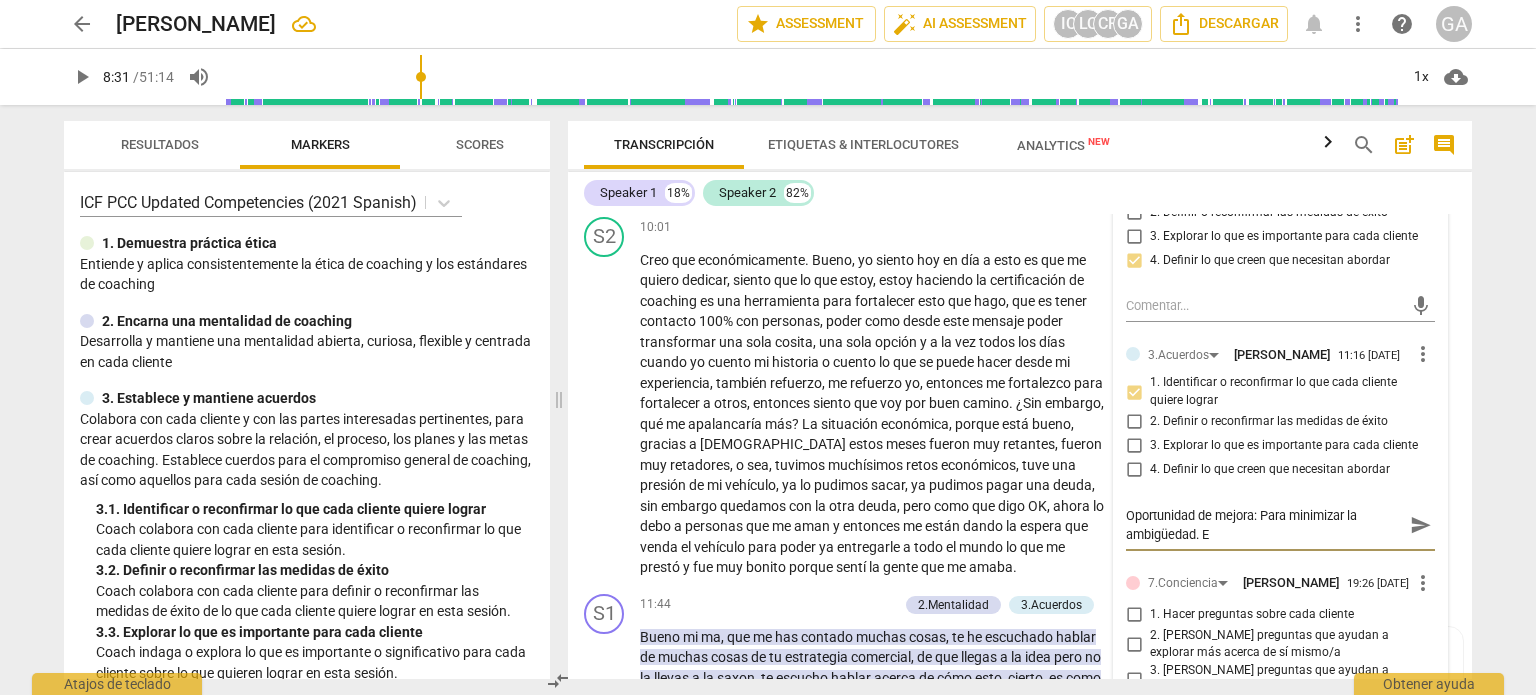type on "Oportunidad de mejora: Para minimizar la ambigüedad. El" 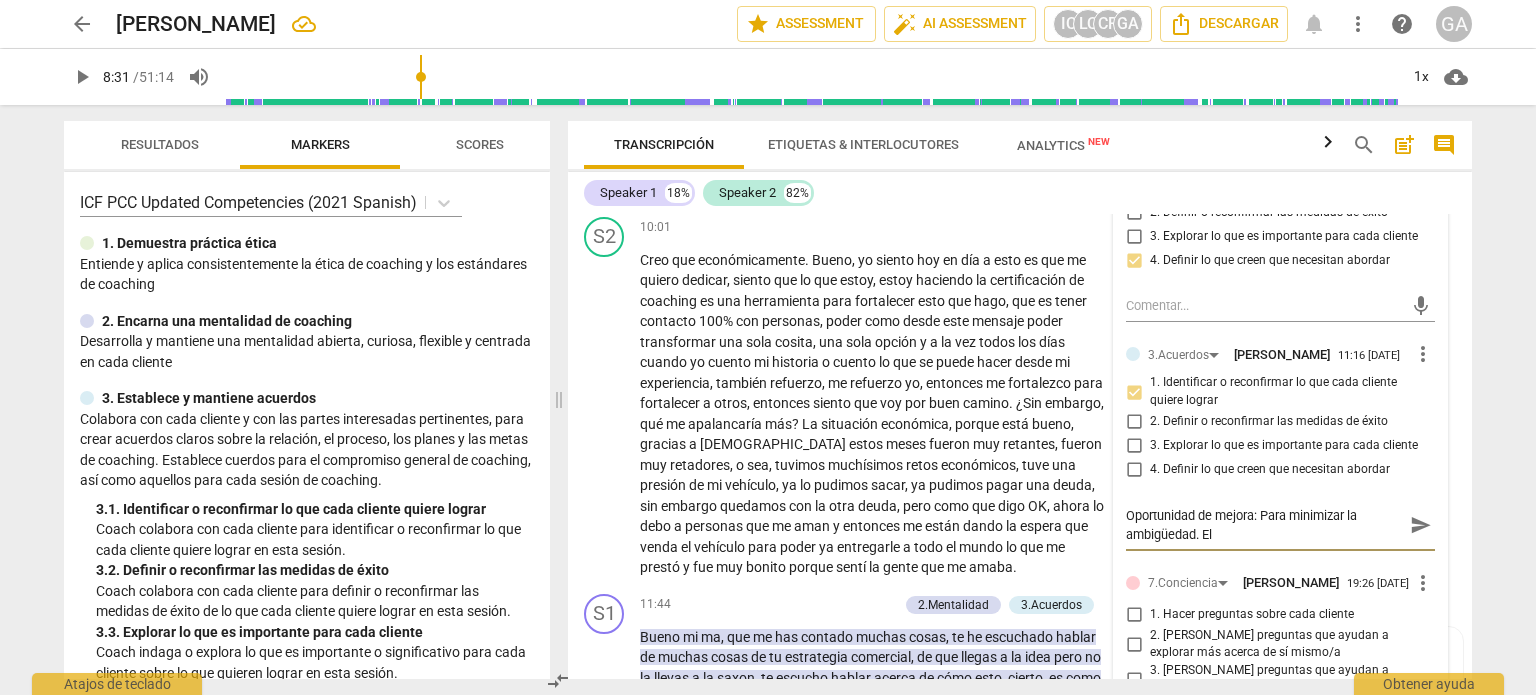 type on "Oportunidad de mejora: Para minimizar la ambigüedad. El" 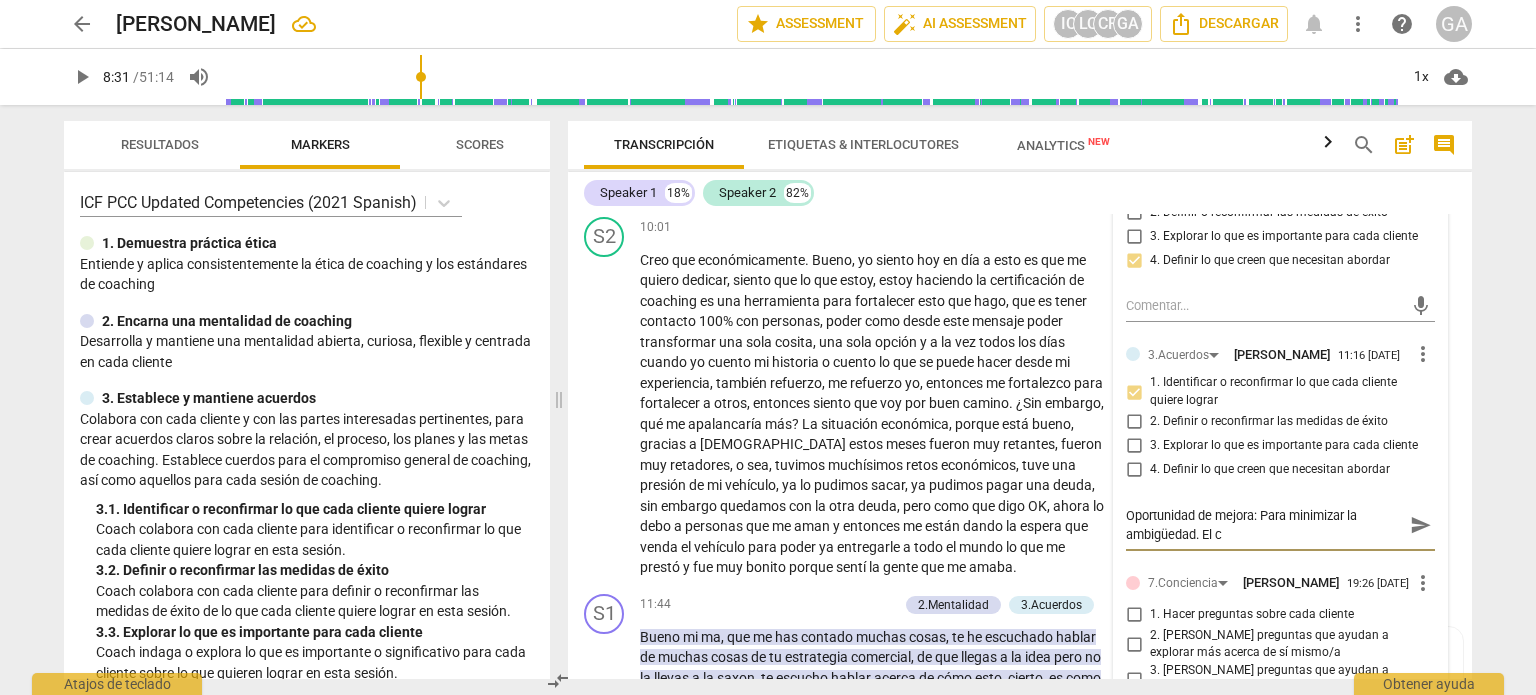 type on "Oportunidad de mejora: Para minimizar la ambigüedad. El co" 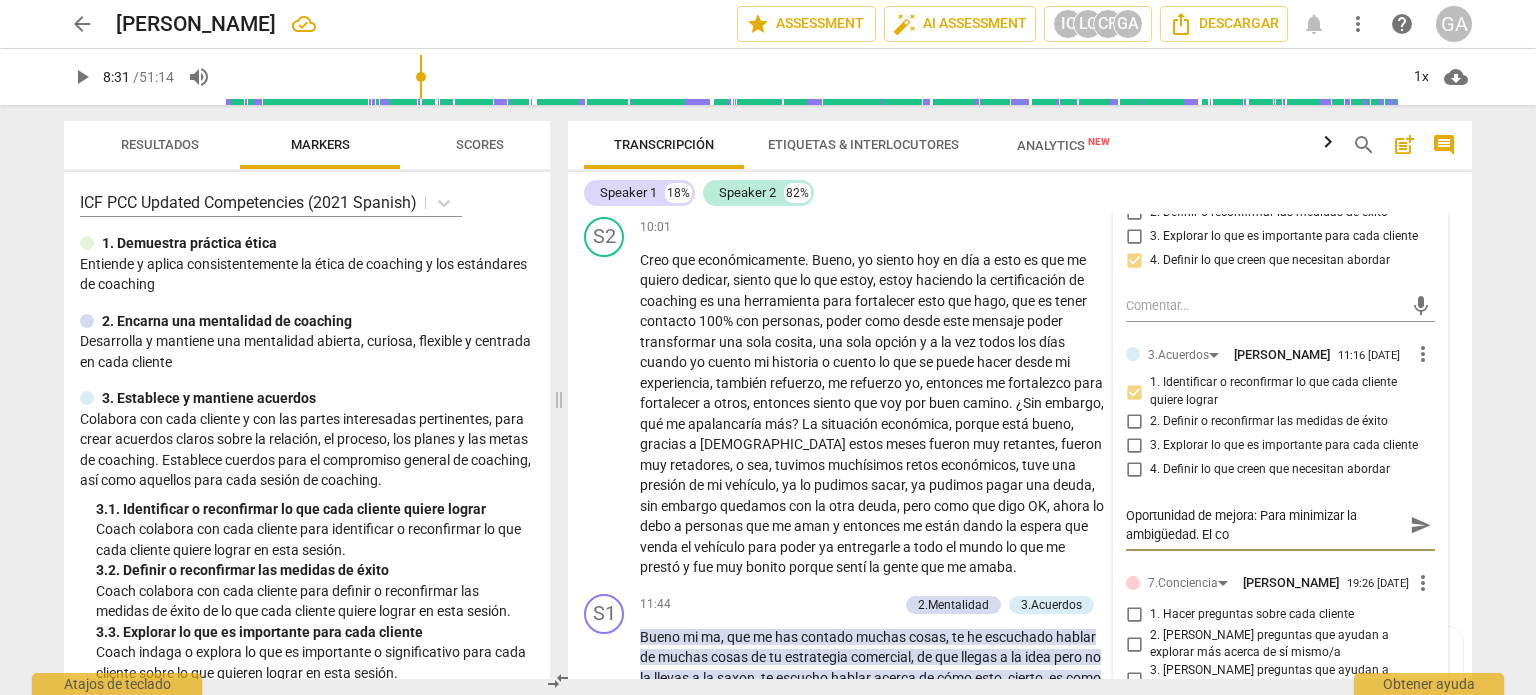 type on "Oportunidad de mejora: Para minimizar la ambigüedad. El coa" 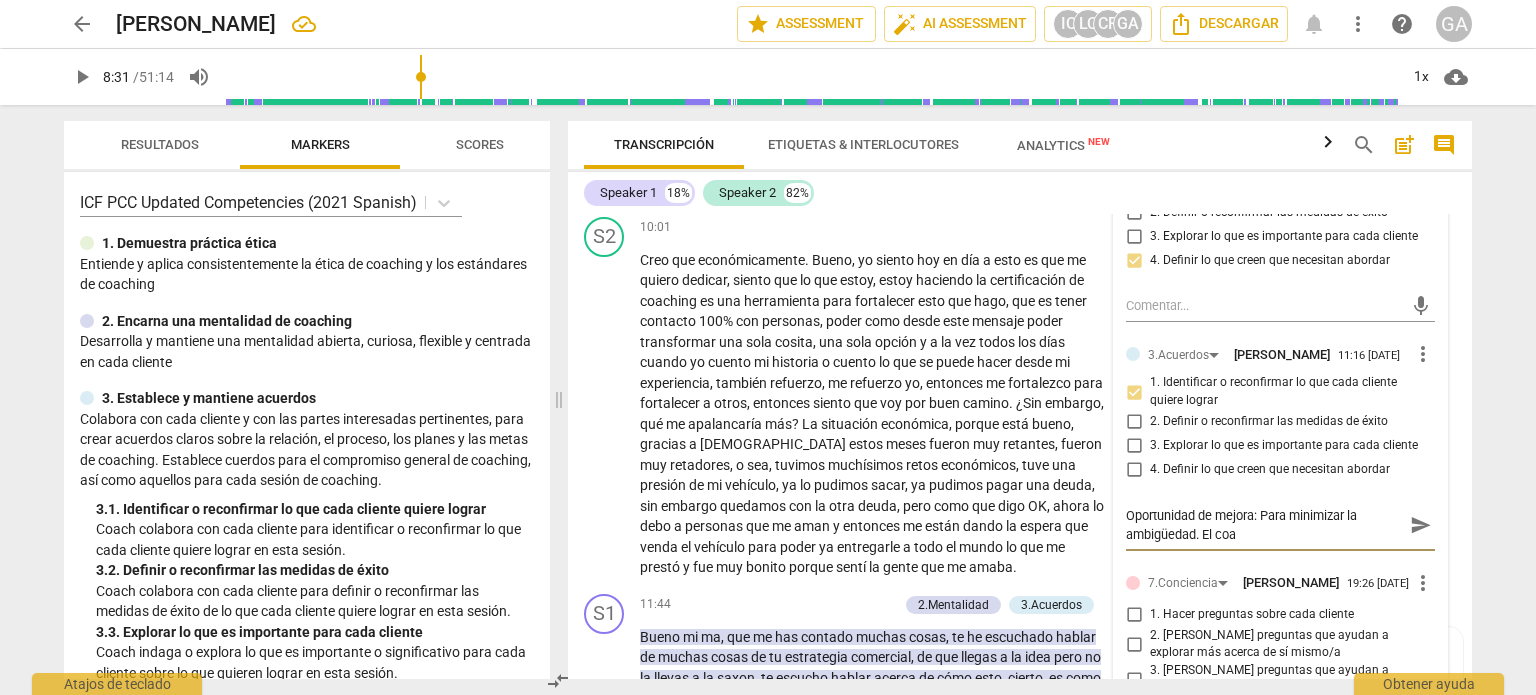 type on "Oportunidad de mejora: Para minimizar la ambigüedad. El coac" 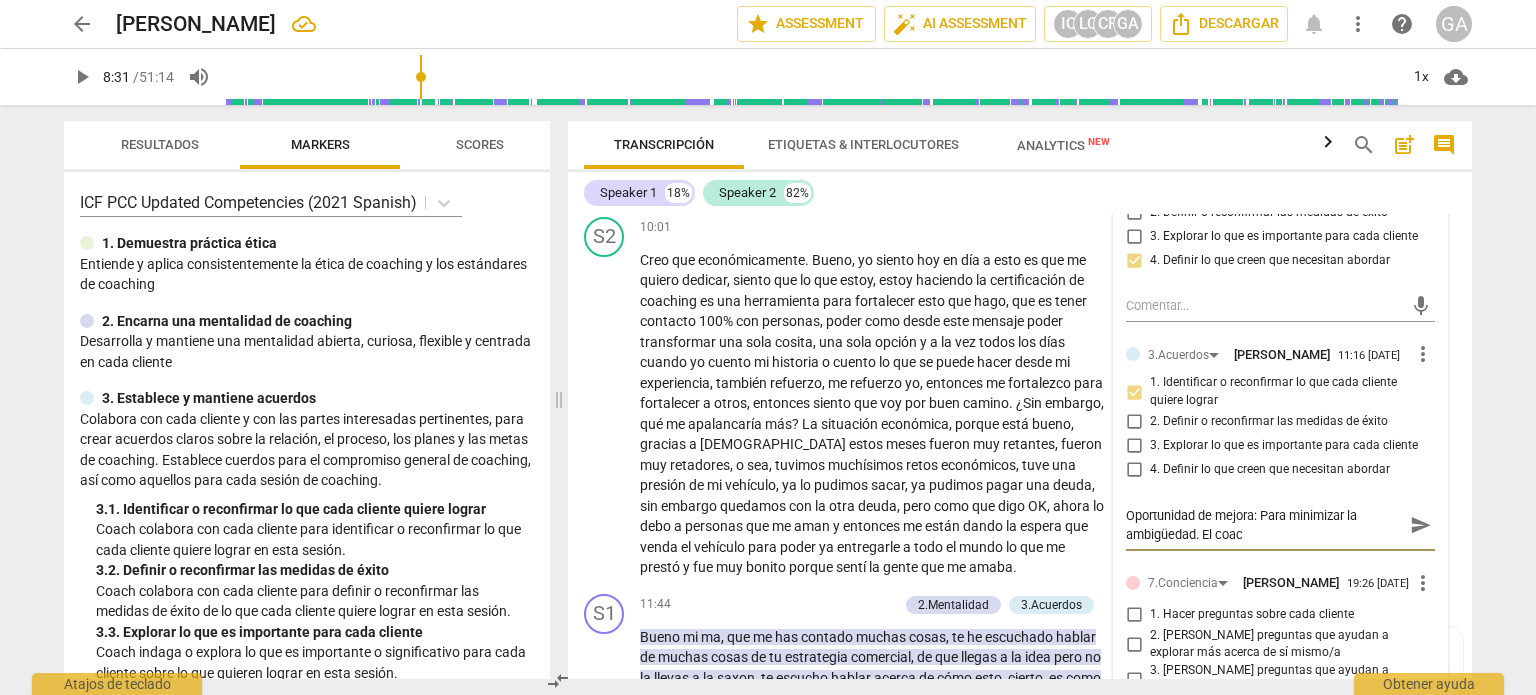 type on "Oportunidad de mejora: Para minimizar la ambigüedad. El coach" 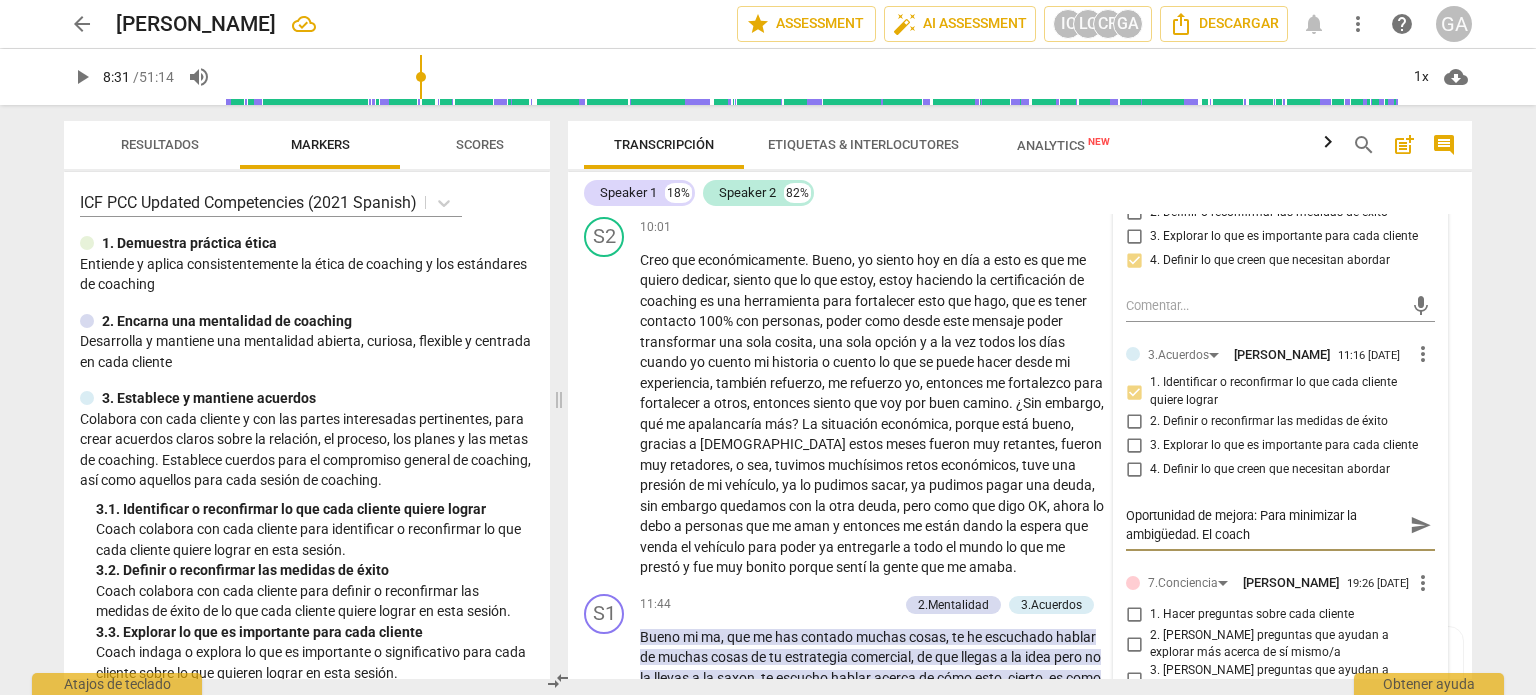 type on "Oportunidad de mejora: Para minimizar la ambigüedad. El coach" 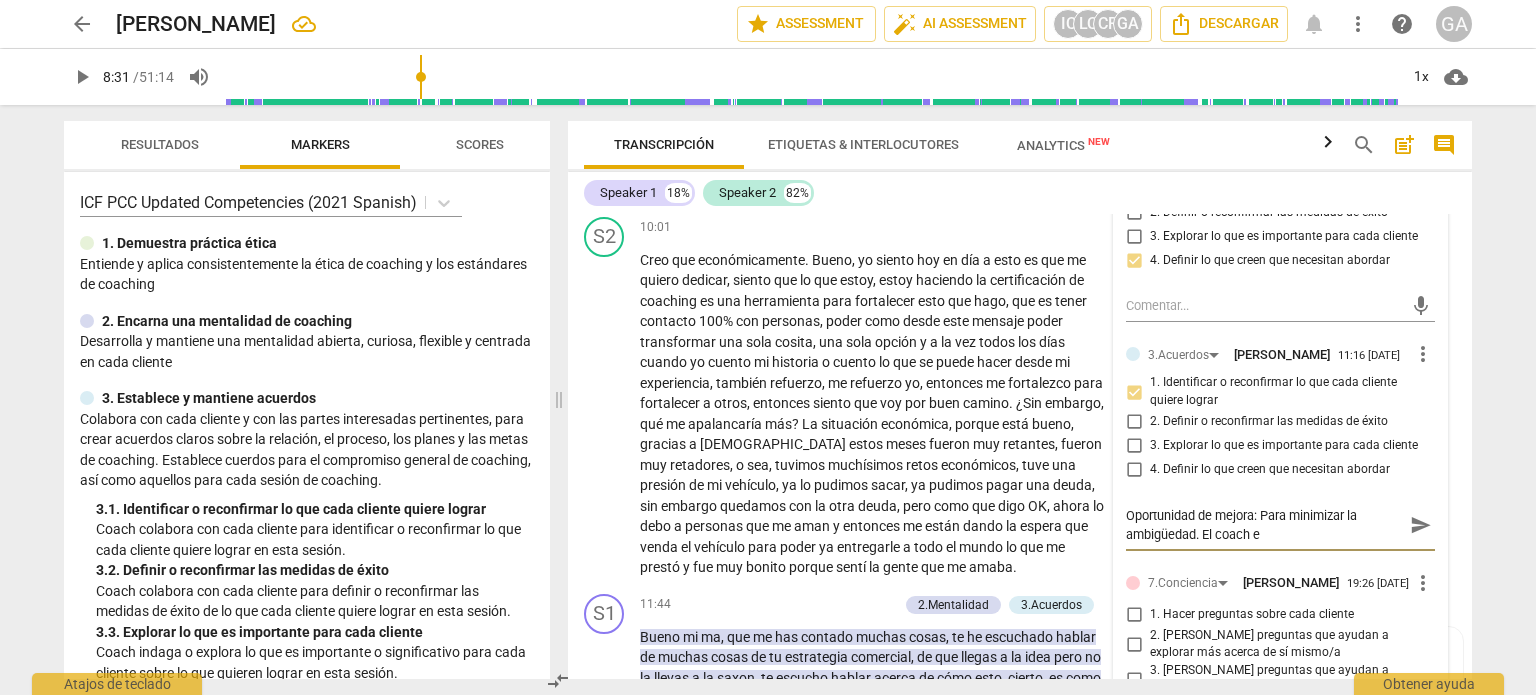 type on "Oportunidad de mejora: Para minimizar la ambigüedad. El coach es" 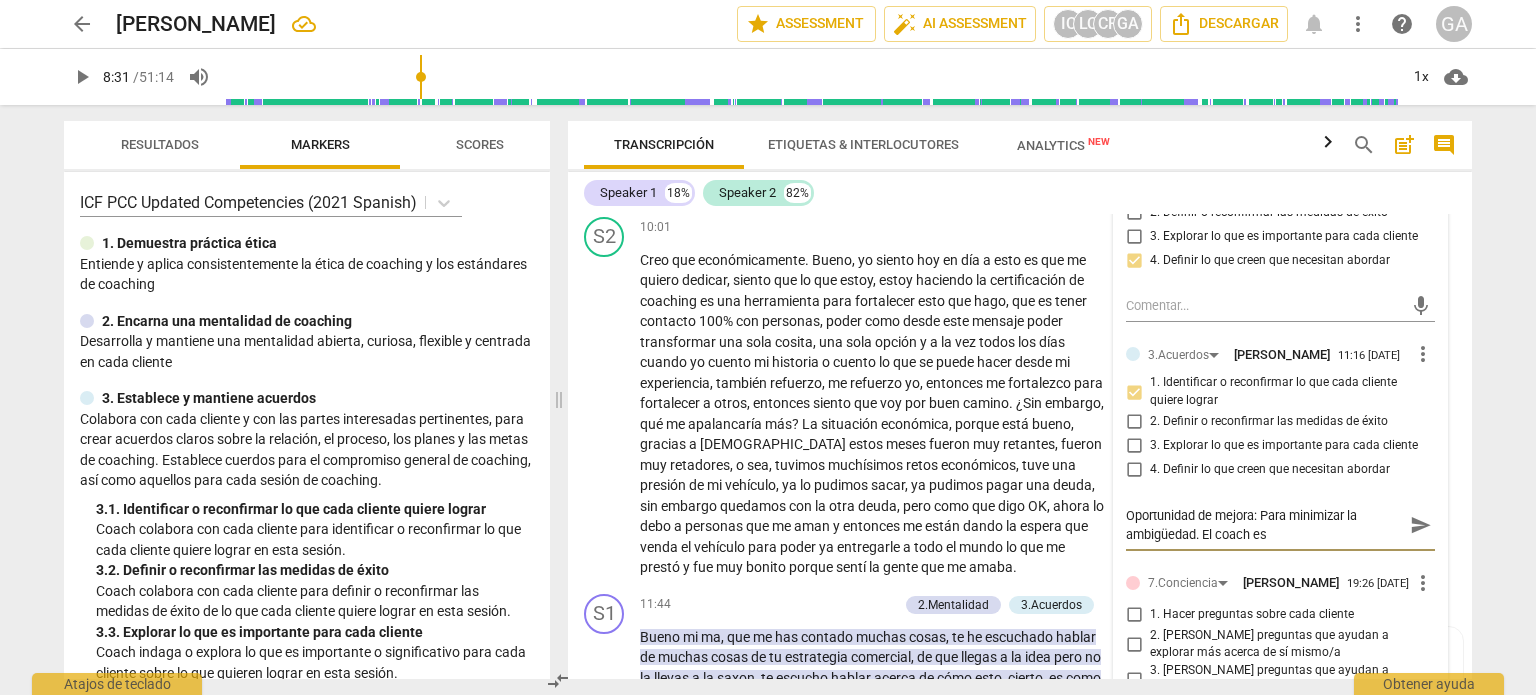 type on "Oportunidad de mejora: Para minimizar la ambigüedad. El coach est" 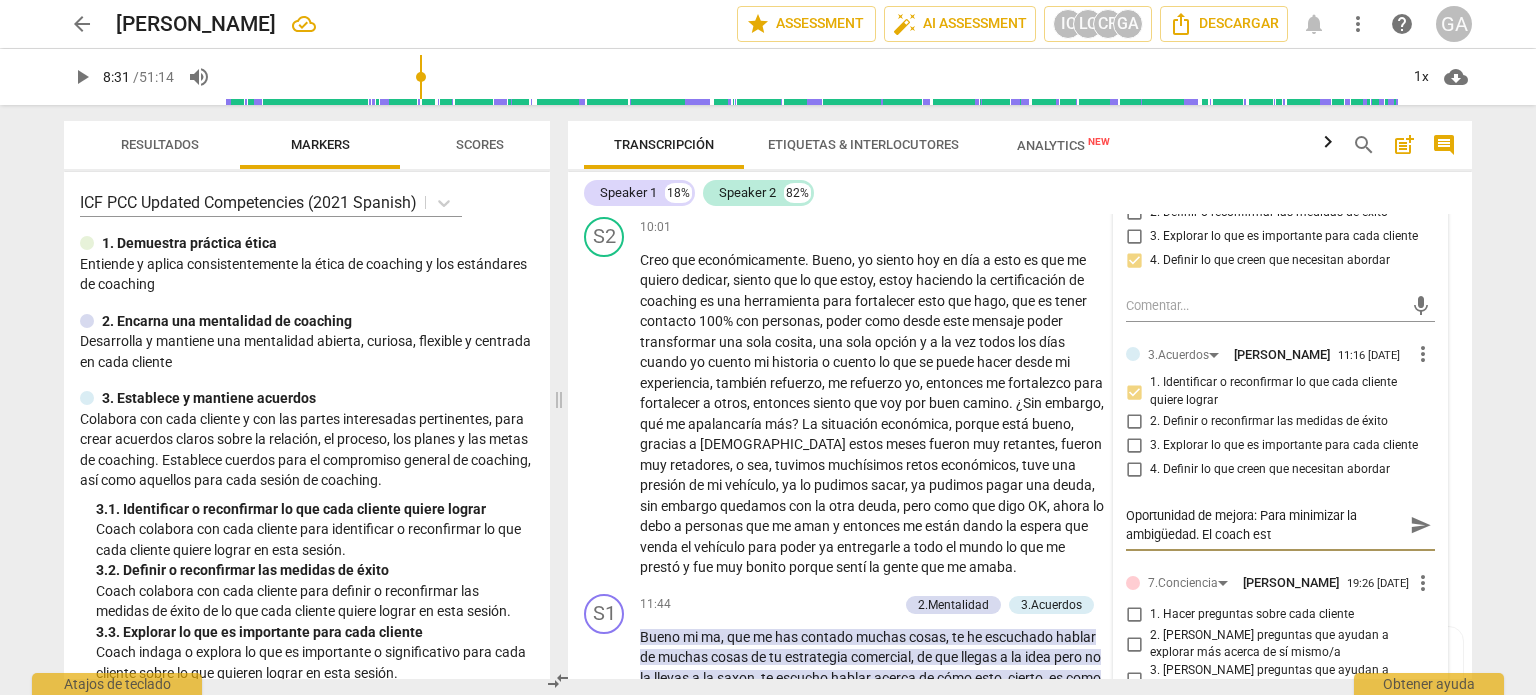 type on "Oportunidad de mejora: Para minimizar la ambigüedad. El coach está" 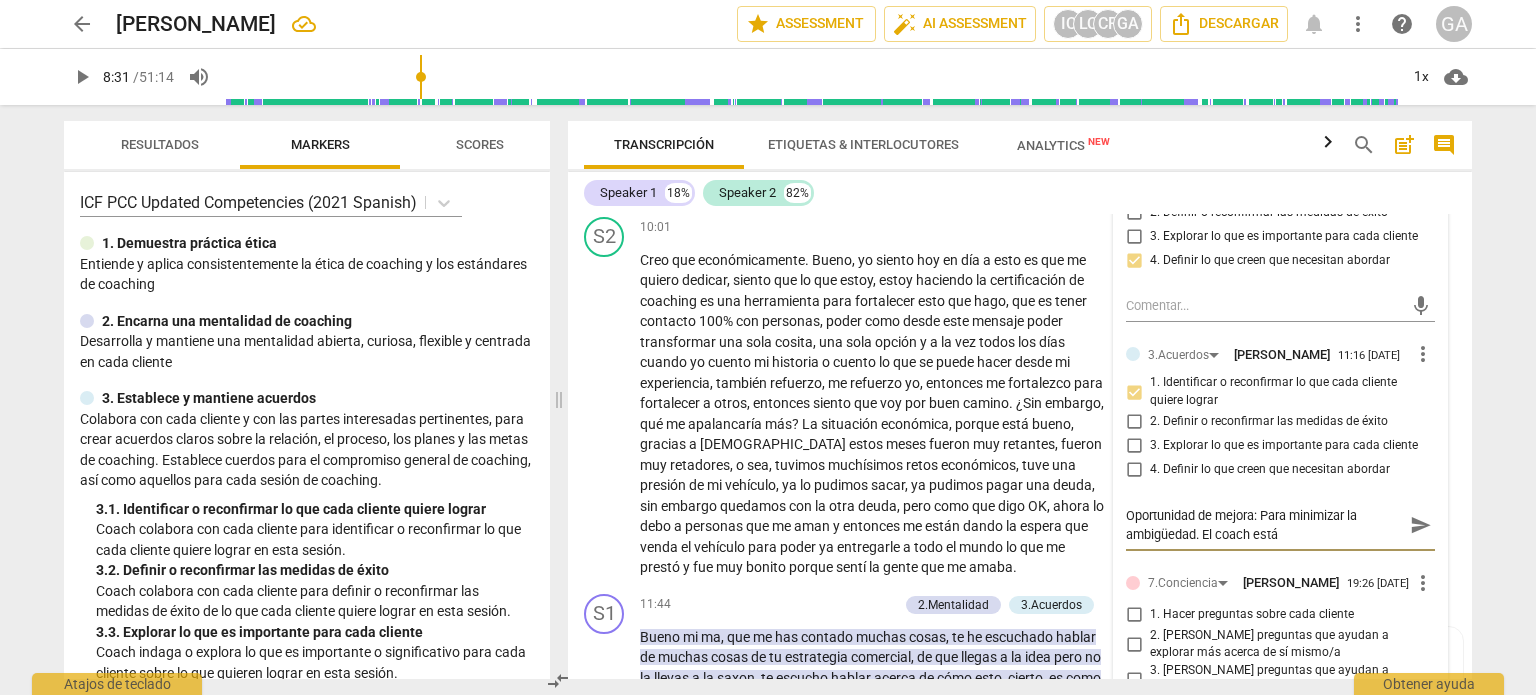type on "Oportunidad de mejora: Para minimizar la ambigüedad. El coach está" 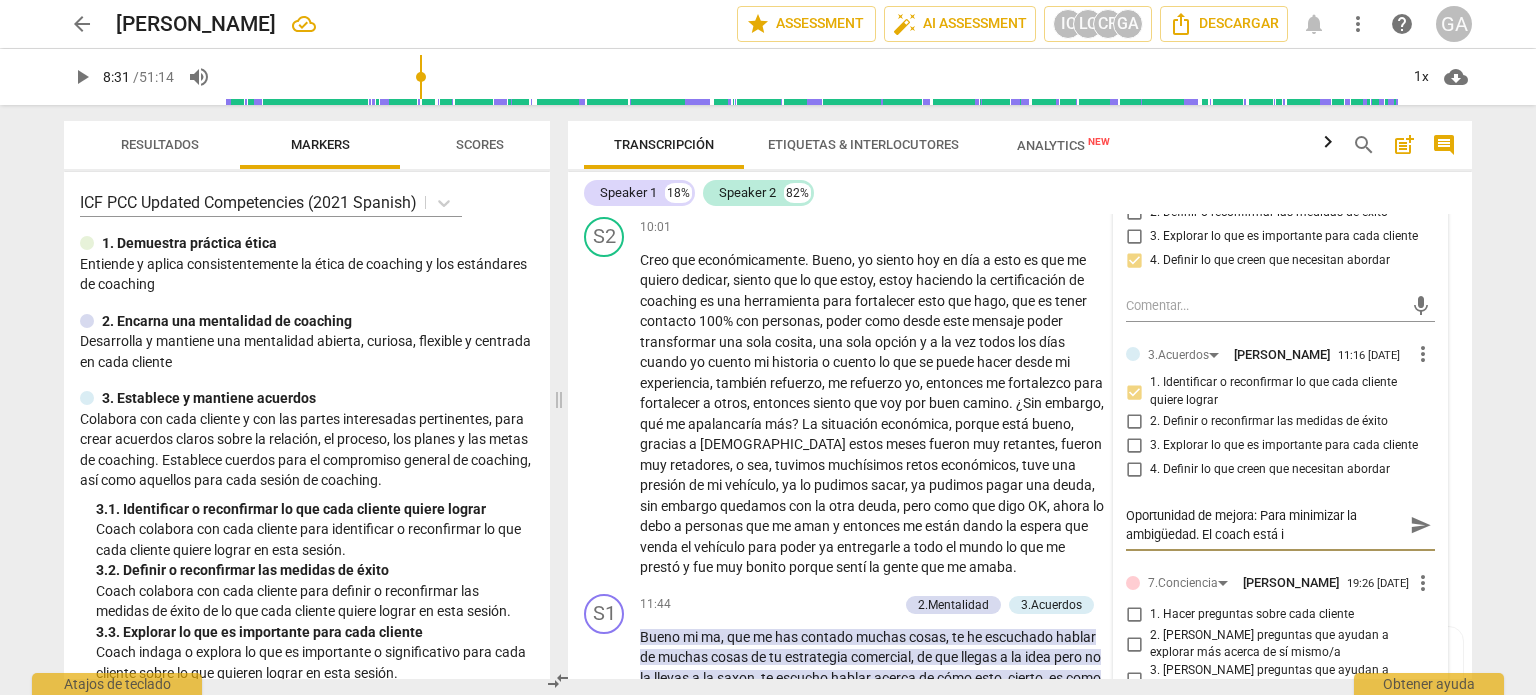 type on "Oportunidad de mejora: Para minimizar la ambigüedad. El coach está in" 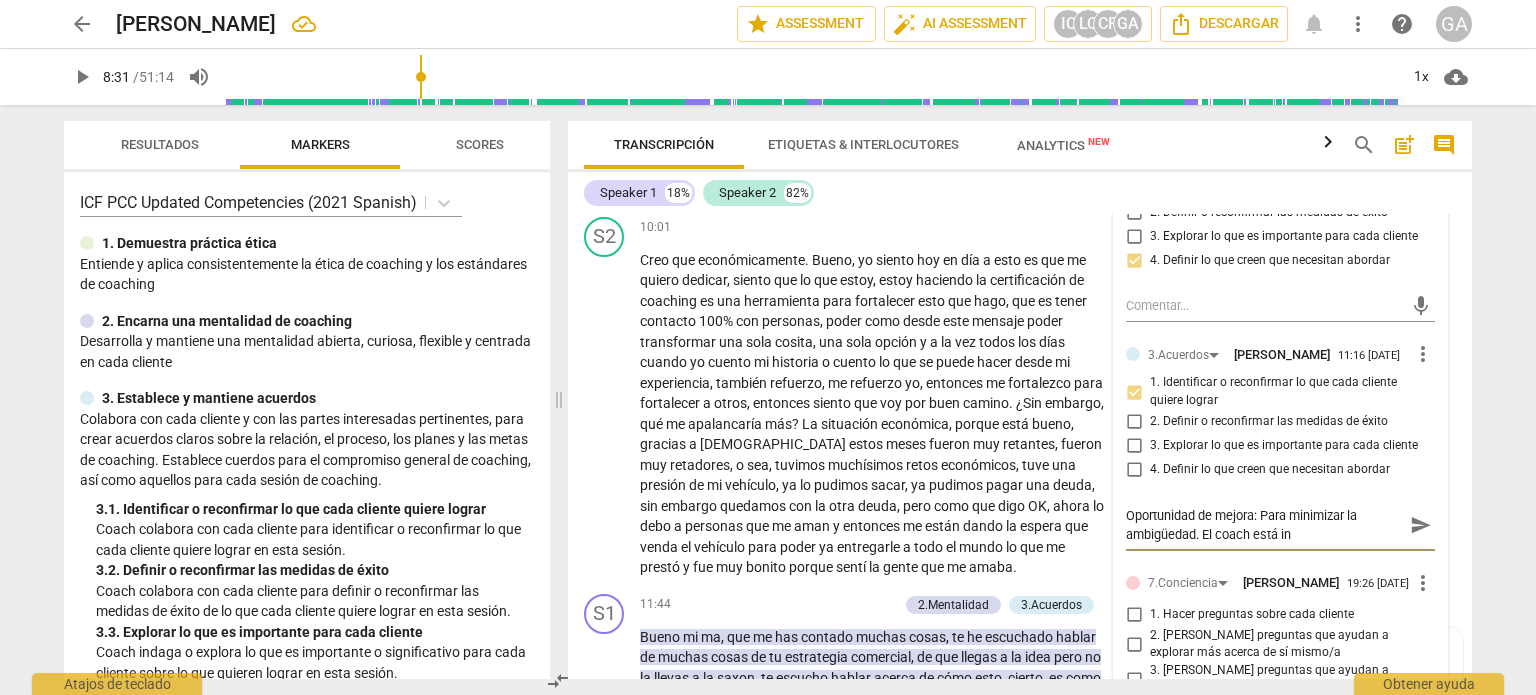 type on "Oportunidad de mejora: Para minimizar la ambigüedad. El coach está inv" 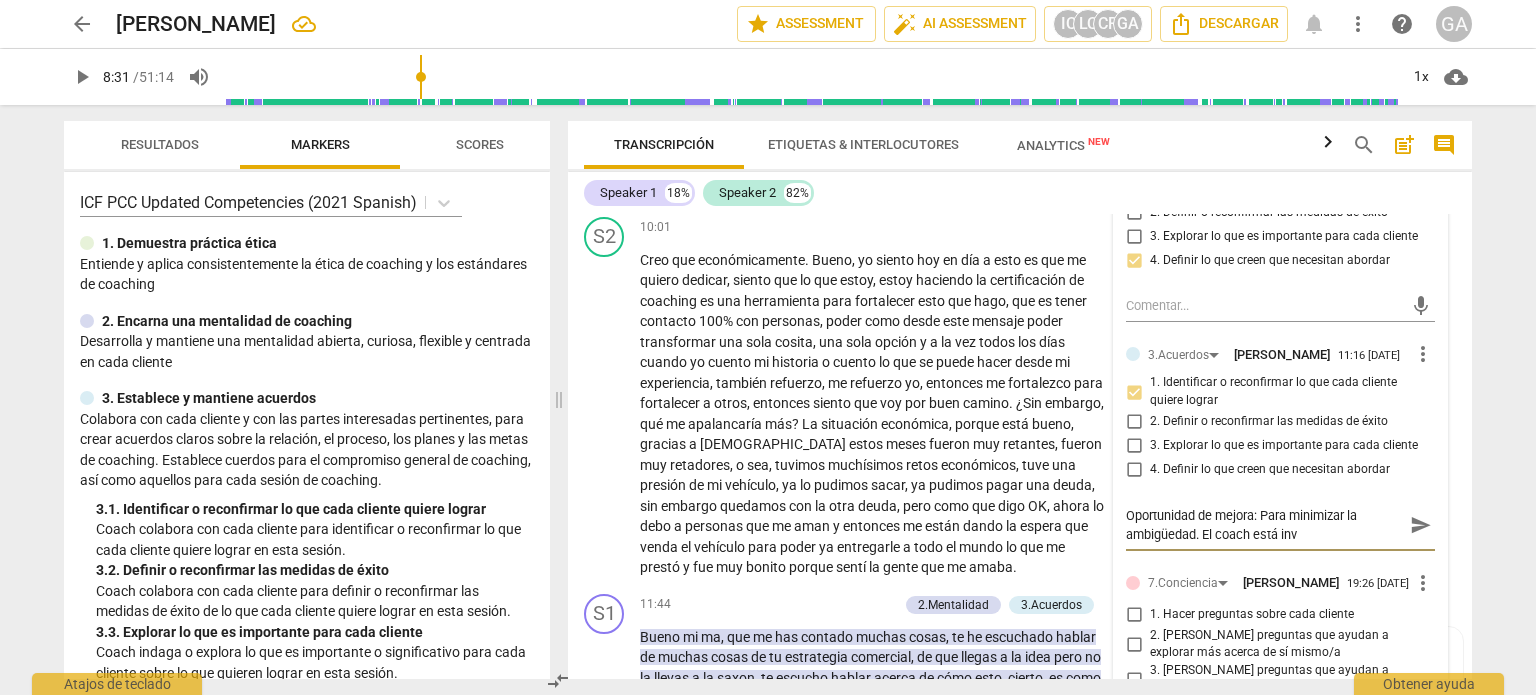 type on "Oportunidad de mejora: Para minimizar la ambigüedad. El coach está invi" 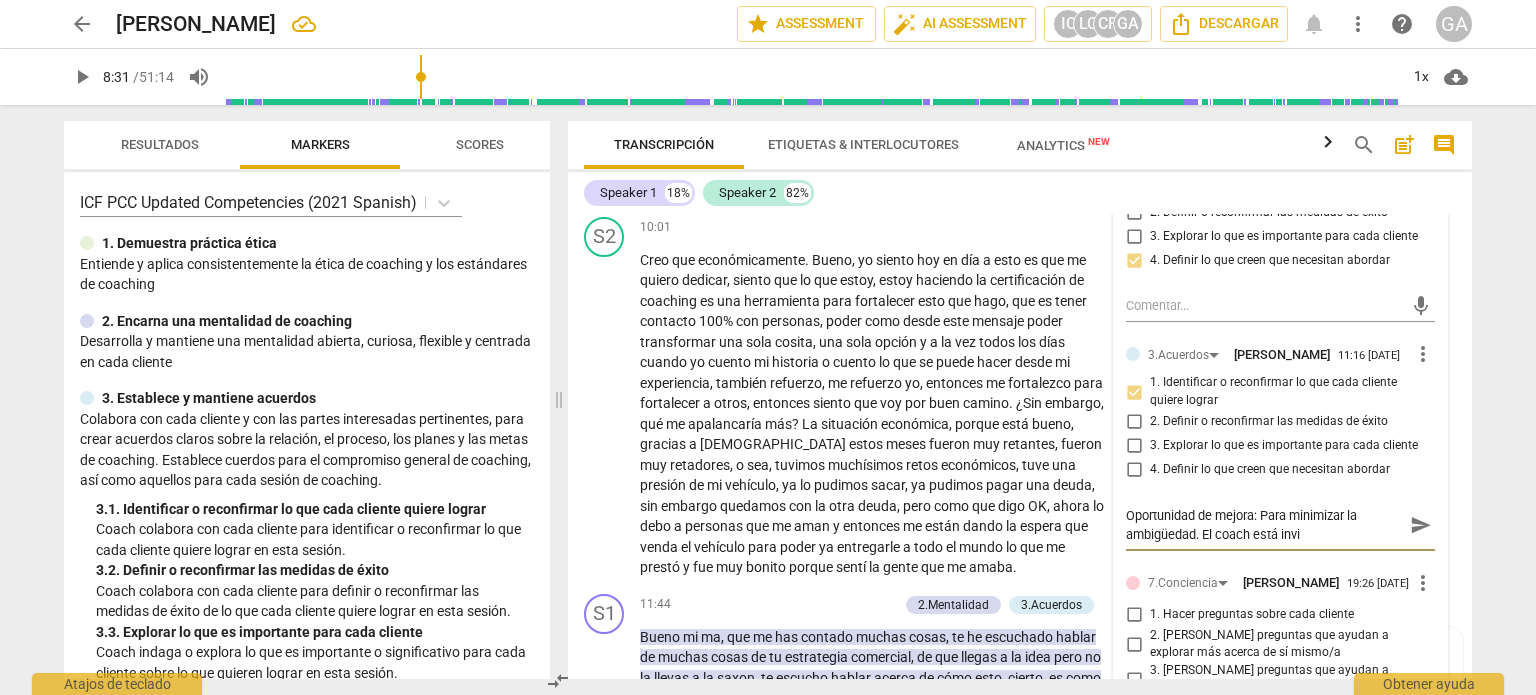 type on "Oportunidad de mejora: Para minimizar la ambigüedad. El coach está invit" 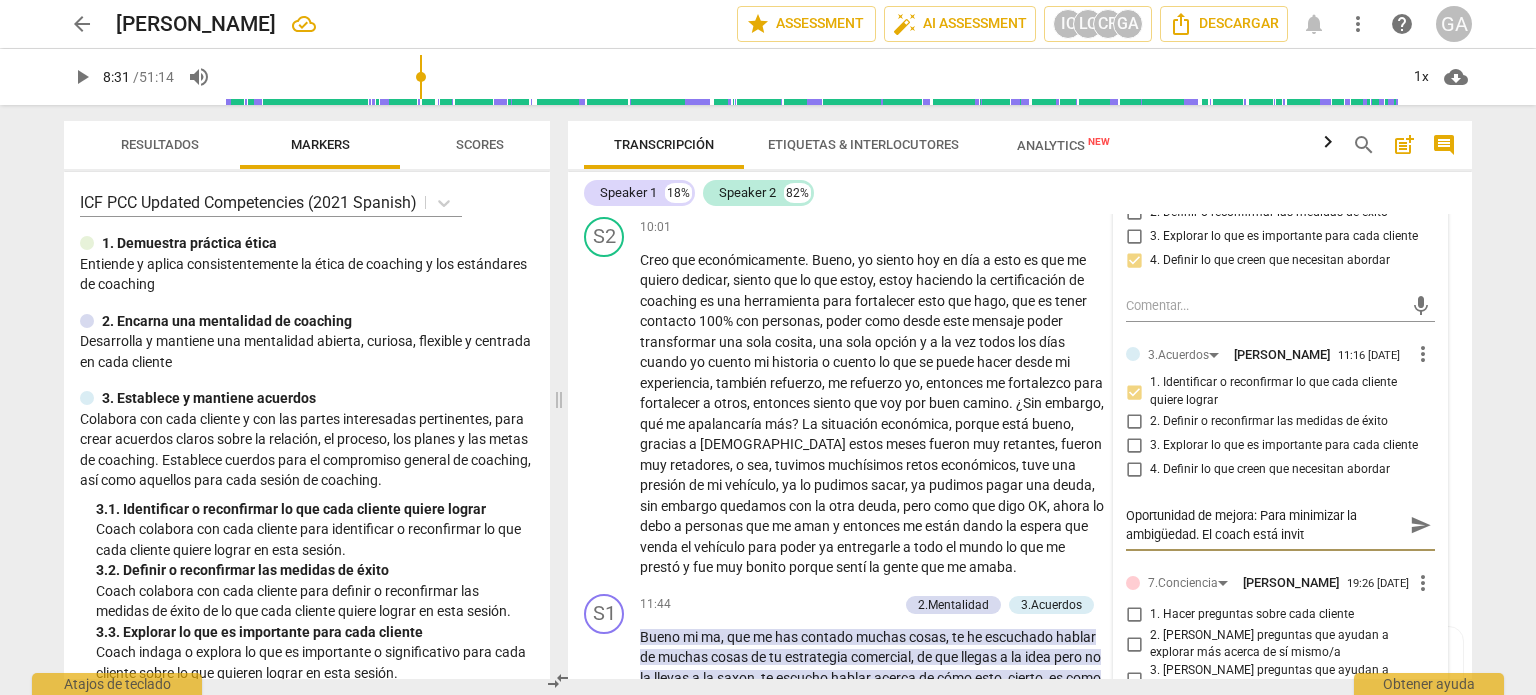 type on "Oportunidad de mejora: Para minimizar la ambigüedad. El coach está invita" 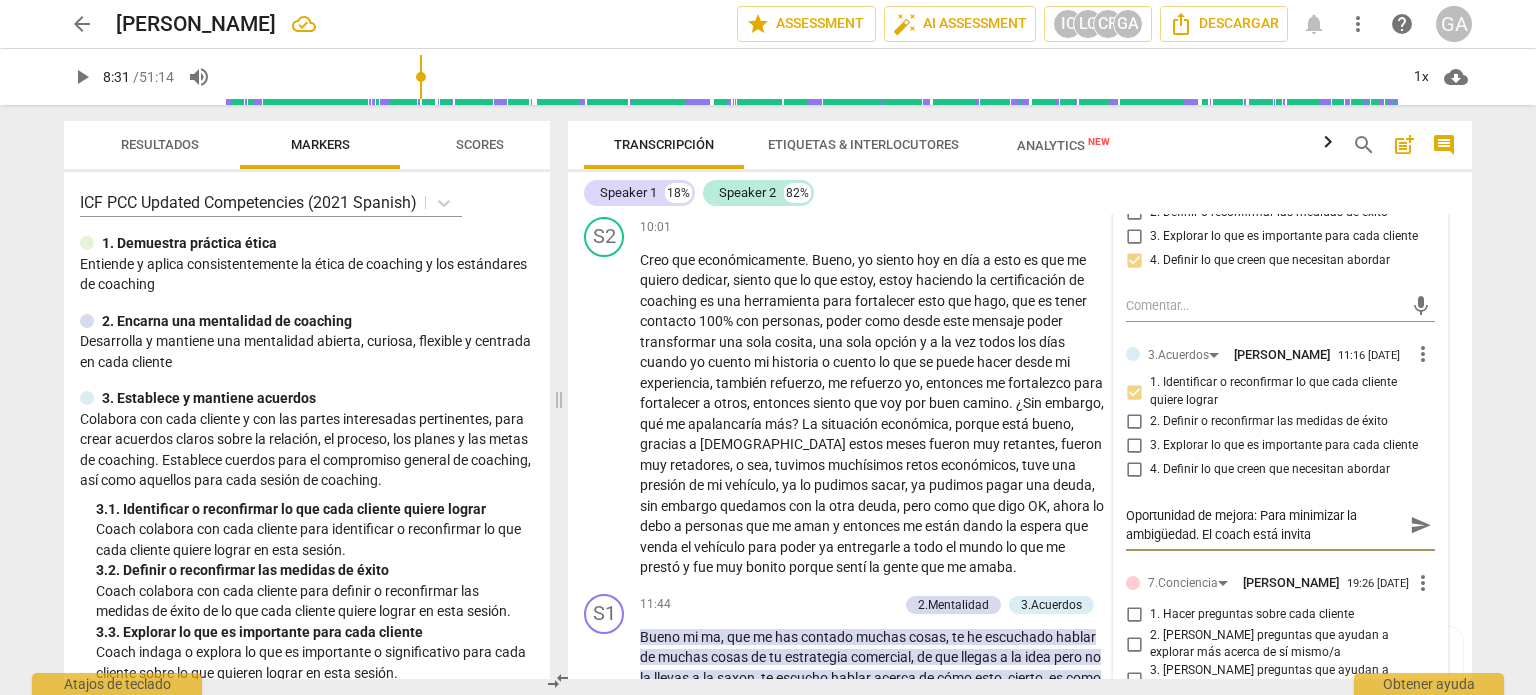 type on "Oportunidad de mejora: Para minimizar la ambigüedad. El coach está invitad" 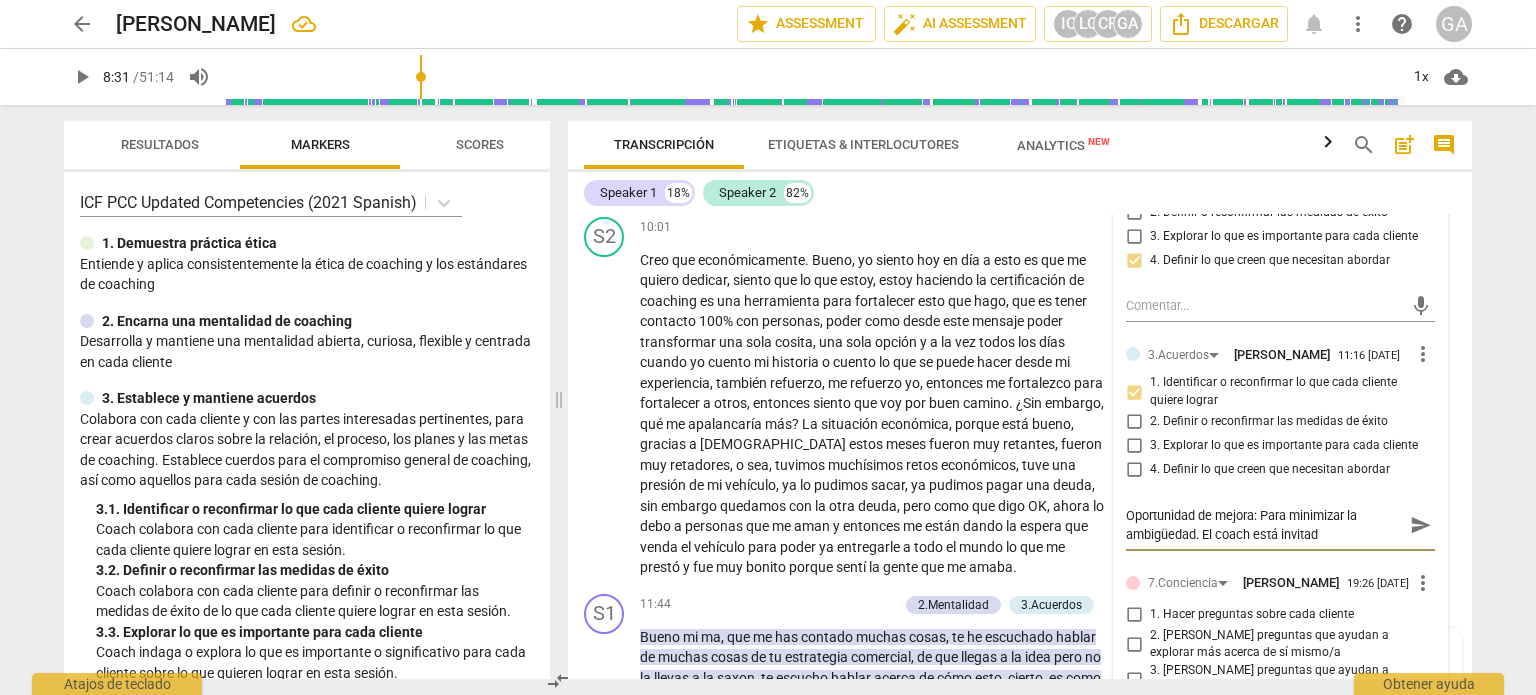 type on "Oportunidad de mejora: Para minimizar la ambigüedad. El coach está invitado" 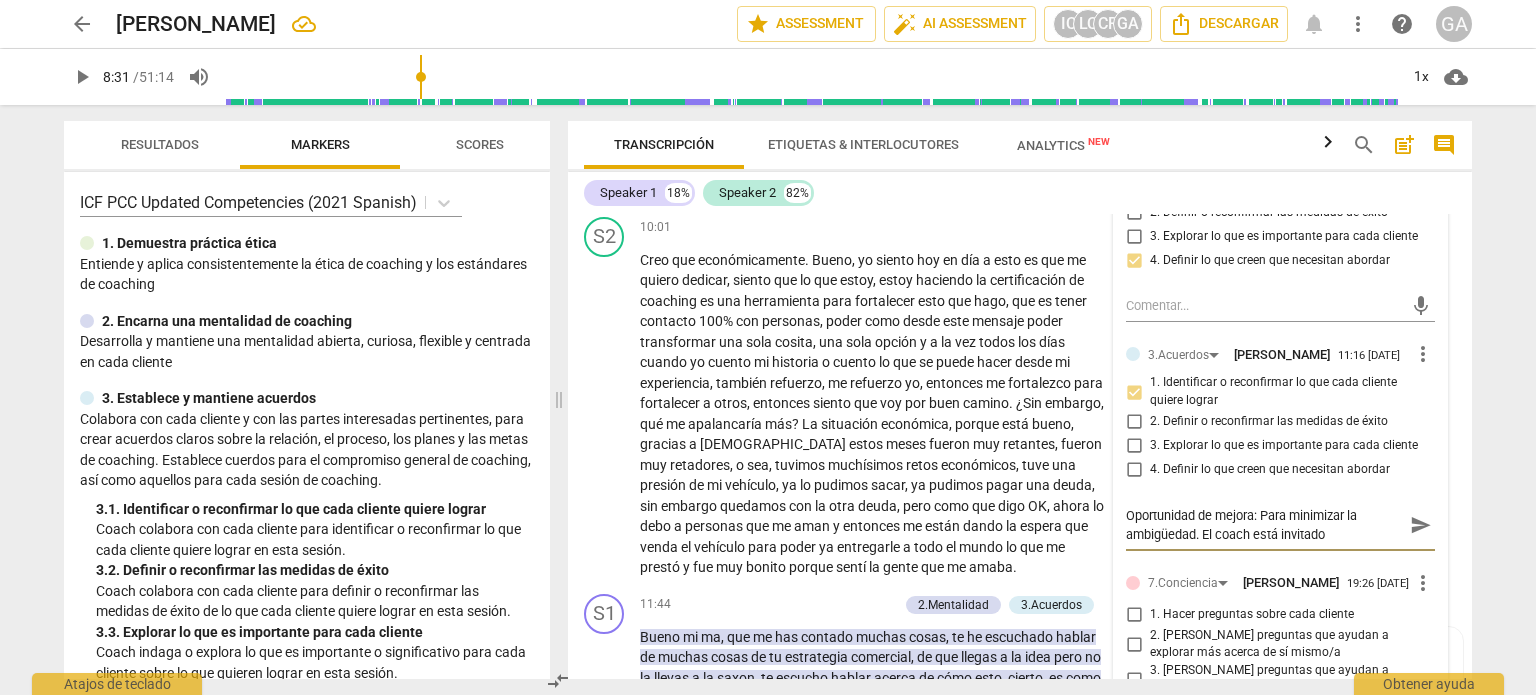 type on "Oportunidad de mejora: Para minimizar la ambigüedad. El coach está invitado" 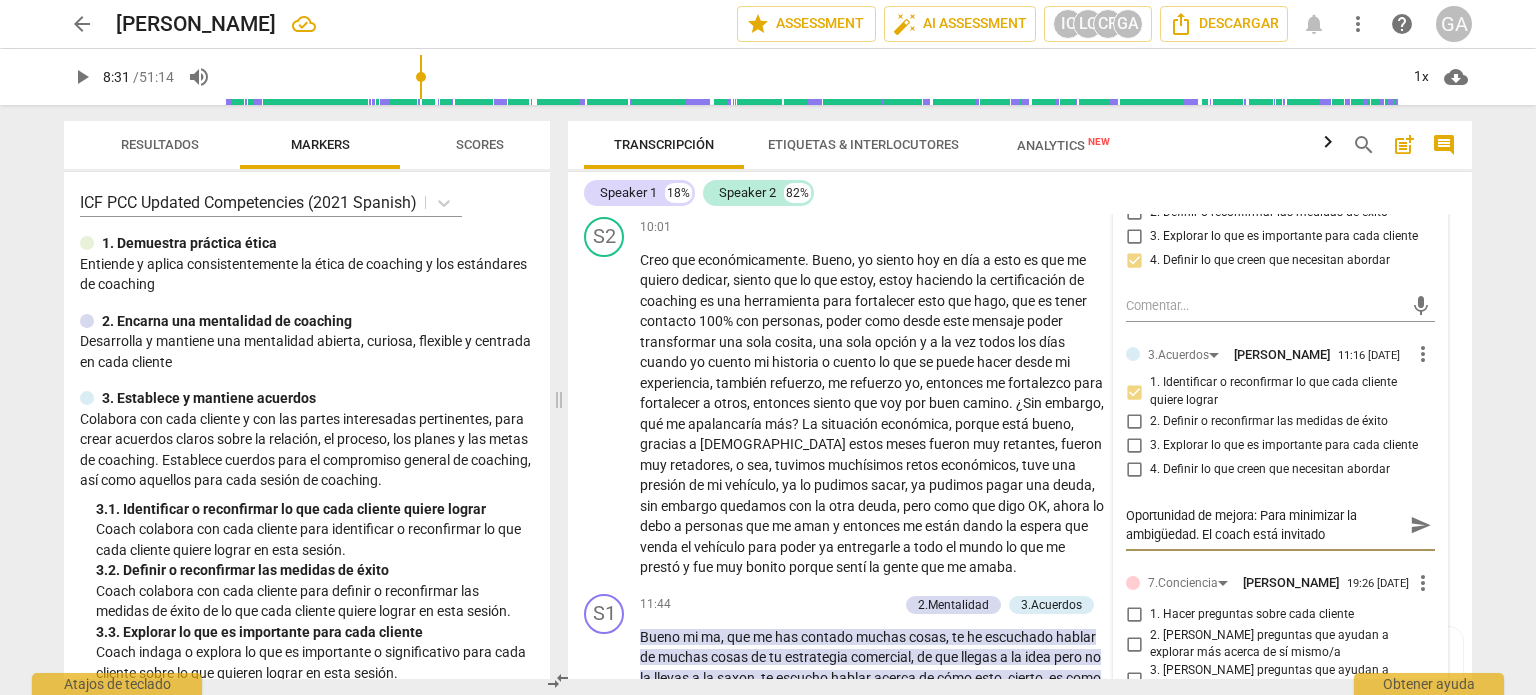 type on "Oportunidad de mejora: Para minimizar la ambigüedad. El coach está invitado a" 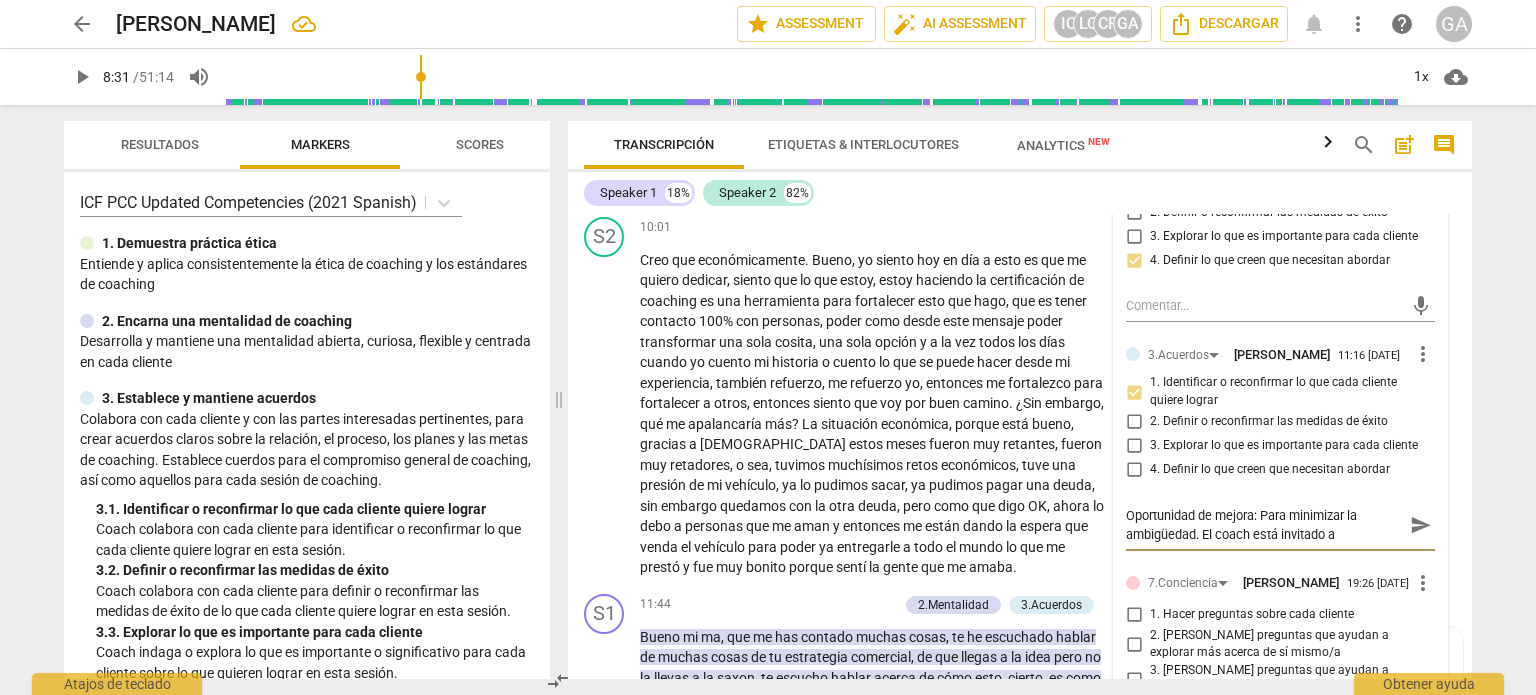 type on "Oportunidad de mejora: Para minimizar la ambigüedad. El coach está invitado a" 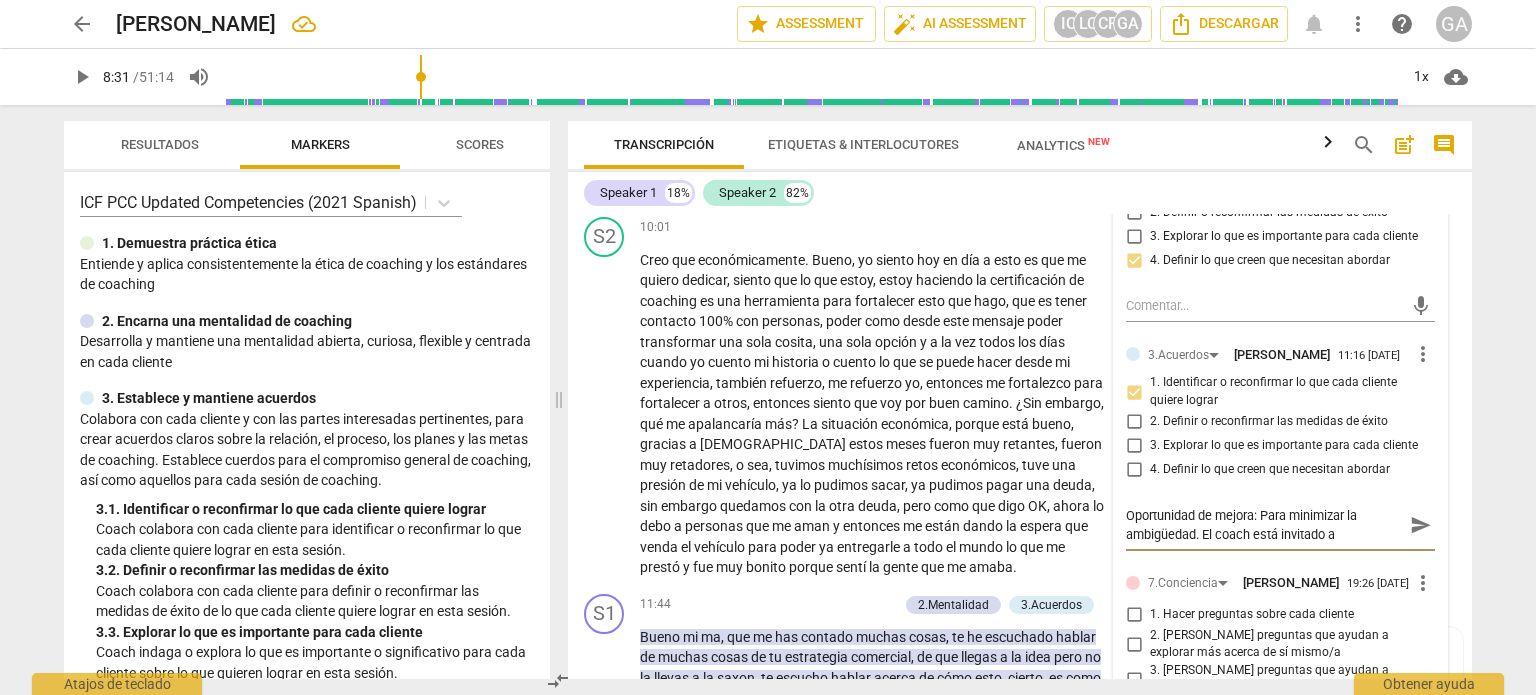 type on "Oportunidad de mejora: Para minimizar la ambigüedad. El coach está invitado a p" 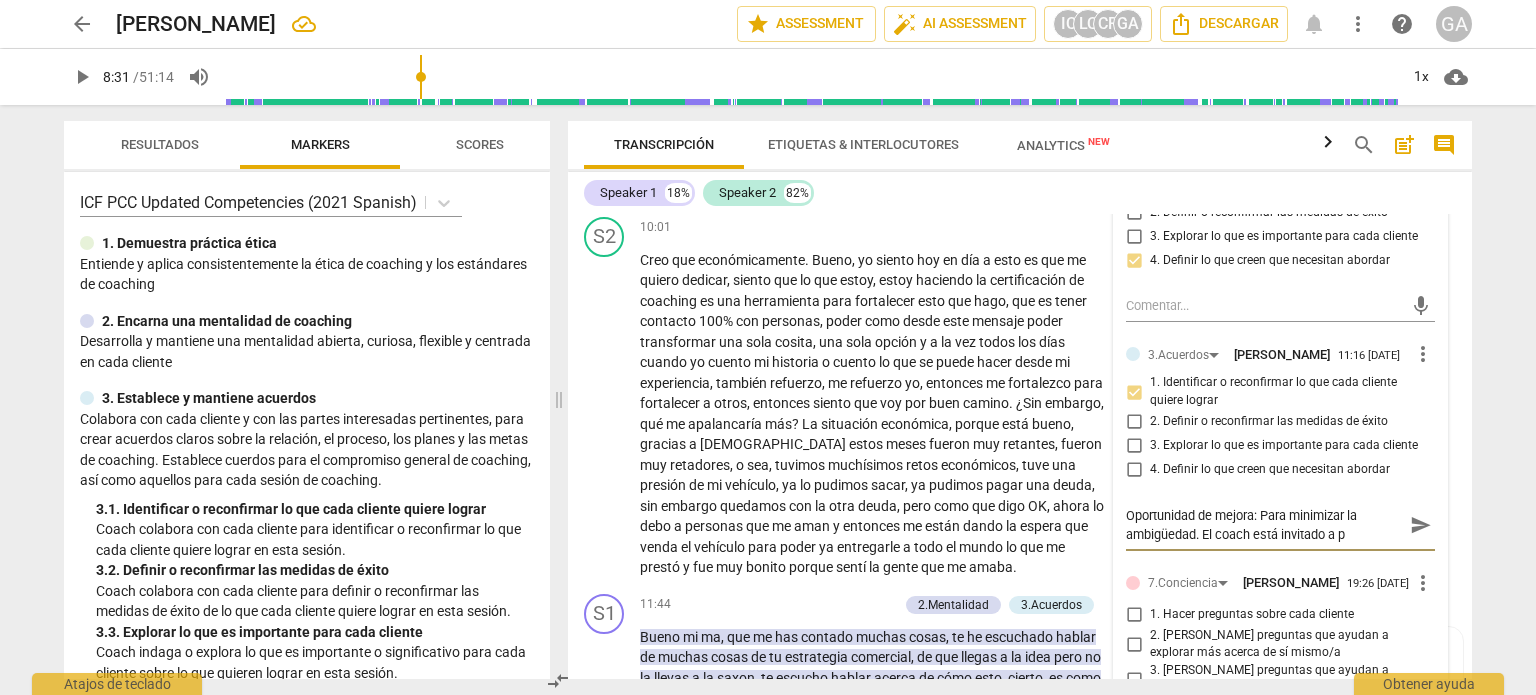 type on "Oportunidad de mejora: Para minimizar la ambigüedad. El coach está invitado a pr" 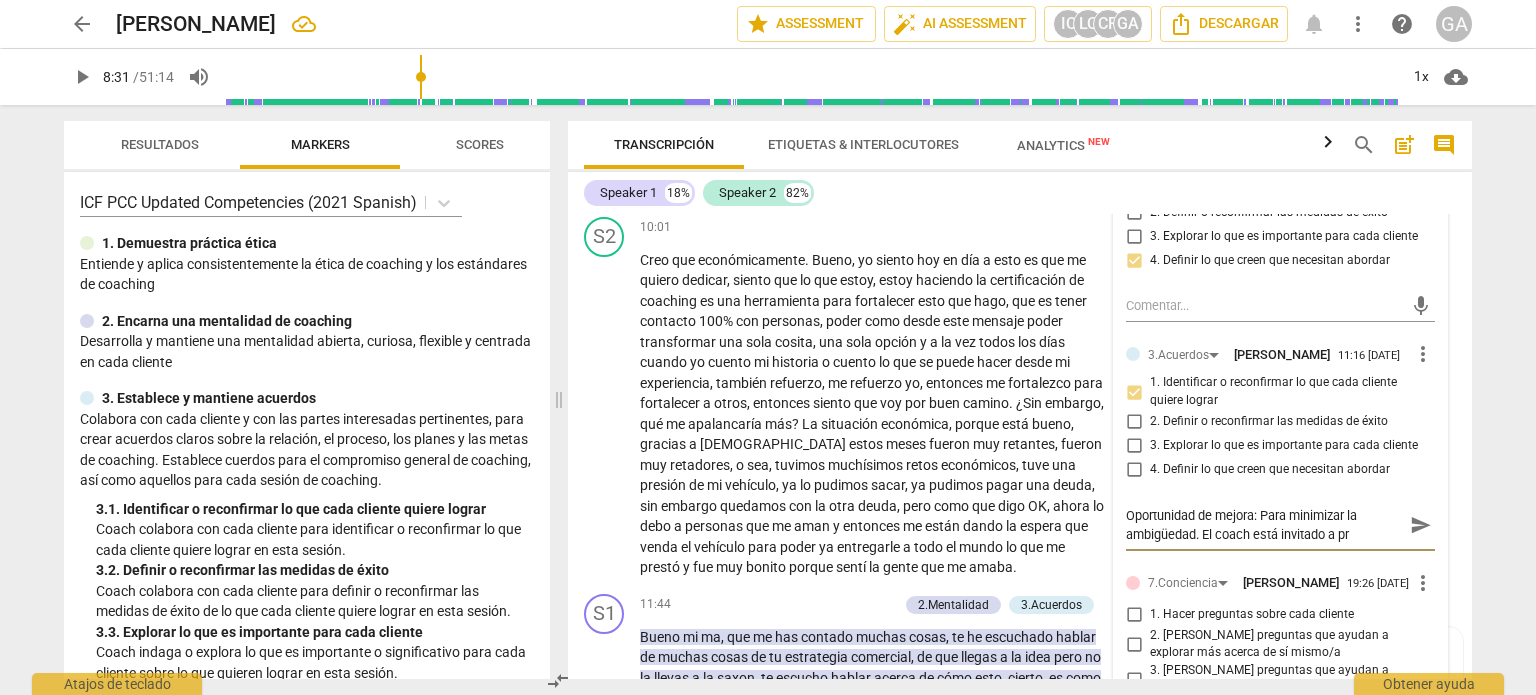 type 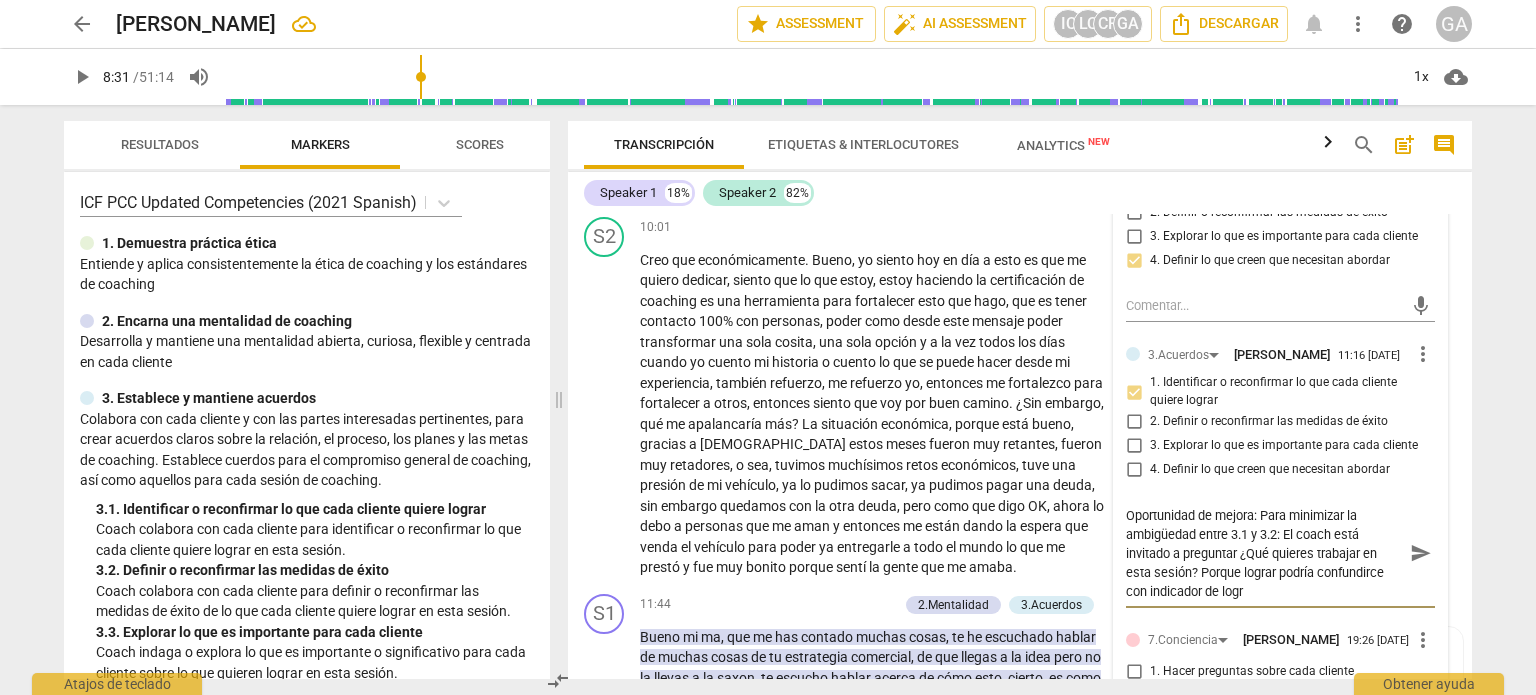 scroll, scrollTop: 0, scrollLeft: 0, axis: both 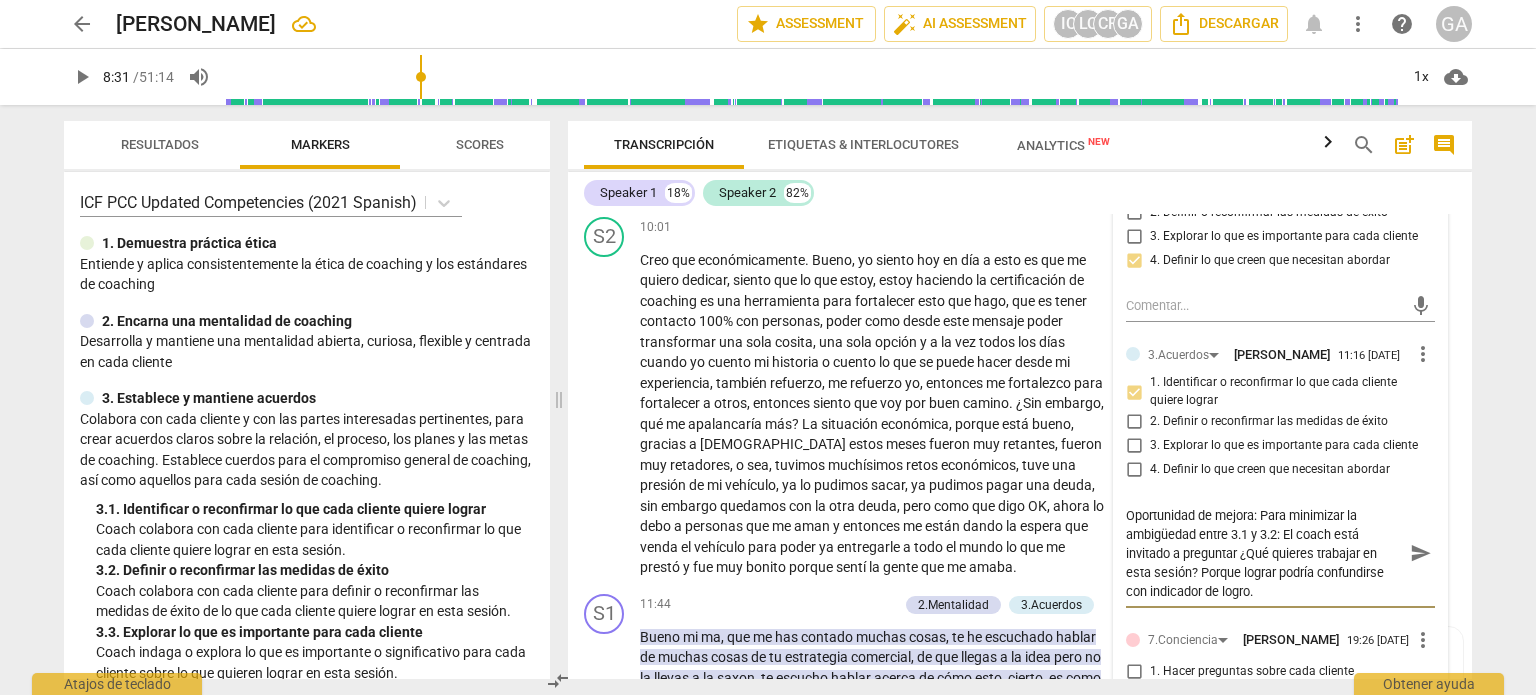 click on "send" at bounding box center [1421, 553] 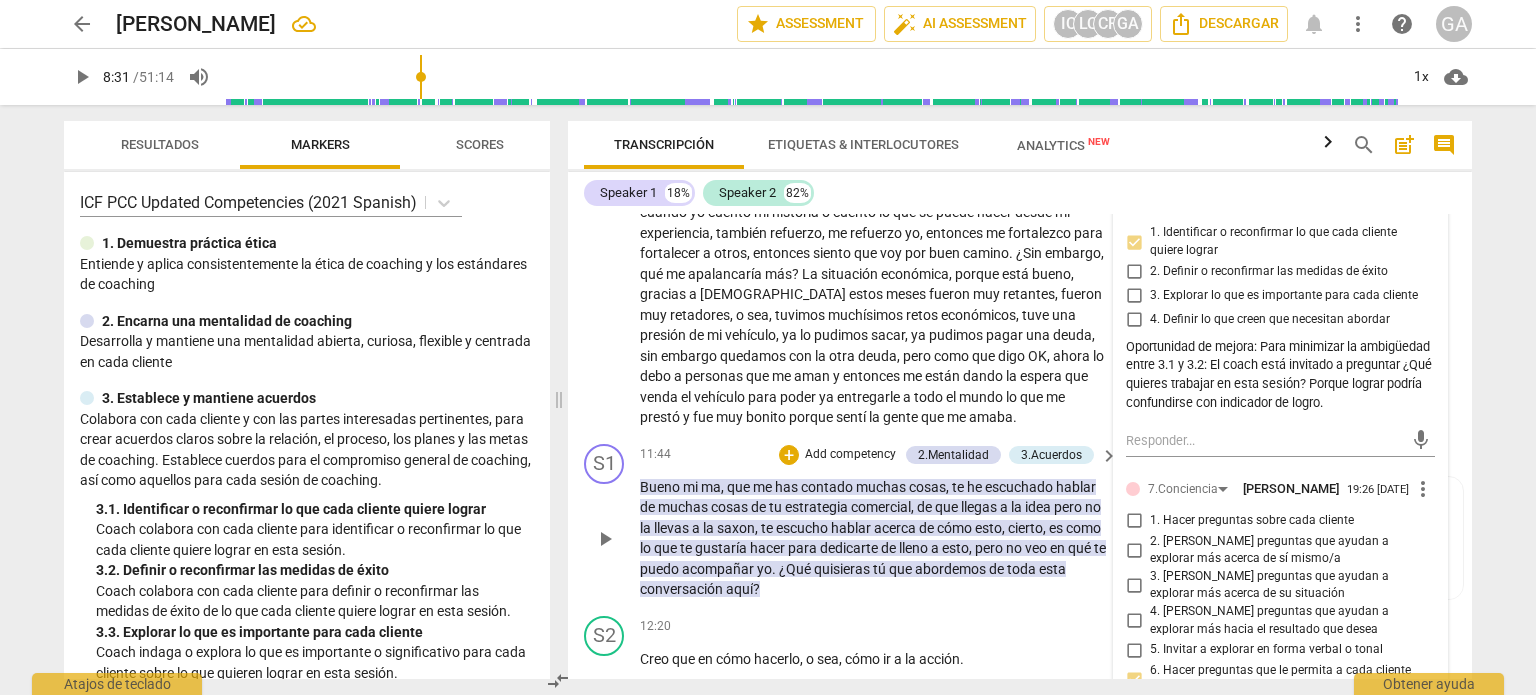 scroll, scrollTop: 3263, scrollLeft: 0, axis: vertical 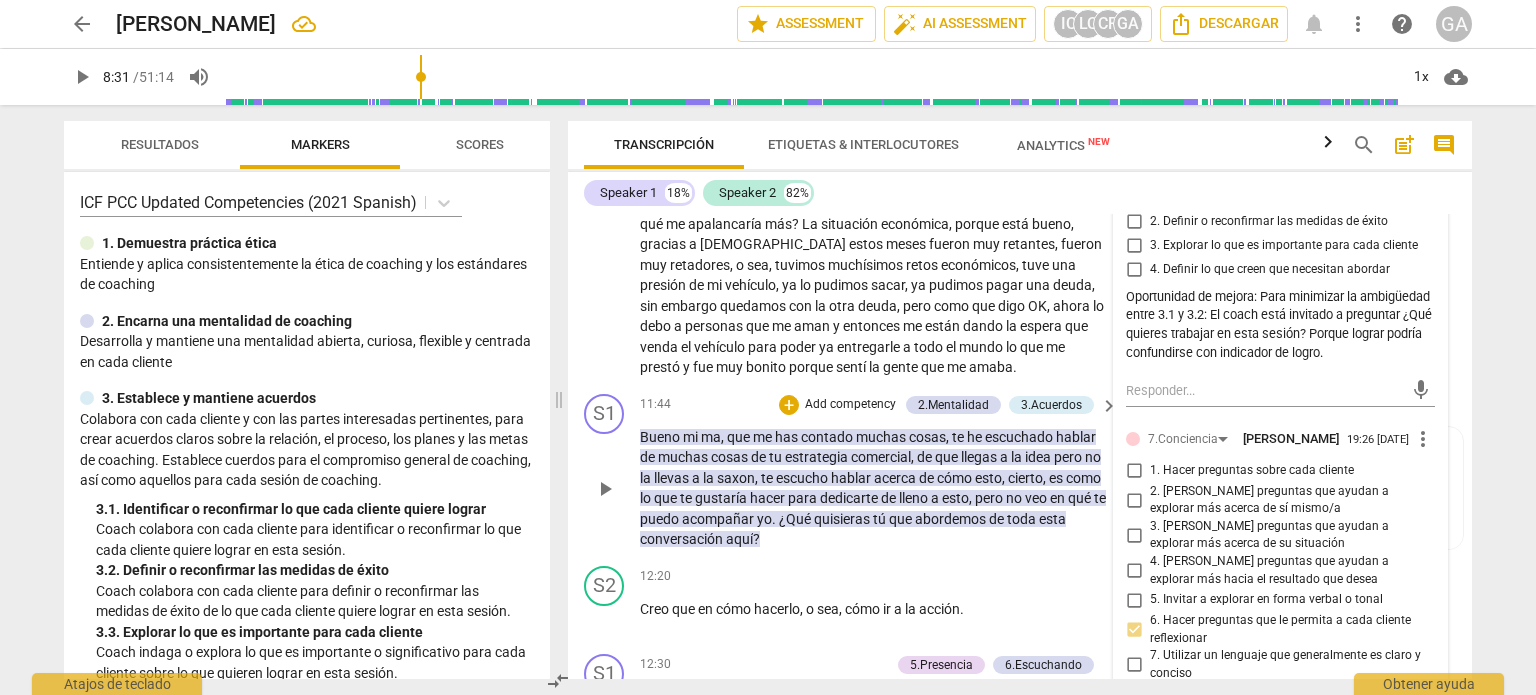 click on "play_arrow" at bounding box center [605, 489] 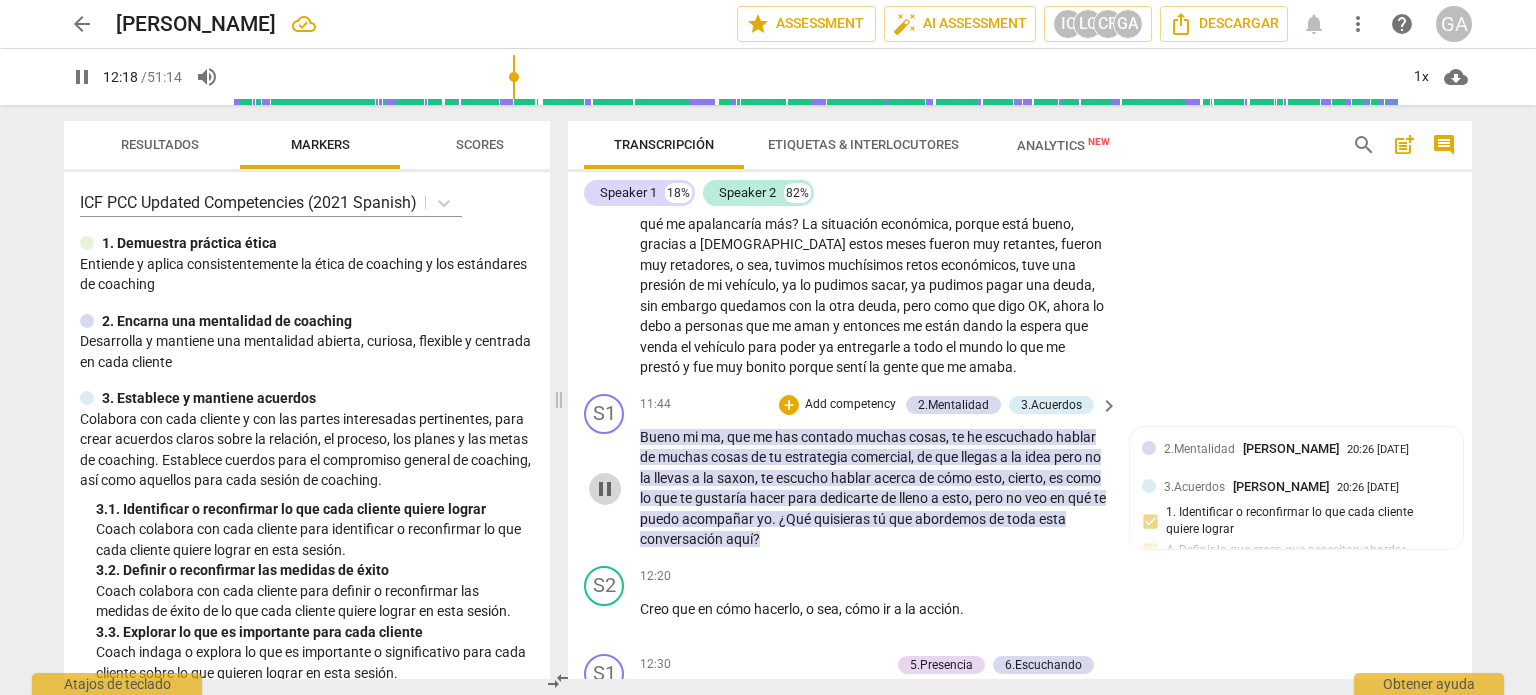 click on "pause" at bounding box center (605, 489) 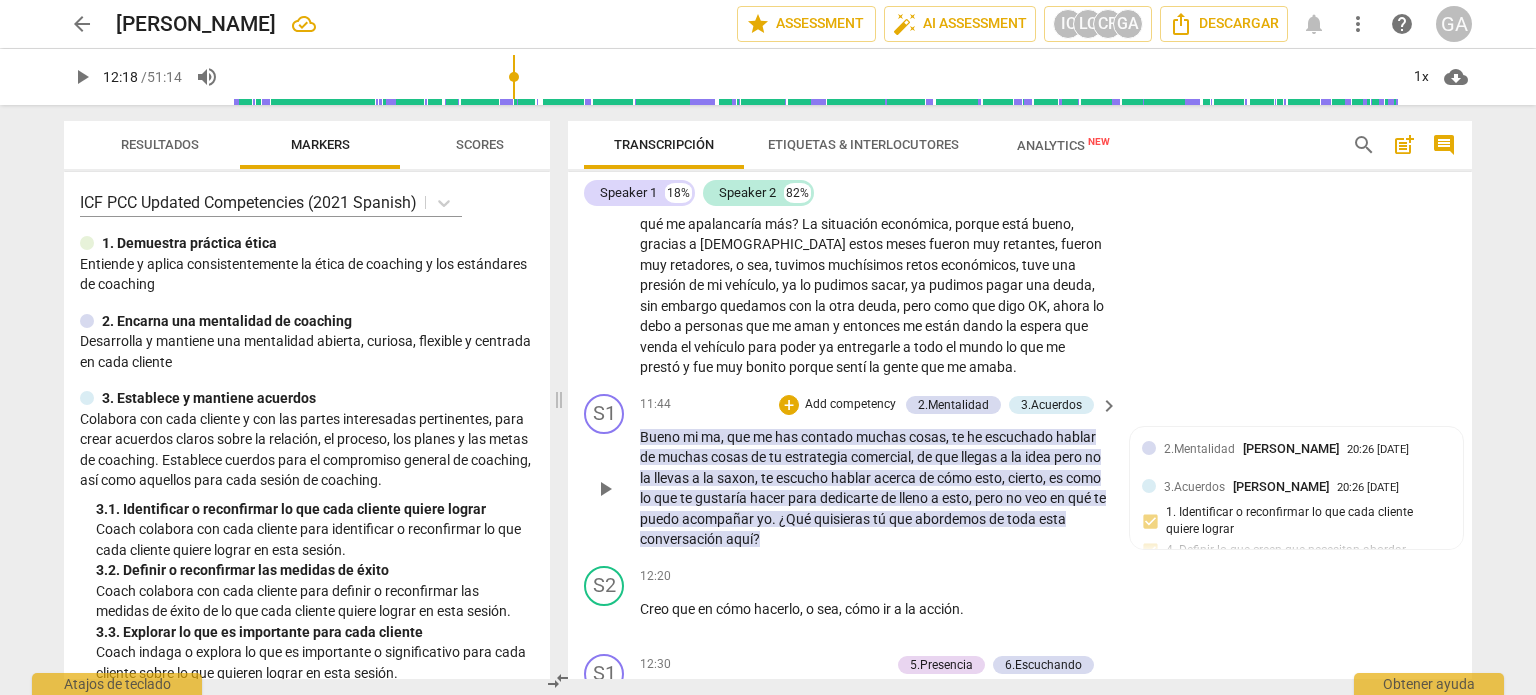 click on "Add competency" at bounding box center [850, 405] 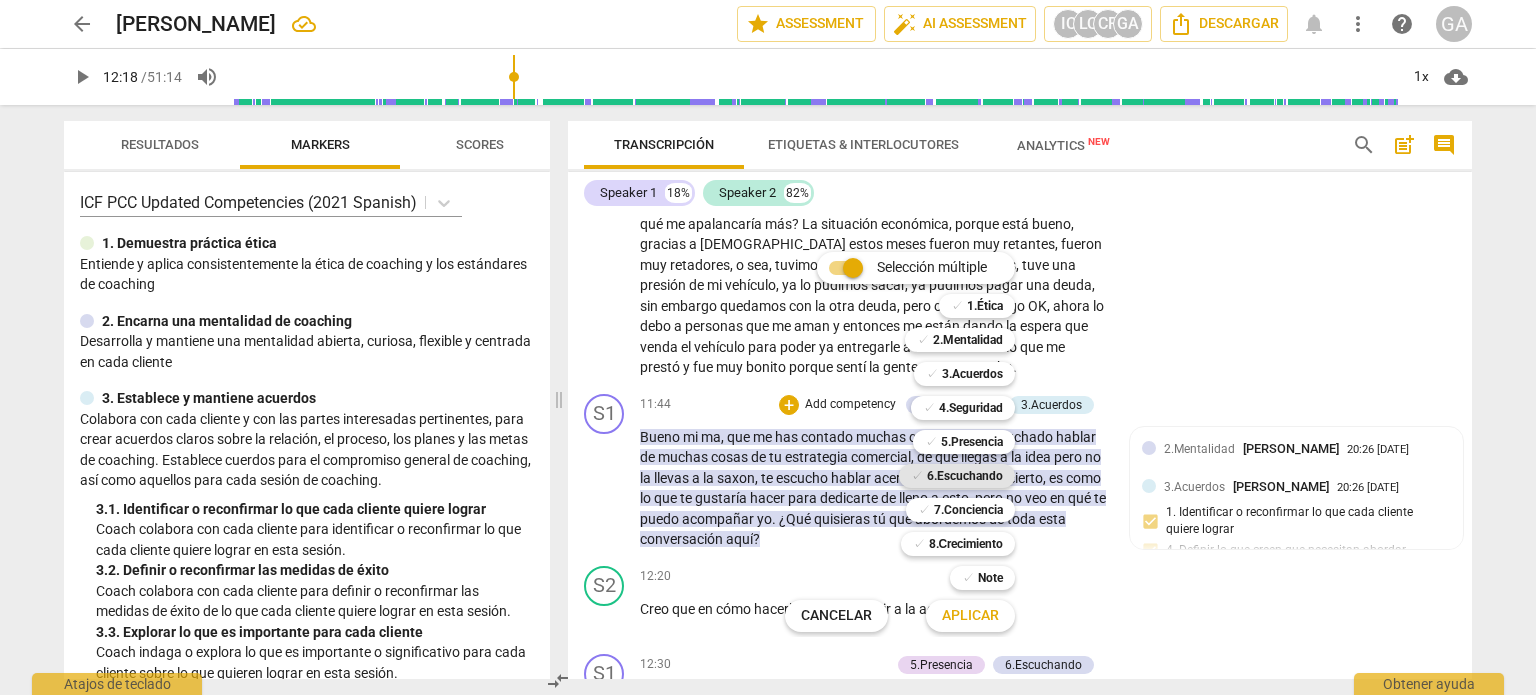 click on "6.Escuchando" at bounding box center [965, 476] 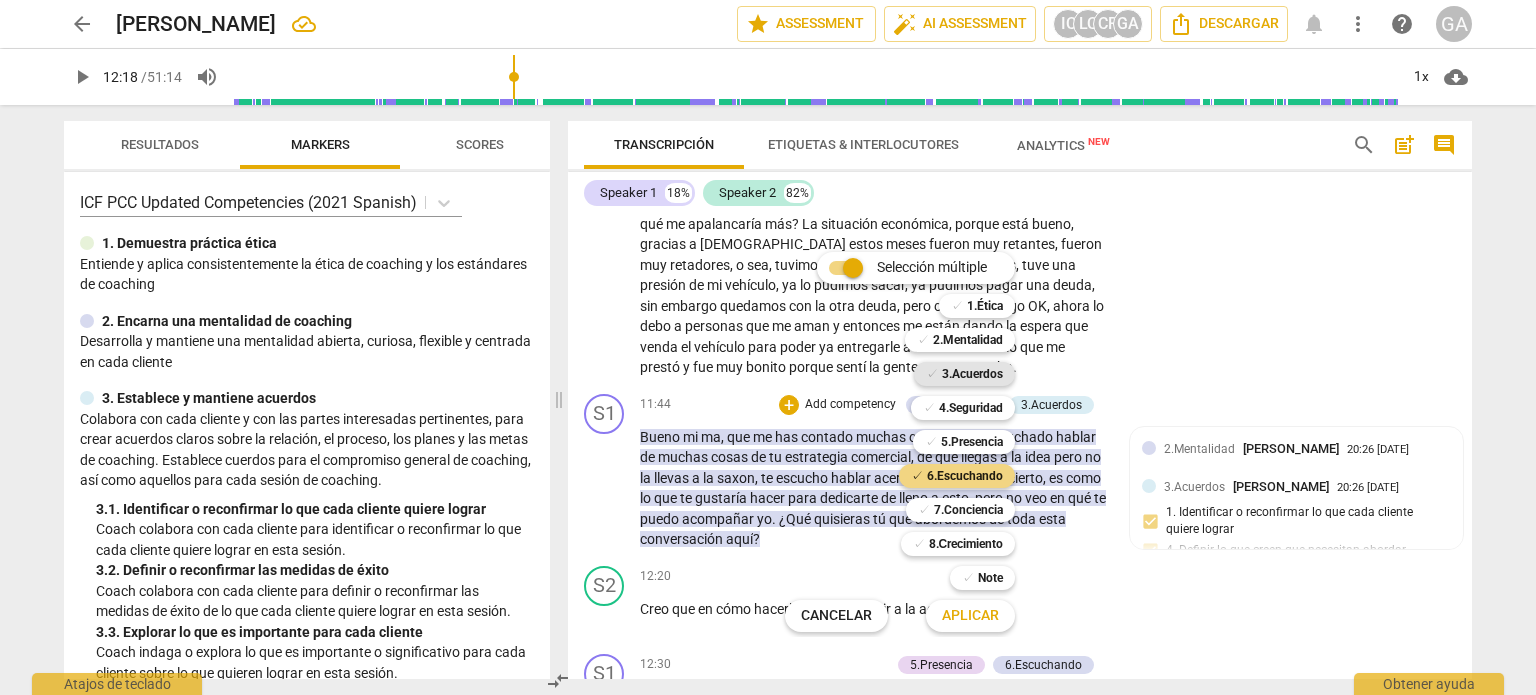 click on "3.Acuerdos" at bounding box center [972, 374] 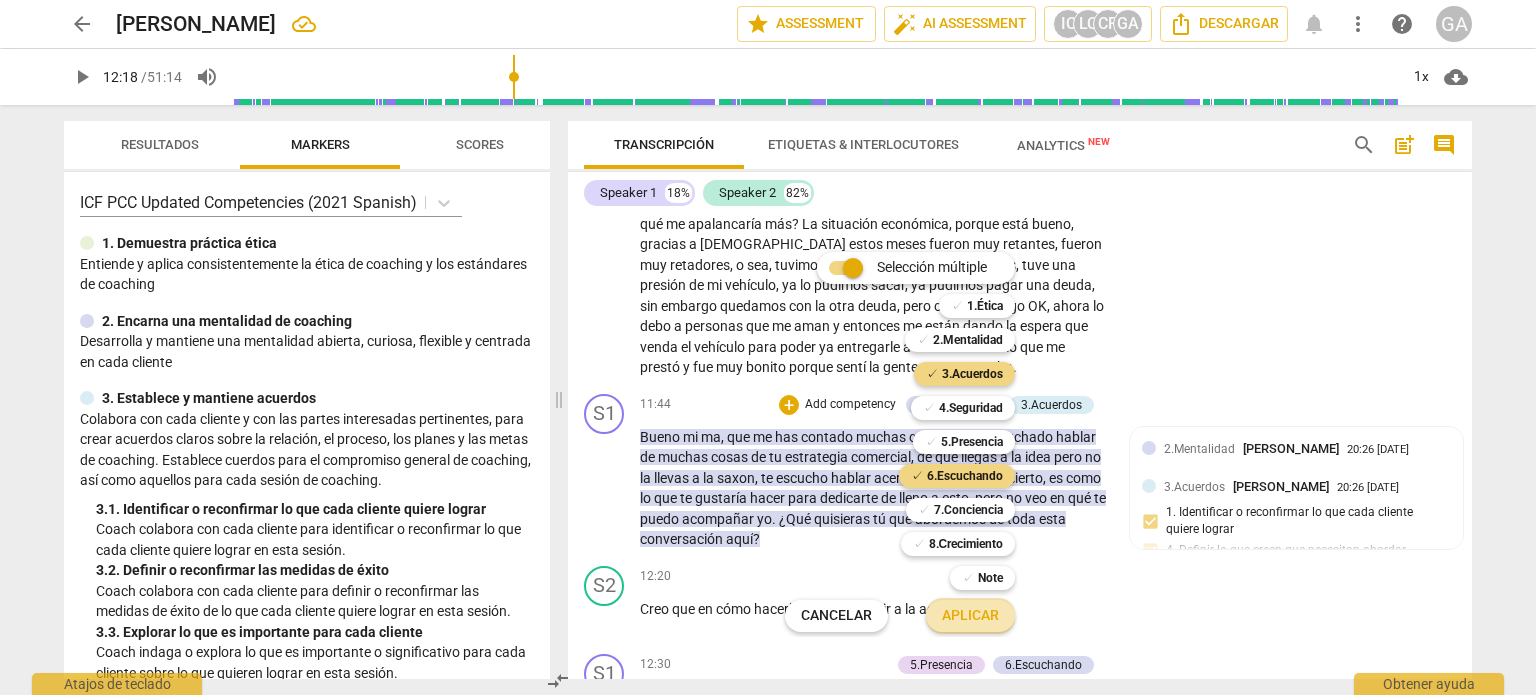 click on "Aplicar" at bounding box center (970, 616) 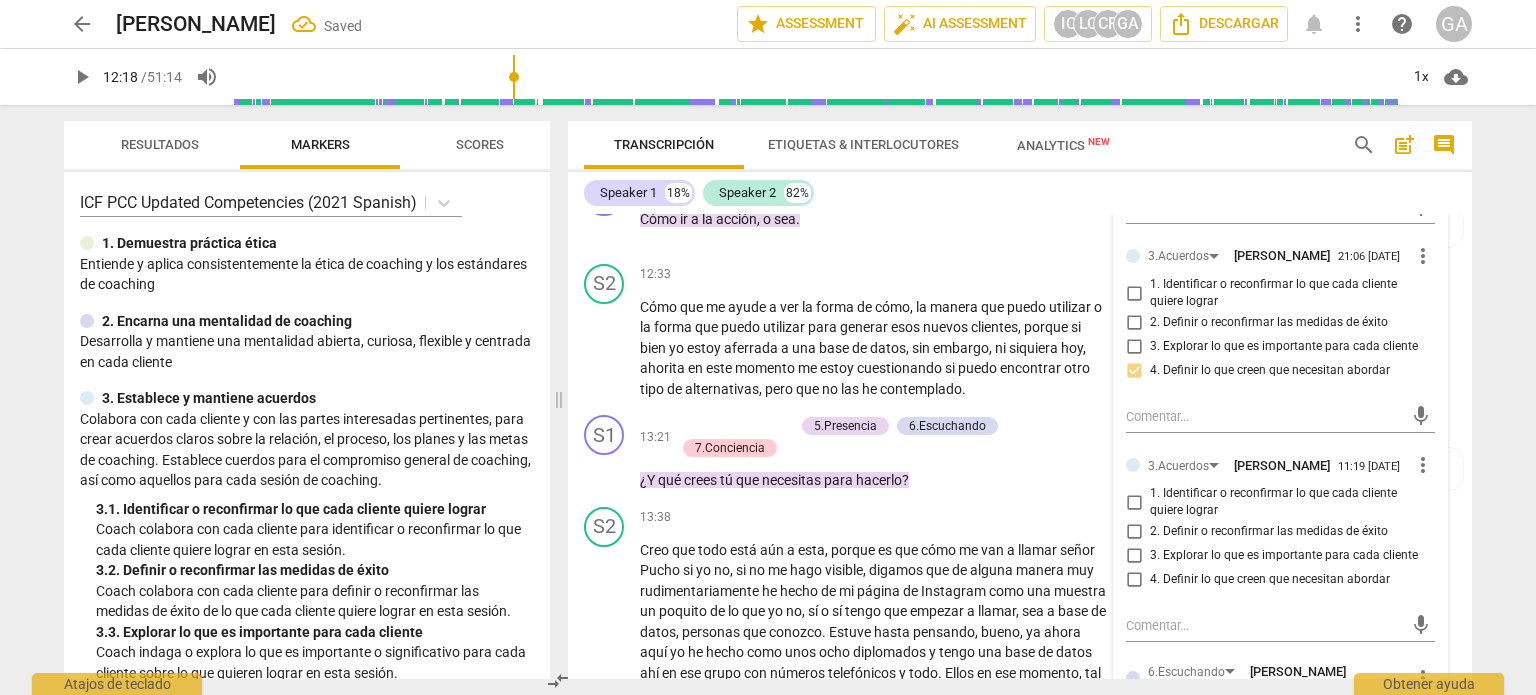 scroll, scrollTop: 3863, scrollLeft: 0, axis: vertical 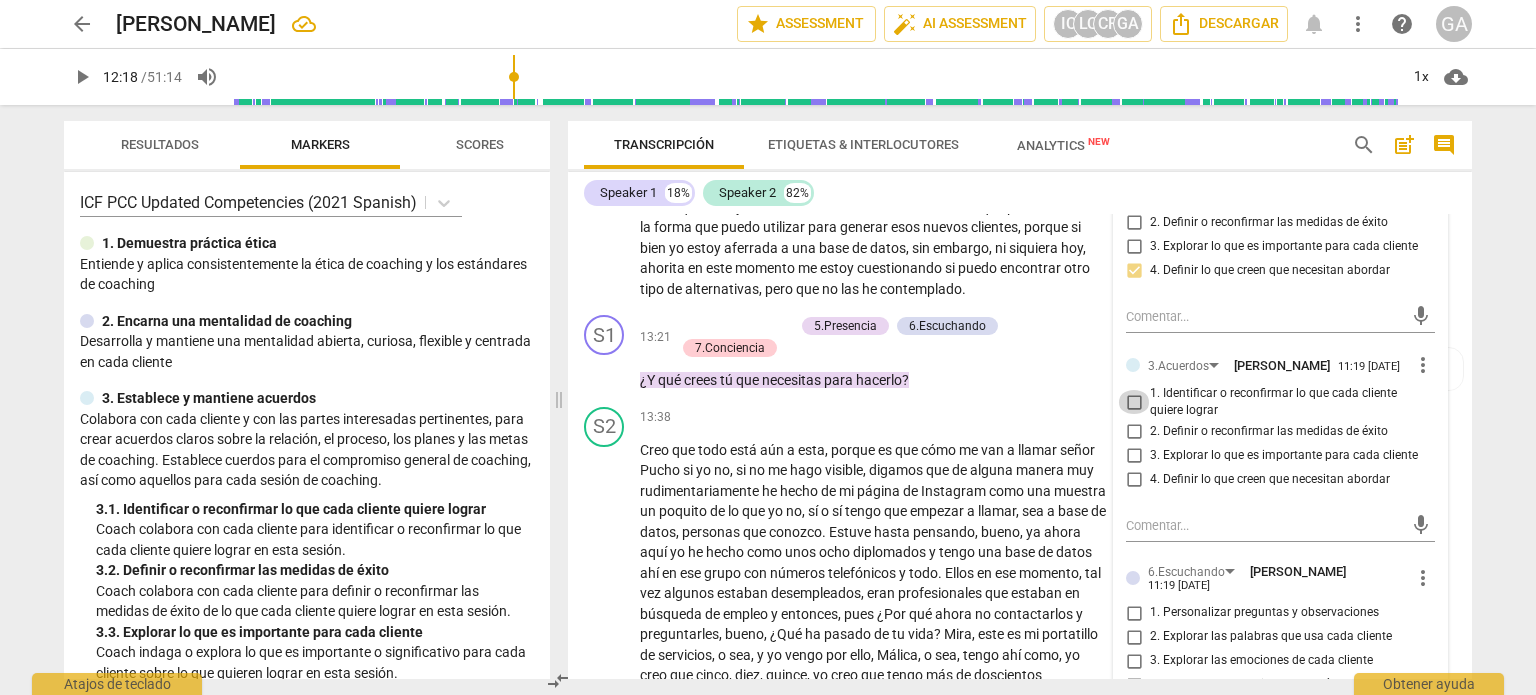 click on "1. Identificar o reconfirmar lo que cada cliente quiere lograr" at bounding box center [1134, 402] 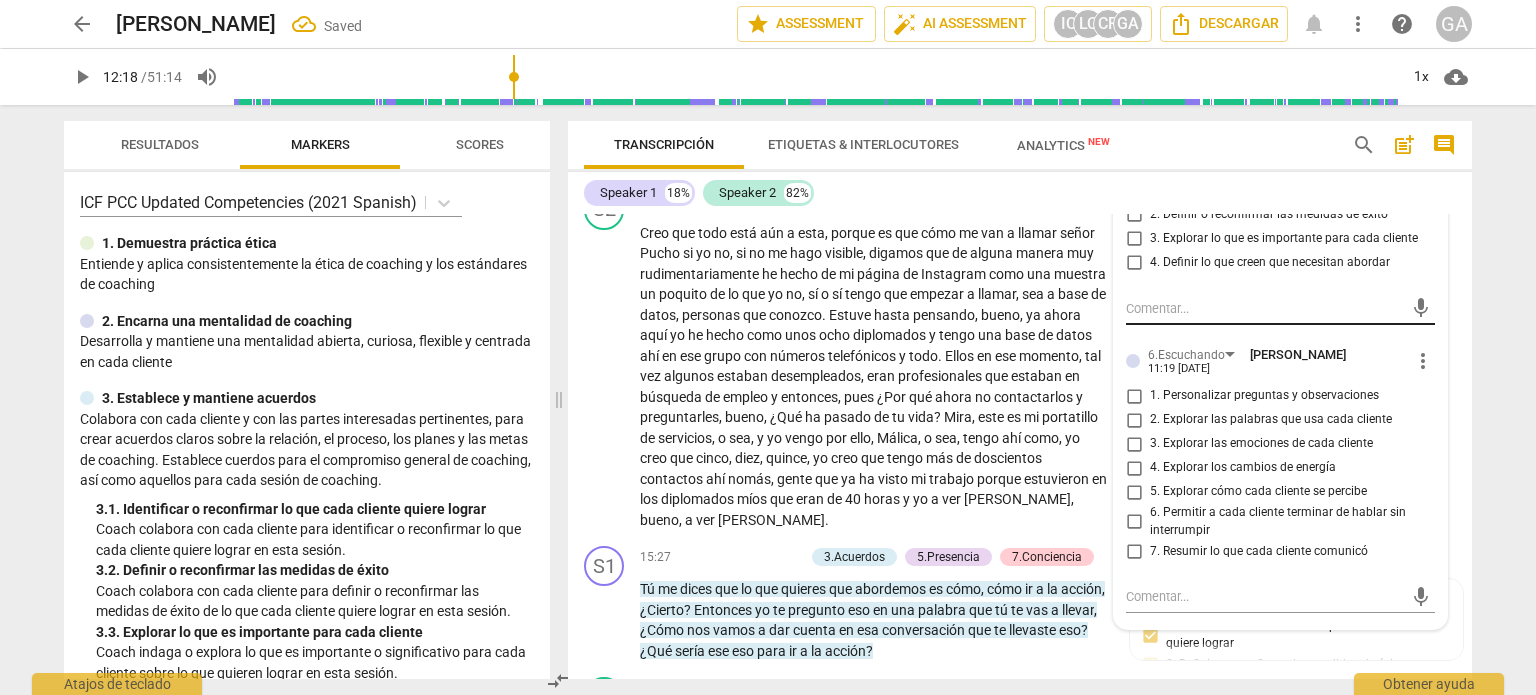scroll, scrollTop: 4163, scrollLeft: 0, axis: vertical 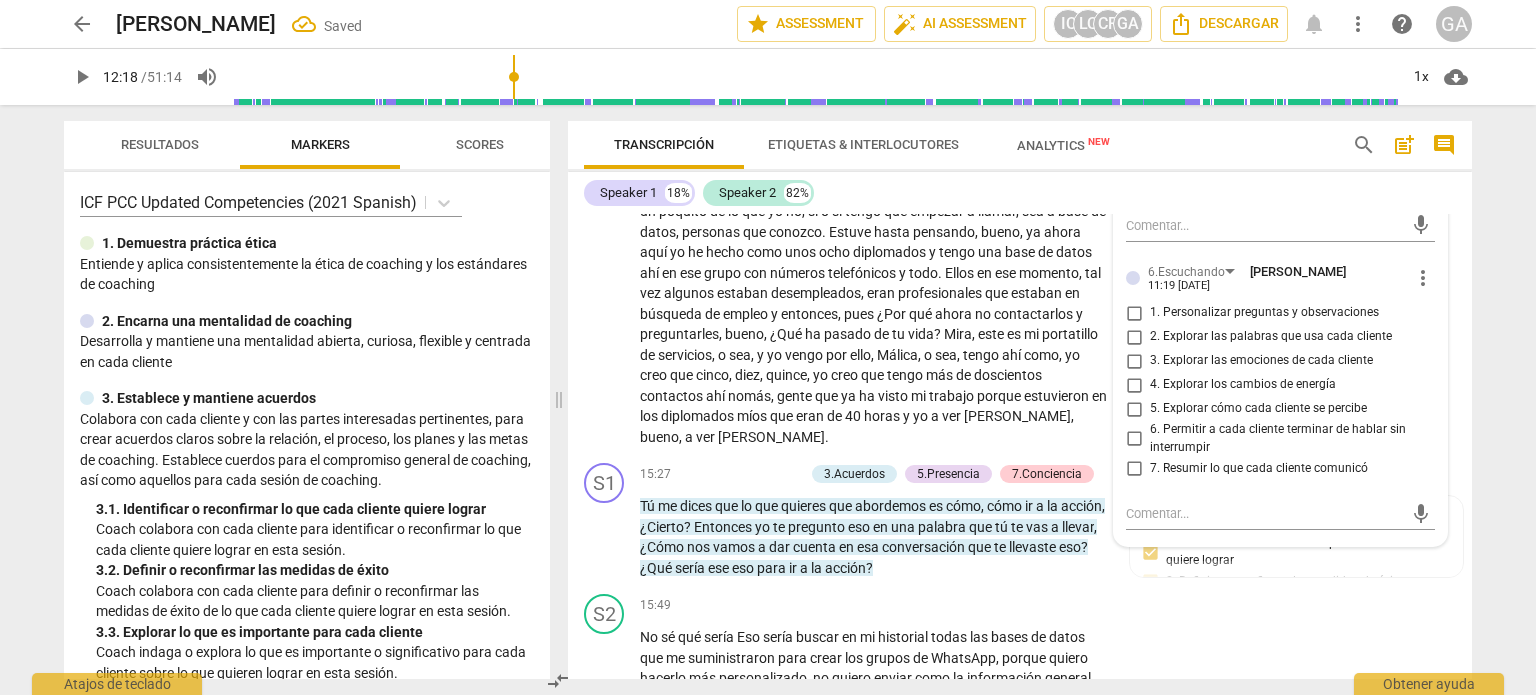 click on "7. Resumir lo que cada cliente comunicó" at bounding box center (1134, 468) 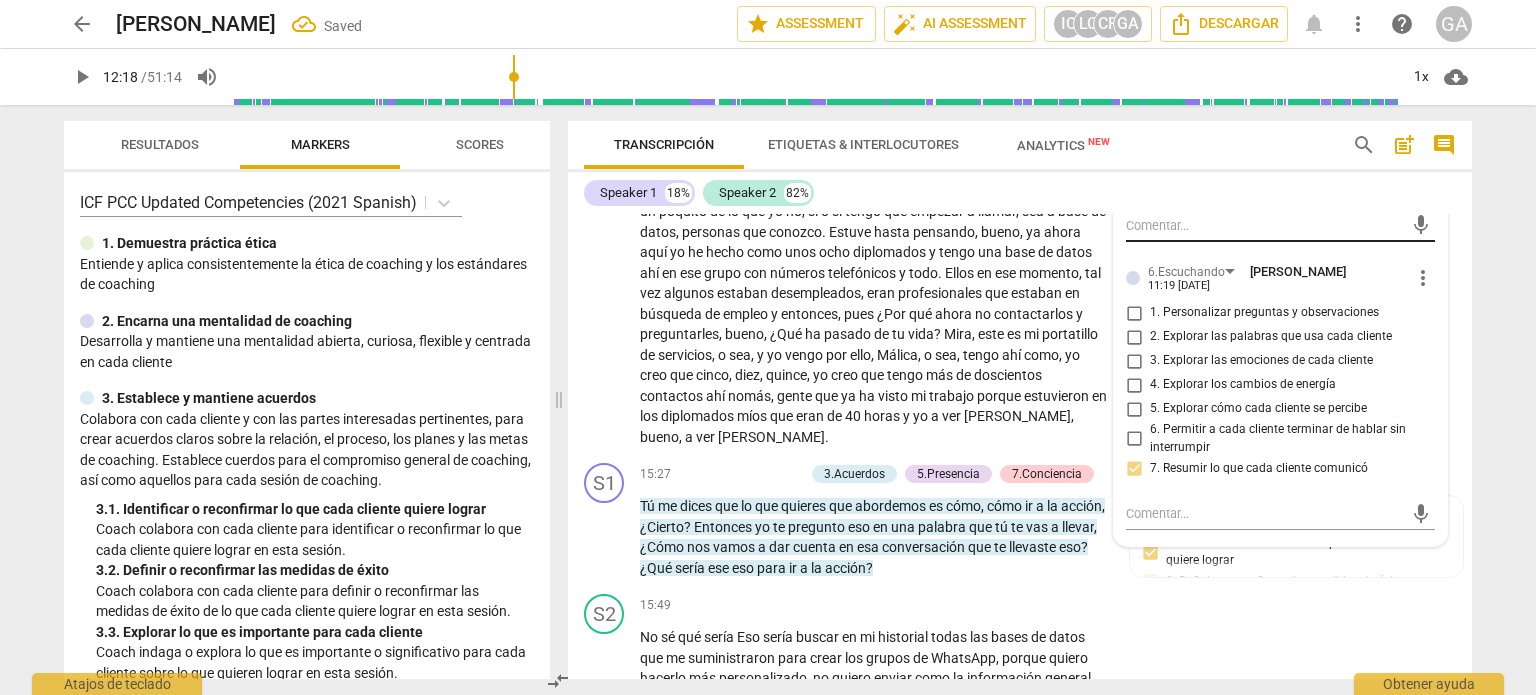 click at bounding box center [1264, 225] 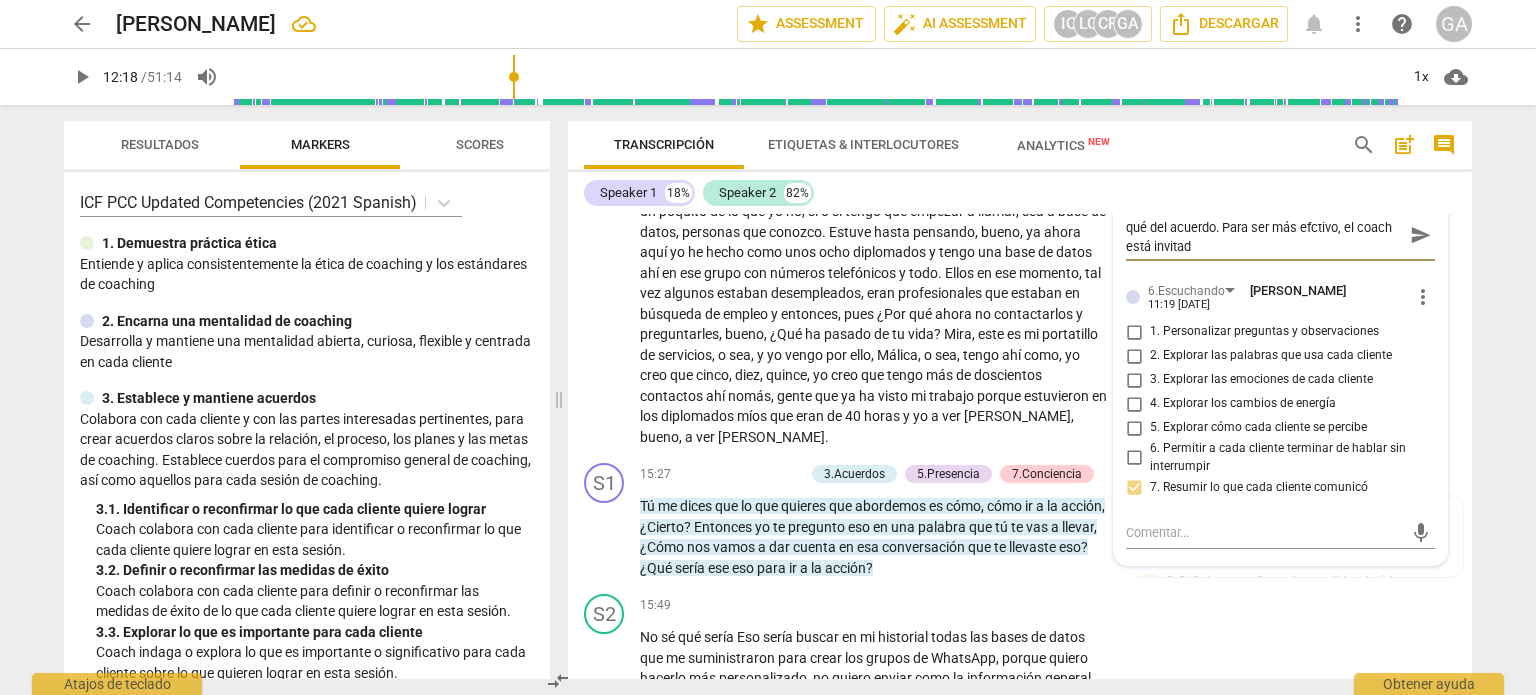 scroll, scrollTop: 0, scrollLeft: 0, axis: both 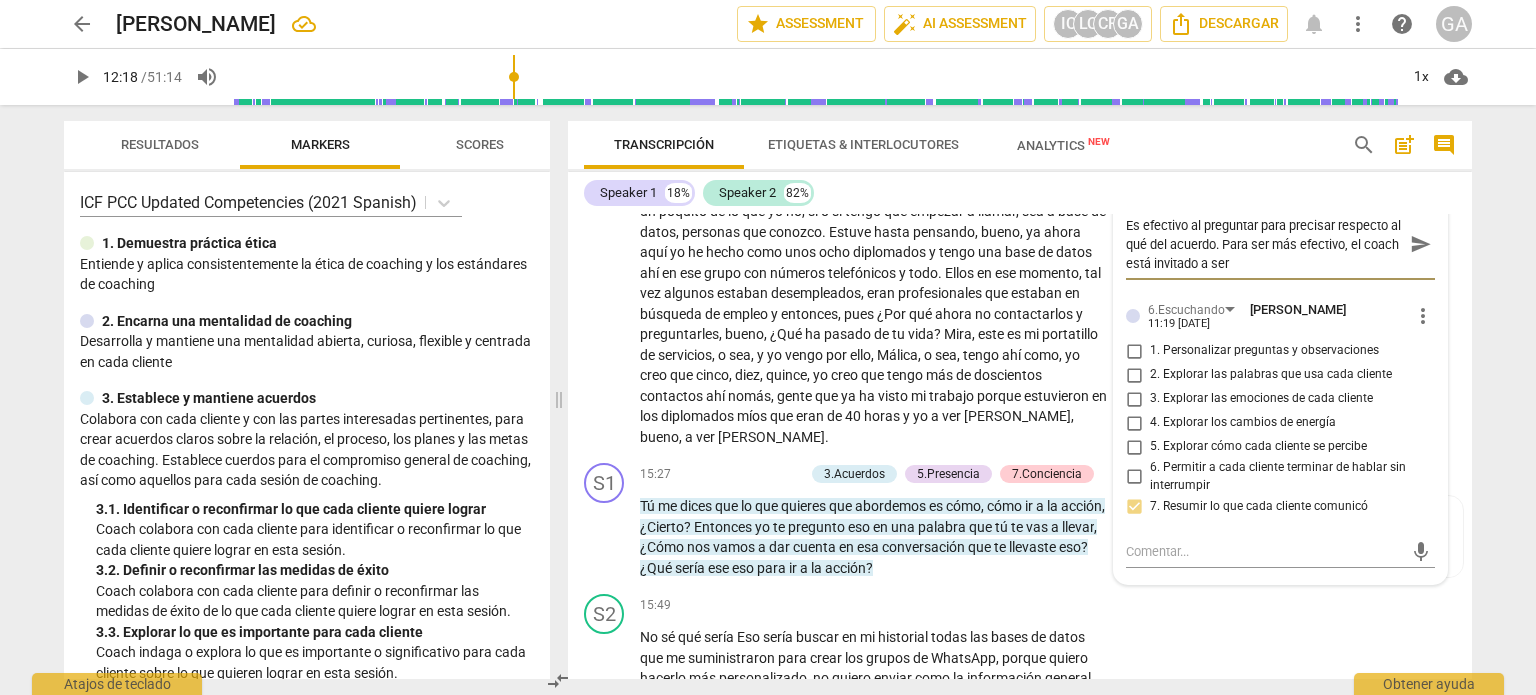 click on "Es efectivo al preguntar para precisar respecto al qué del acuerdo. Para ser más efectivo, el coach está invitado a ser" at bounding box center (1264, 244) 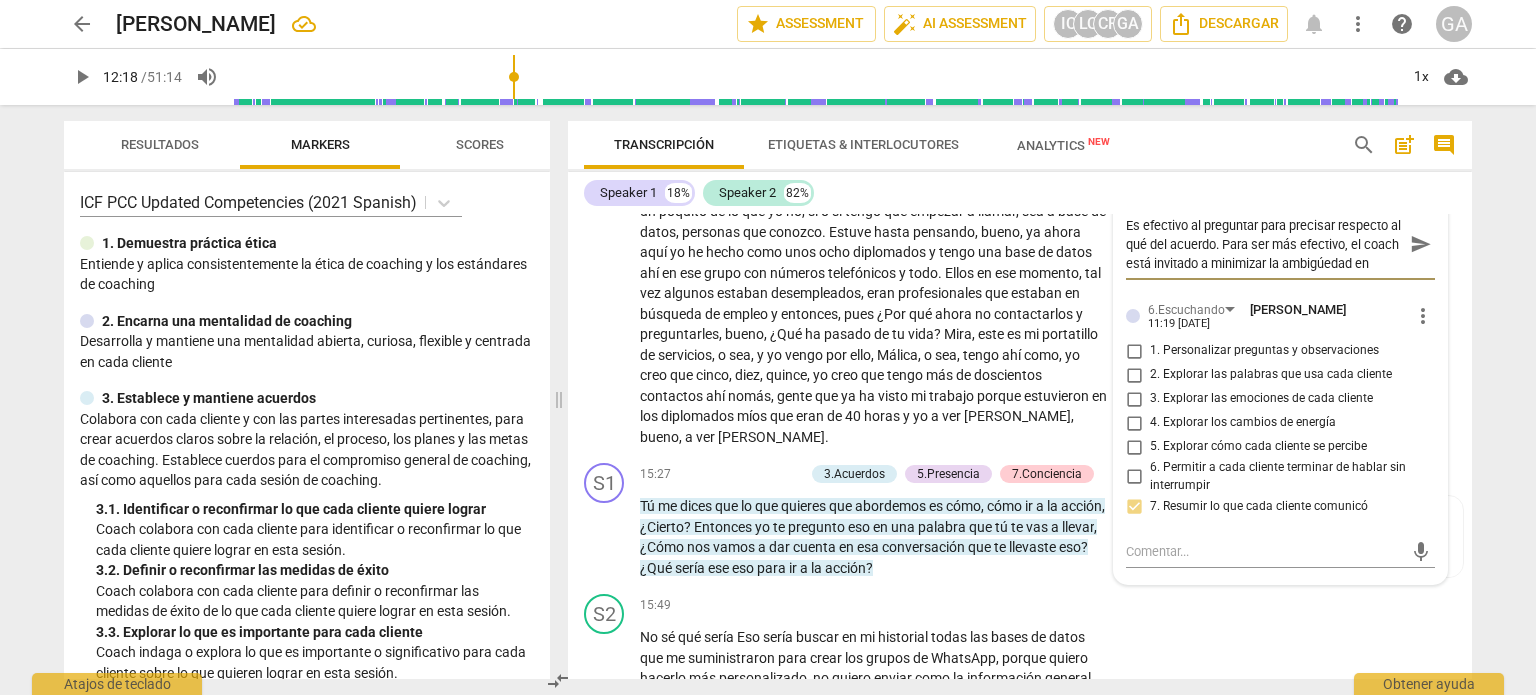 scroll, scrollTop: 17, scrollLeft: 0, axis: vertical 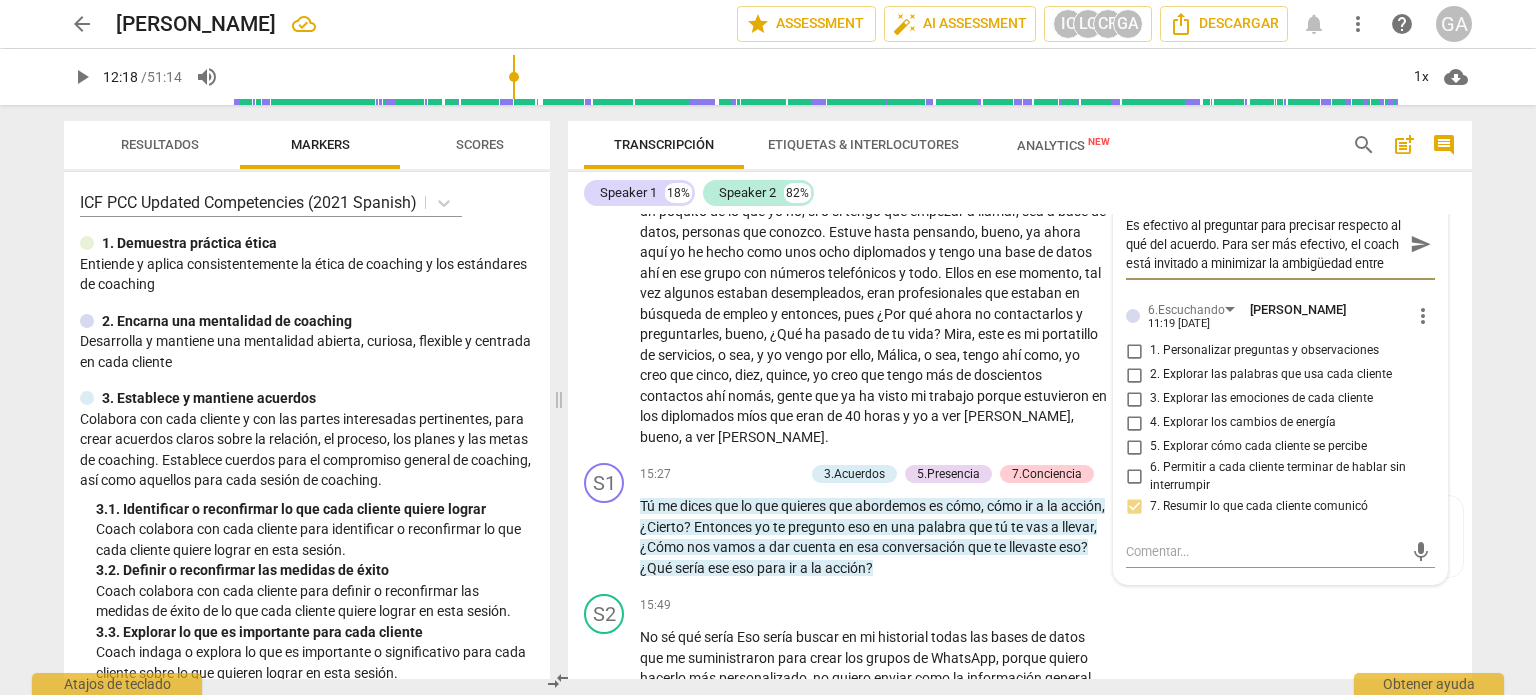 click on "Es efectivo al preguntar para precisar respecto al qué del acuerdo. Para ser más efectivo, el coach está invitado a minimizar la ambigüedad entre" at bounding box center (1264, 244) 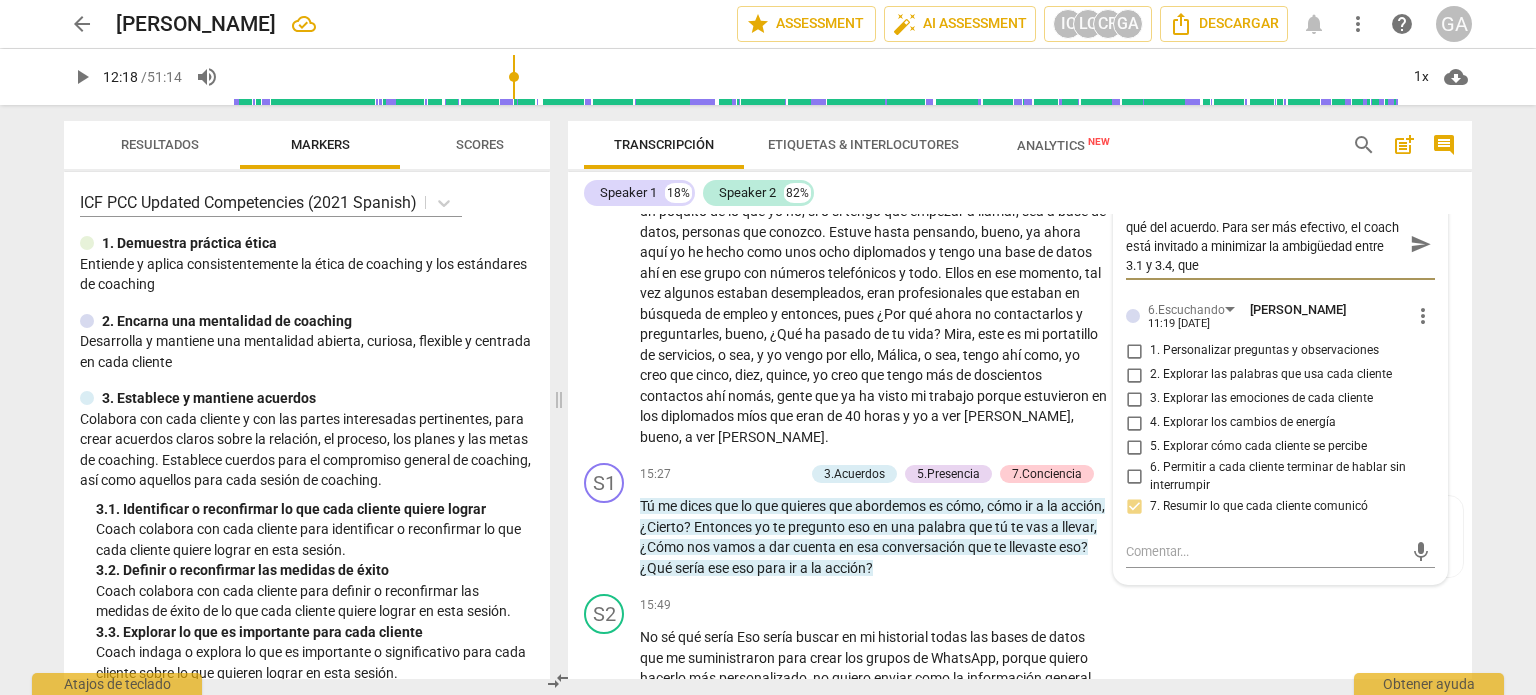 scroll, scrollTop: 0, scrollLeft: 0, axis: both 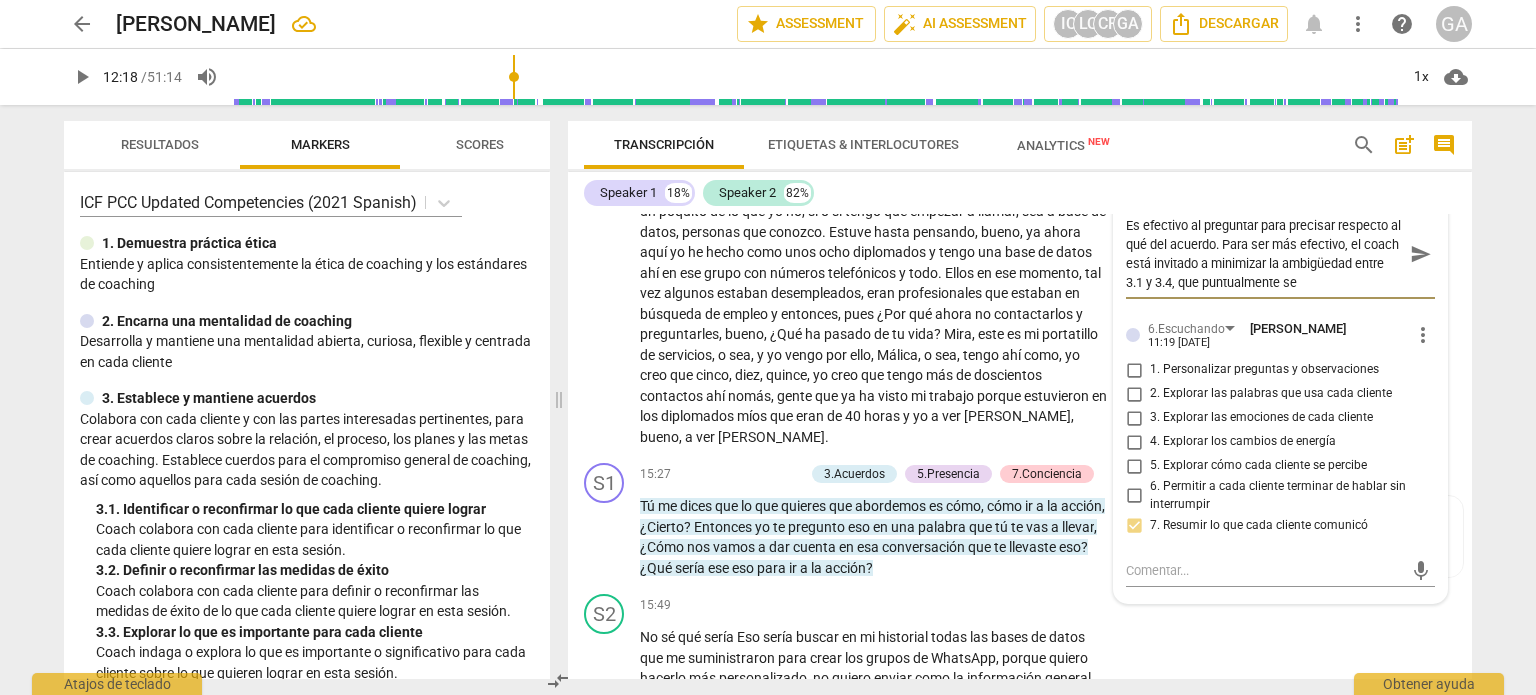 click on "Es efectivo al preguntar para precisar respecto al qué del acuerdo. Para ser más efectivo, el coach está invitado a minimizar la ambigüedad entre 3.1 y 3.4, que puntualmente se" at bounding box center [1264, 254] 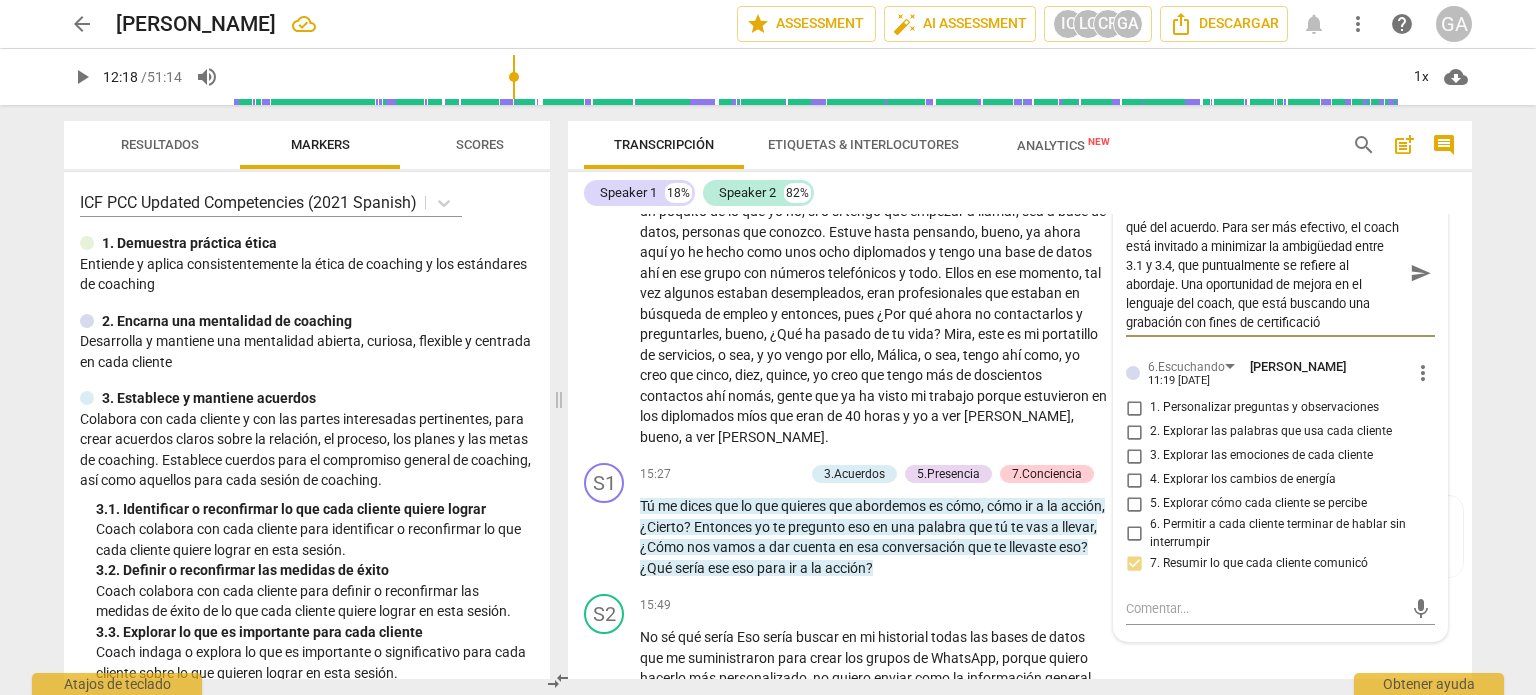 scroll, scrollTop: 0, scrollLeft: 0, axis: both 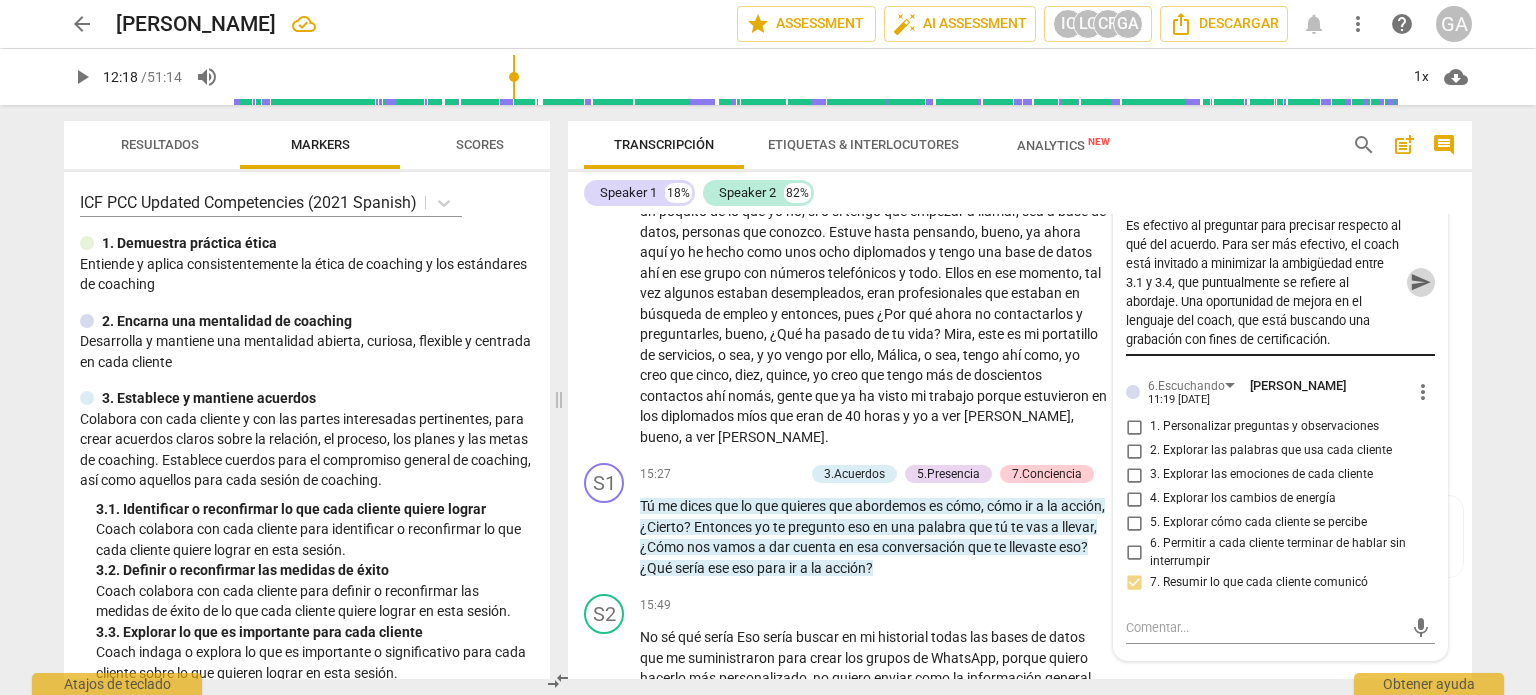 click on "send" at bounding box center [1421, 283] 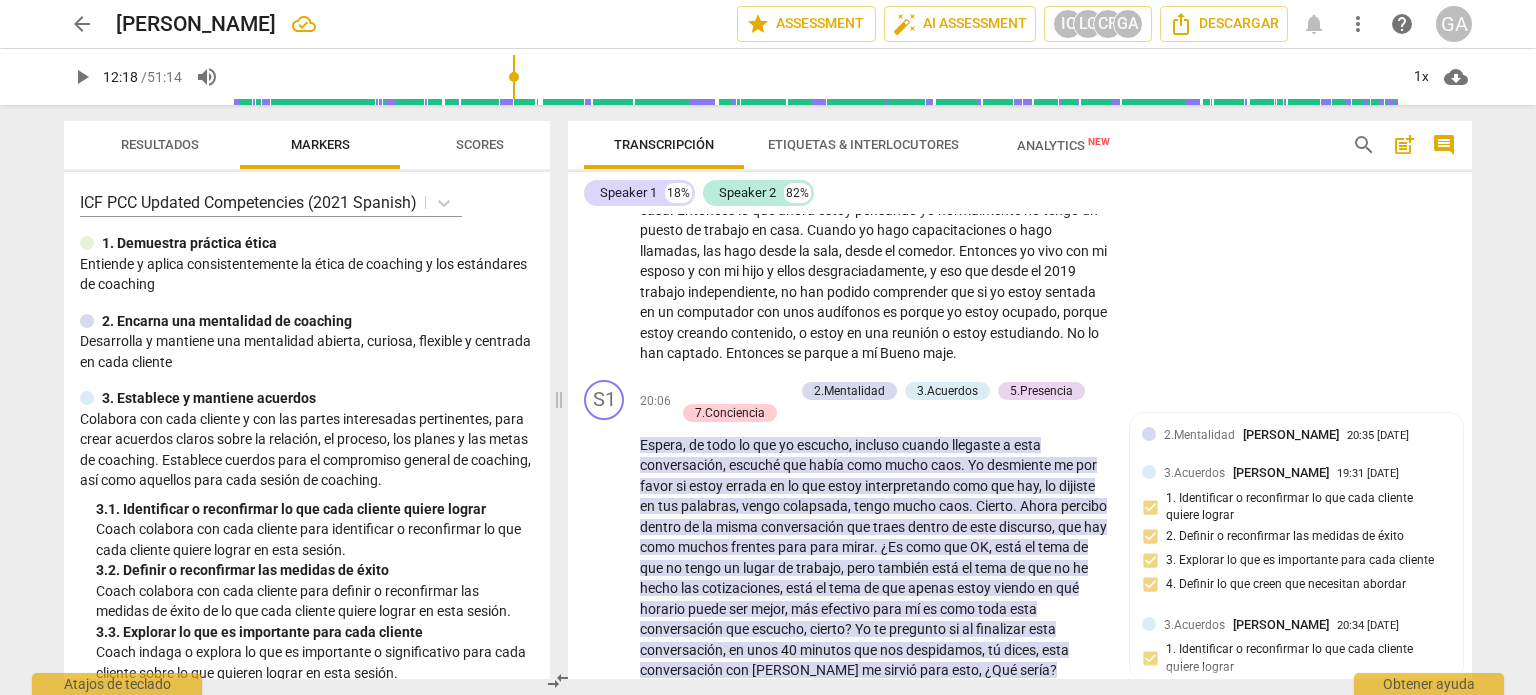 scroll, scrollTop: 5463, scrollLeft: 0, axis: vertical 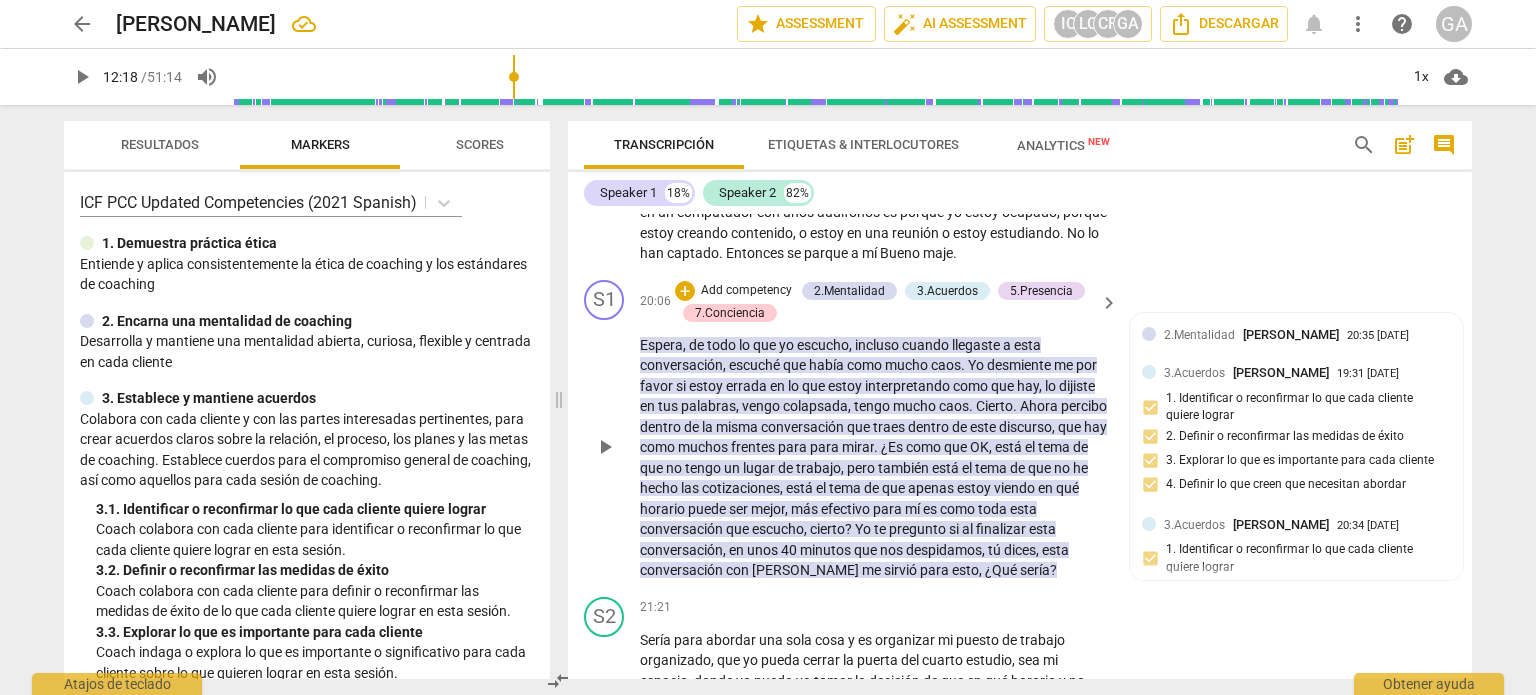 click on "play_arrow" at bounding box center [605, 447] 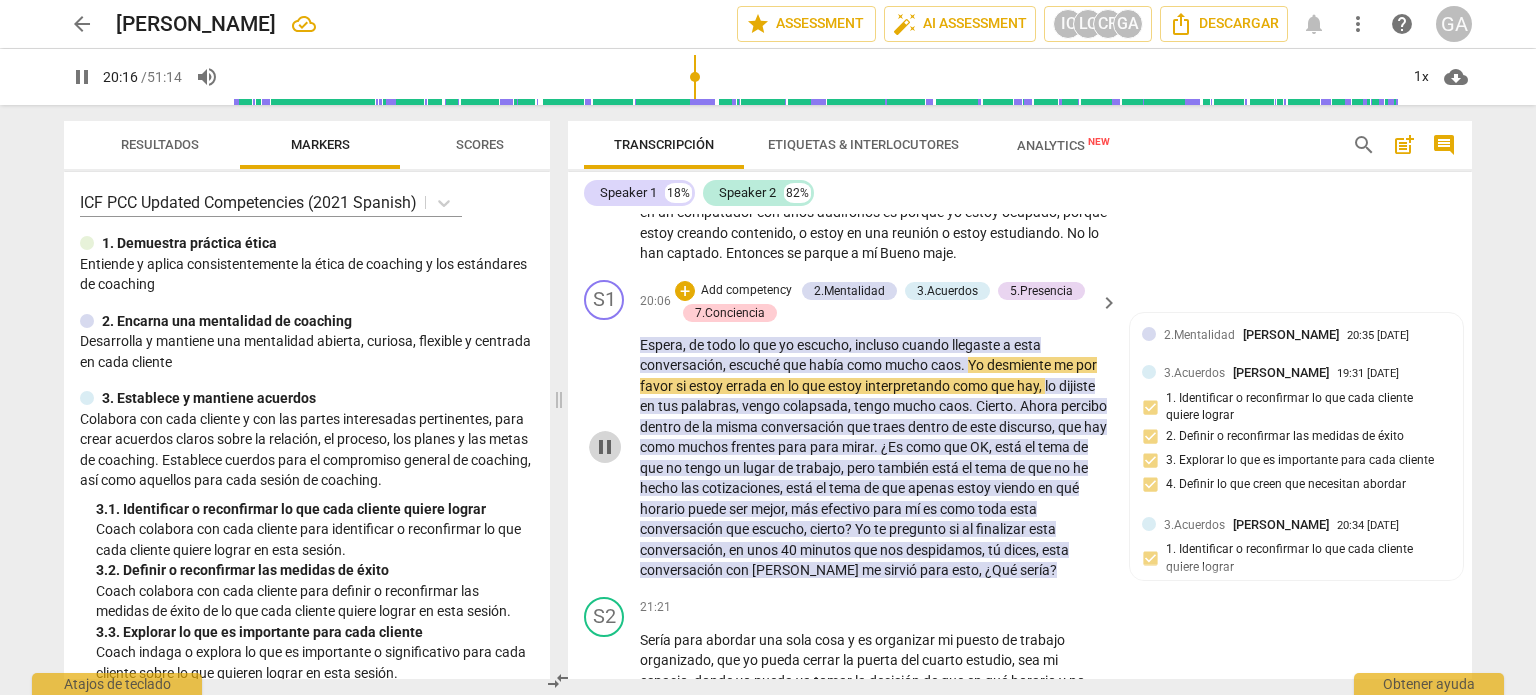 click on "pause" at bounding box center (605, 447) 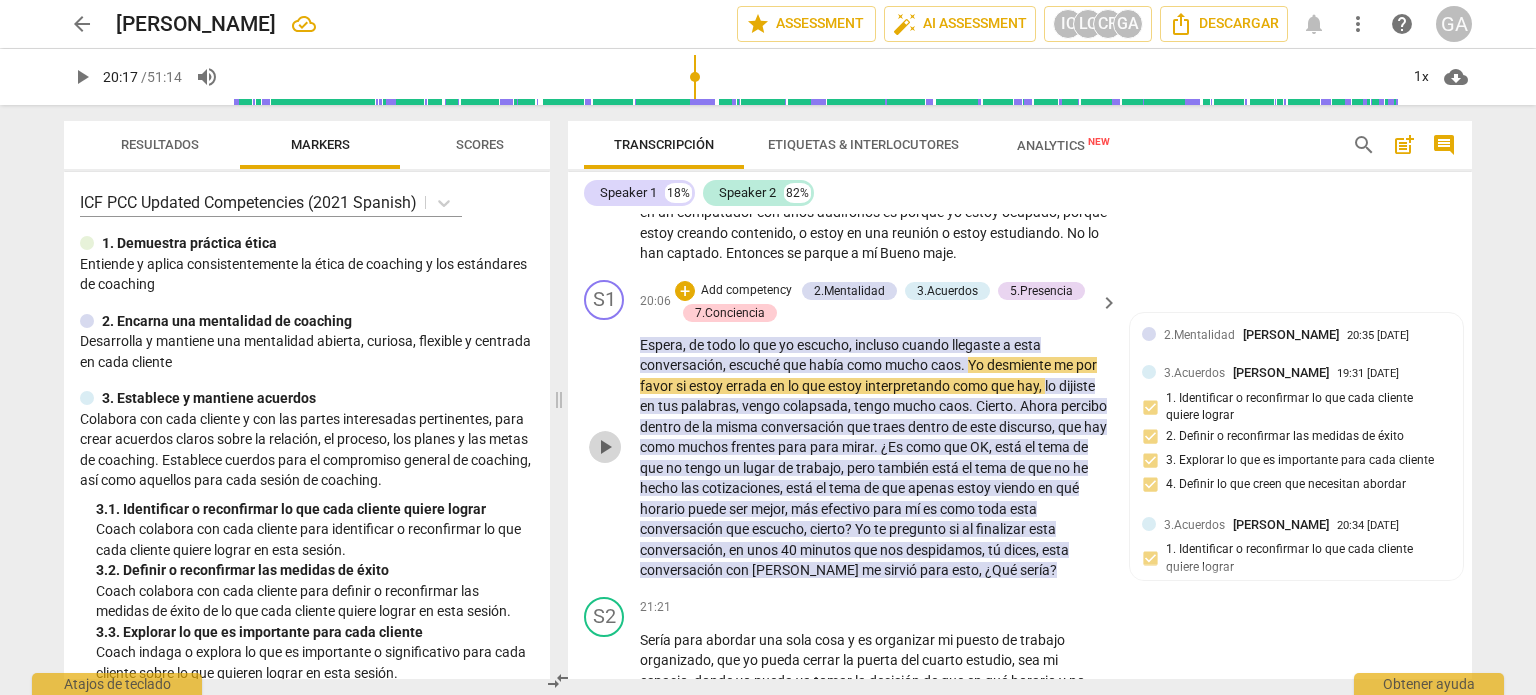 click on "play_arrow" at bounding box center (605, 447) 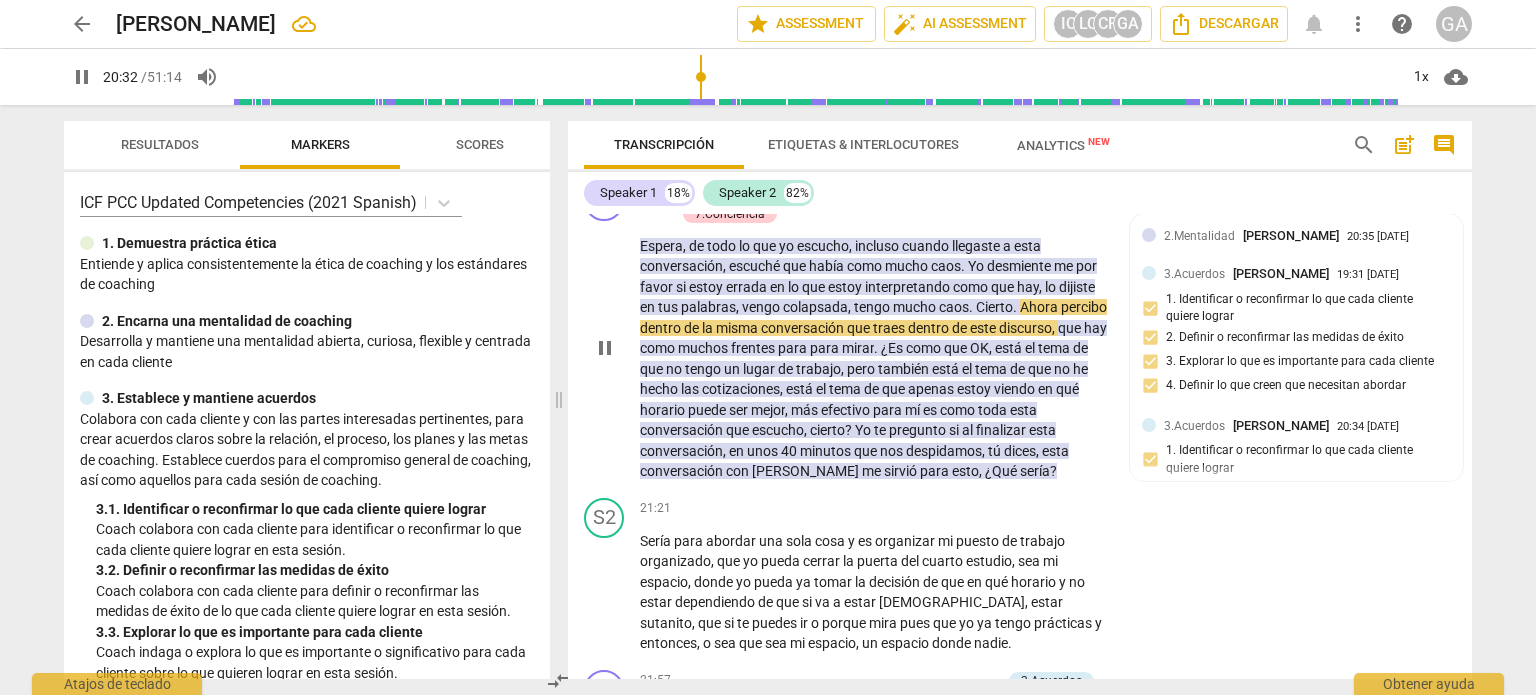 scroll, scrollTop: 5563, scrollLeft: 0, axis: vertical 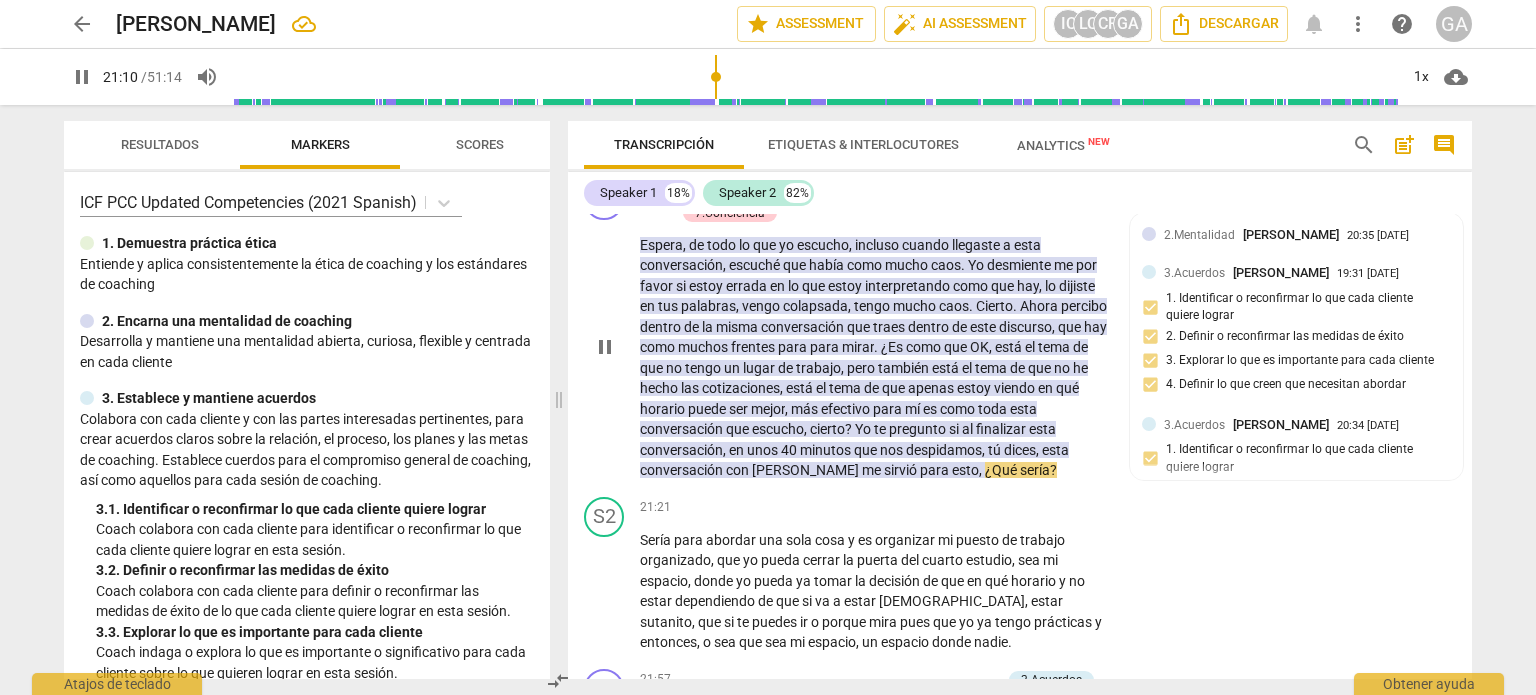 click on "pause" at bounding box center [605, 347] 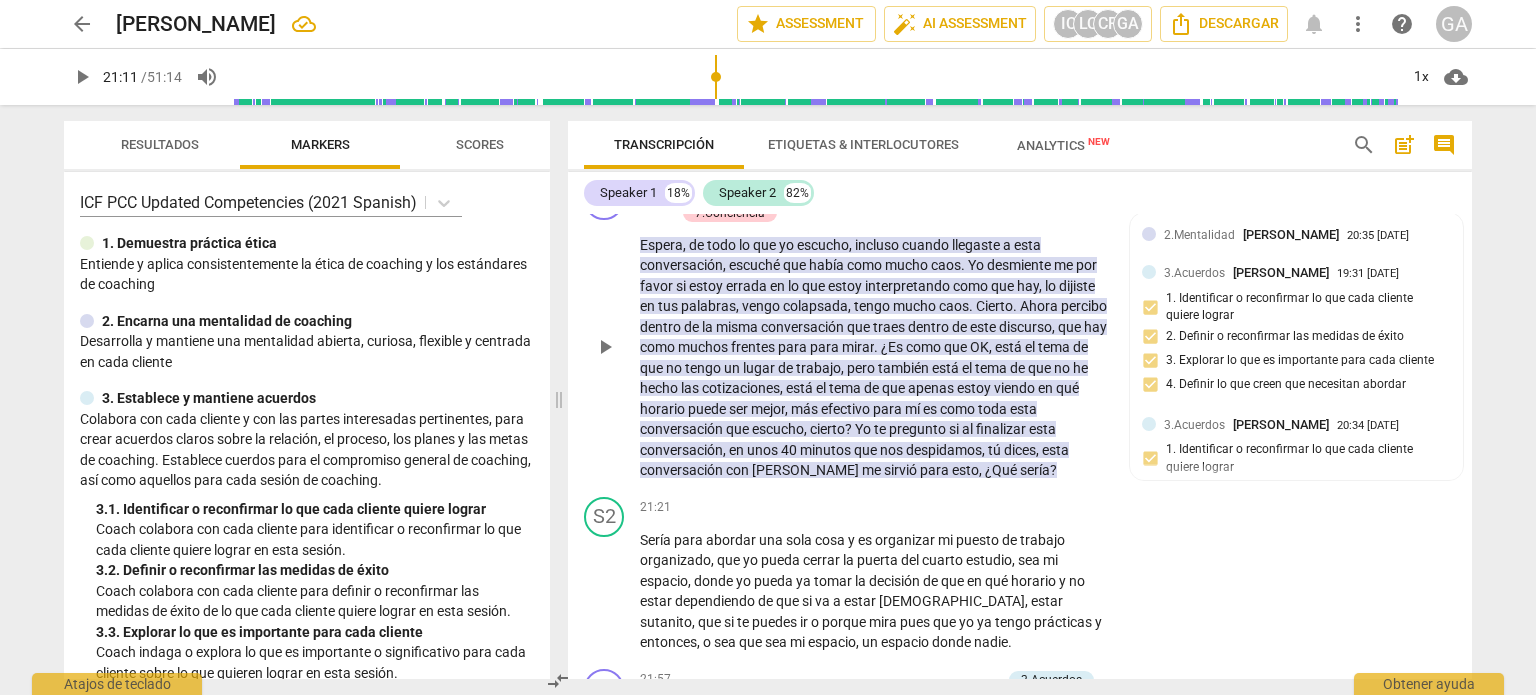 click on "Add competency" at bounding box center [746, 191] 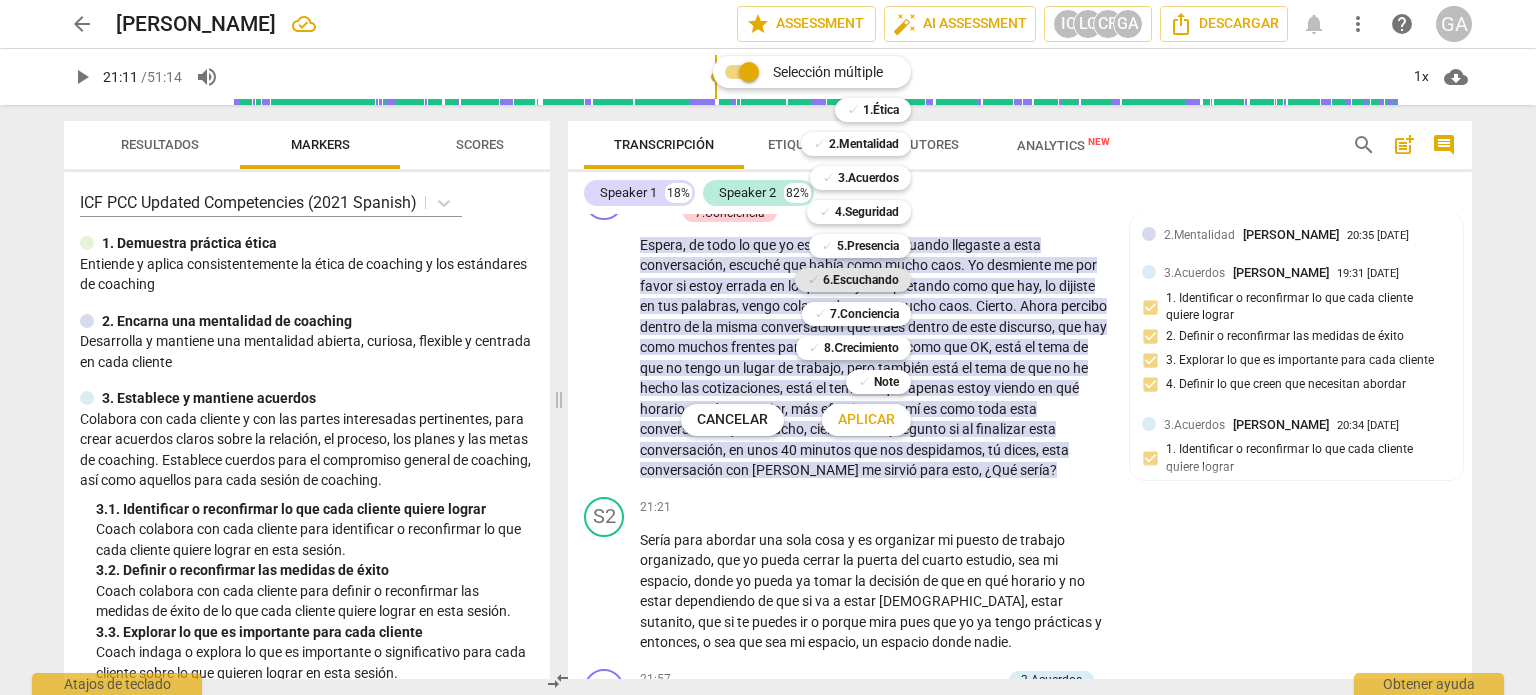 click on "6.Escuchando" at bounding box center (861, 280) 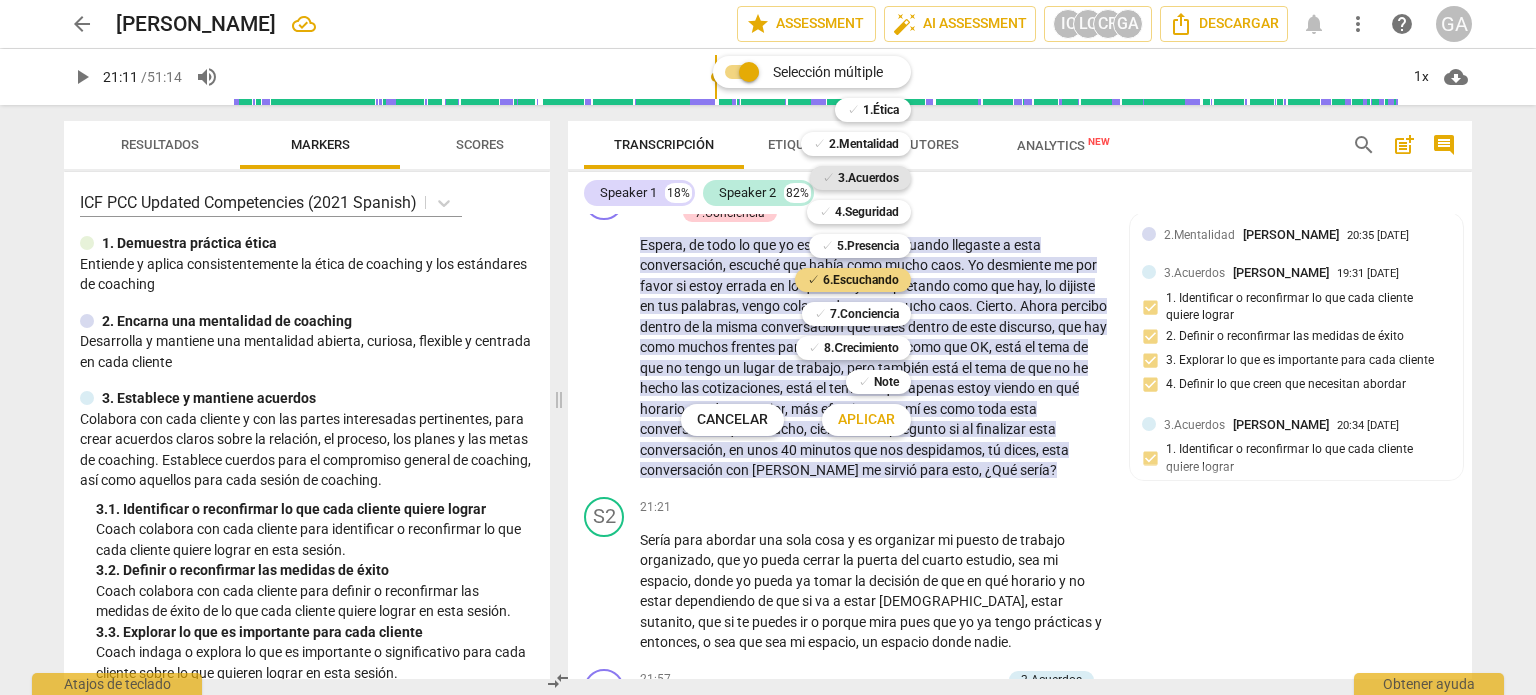 click on "3.Acuerdos" at bounding box center [868, 178] 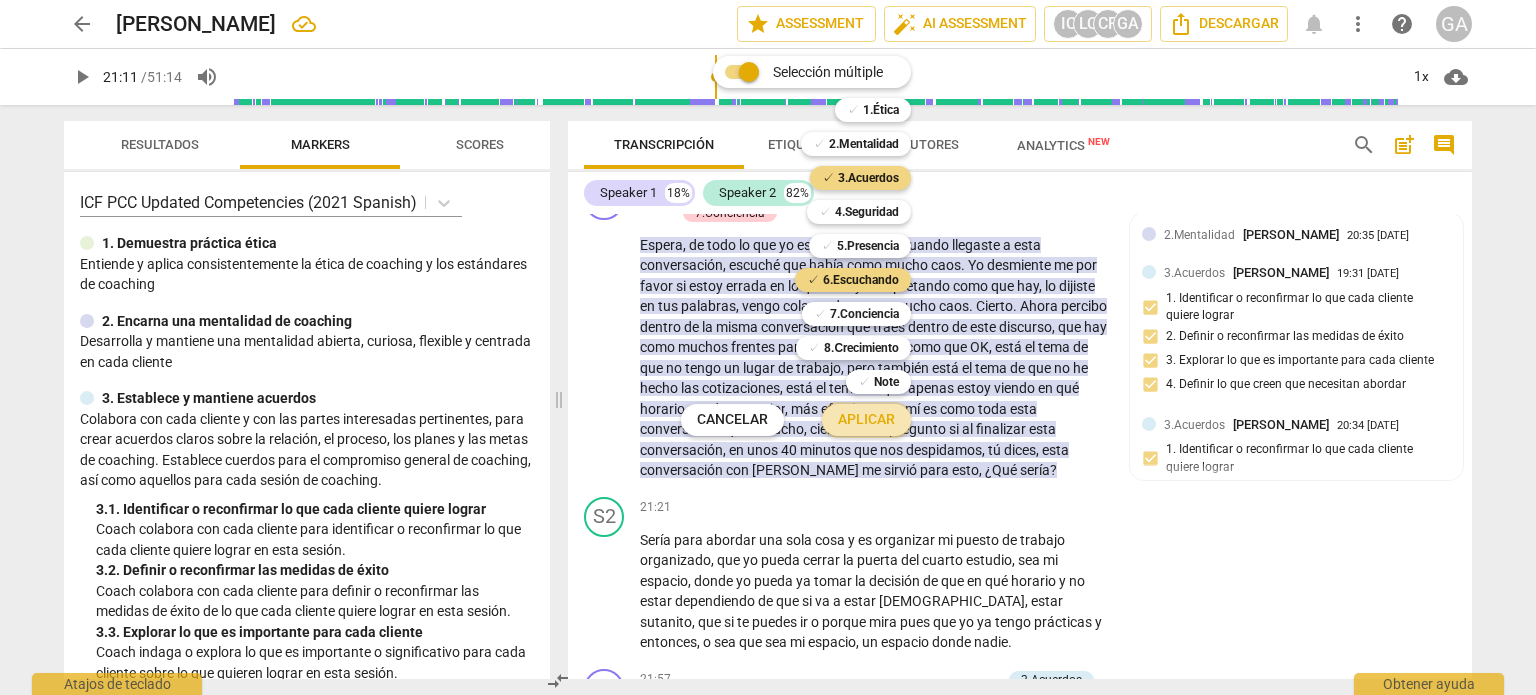 click on "Aplicar" at bounding box center [866, 420] 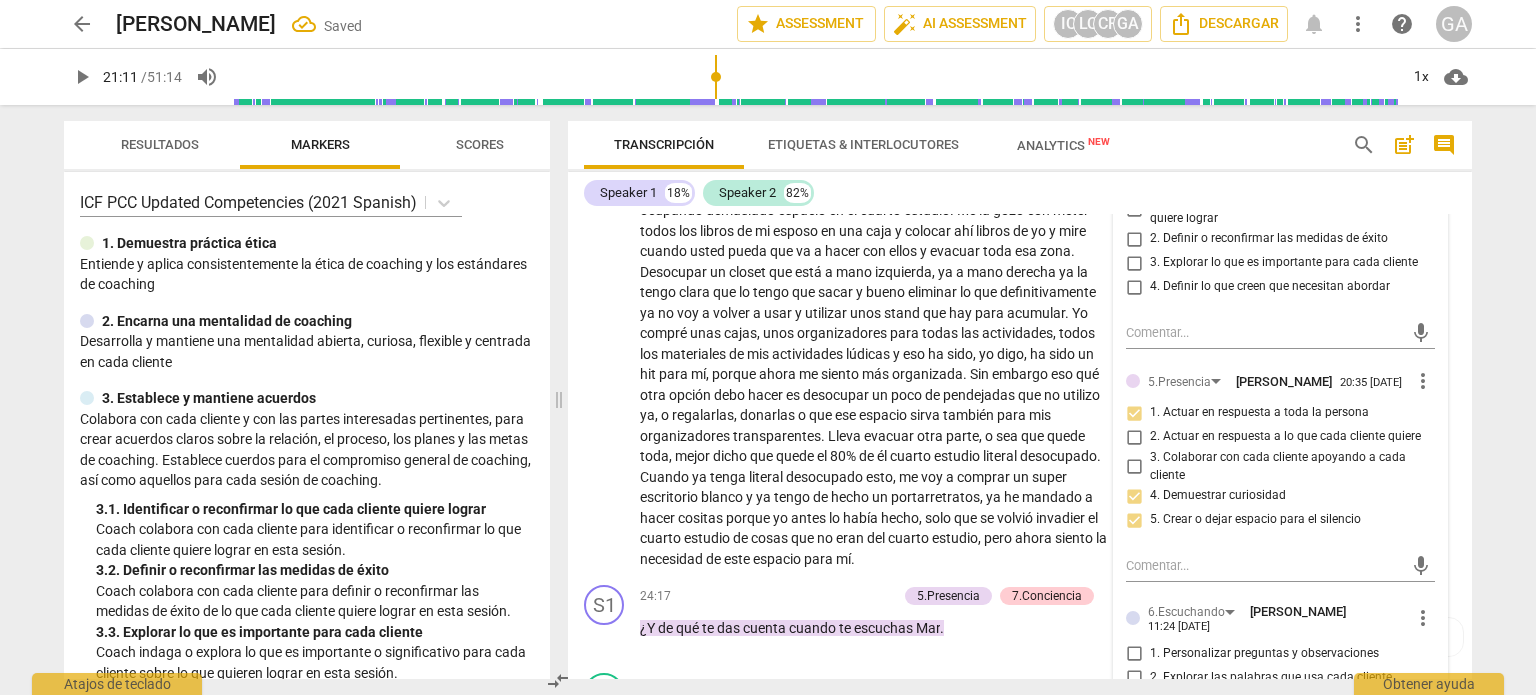 scroll, scrollTop: 6363, scrollLeft: 0, axis: vertical 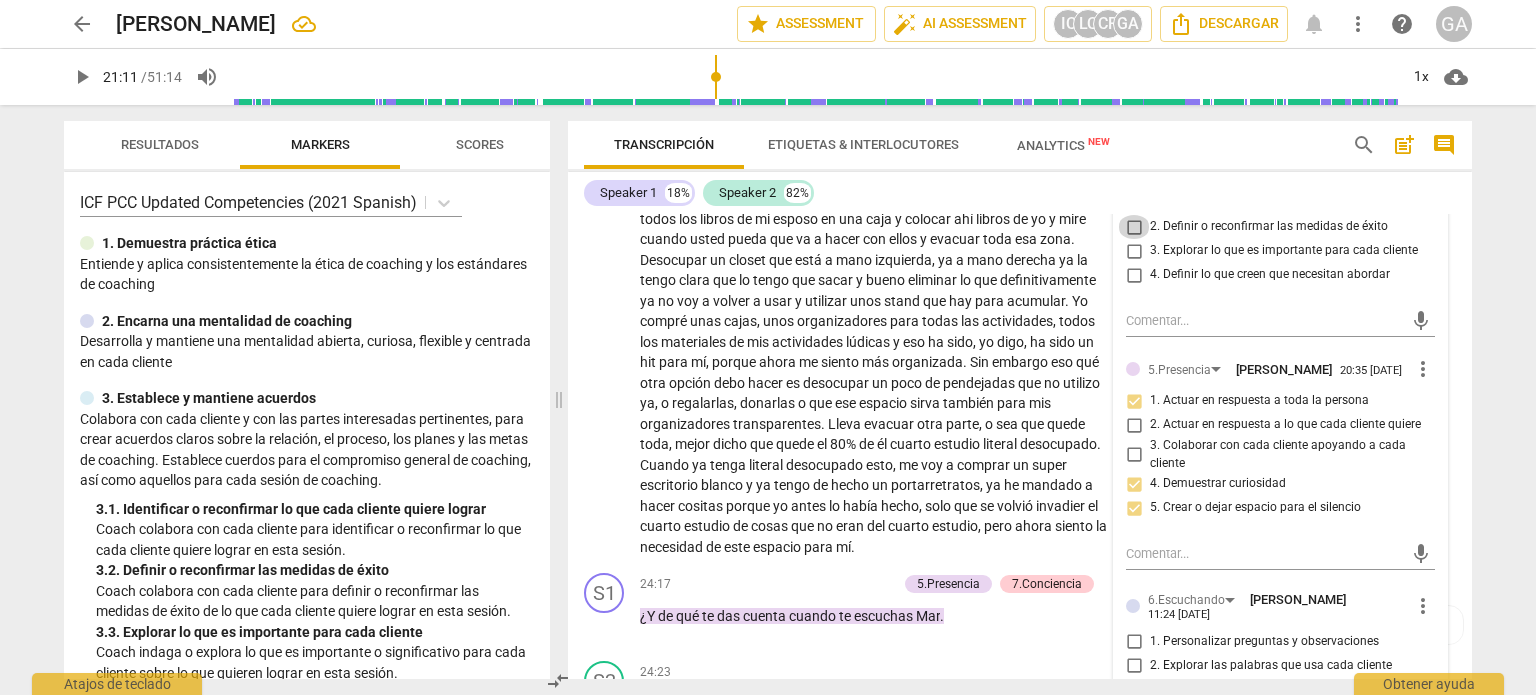 click on "2. Definir o reconfirmar las medidas de éxito" at bounding box center (1134, 227) 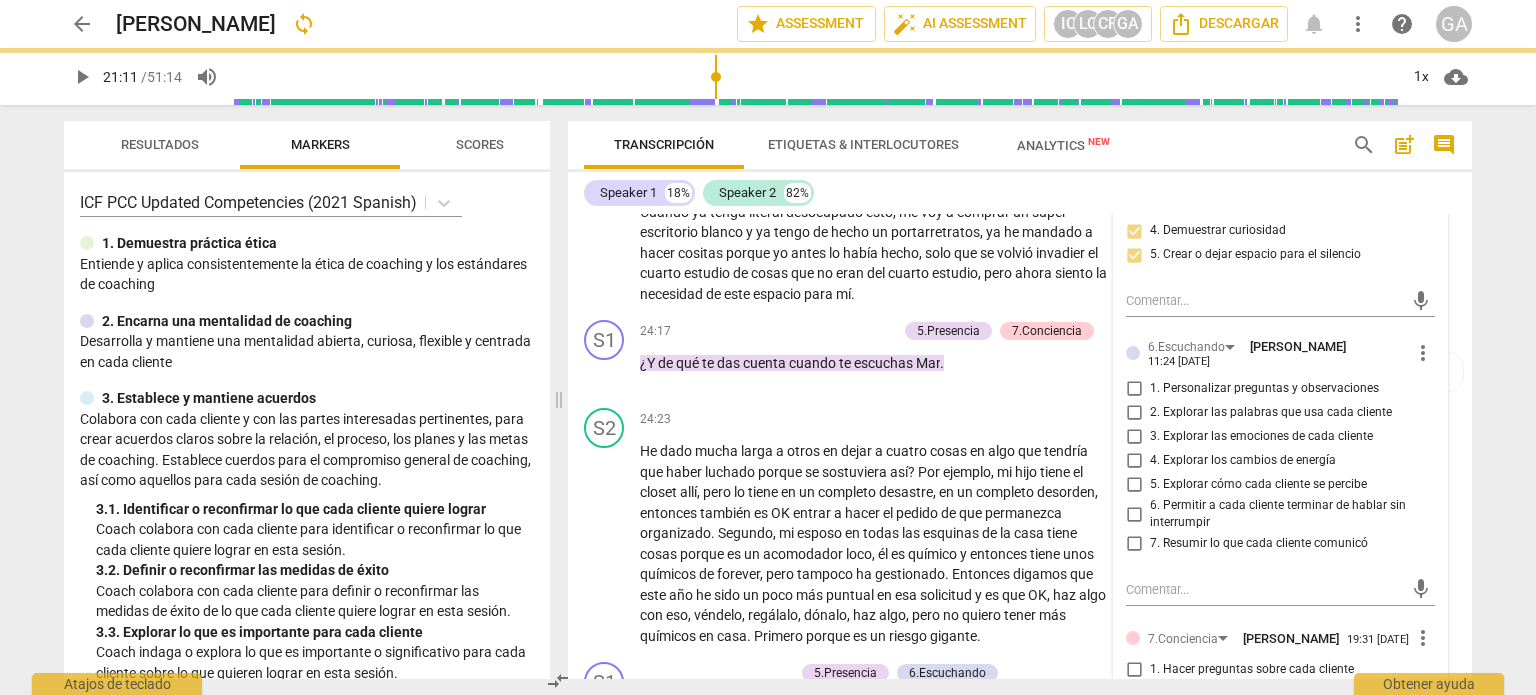 scroll, scrollTop: 6763, scrollLeft: 0, axis: vertical 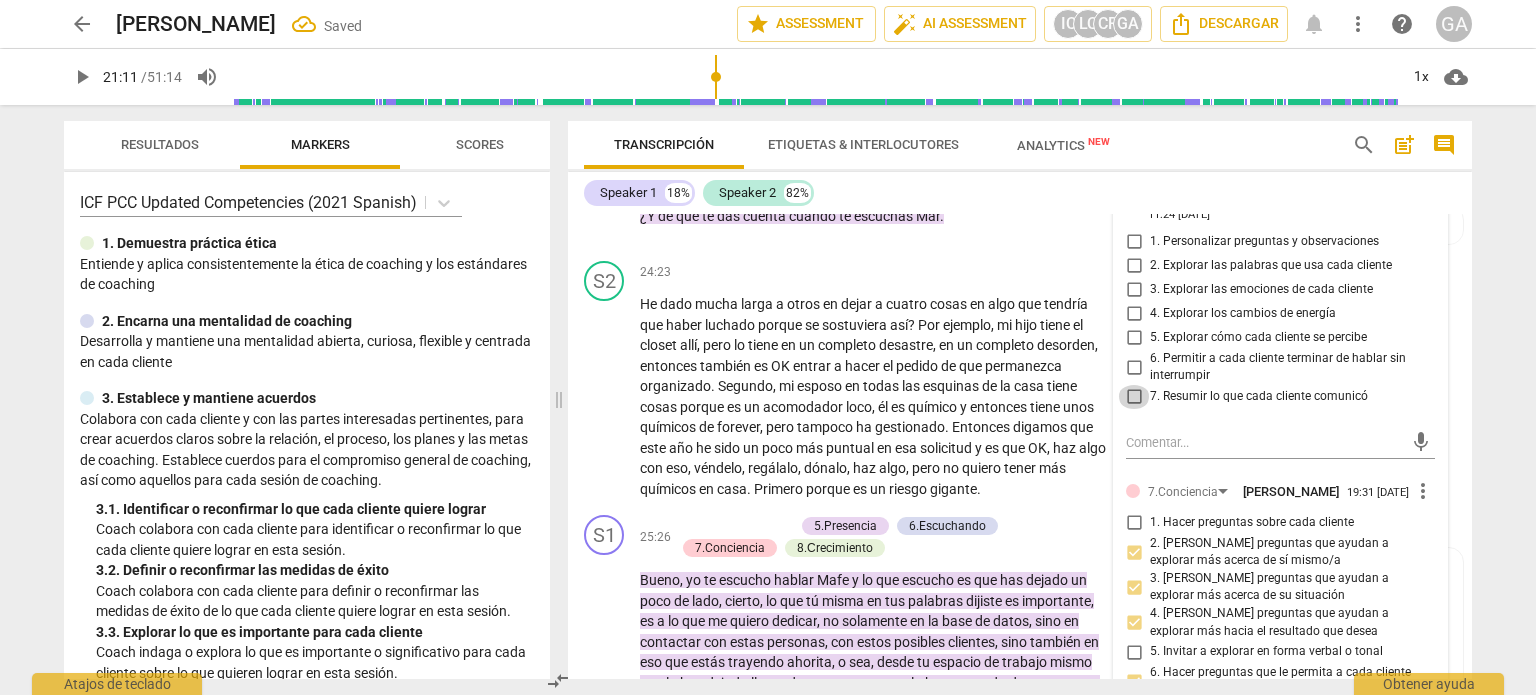 click on "7. Resumir lo que cada cliente comunicó" at bounding box center (1134, 397) 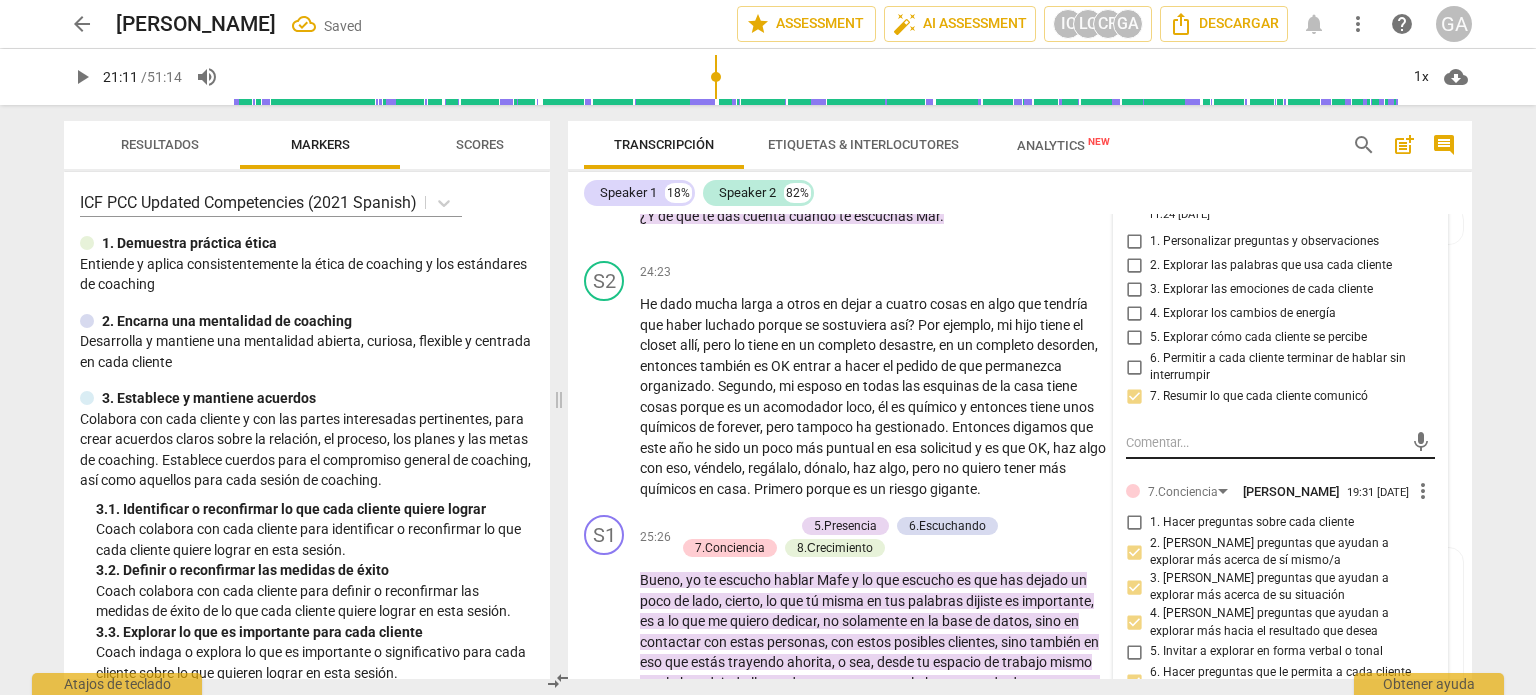 click at bounding box center [1264, 442] 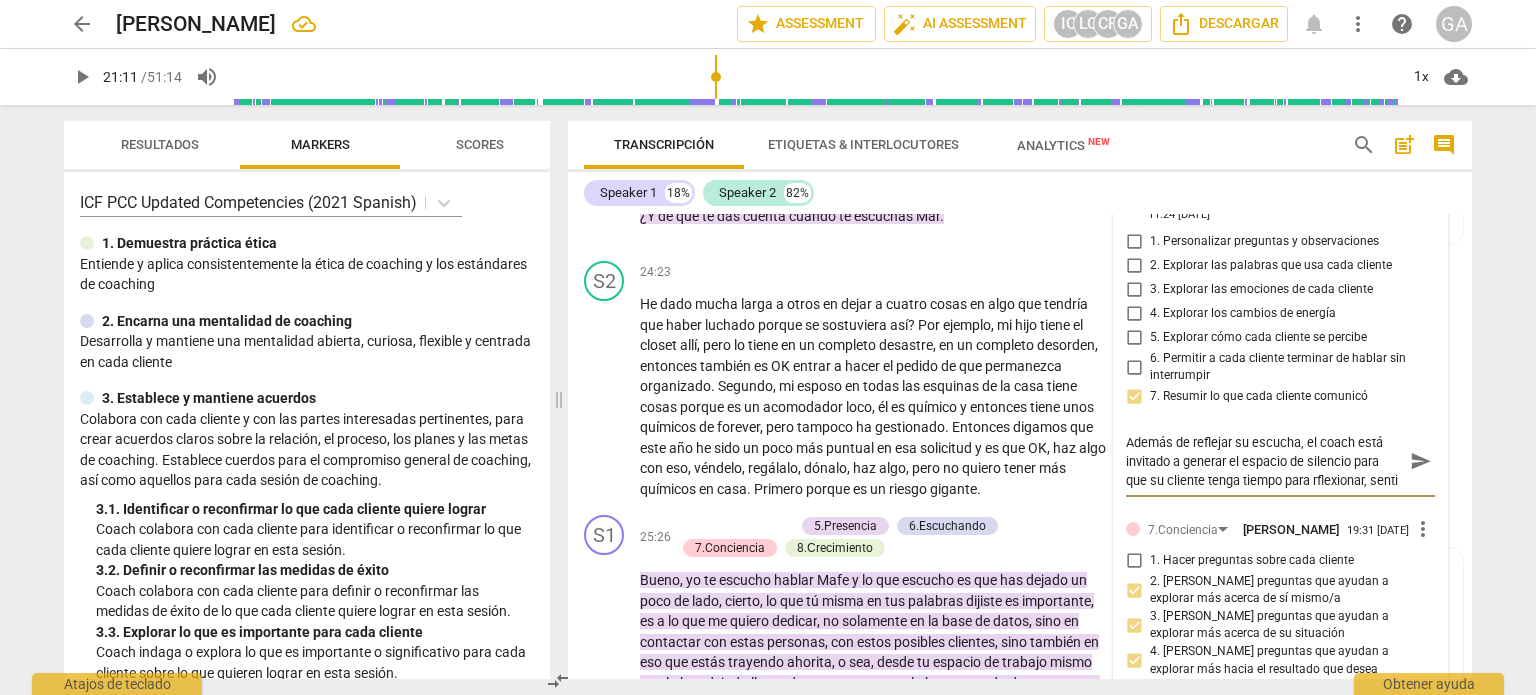 scroll, scrollTop: 17, scrollLeft: 0, axis: vertical 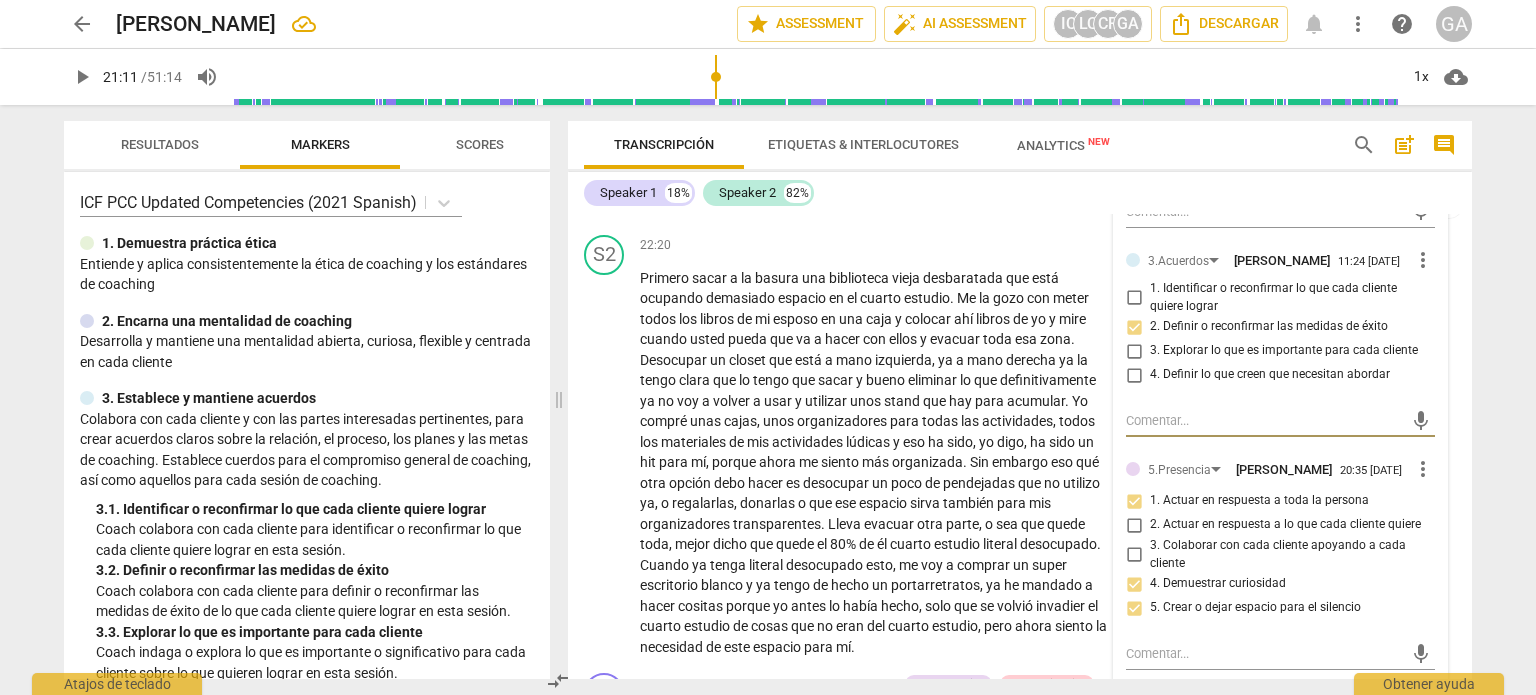 click at bounding box center [1264, 420] 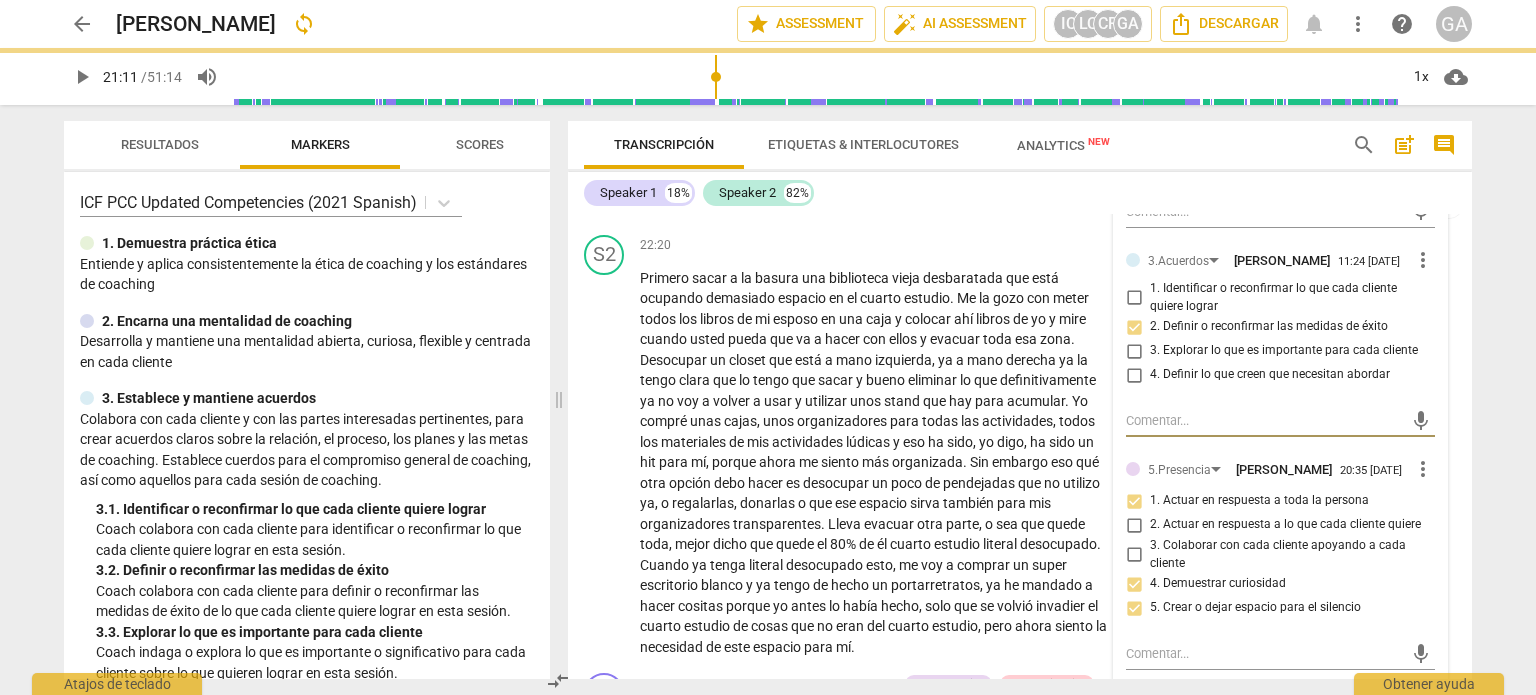 scroll, scrollTop: 0, scrollLeft: 0, axis: both 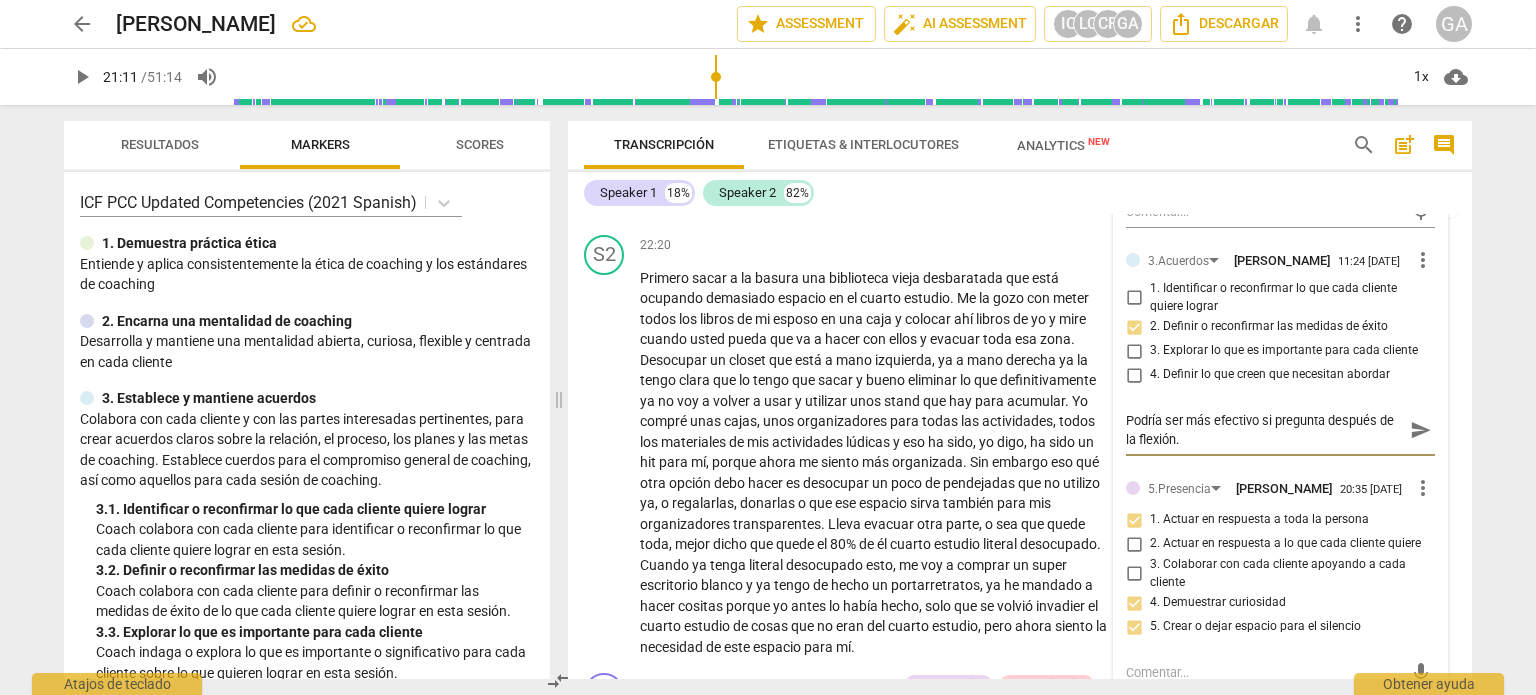 click on "Podría ser más efectivo si pregunta después de la flexión." at bounding box center [1264, 430] 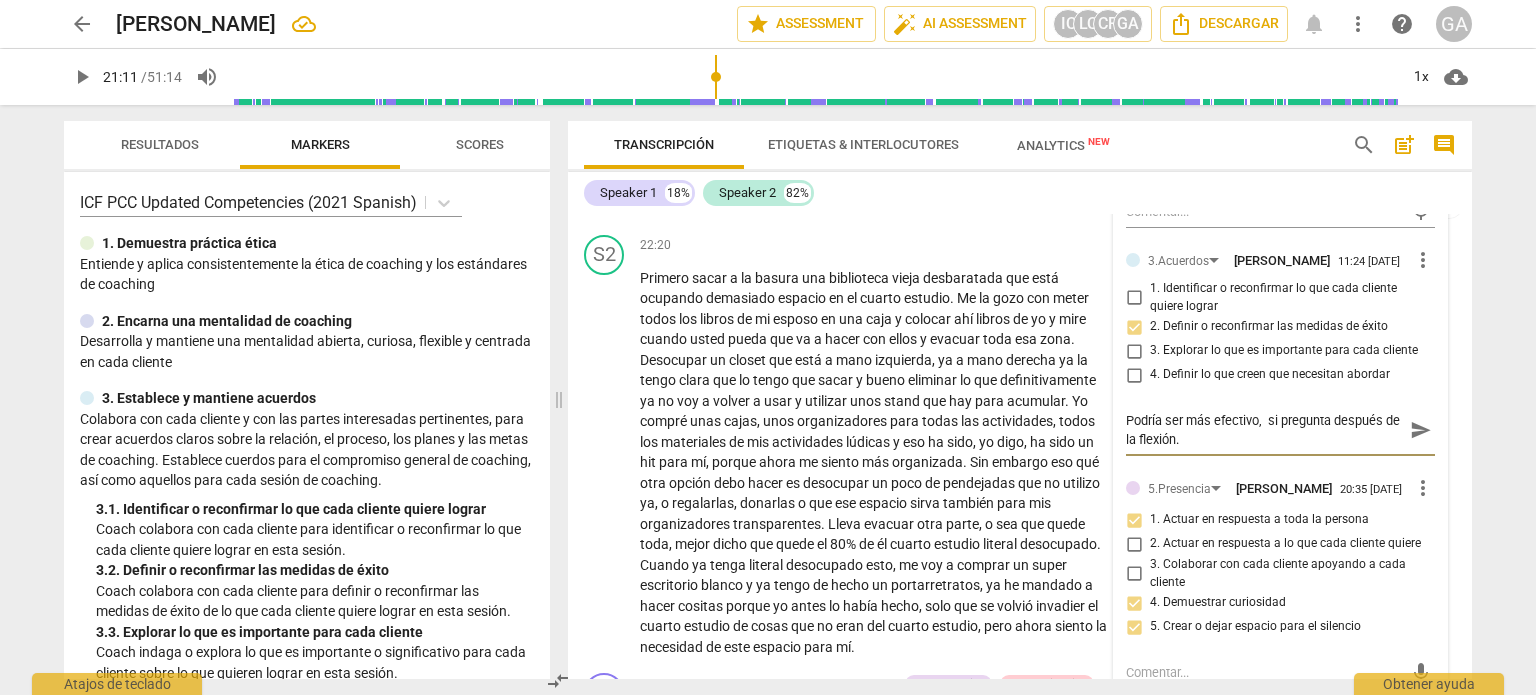click on "Podría ser más efectivo,  si pregunta después de la flexión." at bounding box center (1264, 430) 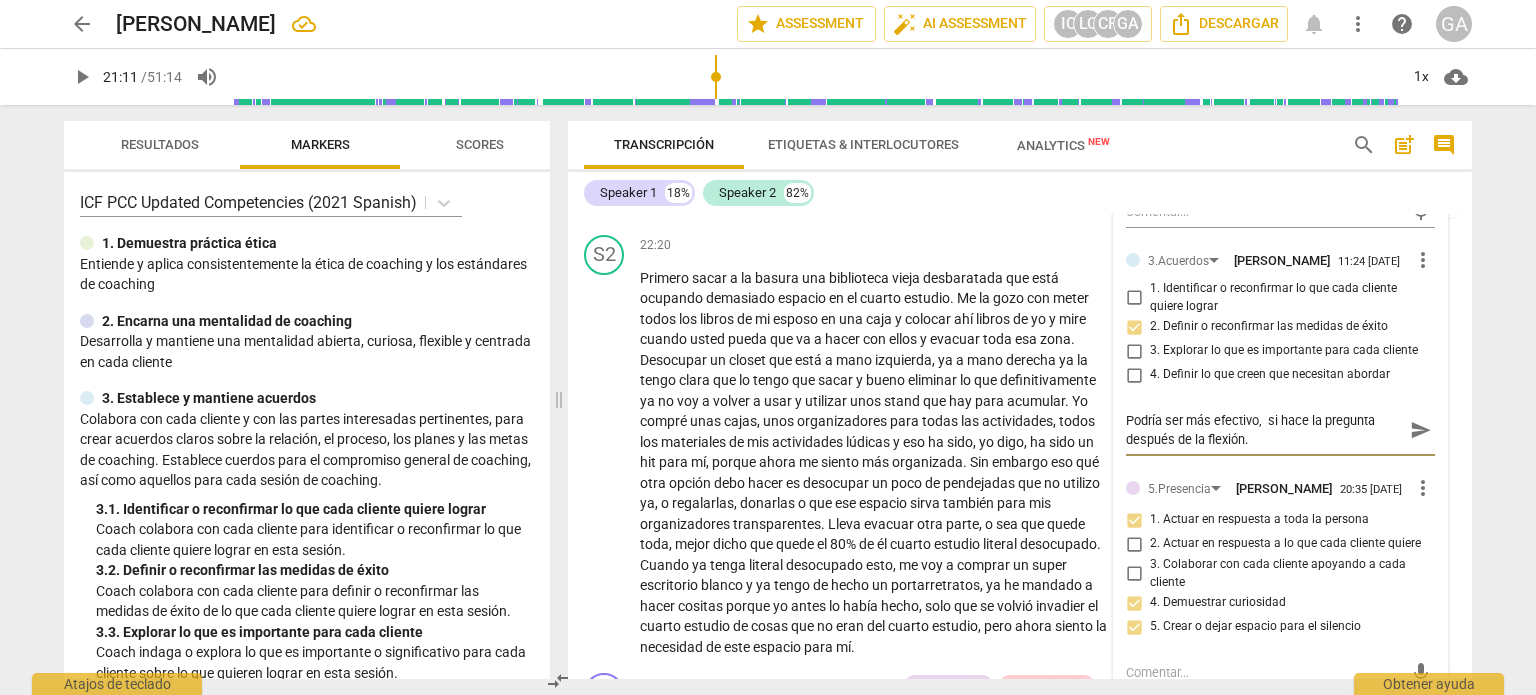 click on "Podría ser más efectivo,  si hace la pregunta después de la flexión." at bounding box center (1264, 430) 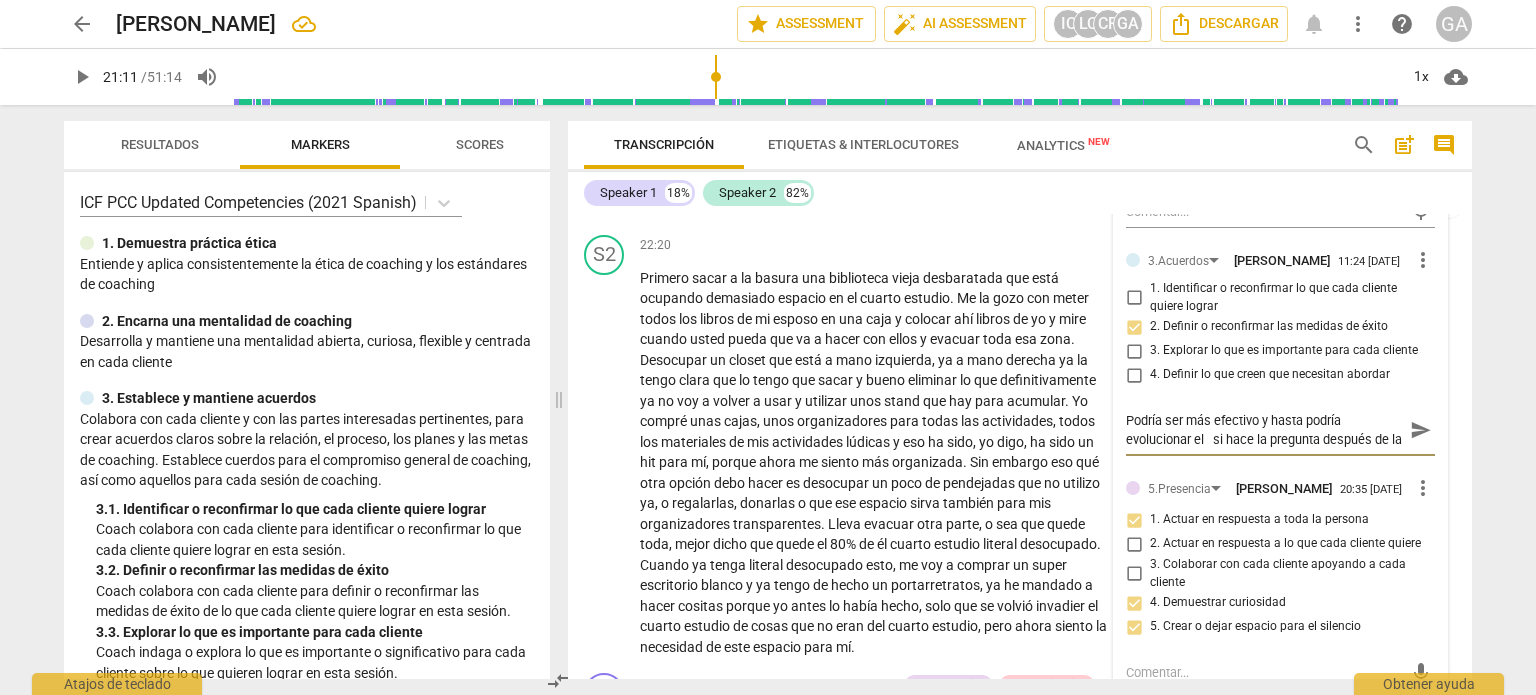 click on "Podría ser más efectivo y hasta podría evolucionar el   si hace la pregunta después de la flexión." at bounding box center (1264, 430) 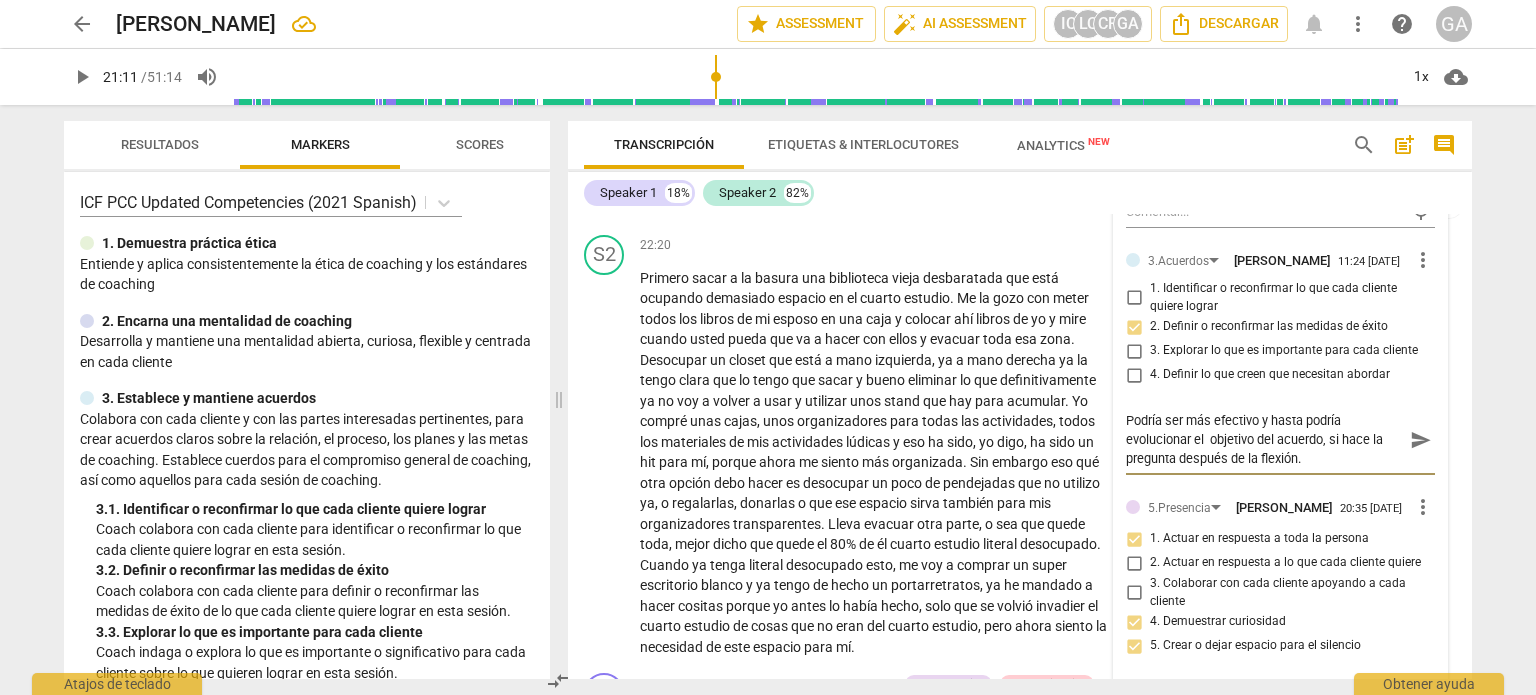 click on "Podría ser más efectivo y hasta podría evolucionar el  objetivo del acuerdo, si hace la pregunta después de la flexión." at bounding box center (1264, 439) 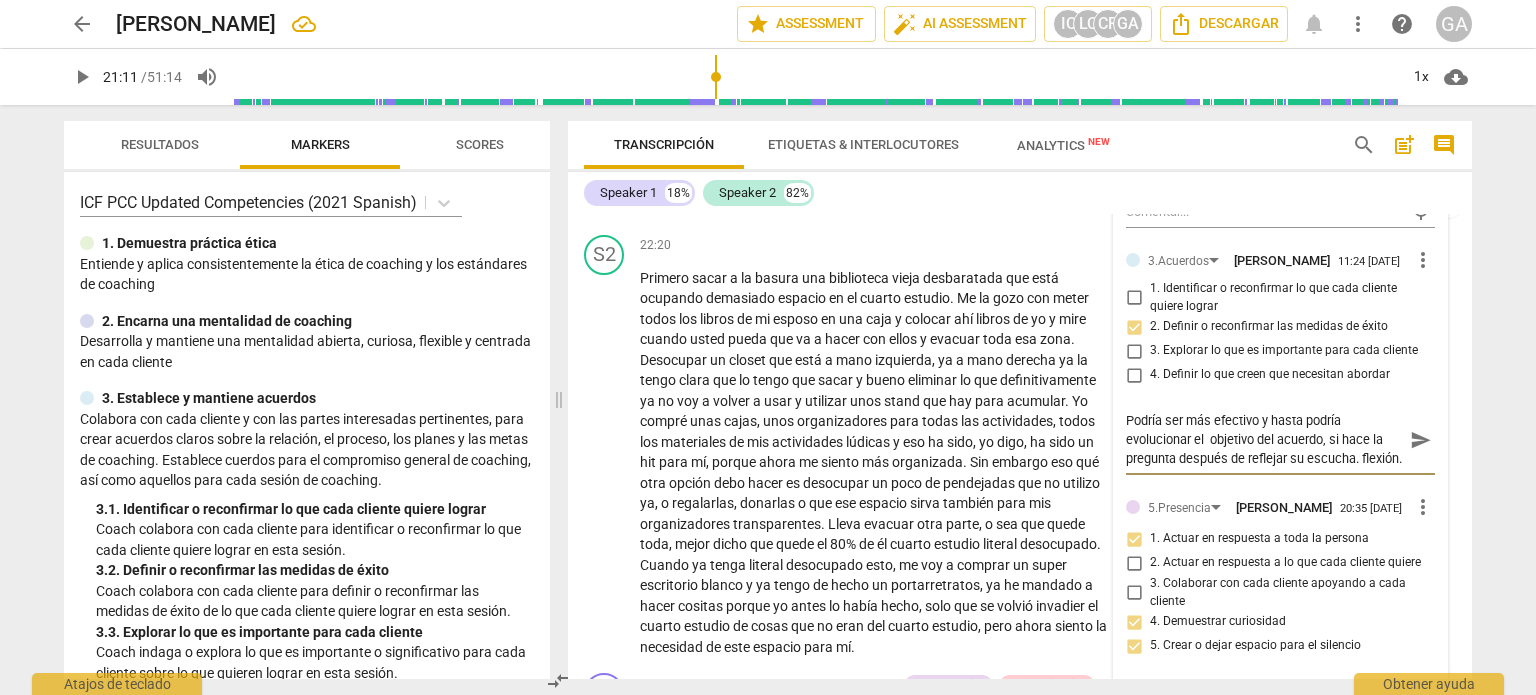 scroll, scrollTop: 17, scrollLeft: 0, axis: vertical 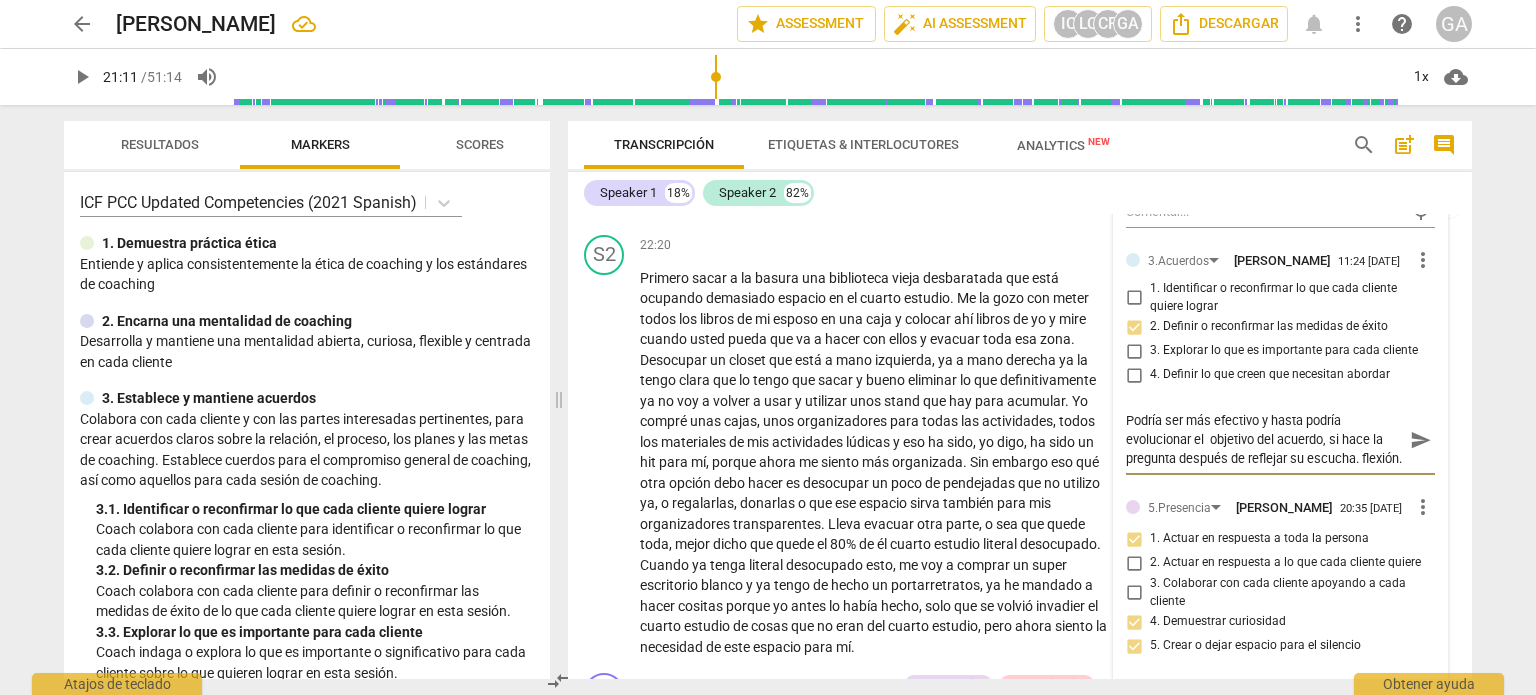 click on "Podría ser más efectivo y hasta podría evolucionar el  objetivo del acuerdo, si hace la pregunta después de reflejar su escucha. flexión." at bounding box center [1264, 439] 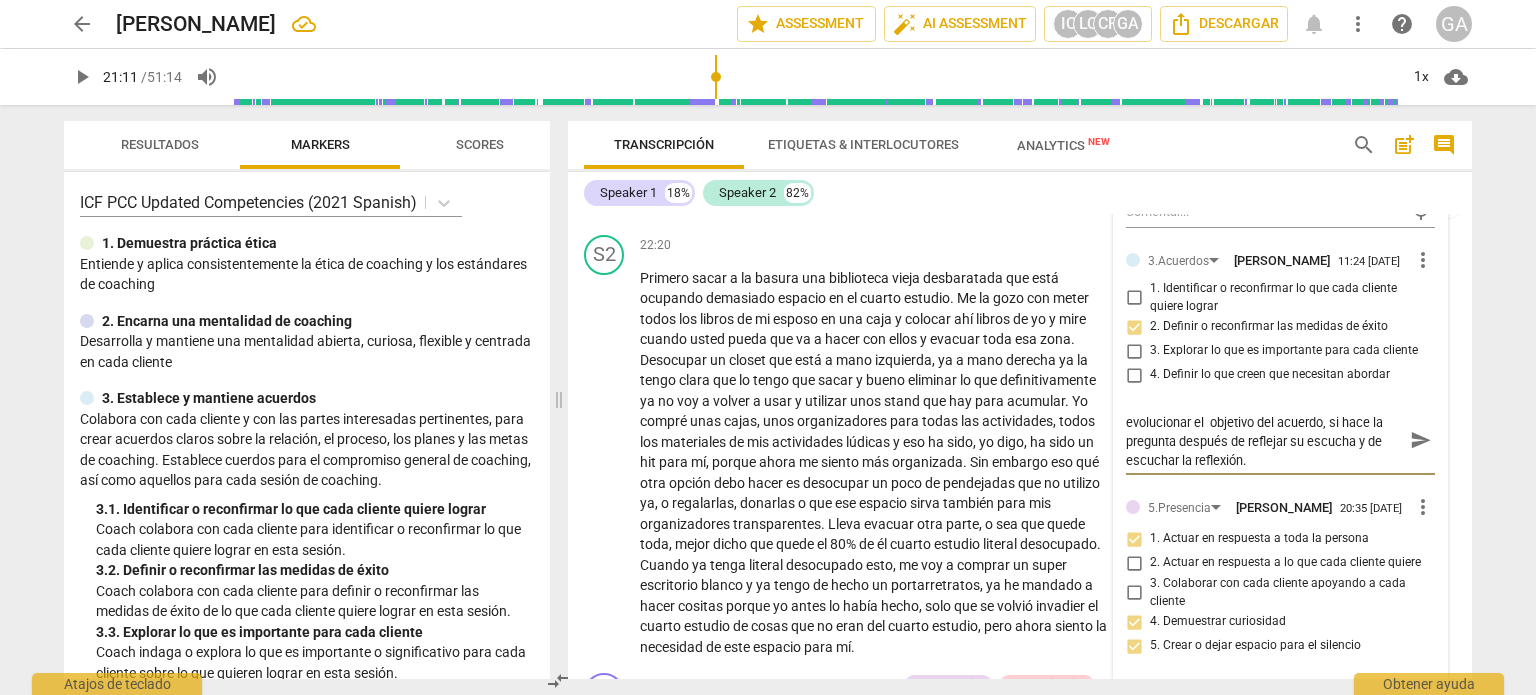 click on "Podría ser más efectivo y hasta podría evolucionar el  objetivo del acuerdo, si hace la pregunta después de reflejar su escucha y de escuchar la reflexión." at bounding box center (1264, 439) 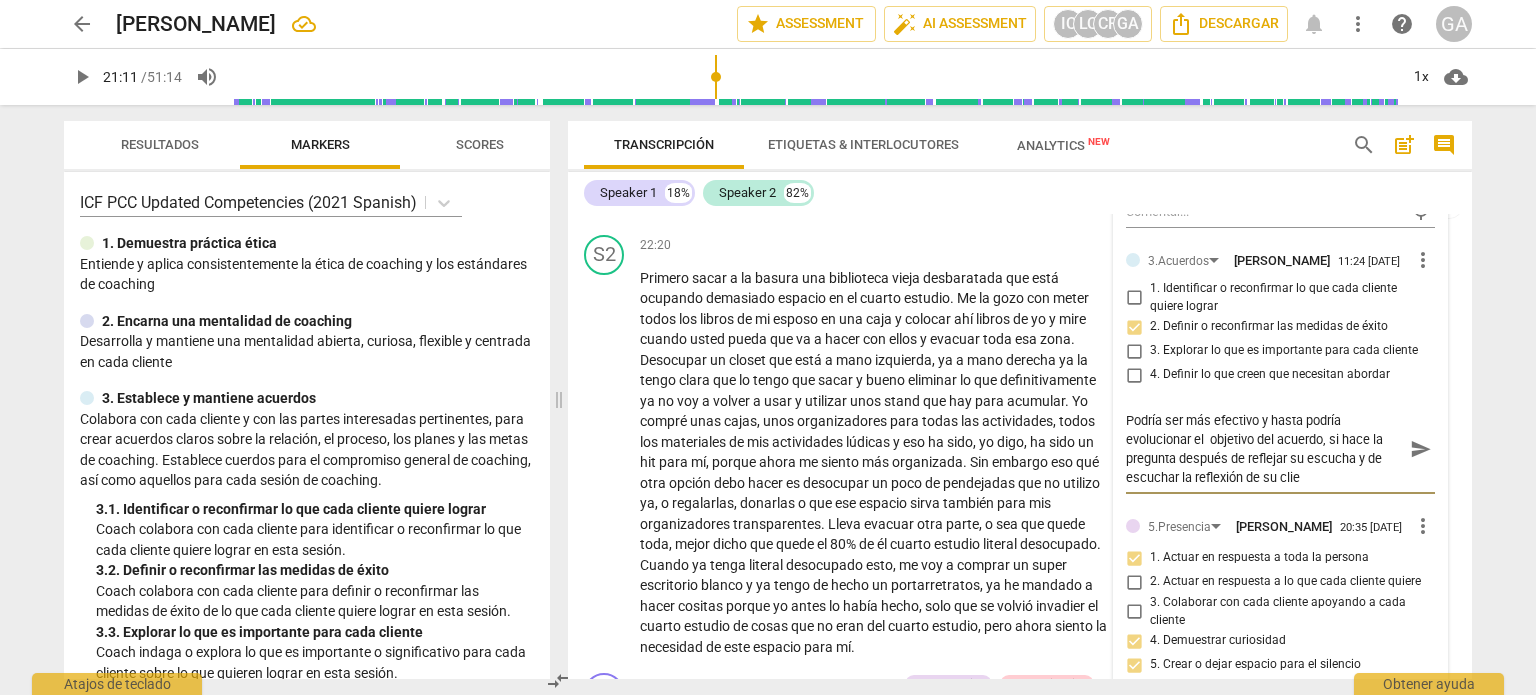 scroll, scrollTop: 0, scrollLeft: 0, axis: both 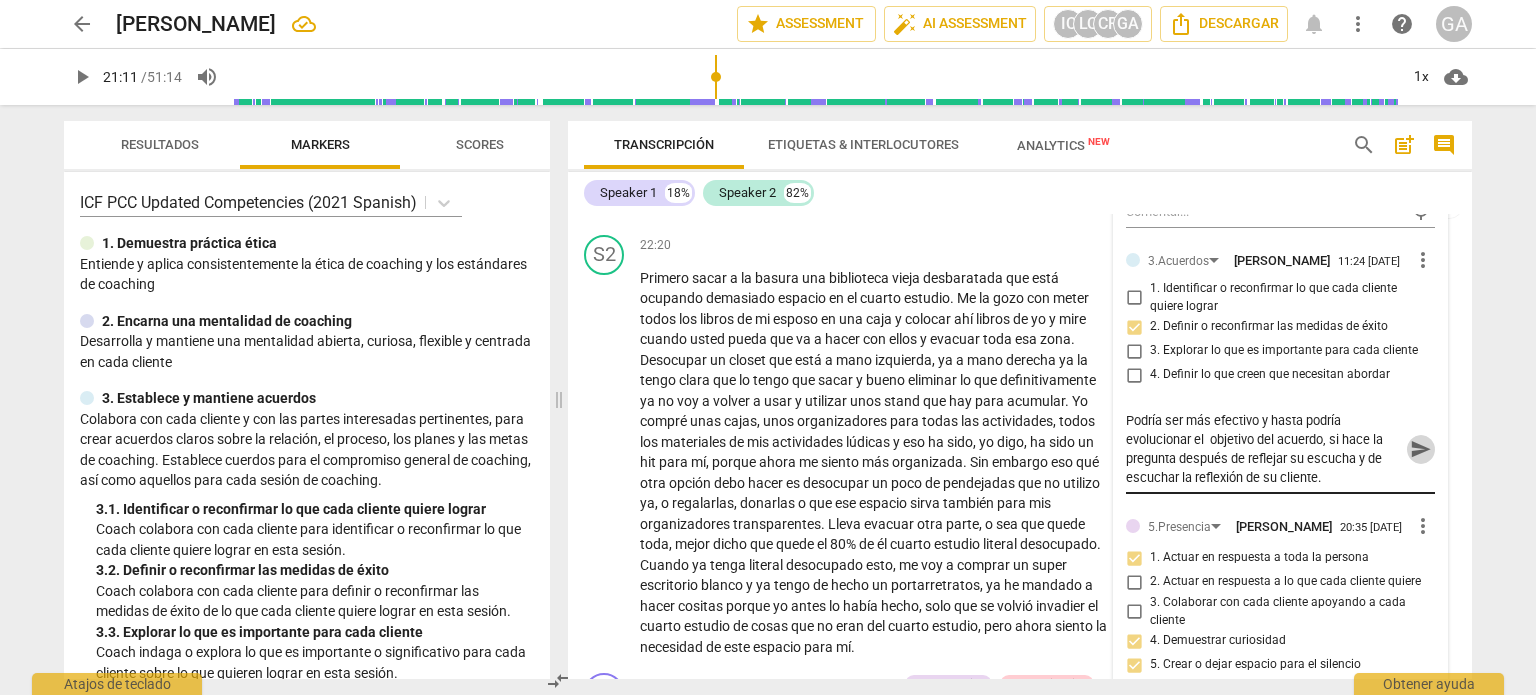 click on "send" at bounding box center [1421, 449] 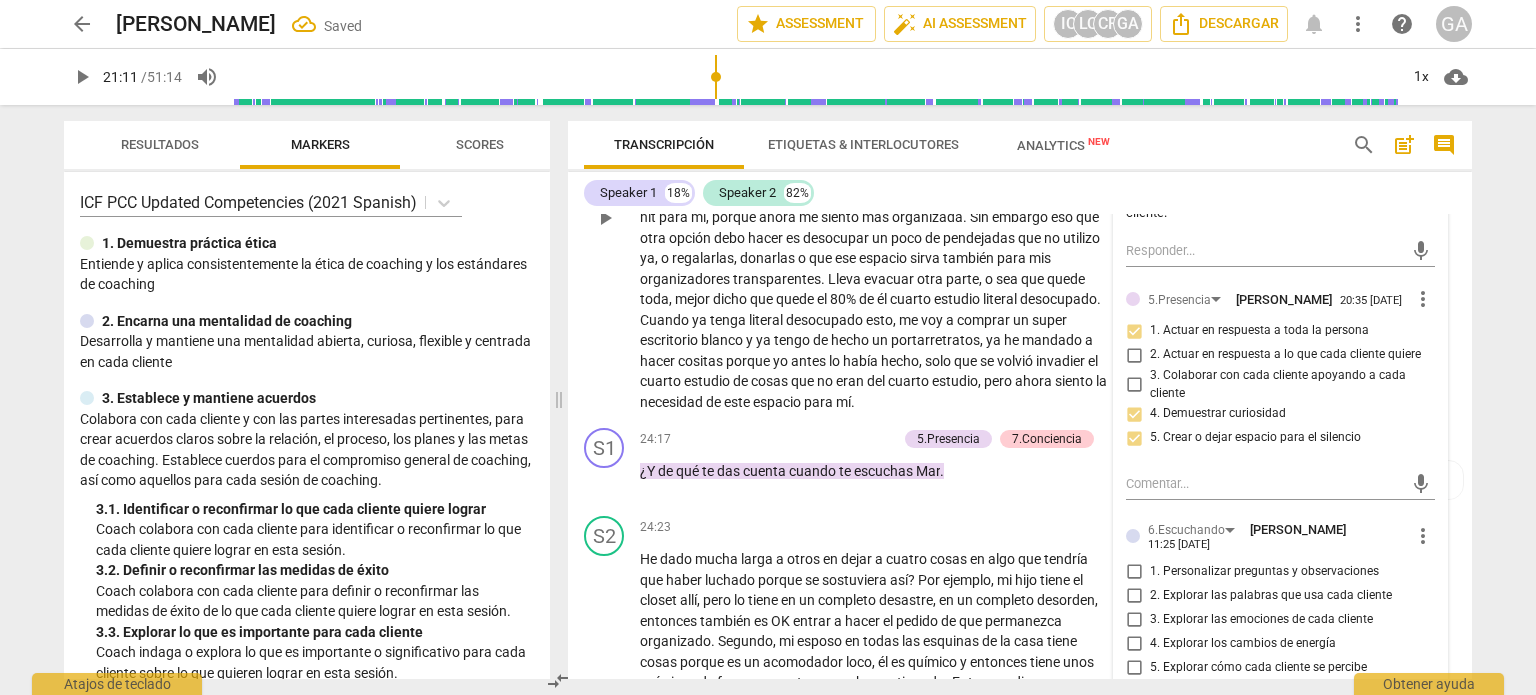 scroll, scrollTop: 6563, scrollLeft: 0, axis: vertical 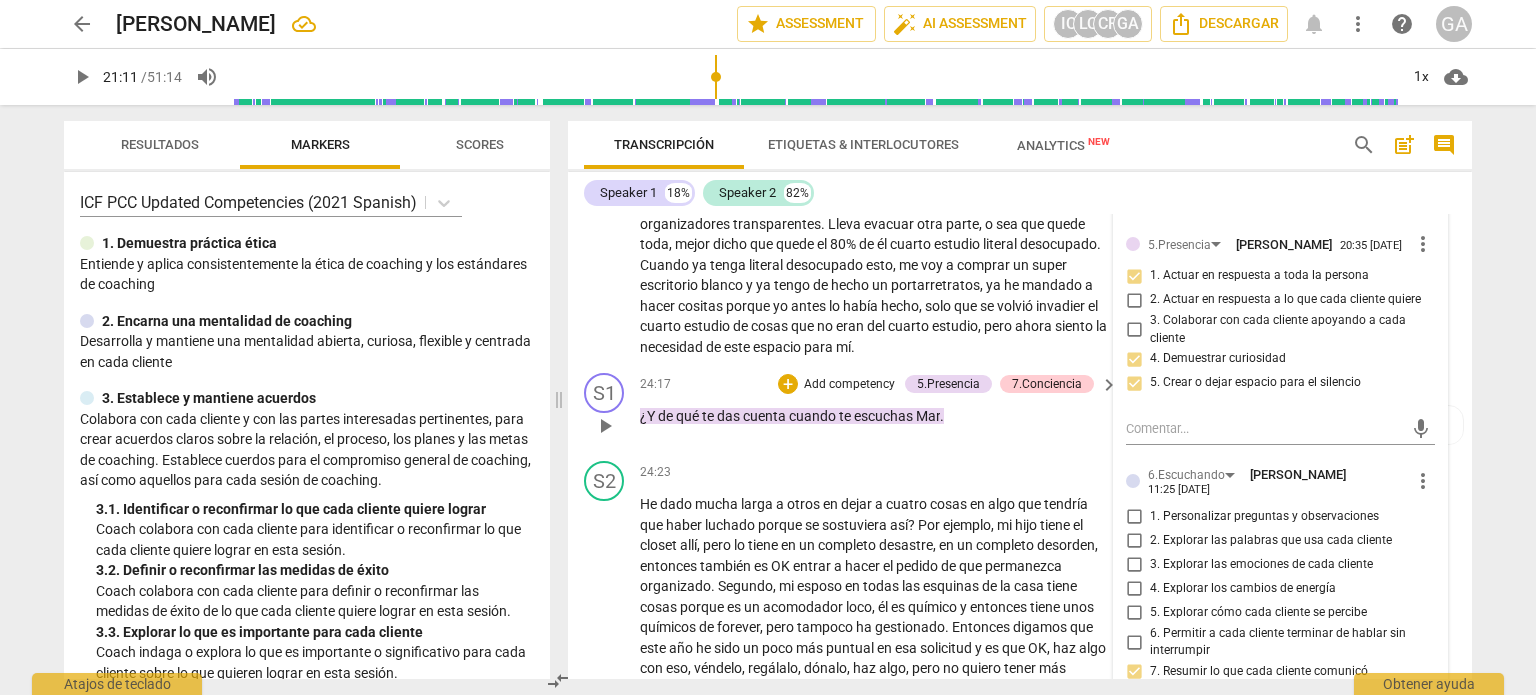 click on "play_arrow" at bounding box center [605, 426] 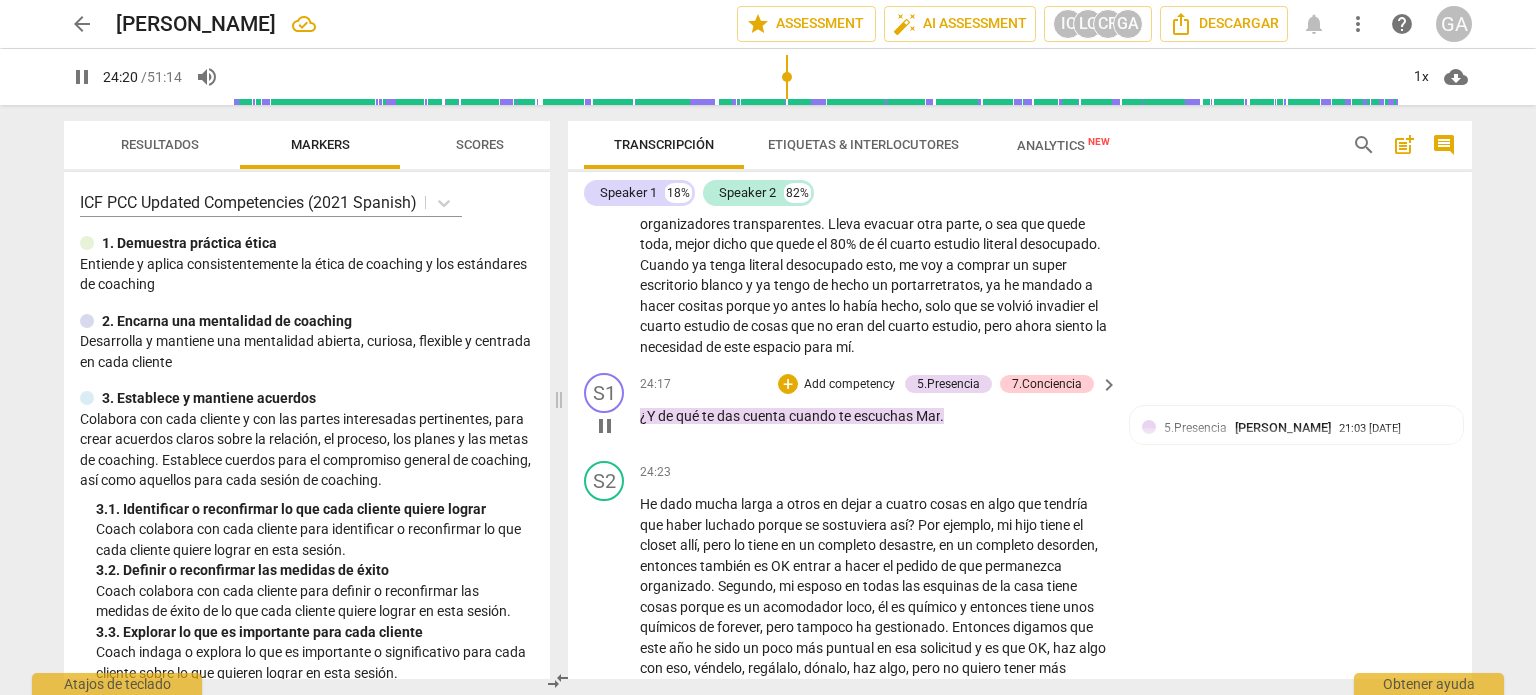 click on "pause" at bounding box center [605, 426] 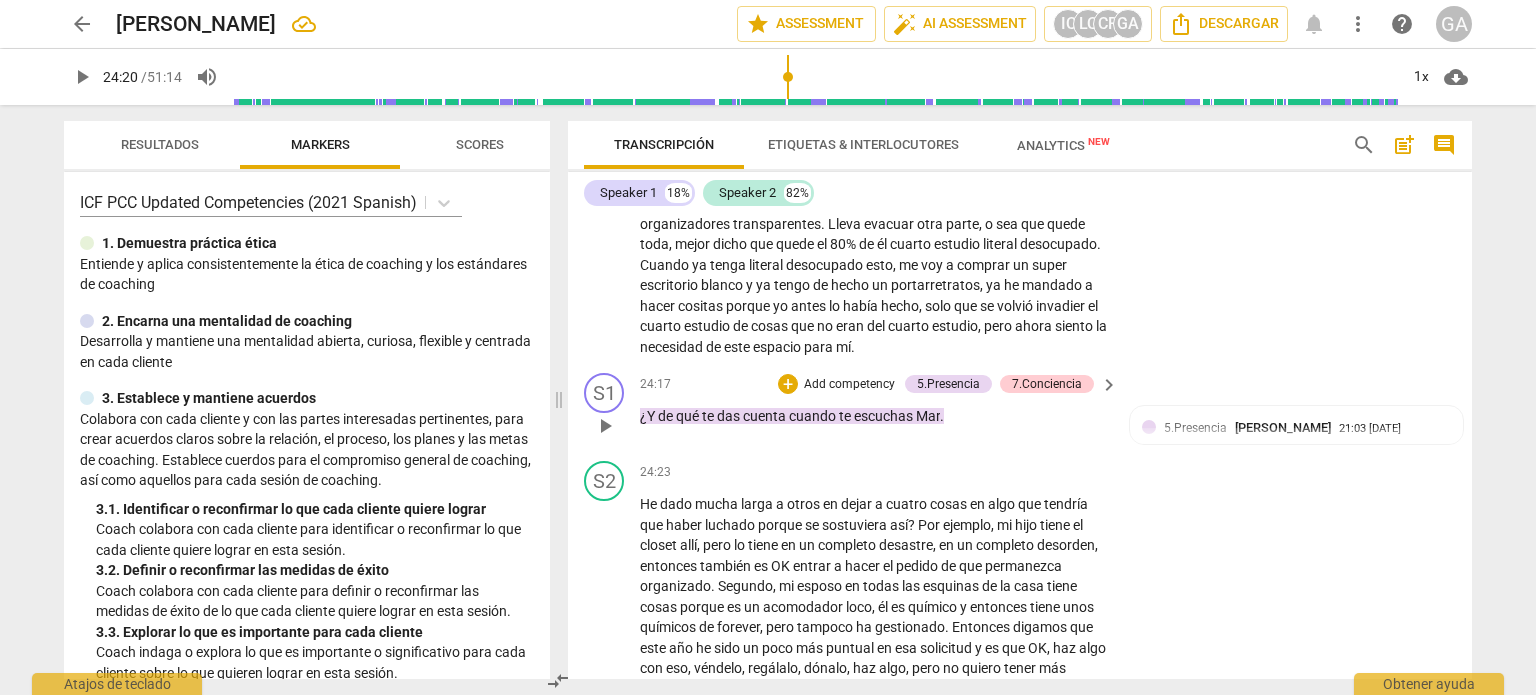 click on "Add competency" at bounding box center [849, 385] 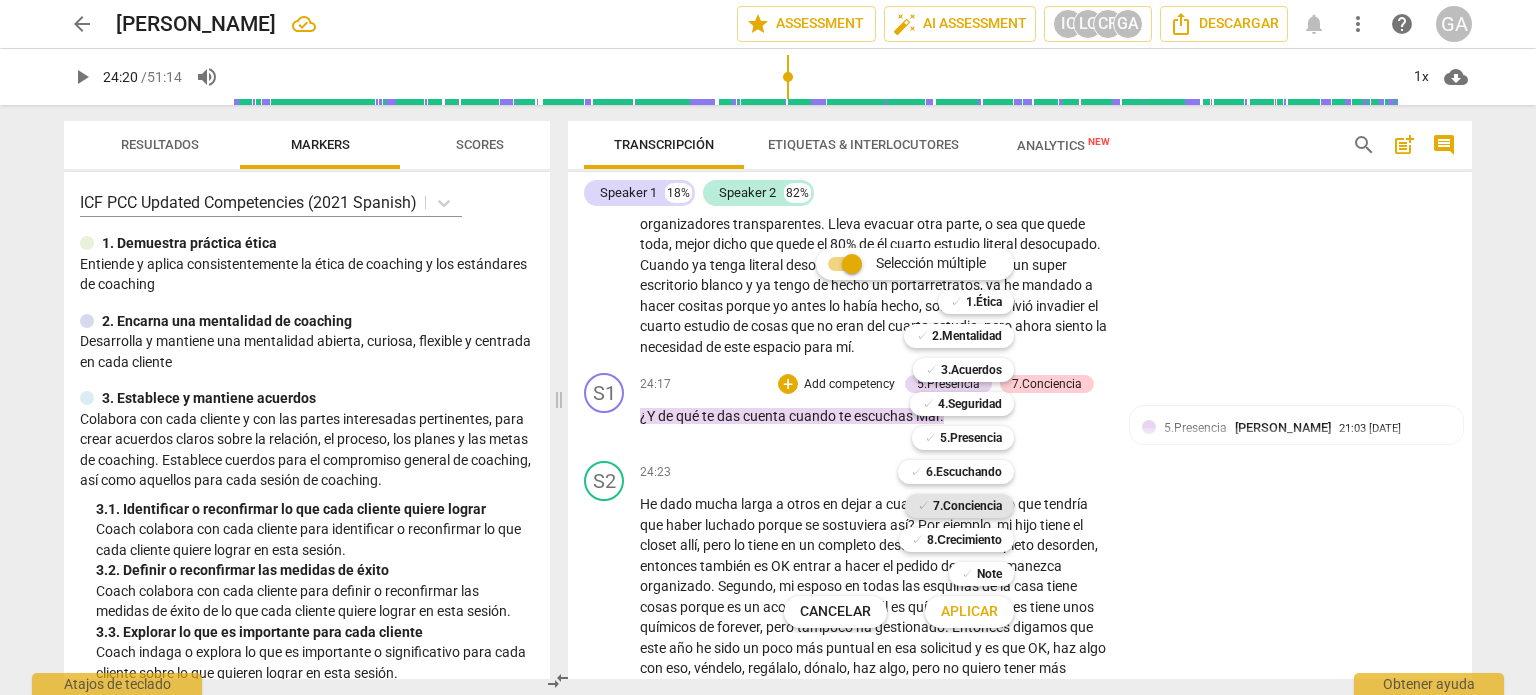 click on "7.Conciencia" at bounding box center [967, 506] 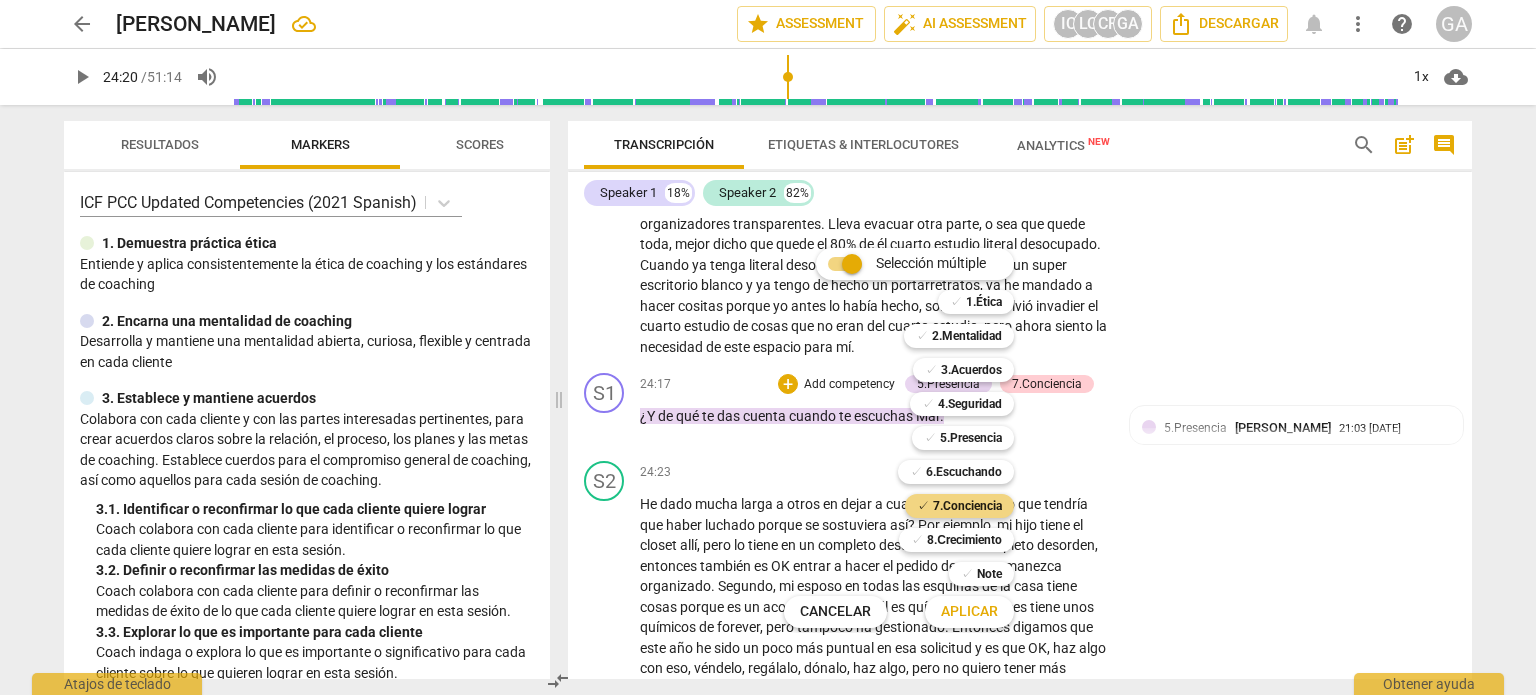 click on "Aplicar" at bounding box center [969, 612] 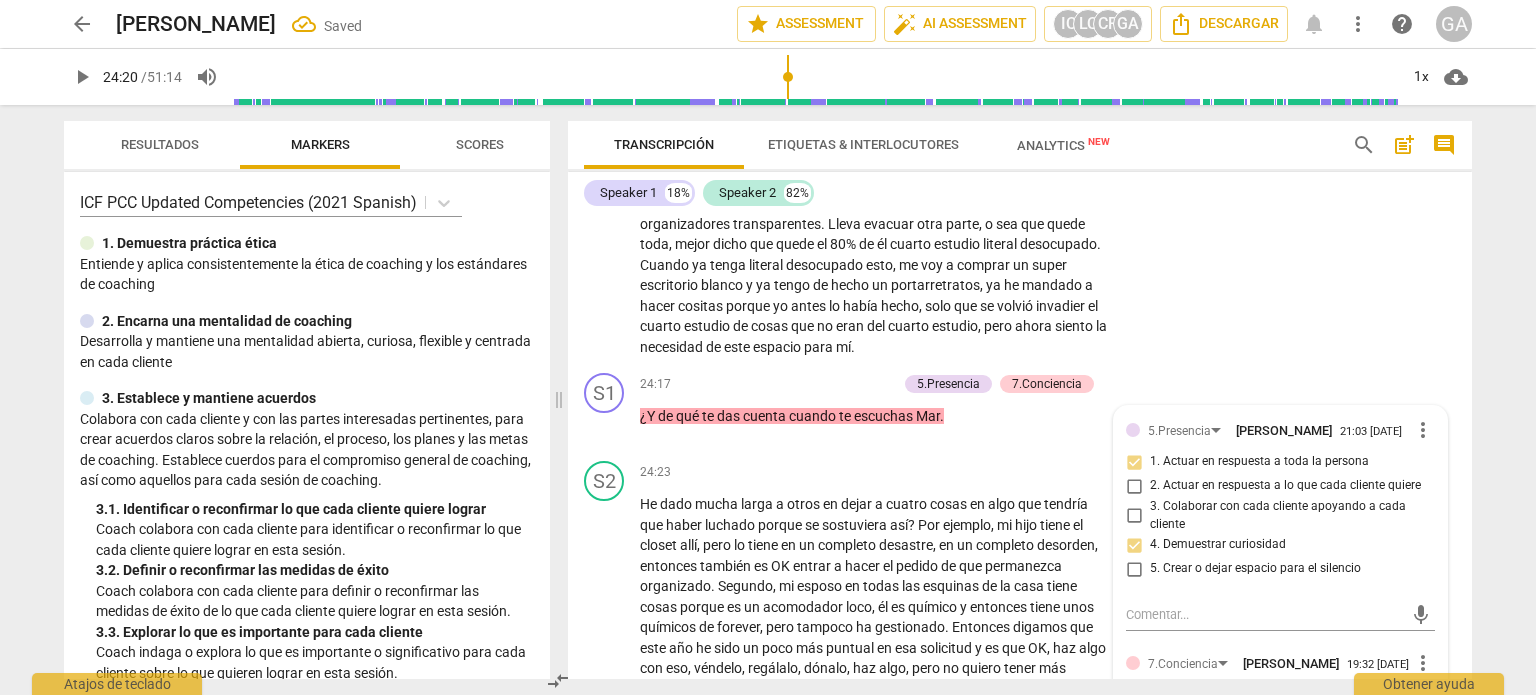 scroll, scrollTop: 6568, scrollLeft: 0, axis: vertical 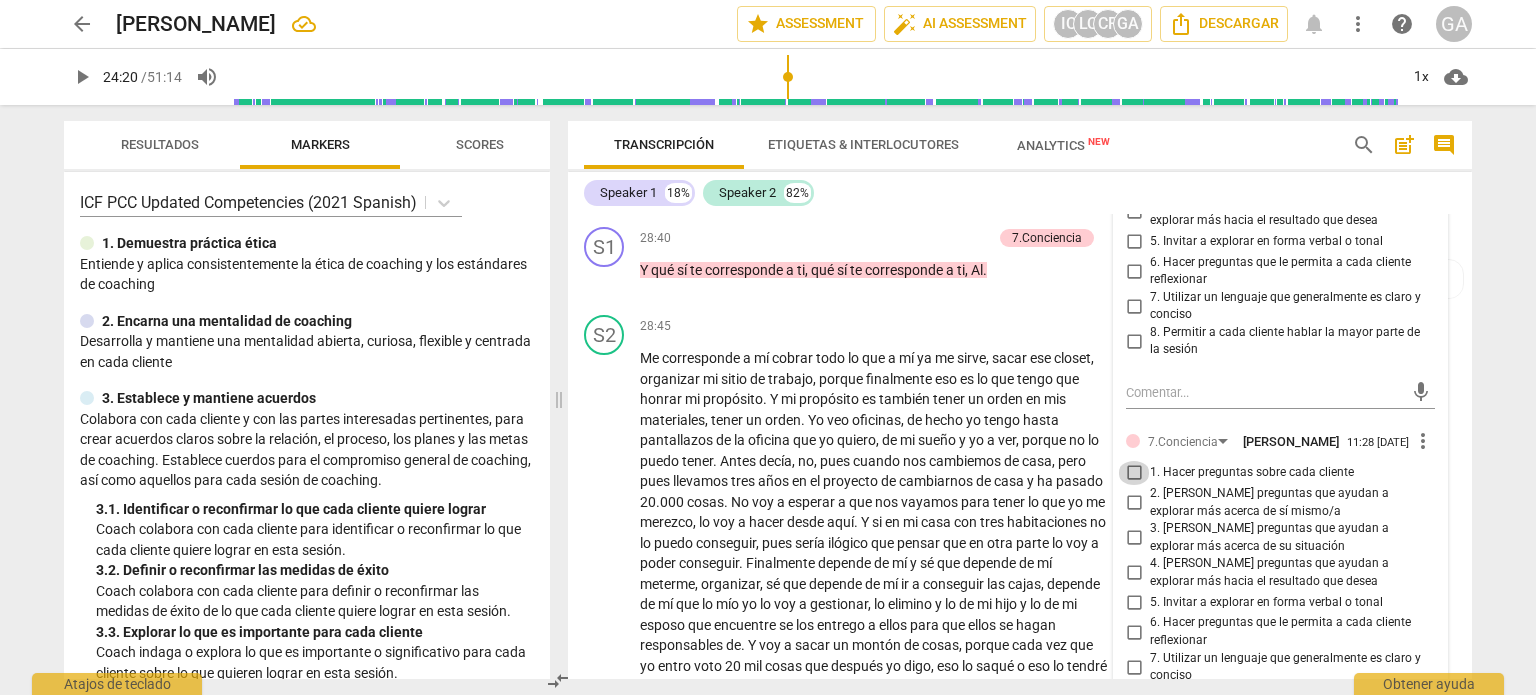 click on "1. Hacer preguntas sobre cada cliente" at bounding box center [1134, 473] 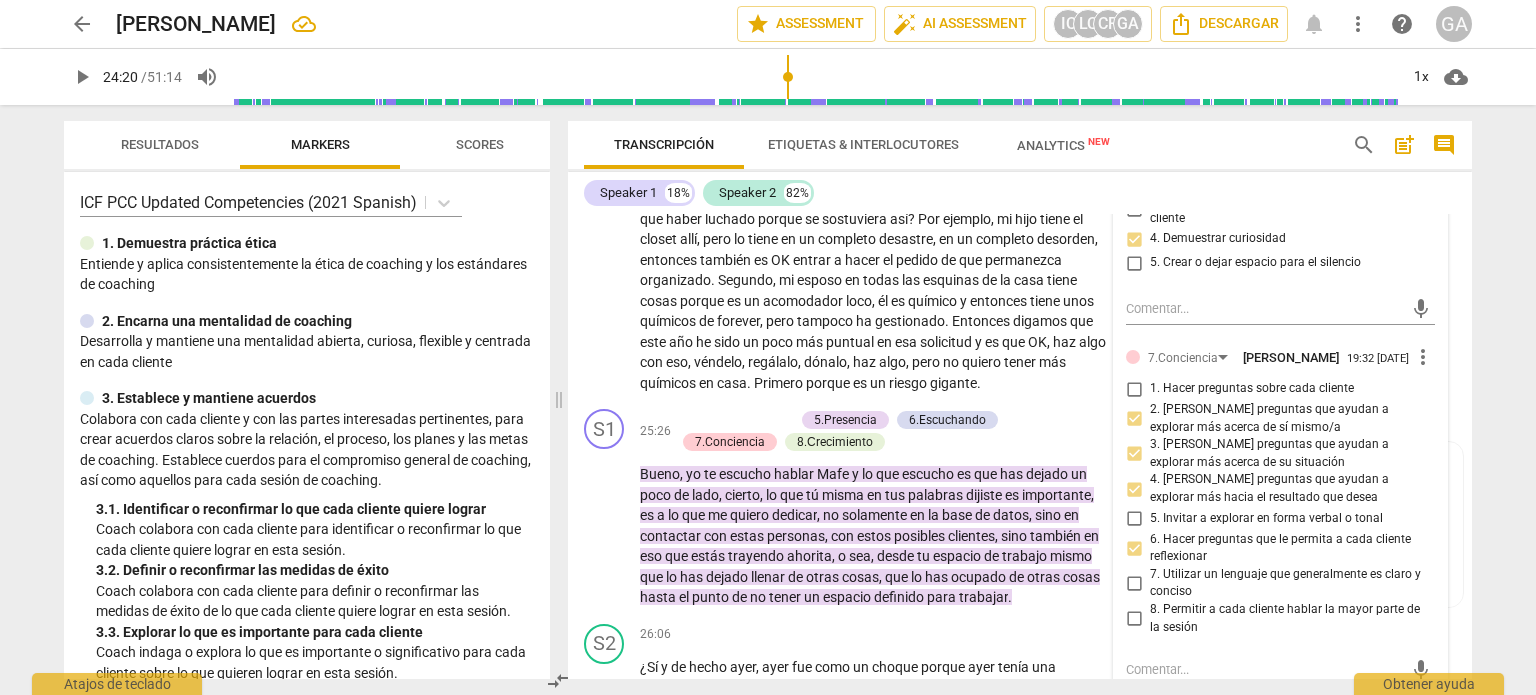scroll, scrollTop: 6968, scrollLeft: 0, axis: vertical 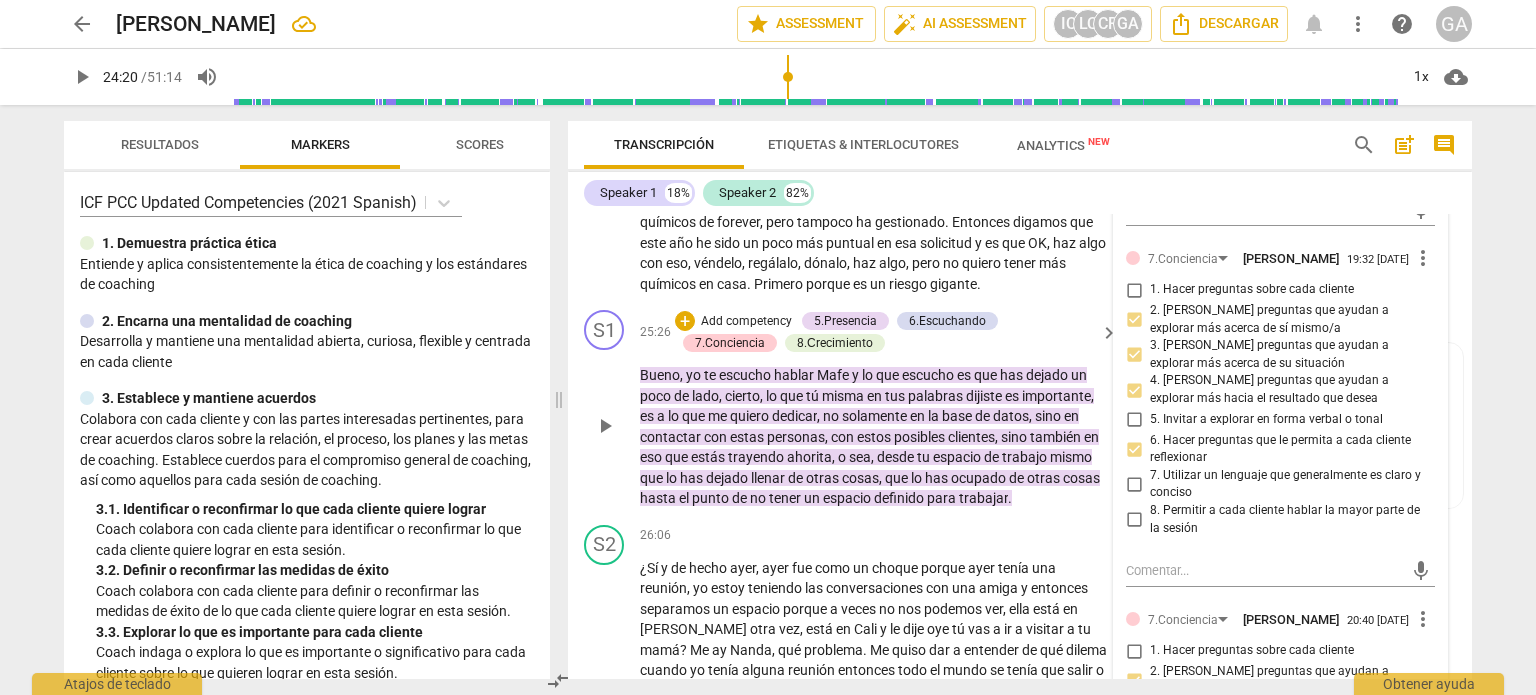 click on "play_arrow" at bounding box center (605, 426) 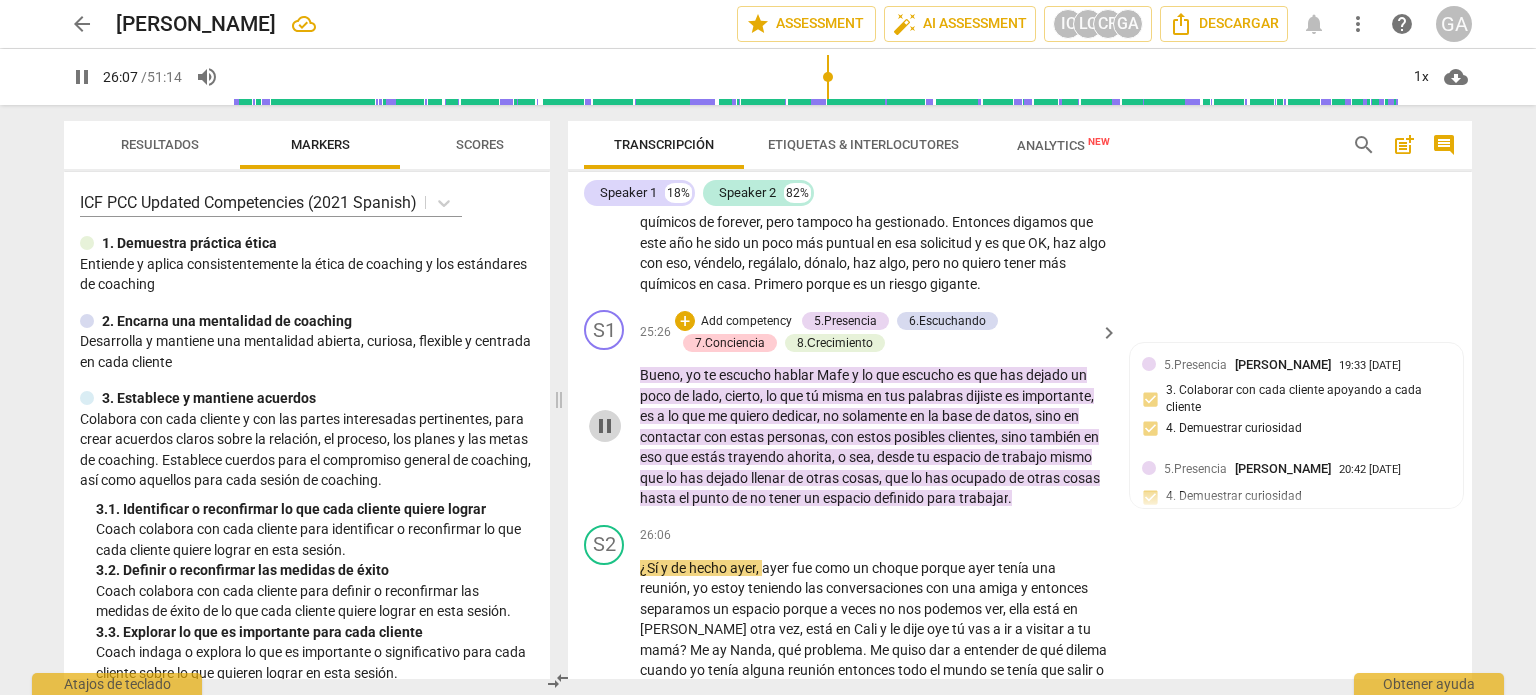 click on "pause" at bounding box center (605, 426) 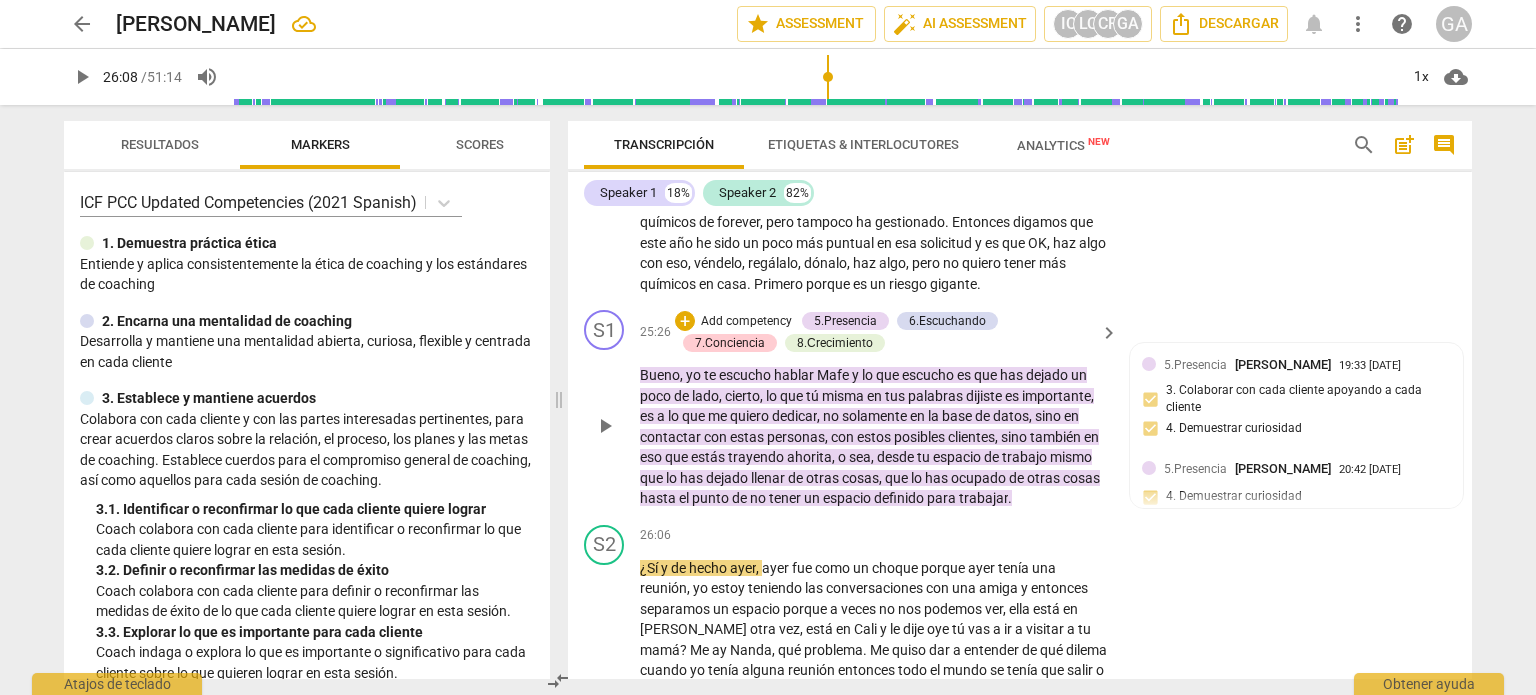 click on "Add competency" at bounding box center [746, 322] 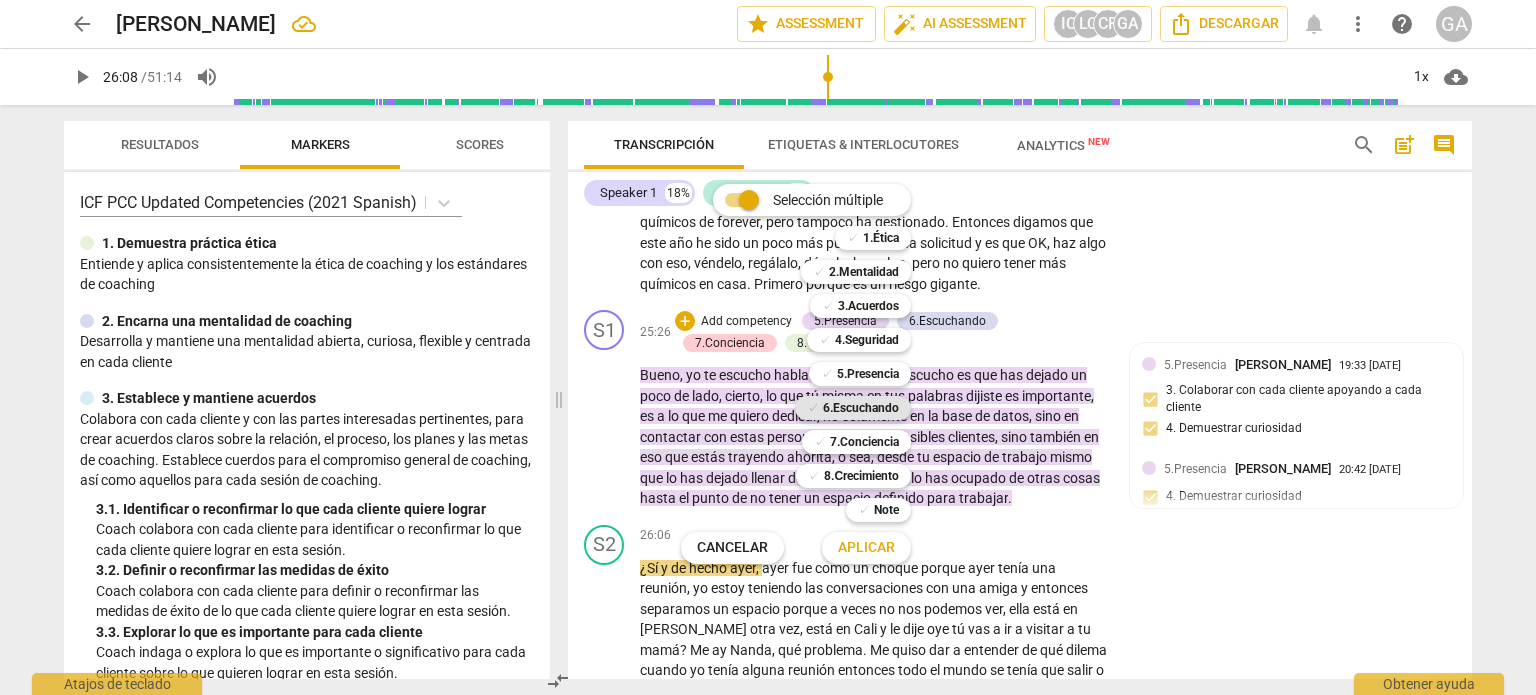 click on "6.Escuchando" at bounding box center (861, 408) 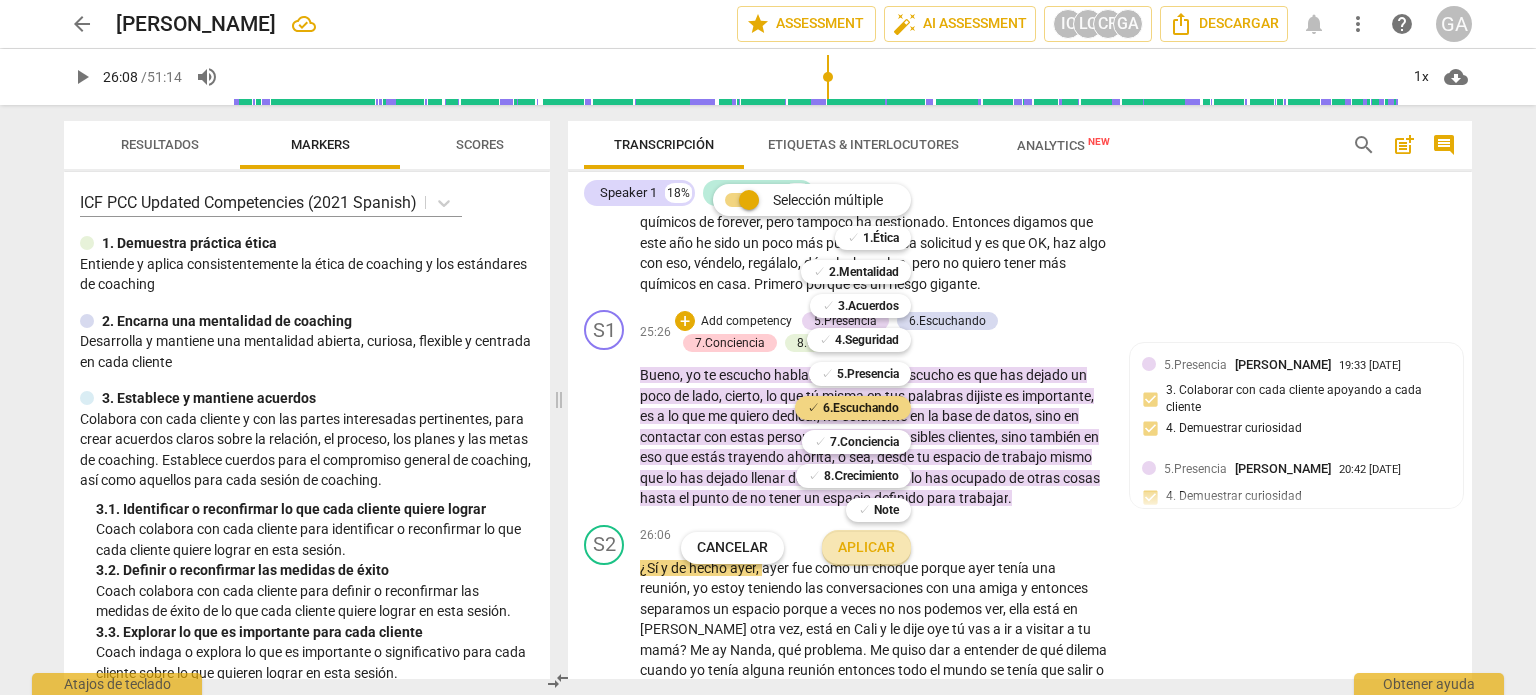click on "Aplicar" at bounding box center (866, 548) 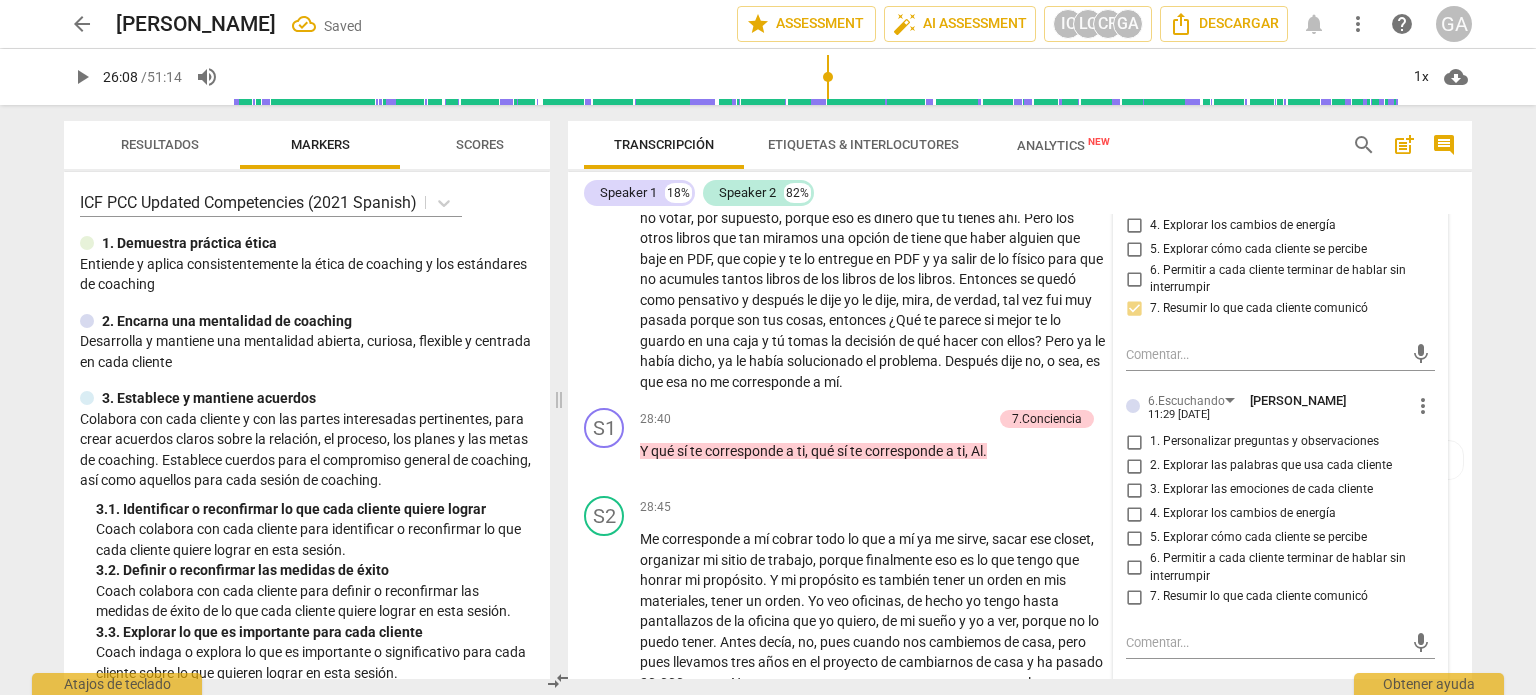 scroll, scrollTop: 7768, scrollLeft: 0, axis: vertical 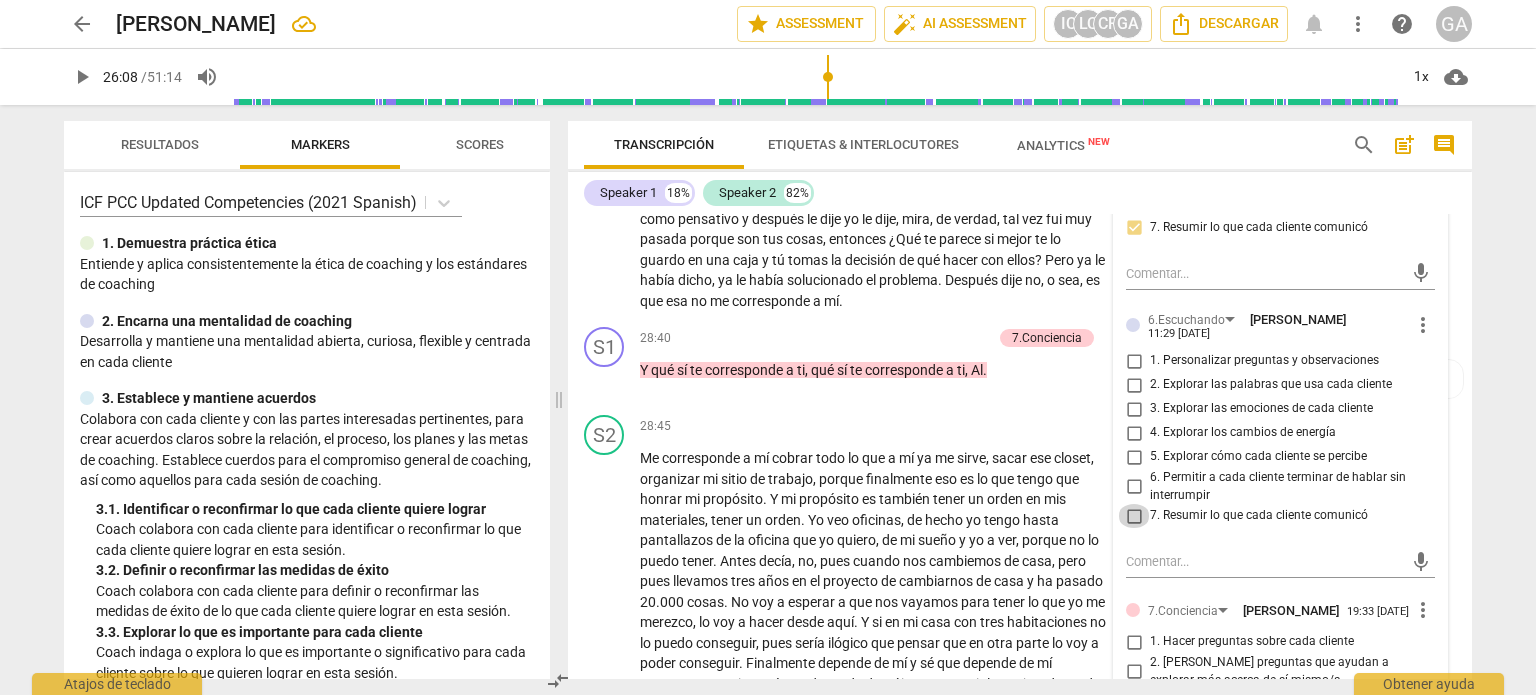 click on "7. Resumir lo que cada cliente comunicó" at bounding box center (1134, 516) 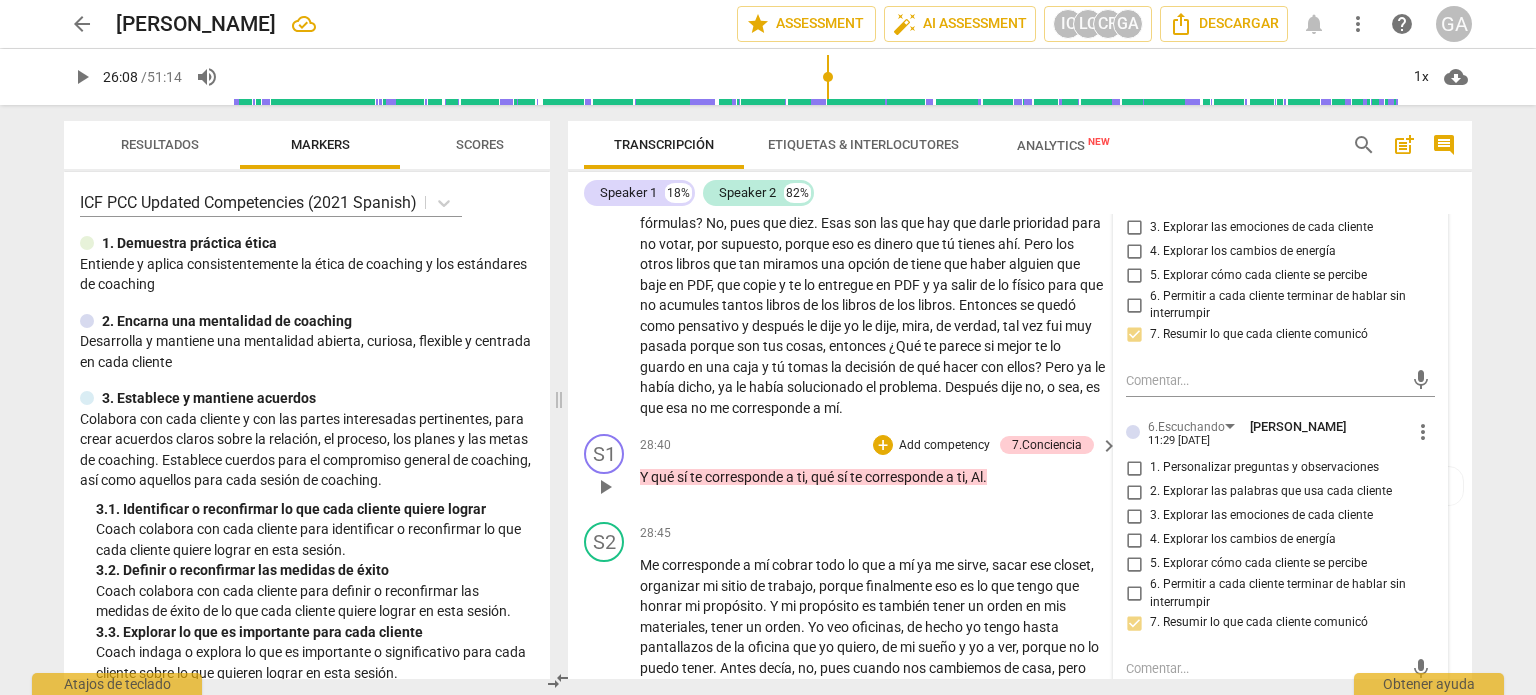 scroll, scrollTop: 7768, scrollLeft: 0, axis: vertical 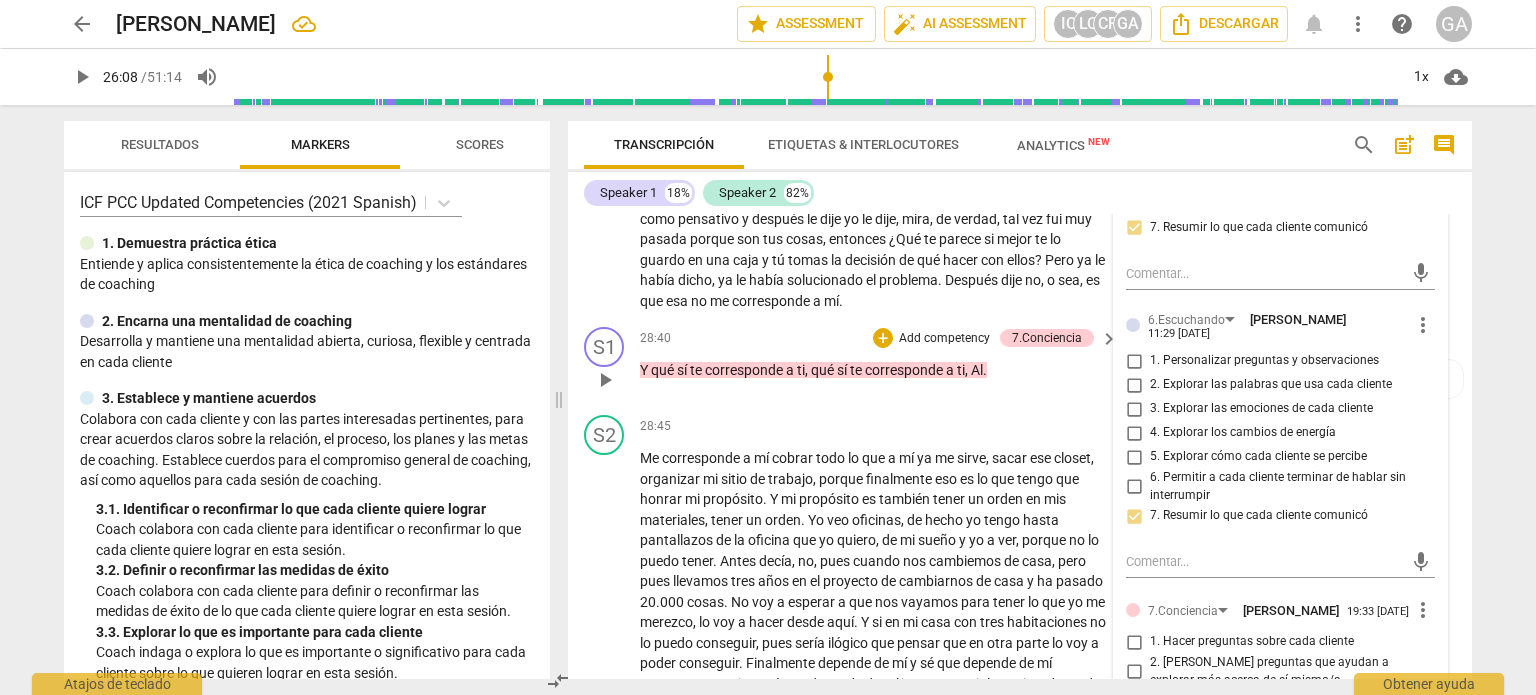 click on "play_arrow" at bounding box center (605, 380) 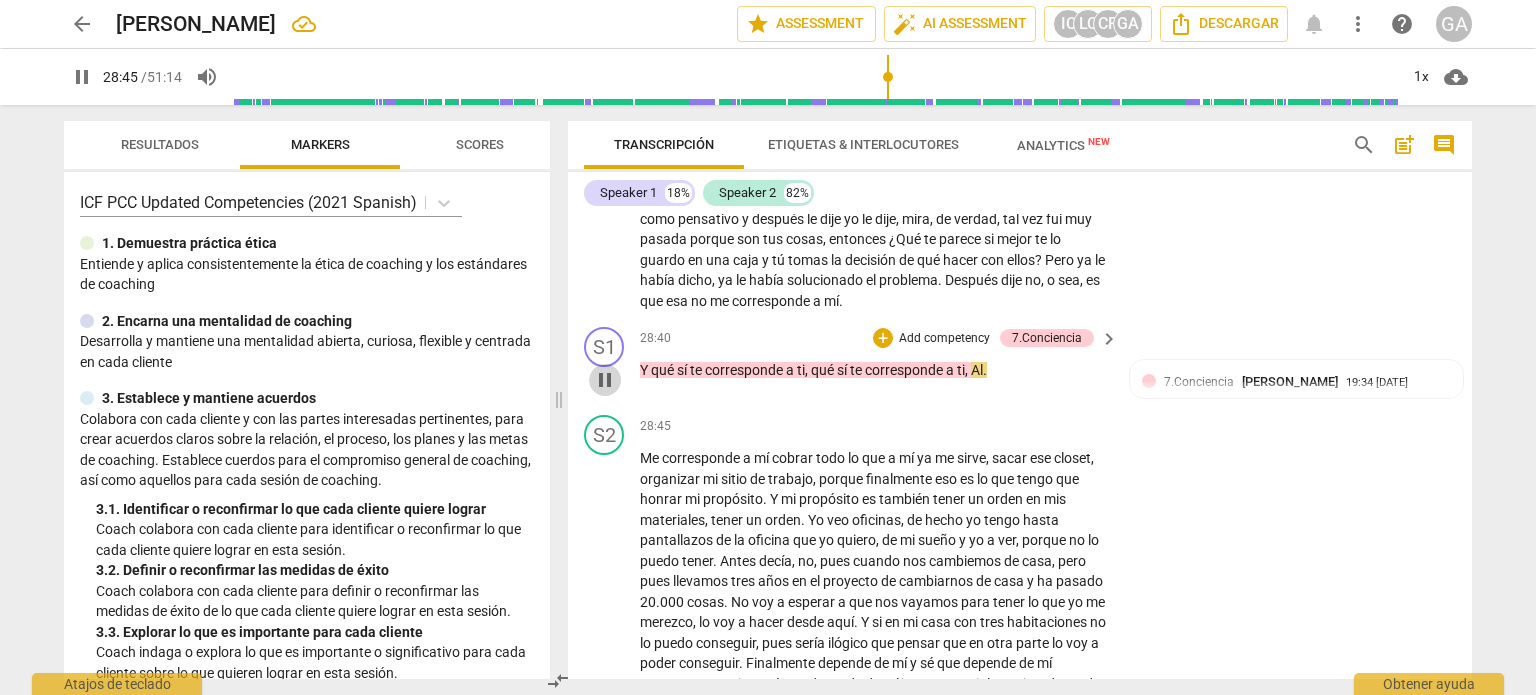 click on "pause" at bounding box center (605, 380) 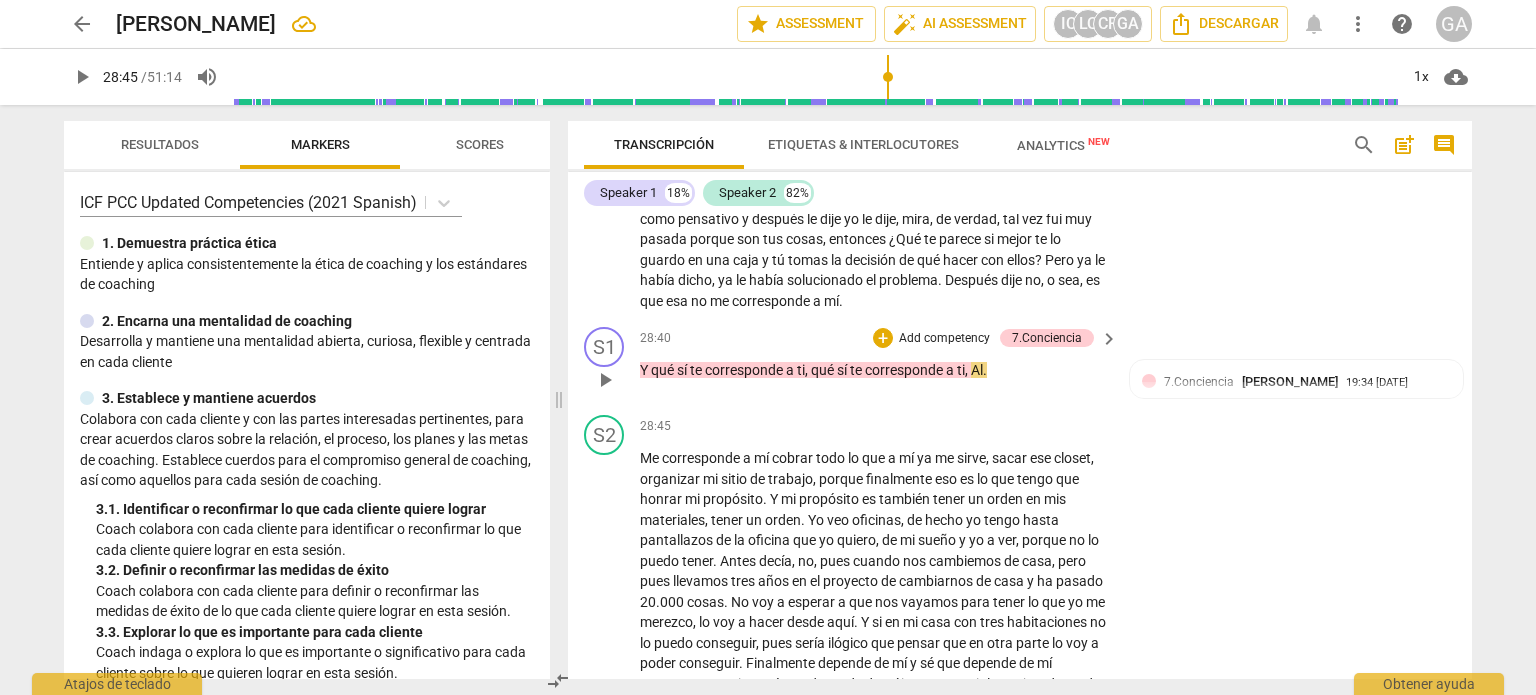 click on "Add competency" at bounding box center (944, 339) 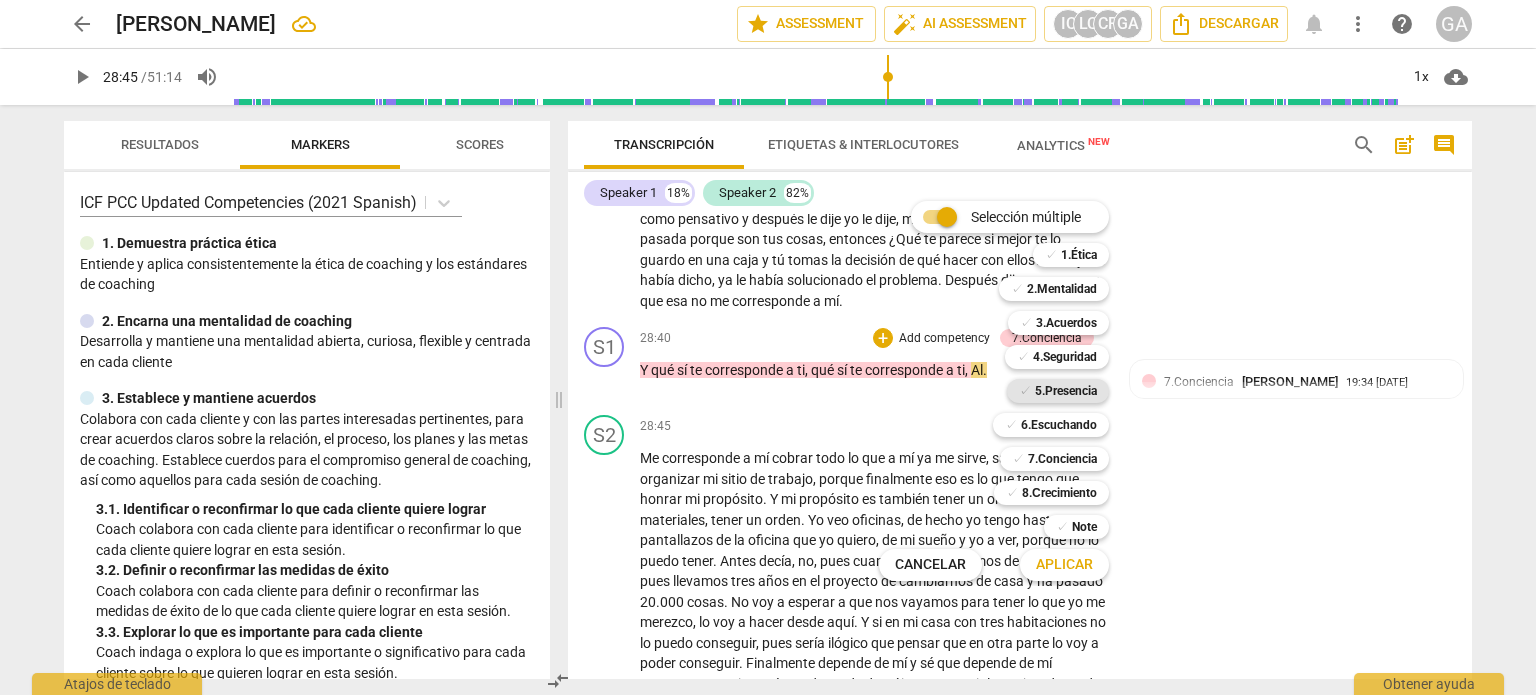 click on "5.Presencia" at bounding box center (1066, 391) 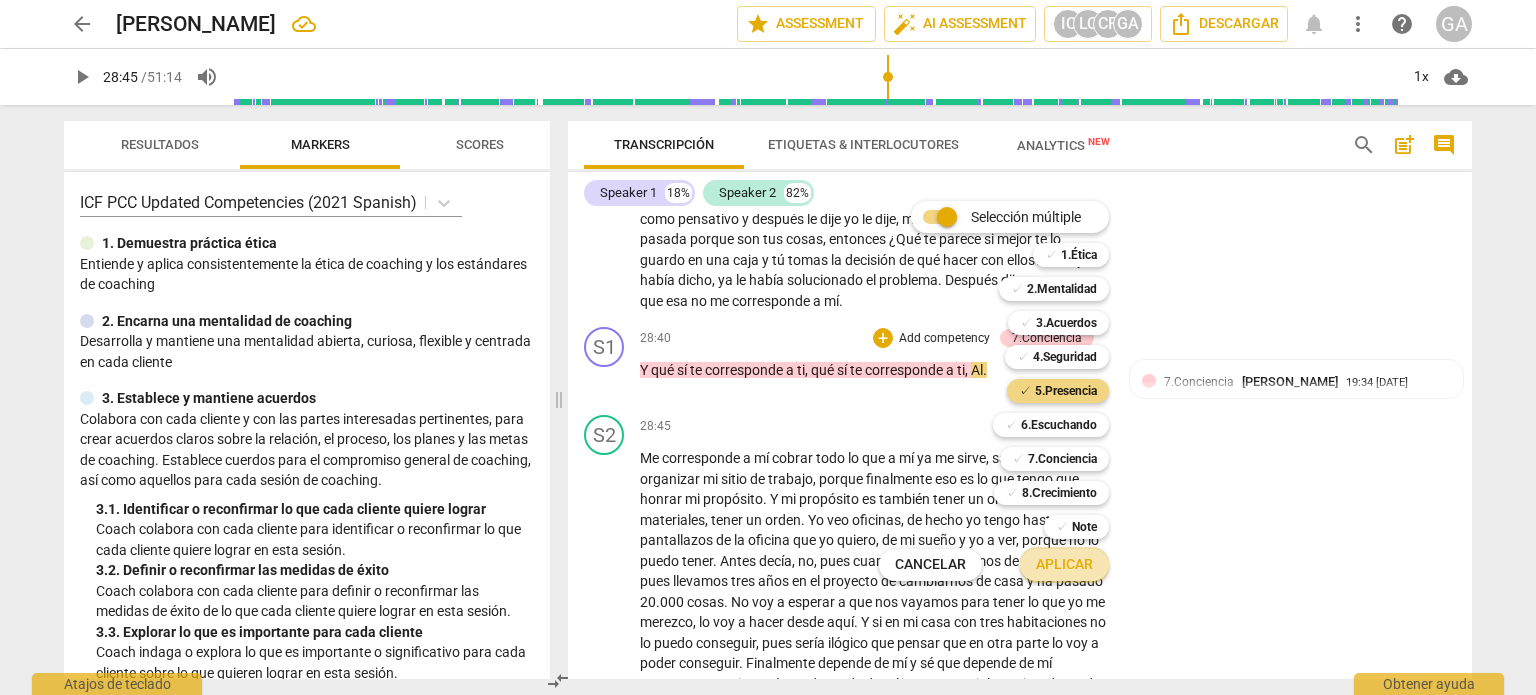 click on "Aplicar" at bounding box center (1064, 565) 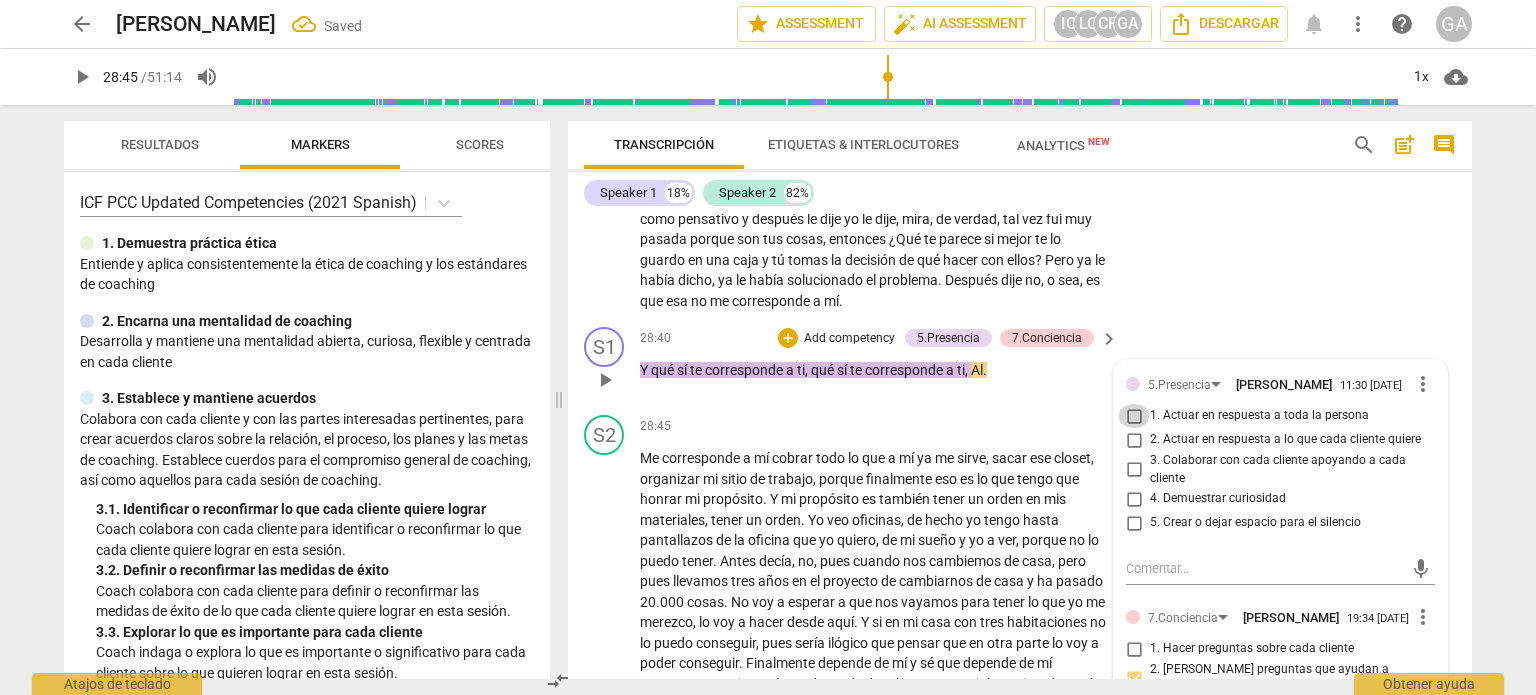 click on "1. Actuar en respuesta a toda la persona" at bounding box center [1134, 416] 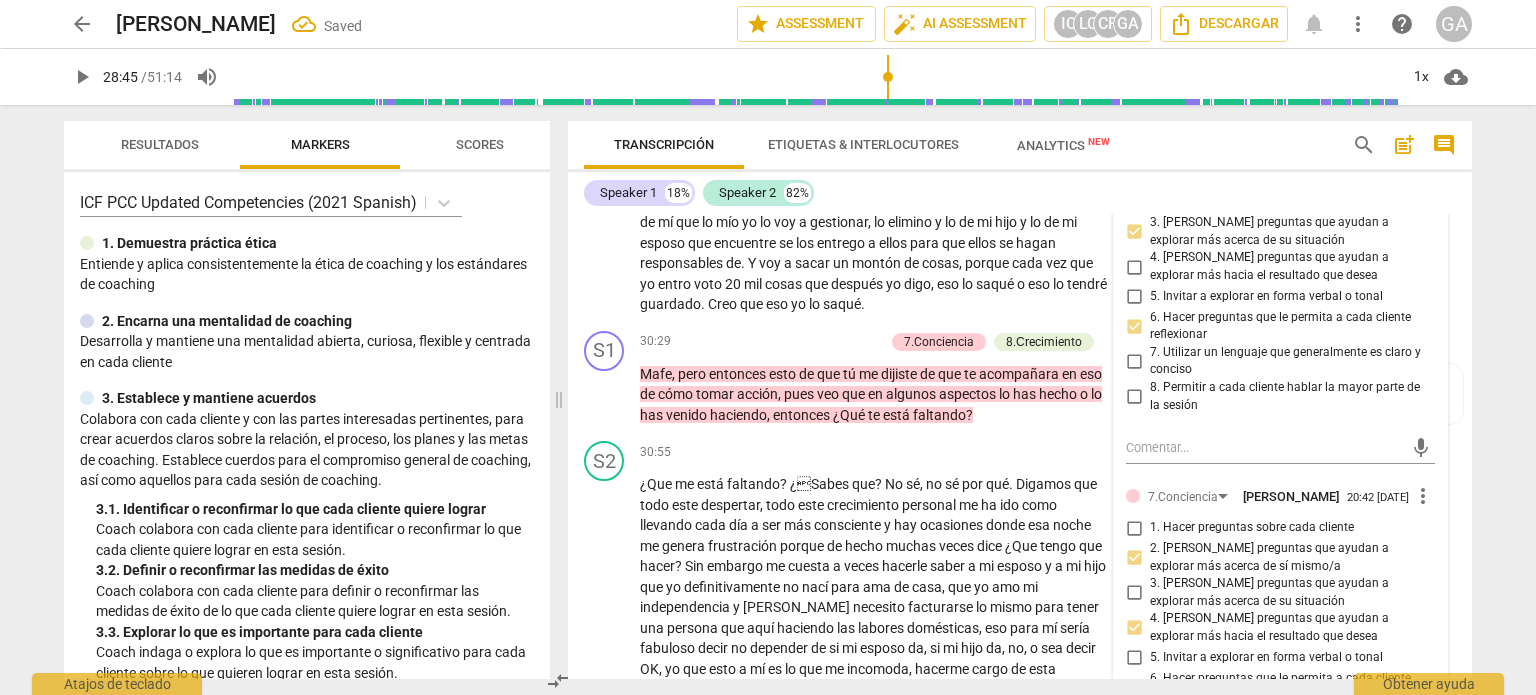 scroll, scrollTop: 8268, scrollLeft: 0, axis: vertical 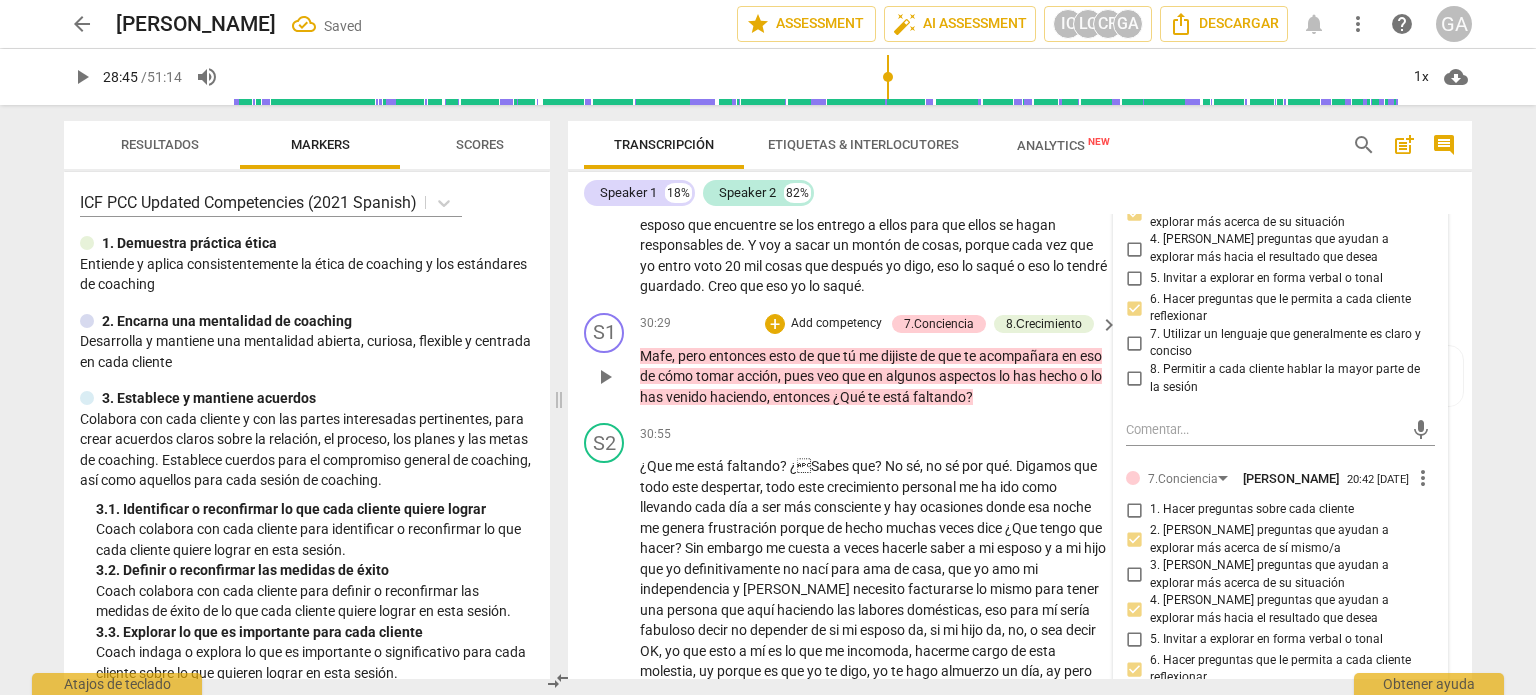 click on "play_arrow" at bounding box center (605, 377) 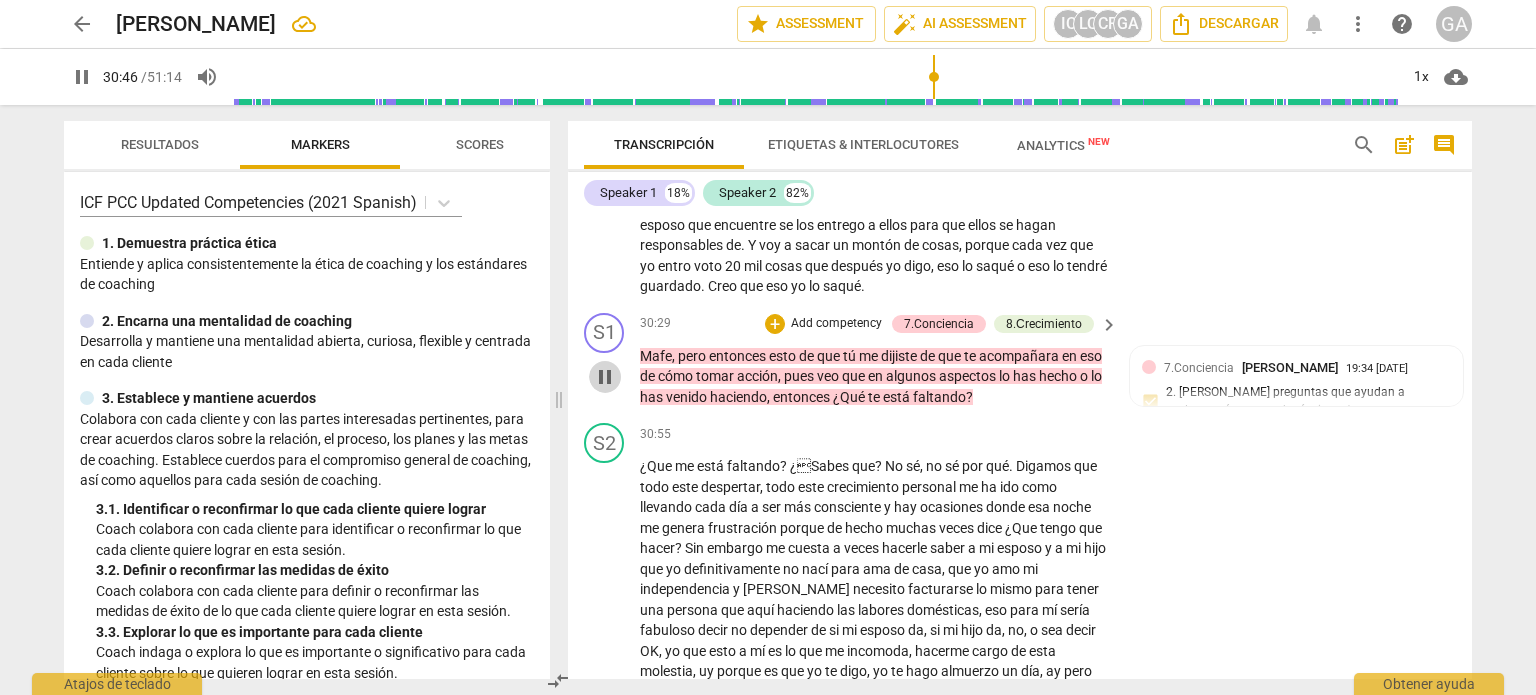 click on "pause" at bounding box center [605, 377] 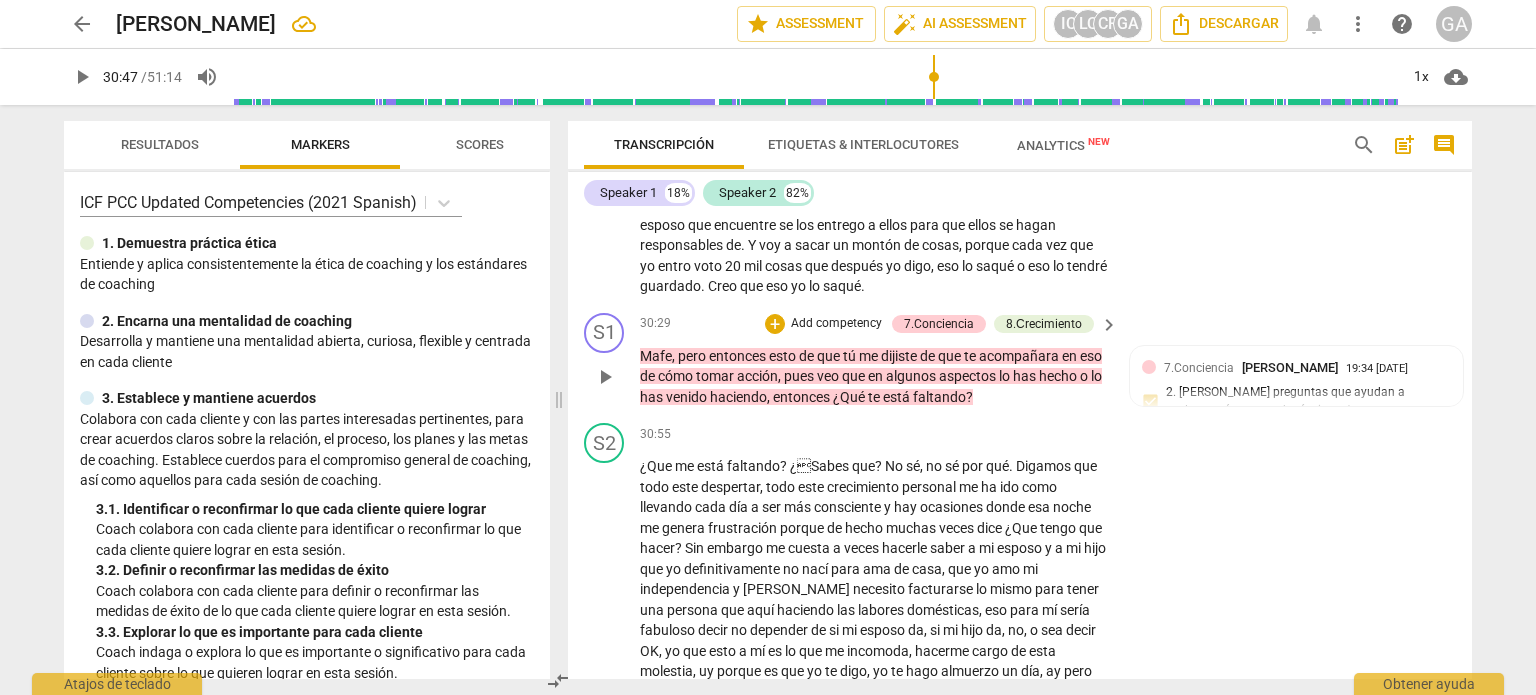 click on "Add competency" at bounding box center (836, 324) 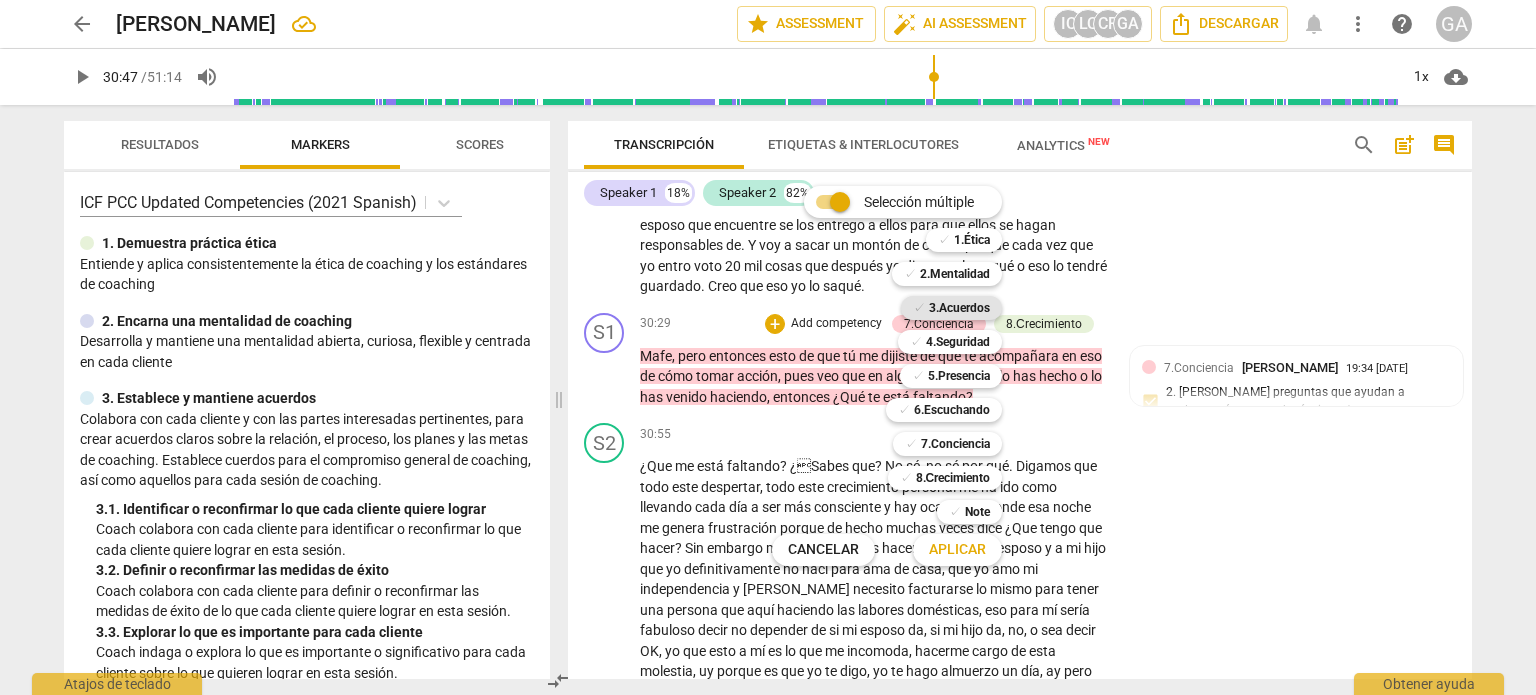 click on "3.Acuerdos" at bounding box center (959, 308) 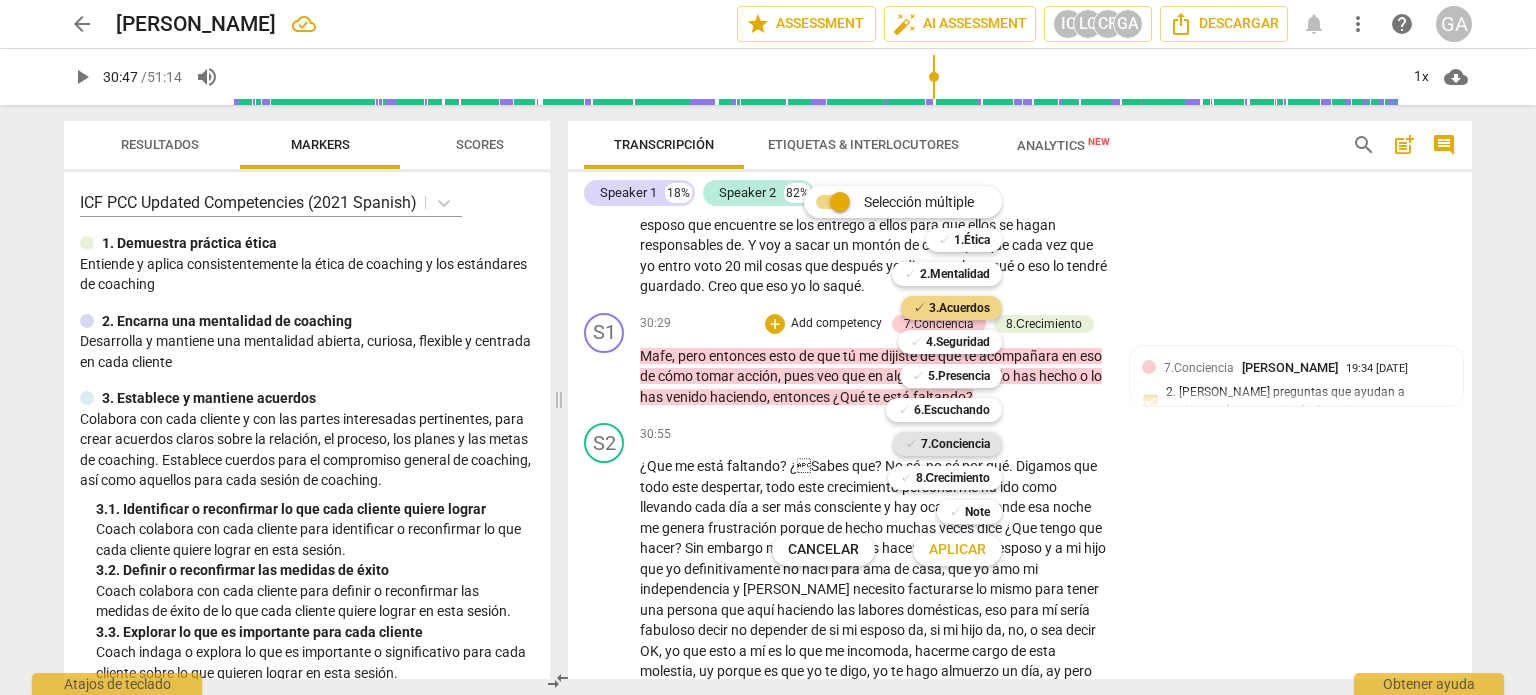 click on "7.Conciencia" at bounding box center (955, 444) 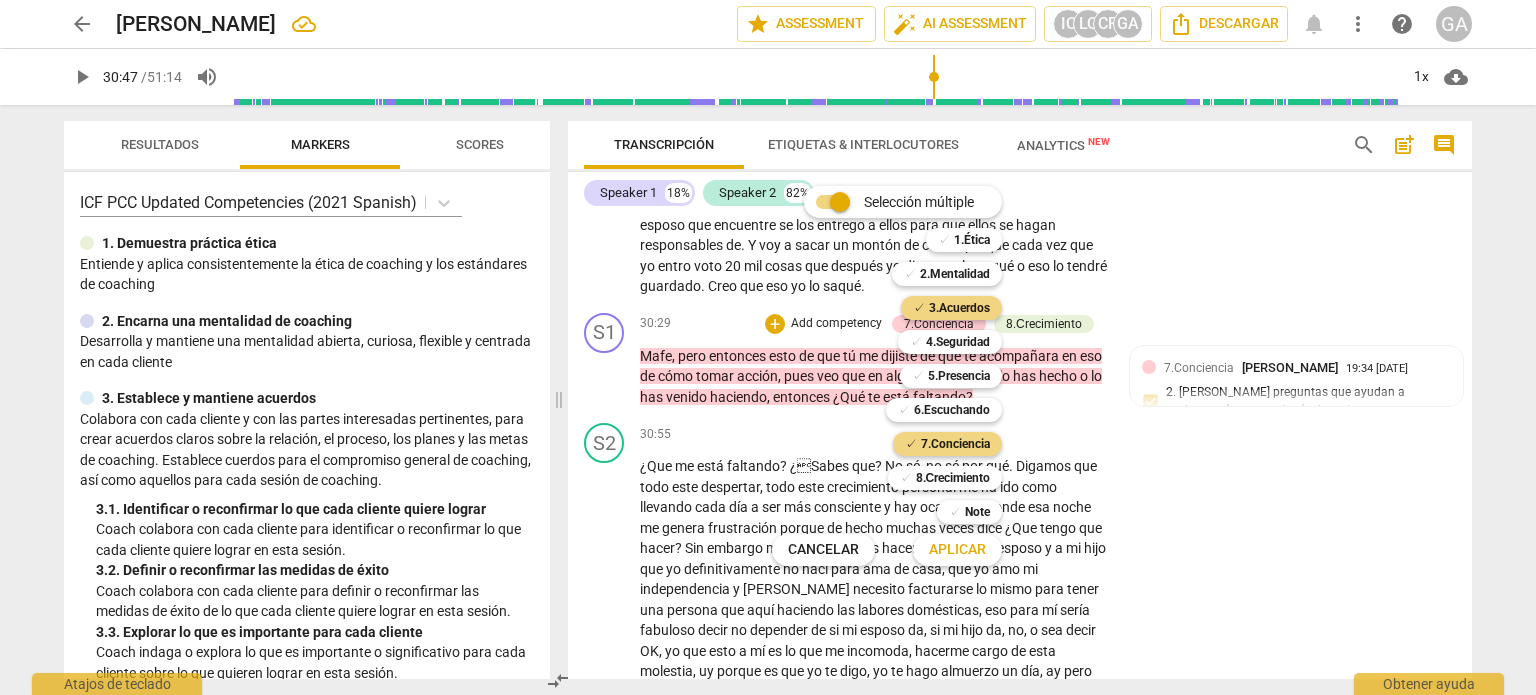 click on "Aplicar" at bounding box center (957, 550) 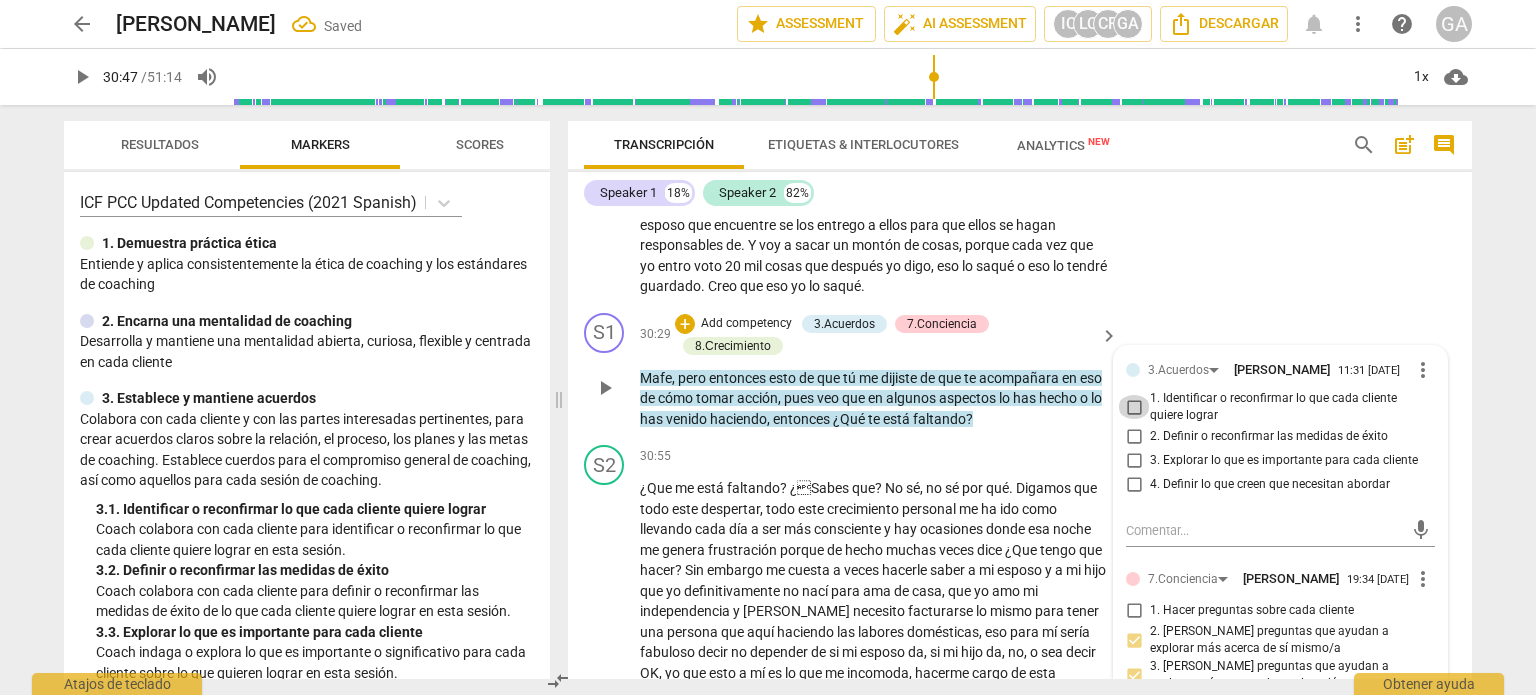click on "1. Identificar o reconfirmar lo que cada cliente quiere lograr" at bounding box center (1134, 407) 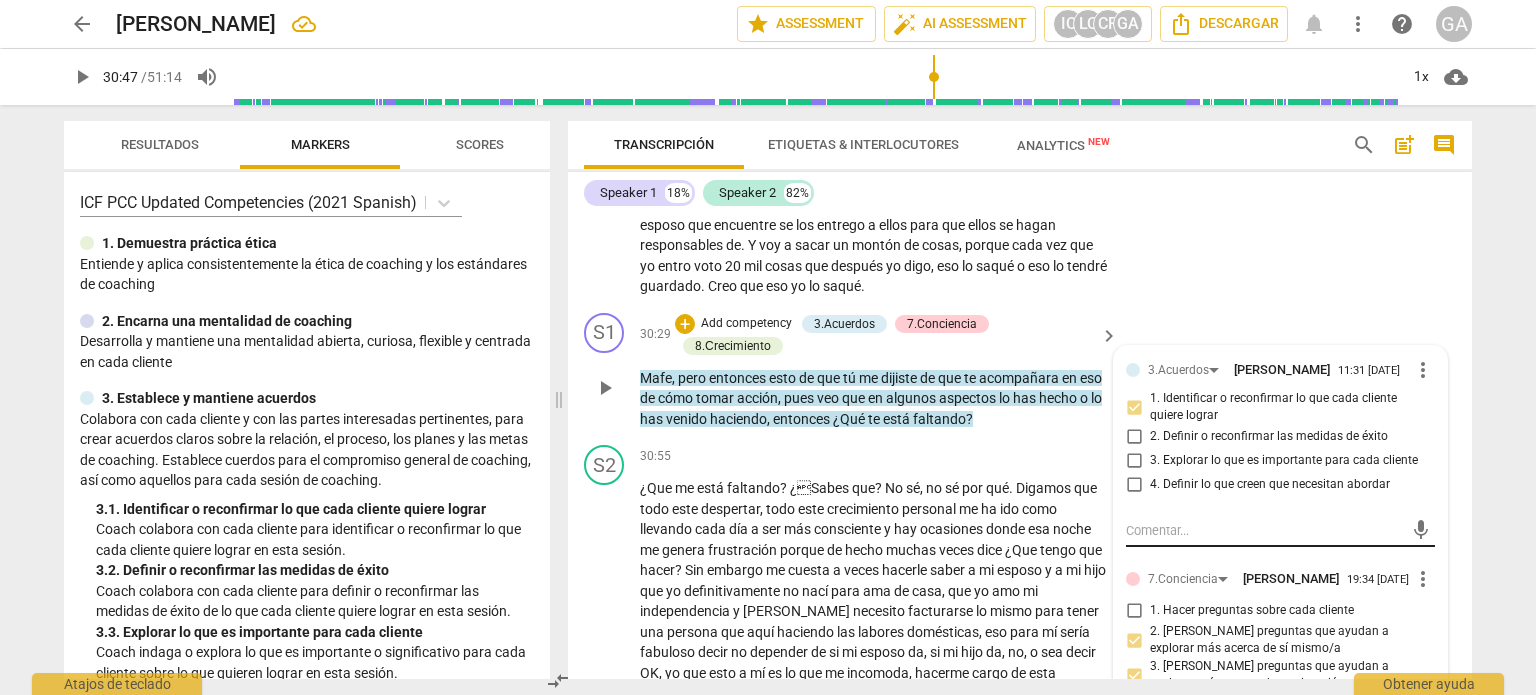click at bounding box center (1264, 530) 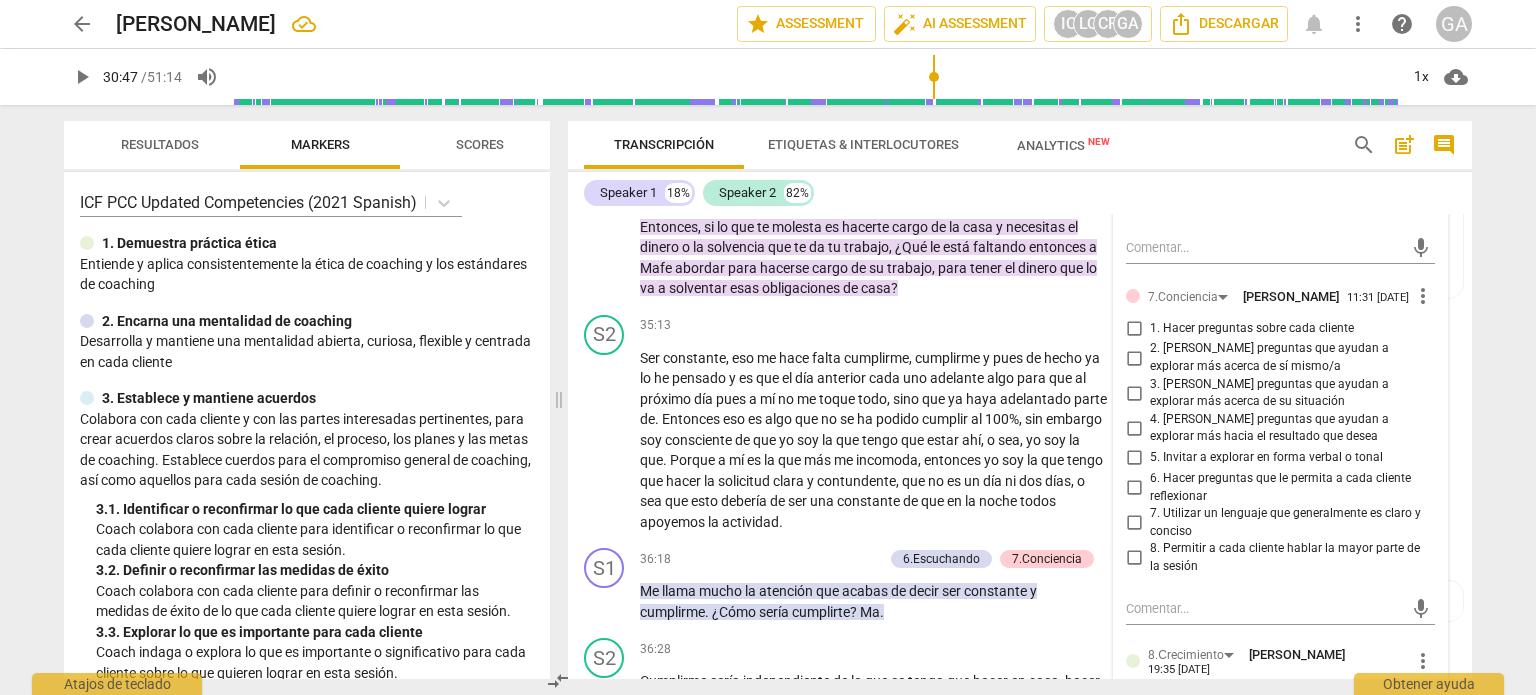 scroll, scrollTop: 9668, scrollLeft: 0, axis: vertical 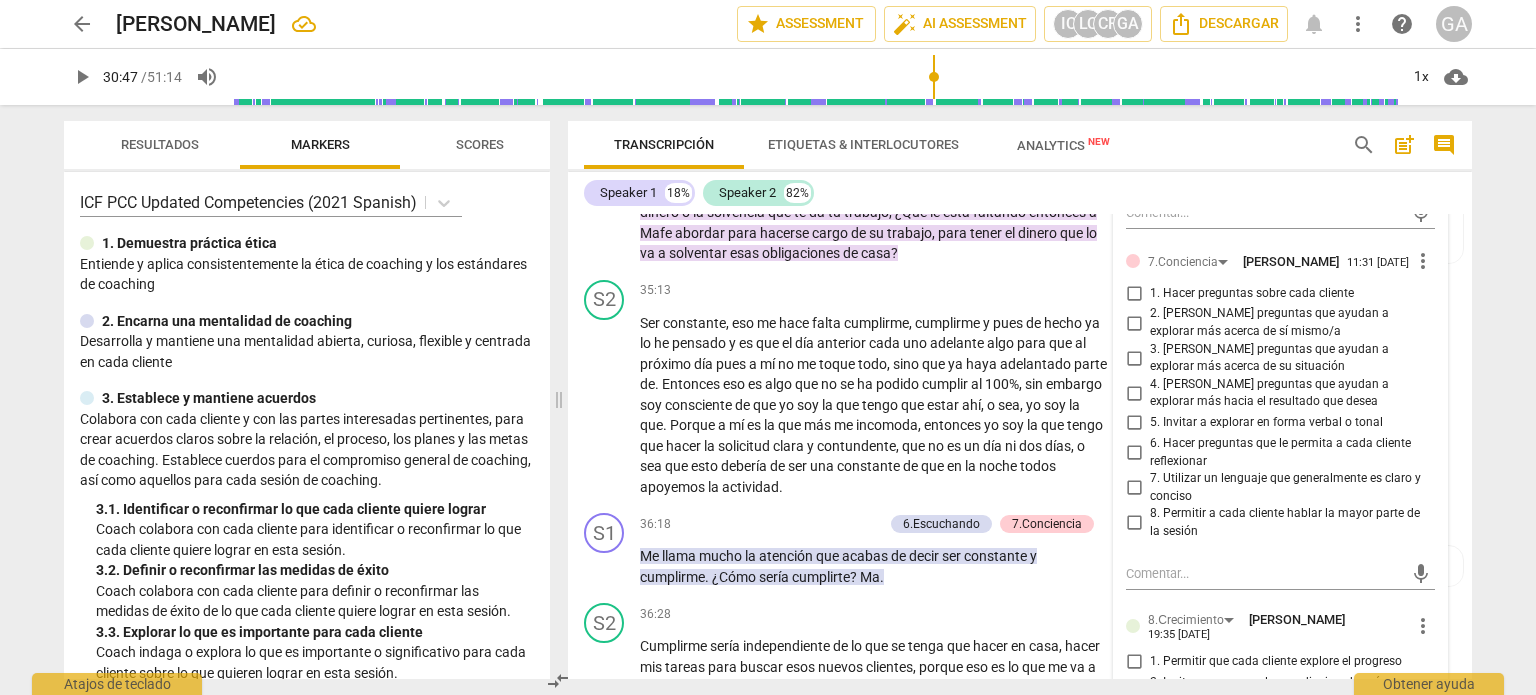 click on "1. Hacer preguntas sobre cada cliente" at bounding box center (1134, 293) 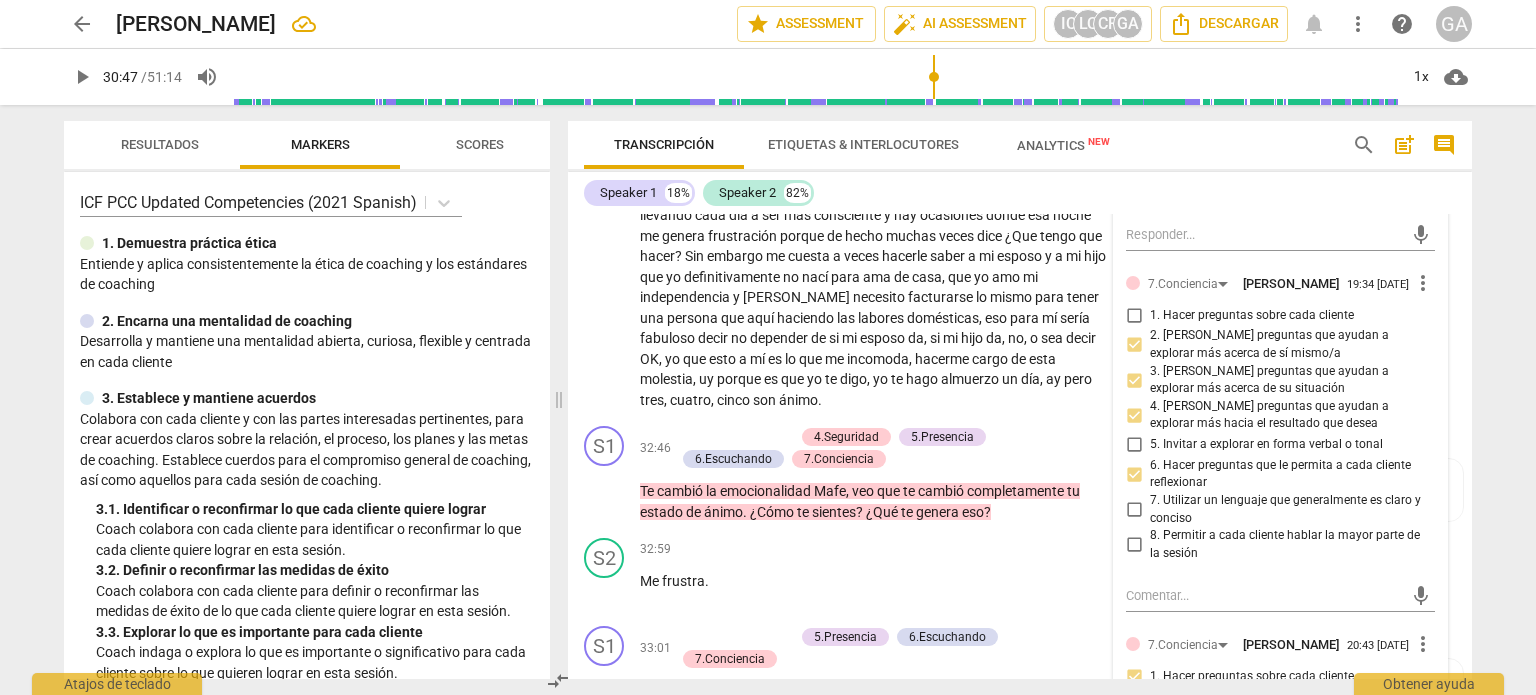 scroll, scrollTop: 8587, scrollLeft: 0, axis: vertical 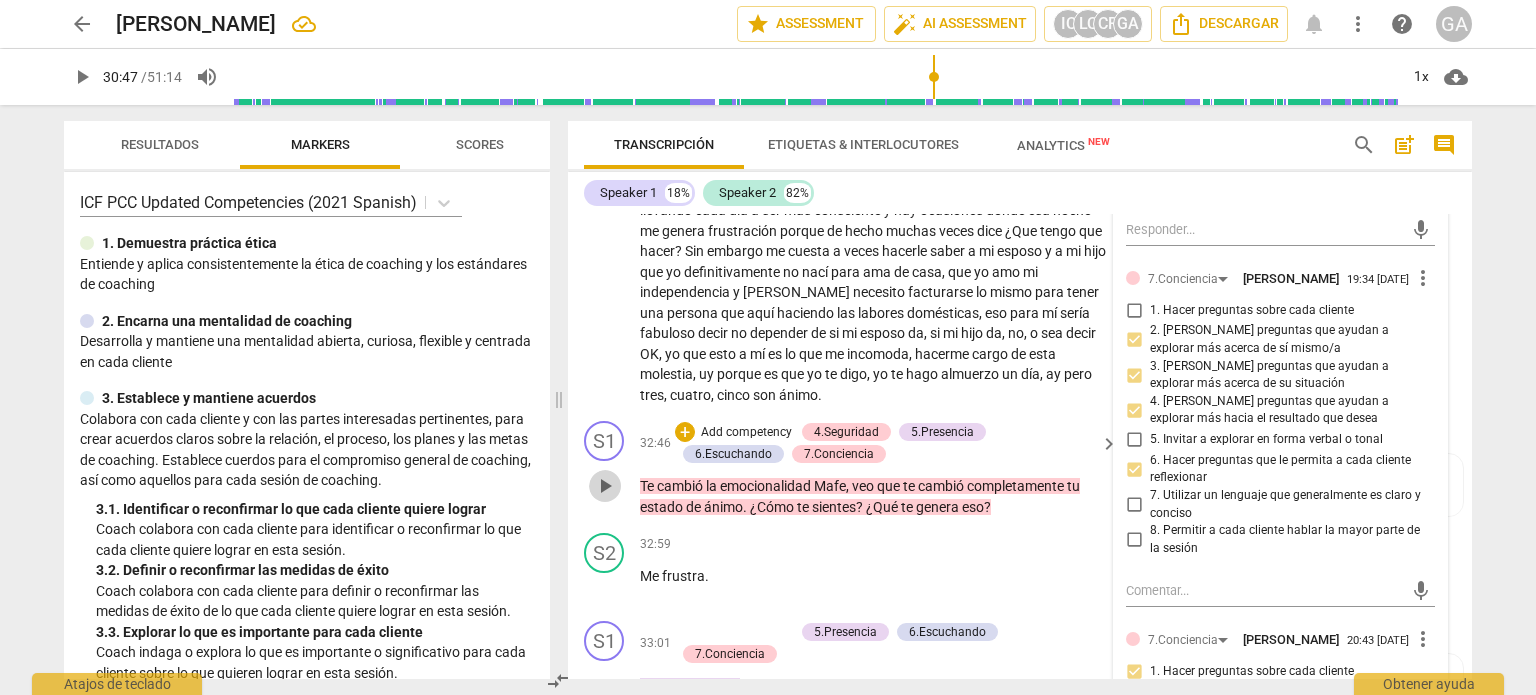click on "play_arrow" at bounding box center (605, 486) 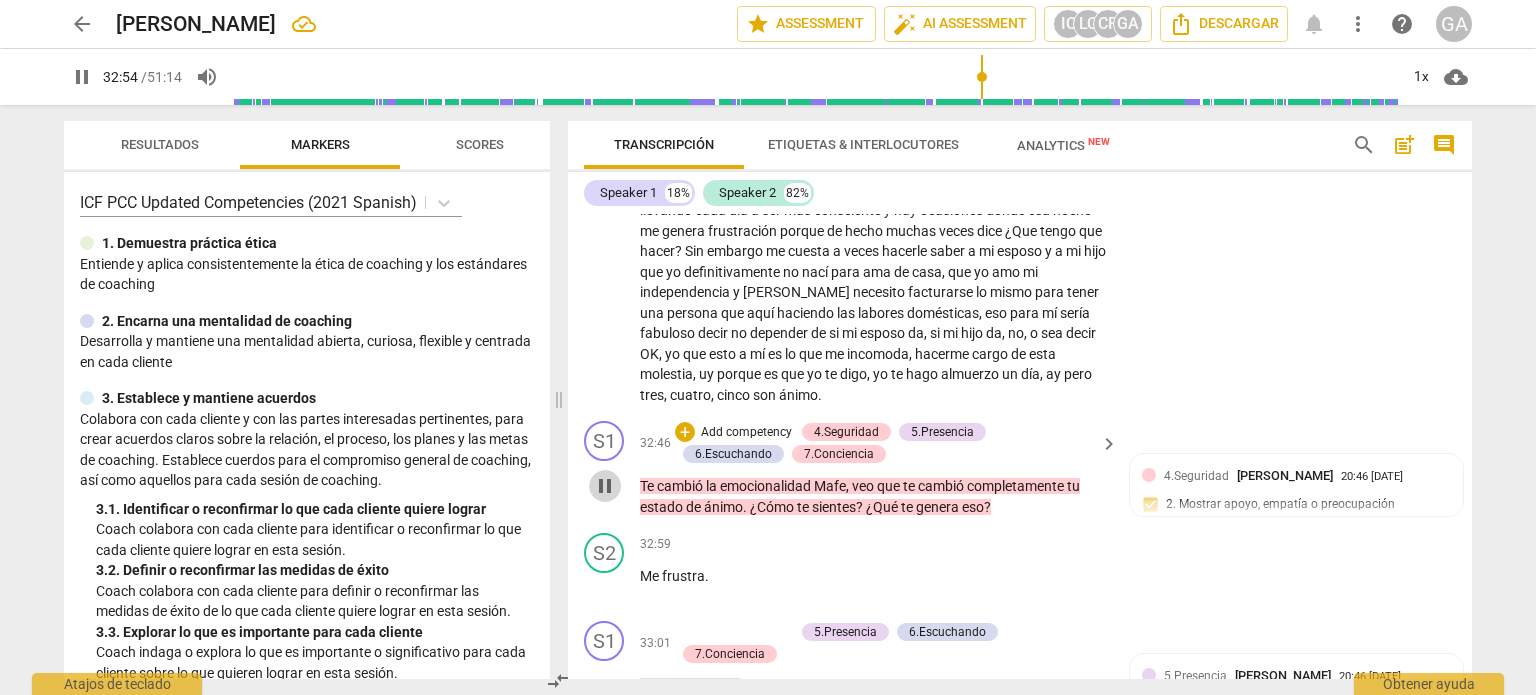 click on "pause" at bounding box center [605, 486] 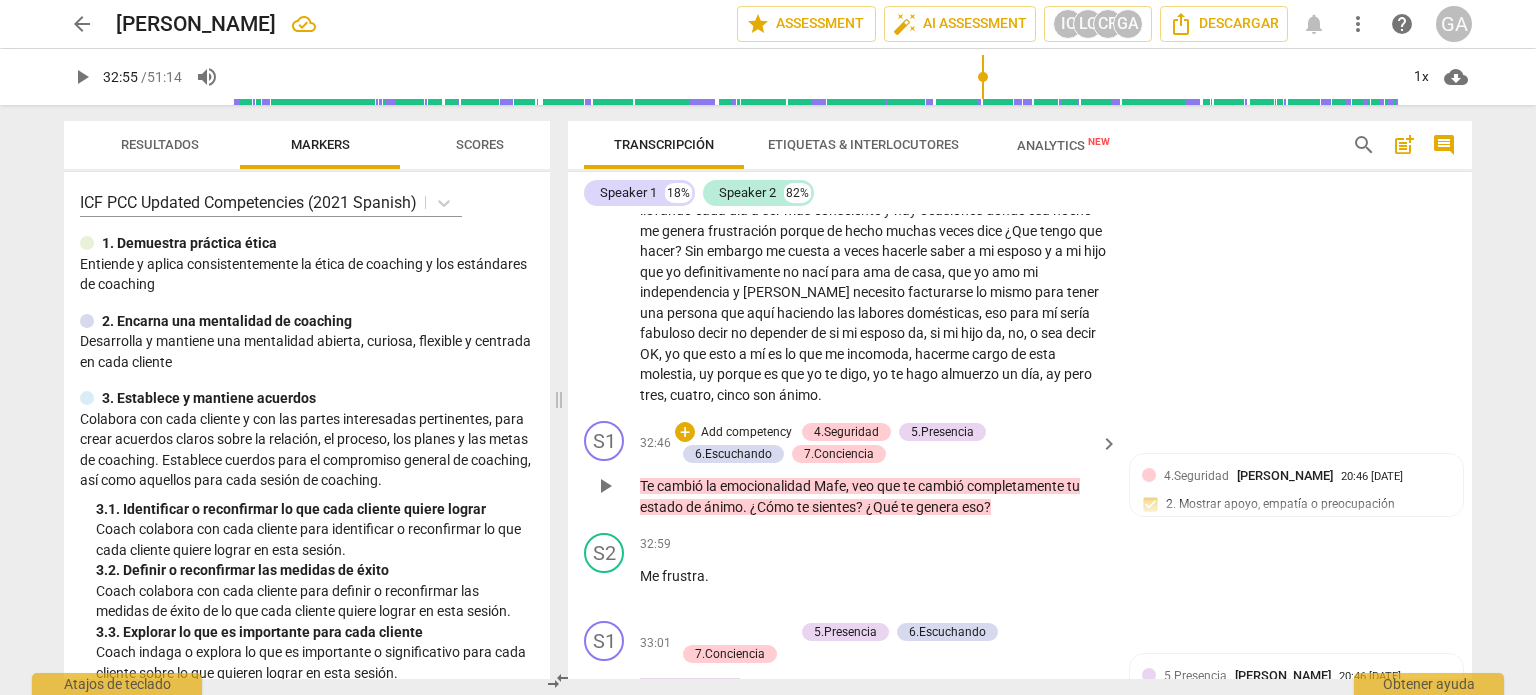 click on "Add competency" at bounding box center (746, 433) 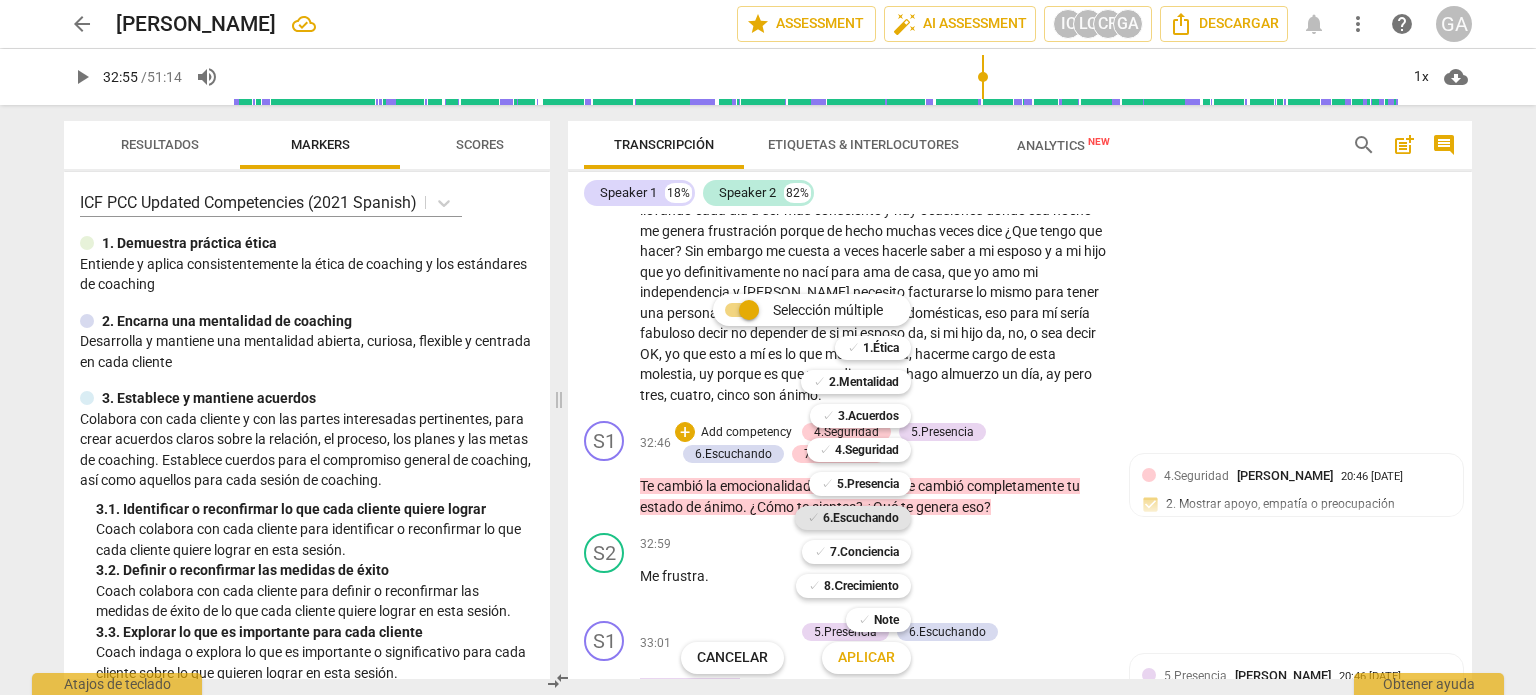 click on "6.Escuchando" at bounding box center [861, 518] 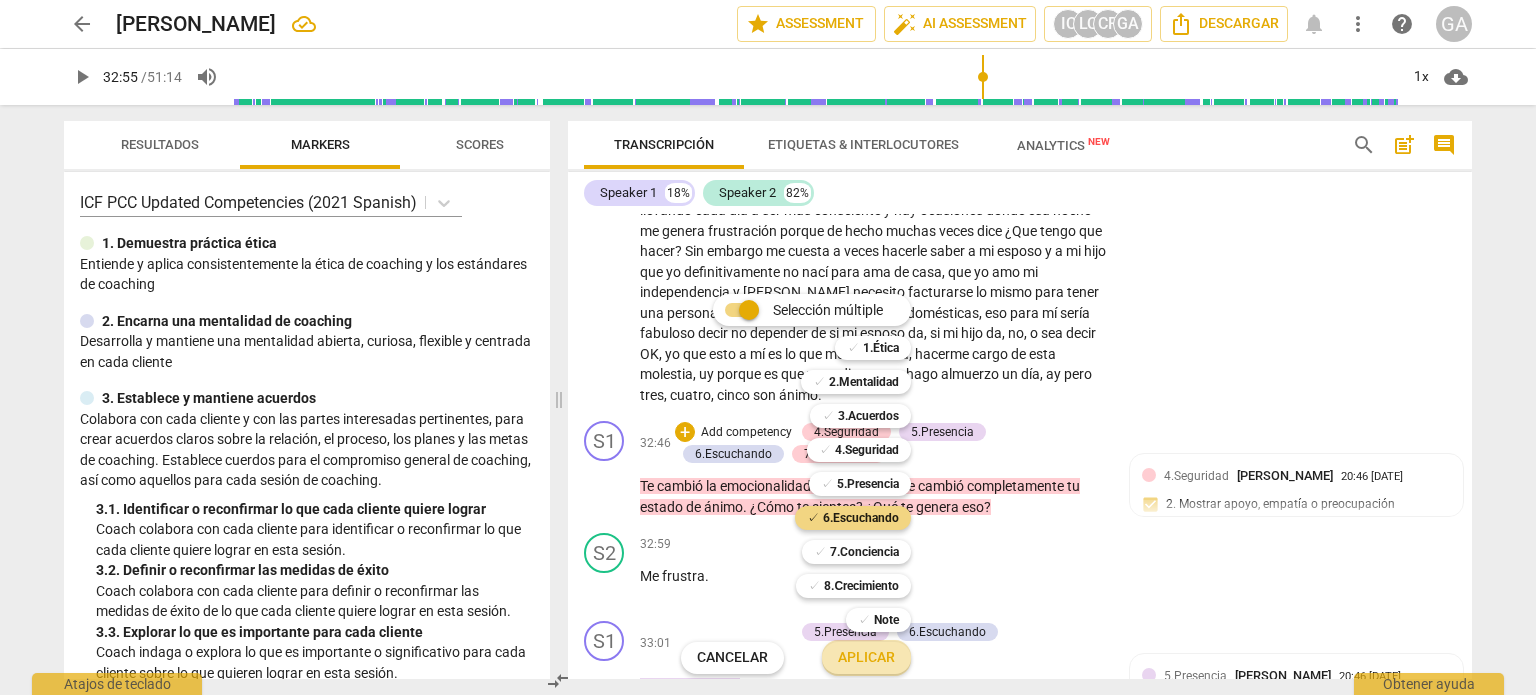click on "Aplicar" at bounding box center [866, 658] 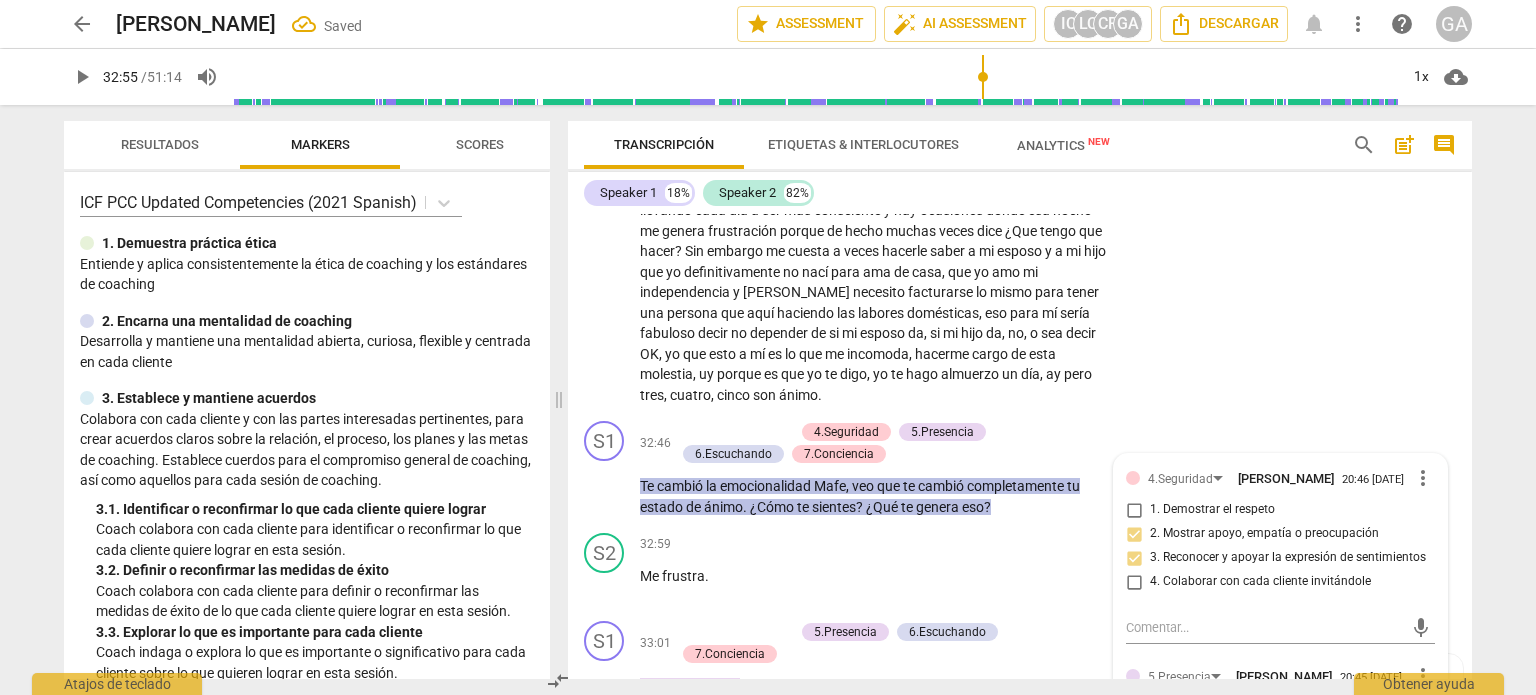 scroll, scrollTop: 8595, scrollLeft: 0, axis: vertical 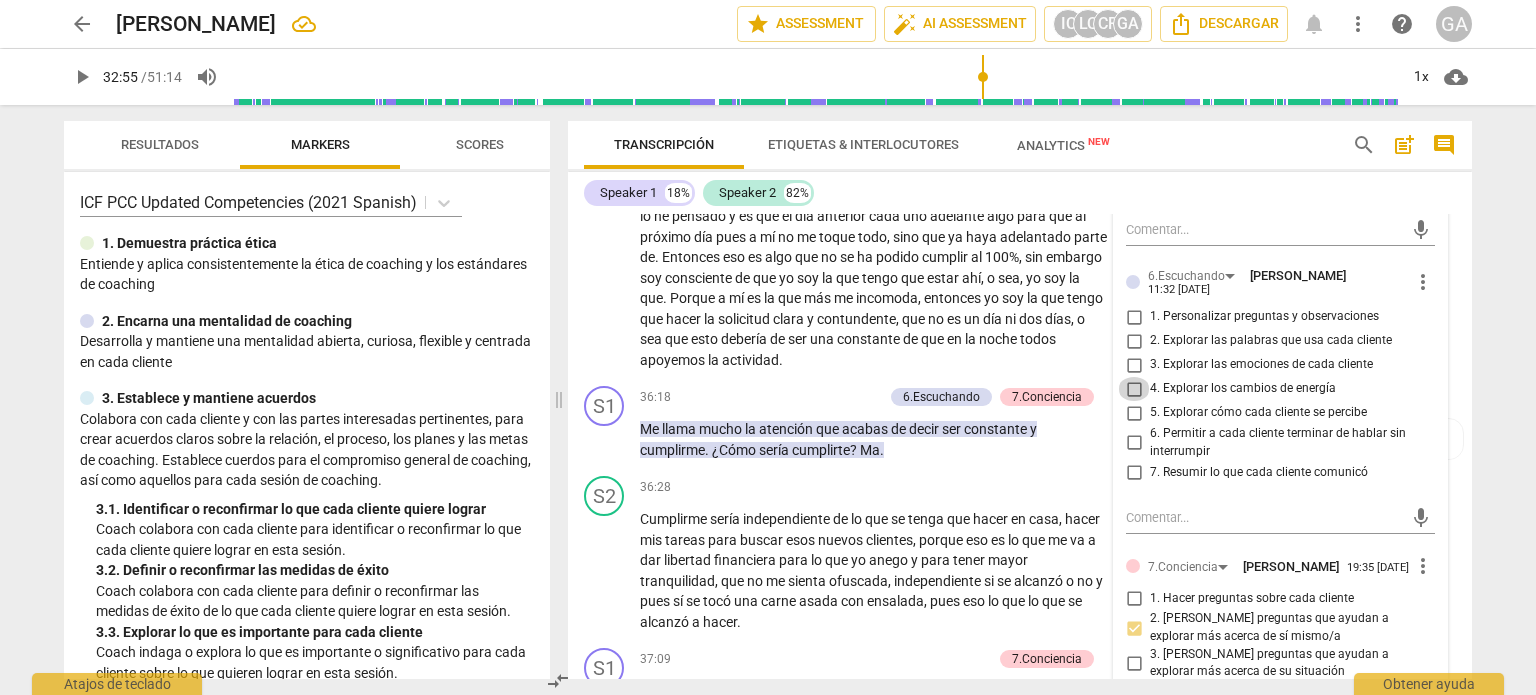 click on "4. Explorar los cambios de energía" at bounding box center [1134, 389] 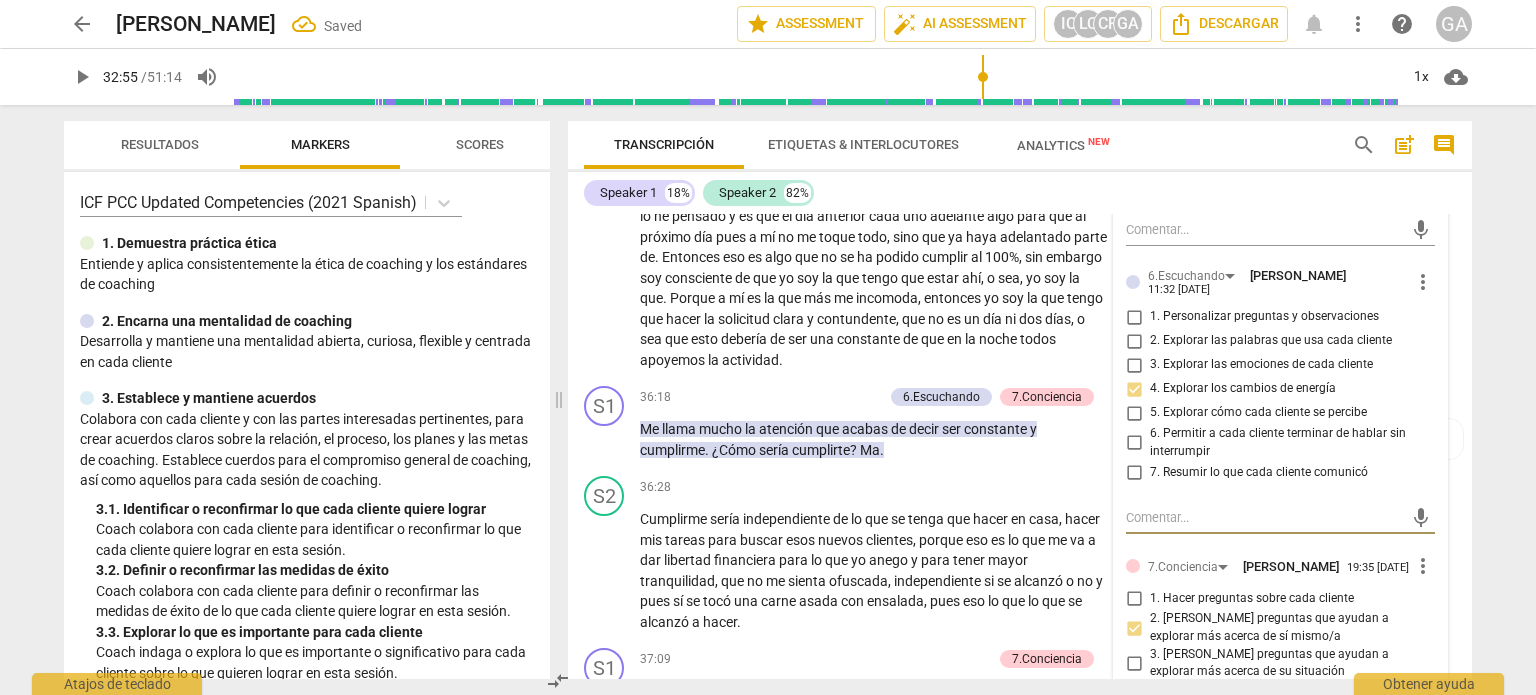 click at bounding box center [1264, 517] 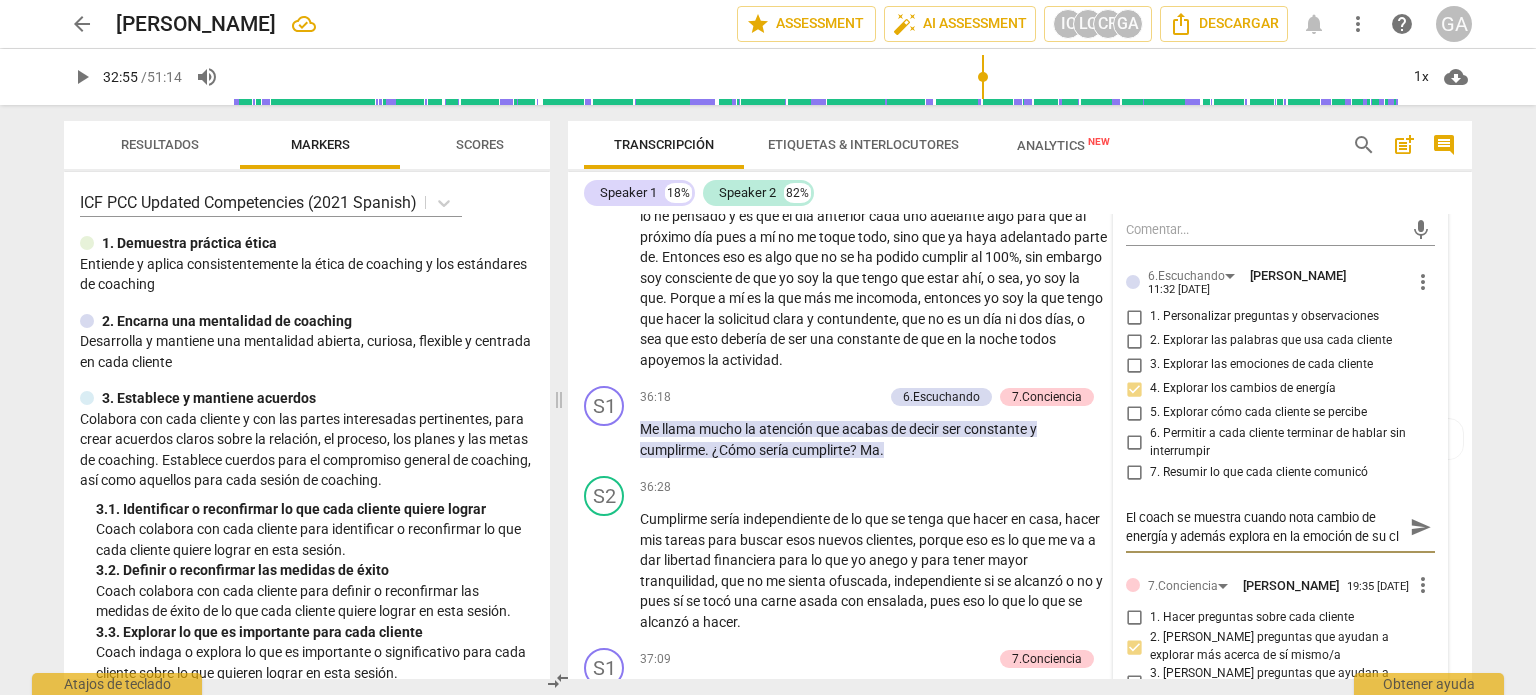 scroll, scrollTop: 16, scrollLeft: 0, axis: vertical 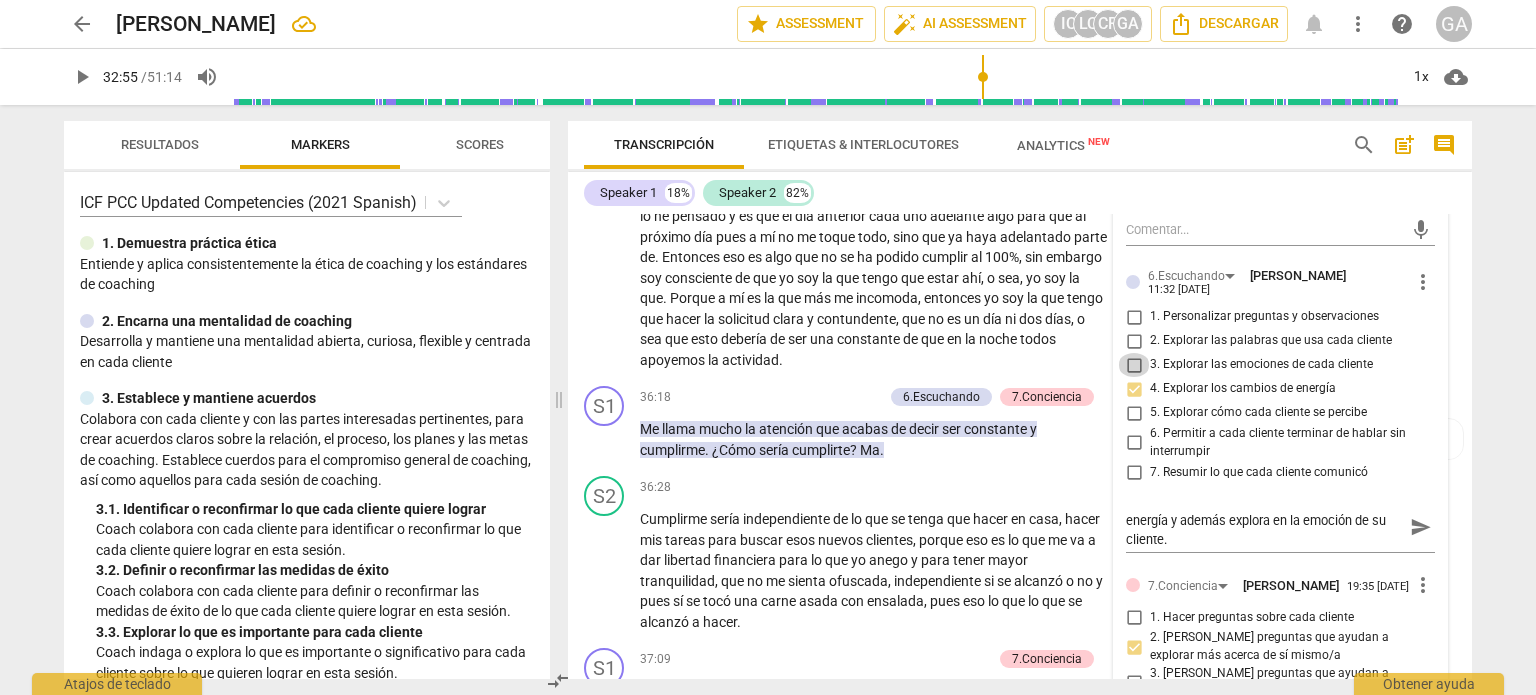 click on "3. Explorar las emociones de cada cliente" at bounding box center [1134, 365] 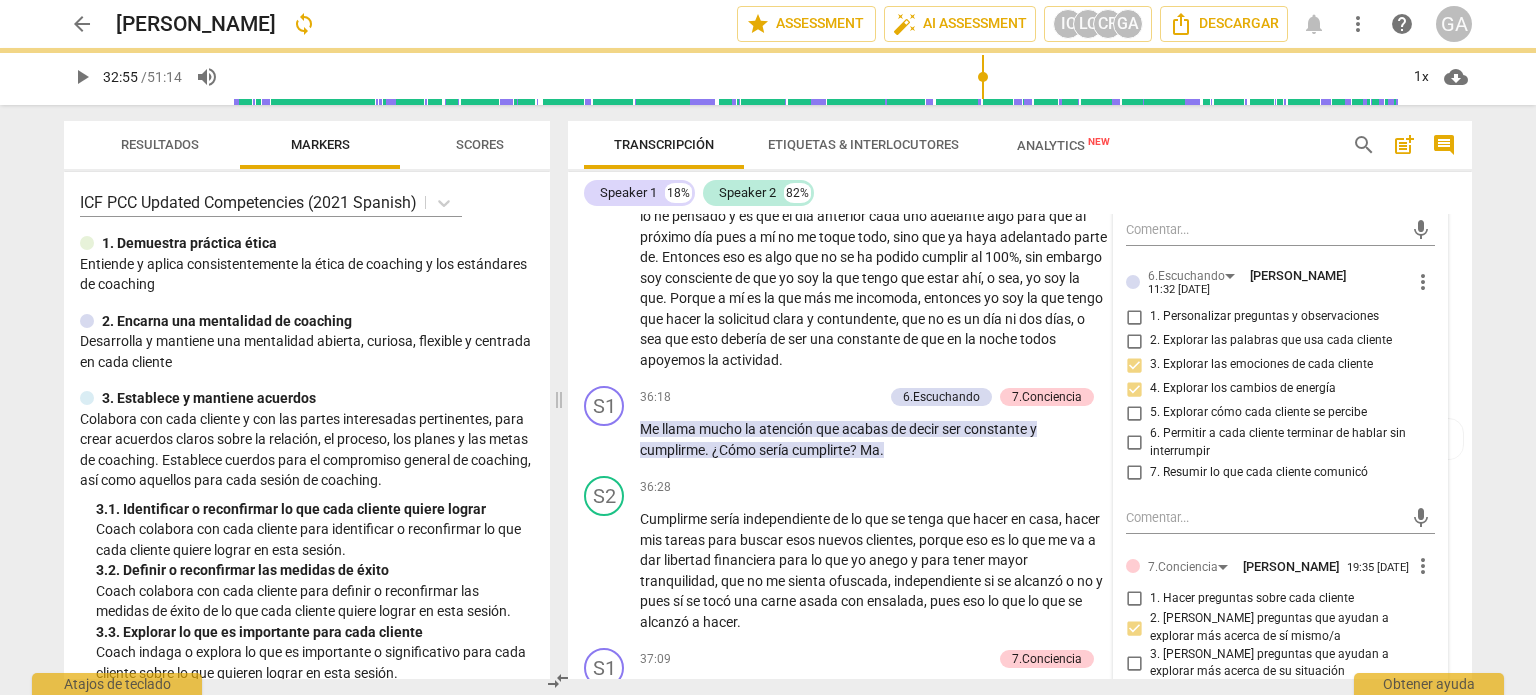 scroll, scrollTop: 0, scrollLeft: 0, axis: both 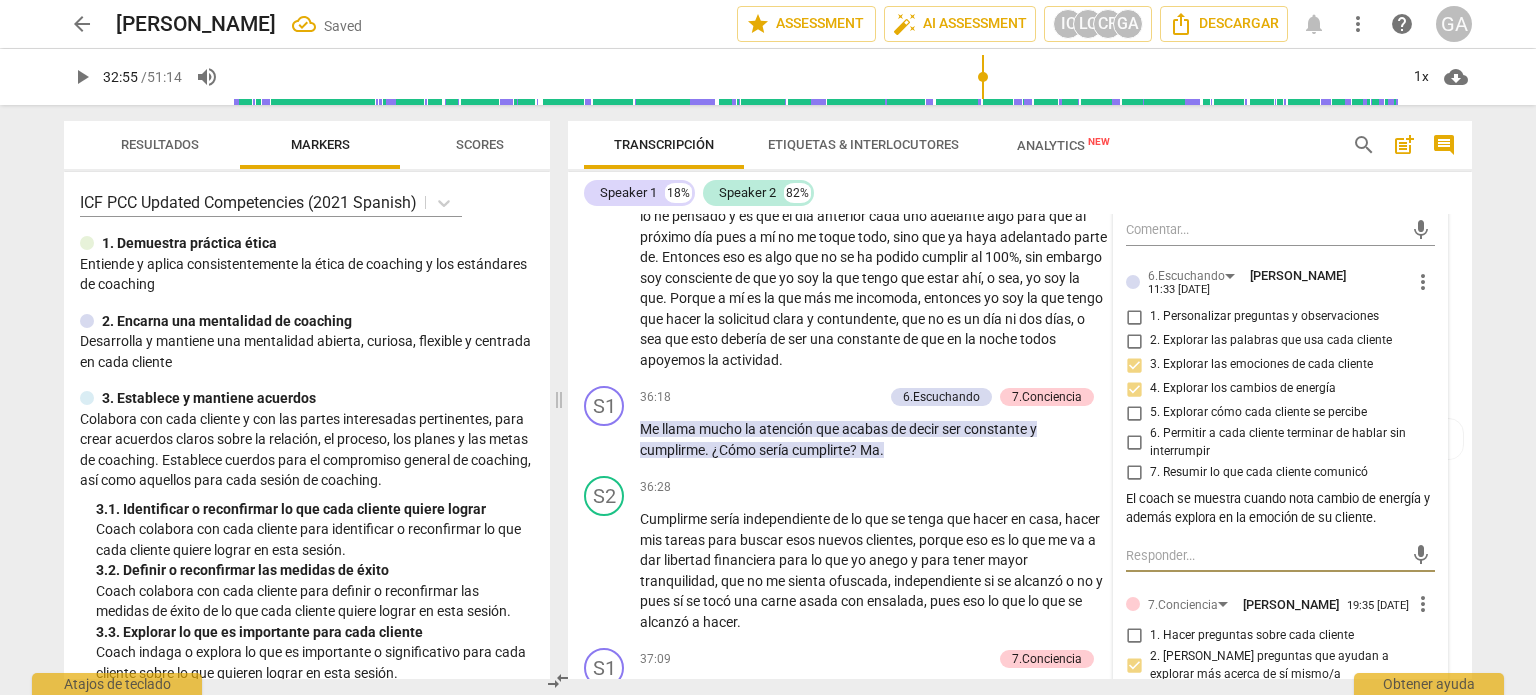 click at bounding box center (1264, 555) 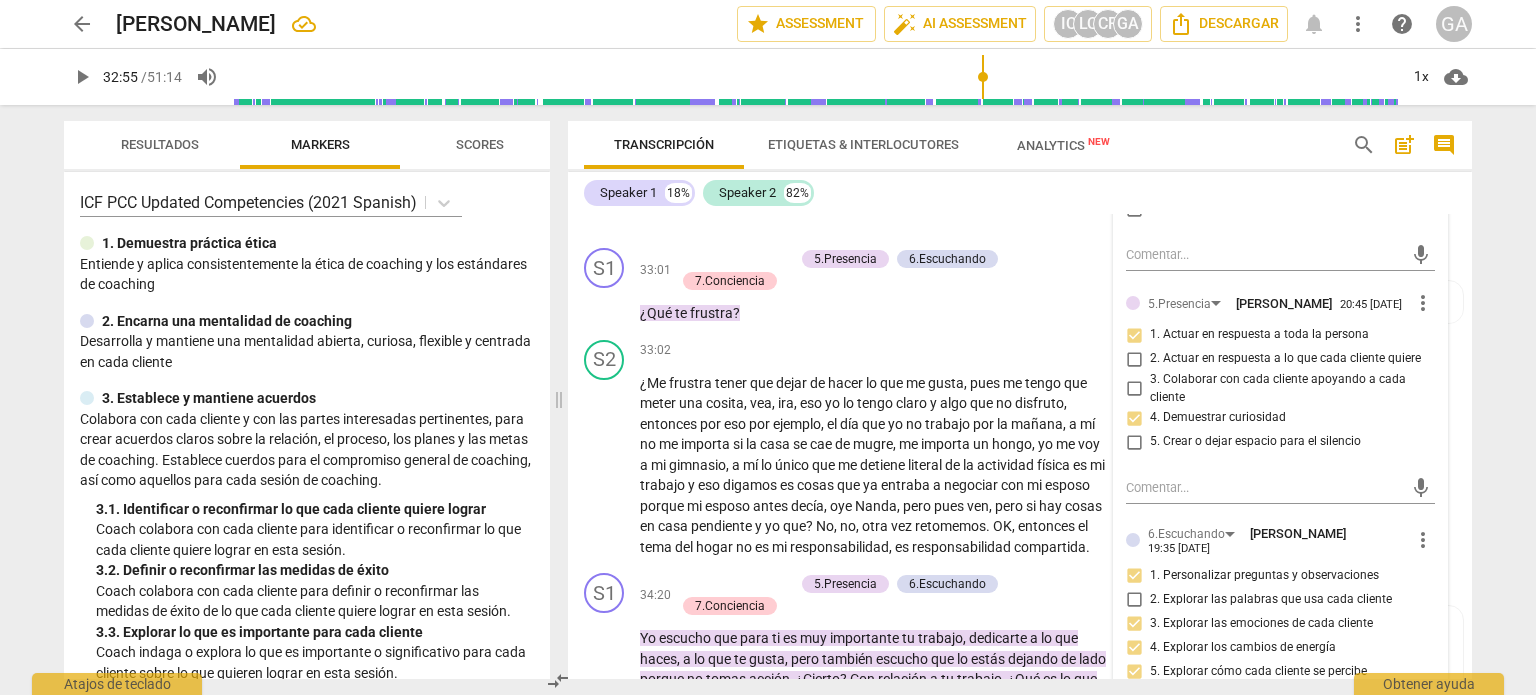 scroll, scrollTop: 8995, scrollLeft: 0, axis: vertical 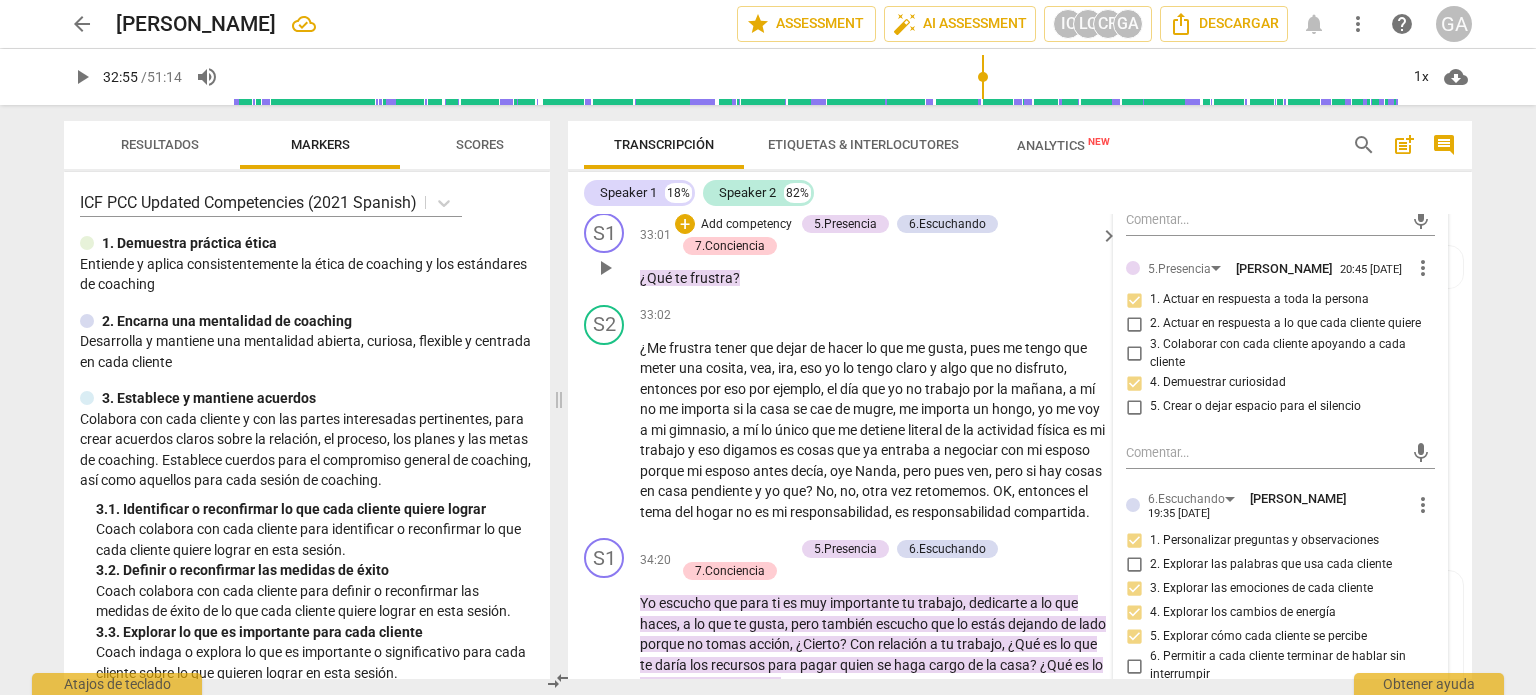 click on "play_arrow" at bounding box center (605, 268) 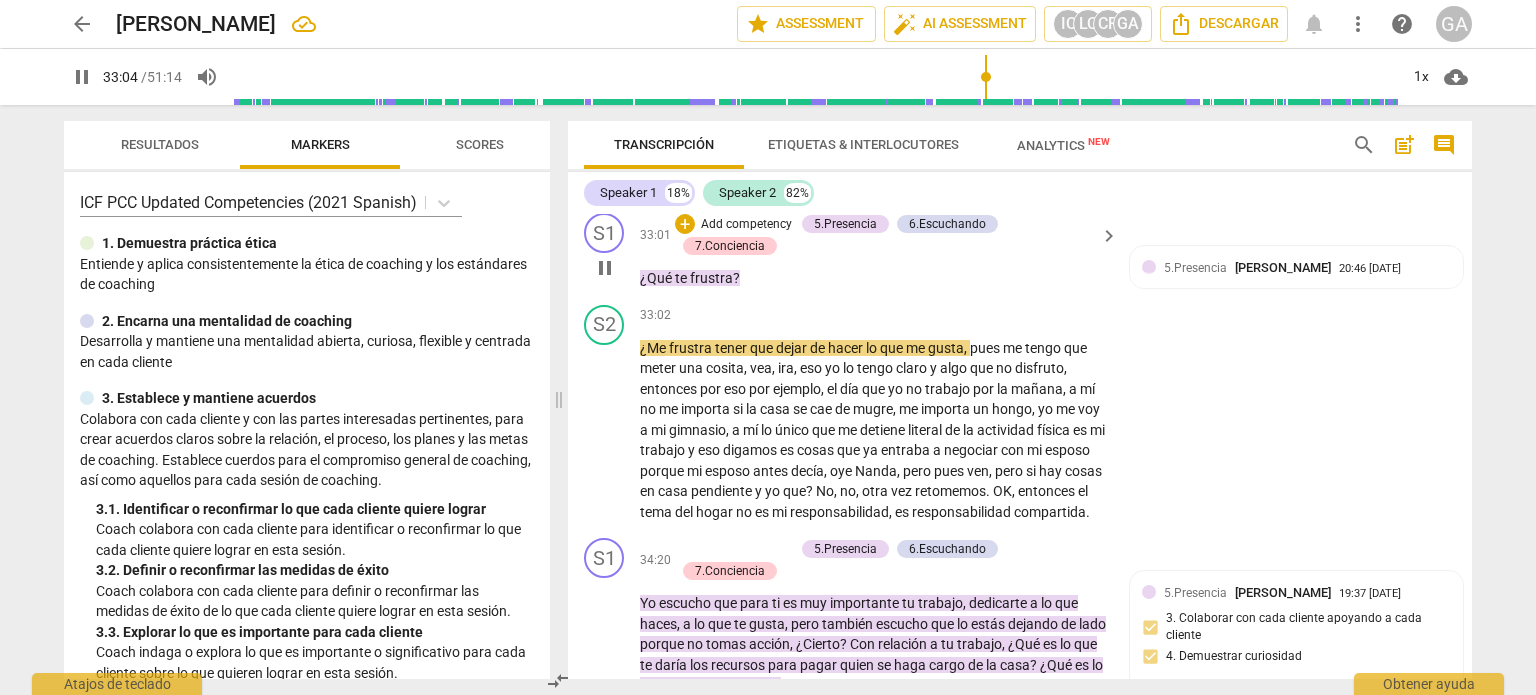click on "pause" at bounding box center [605, 268] 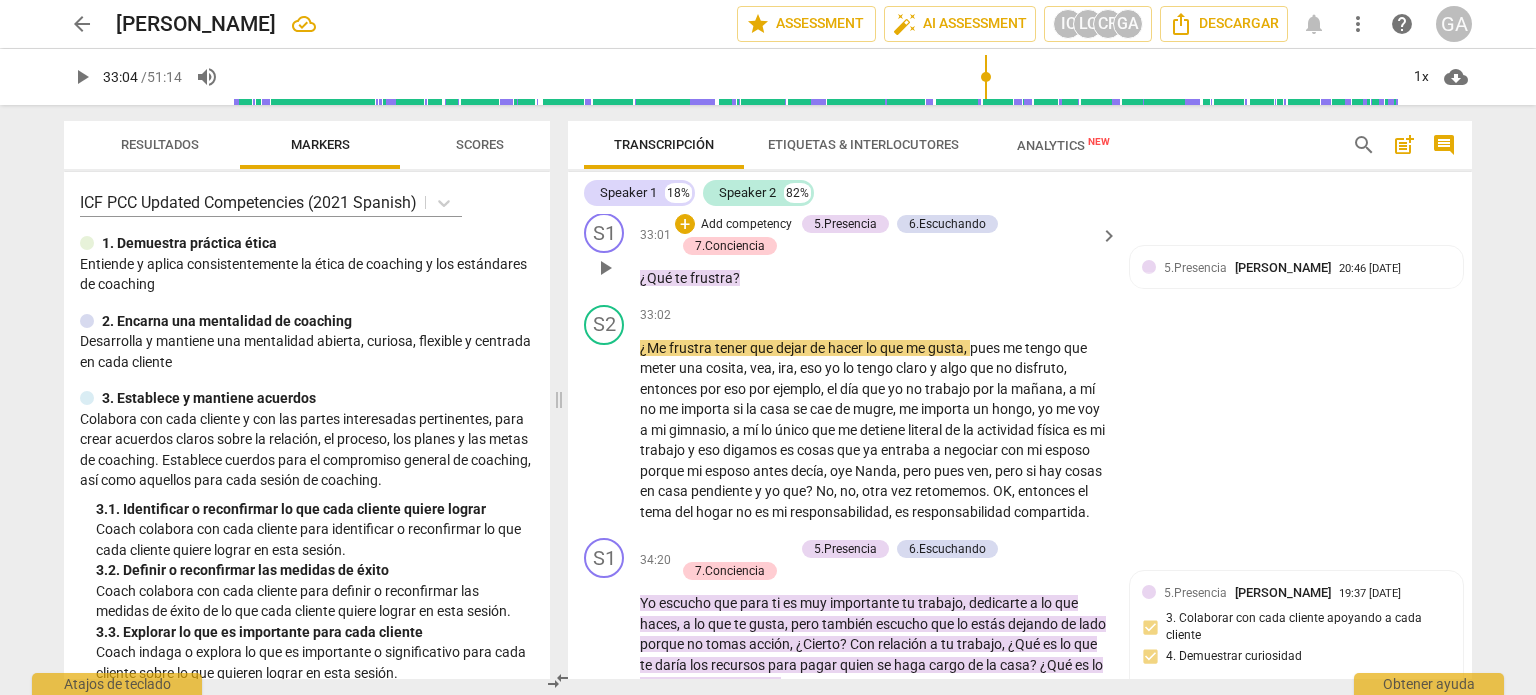 click on "Add competency" at bounding box center (746, 225) 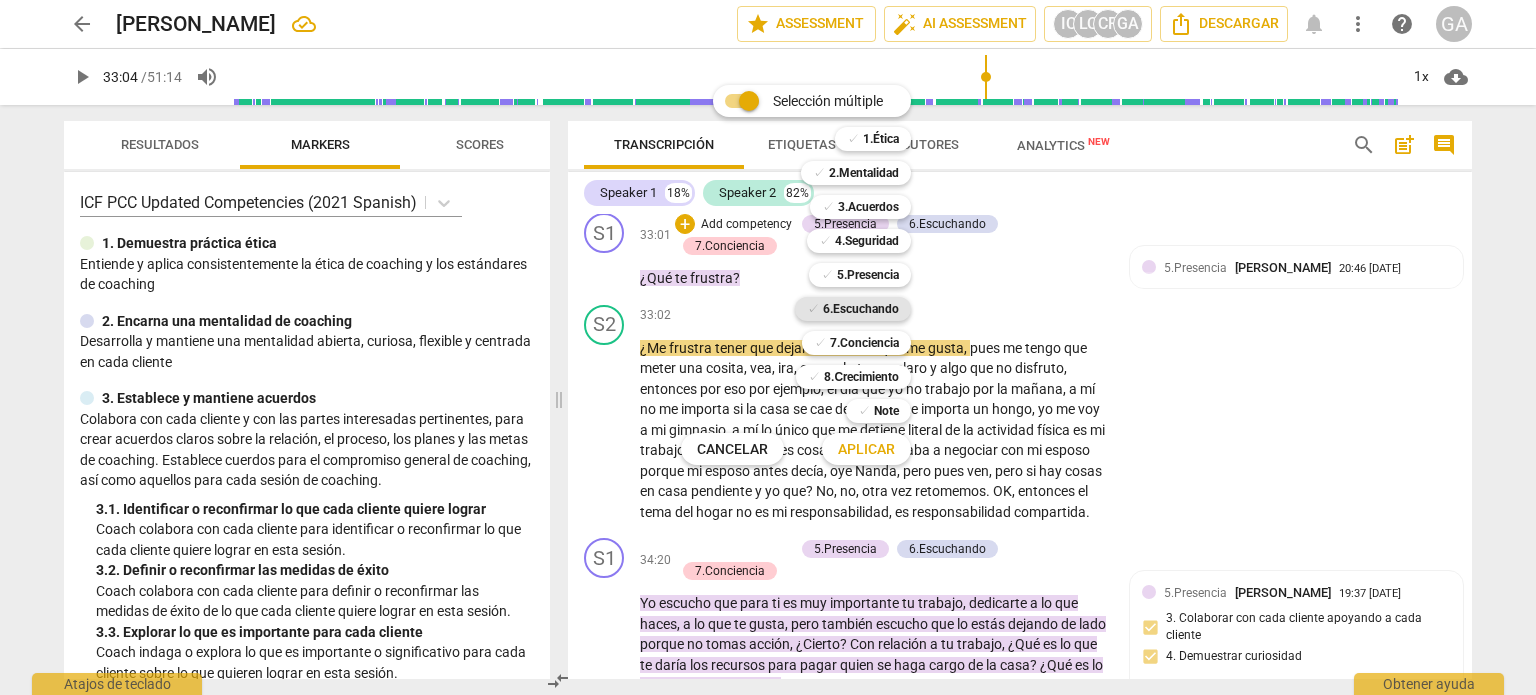 click on "6.Escuchando" at bounding box center [861, 309] 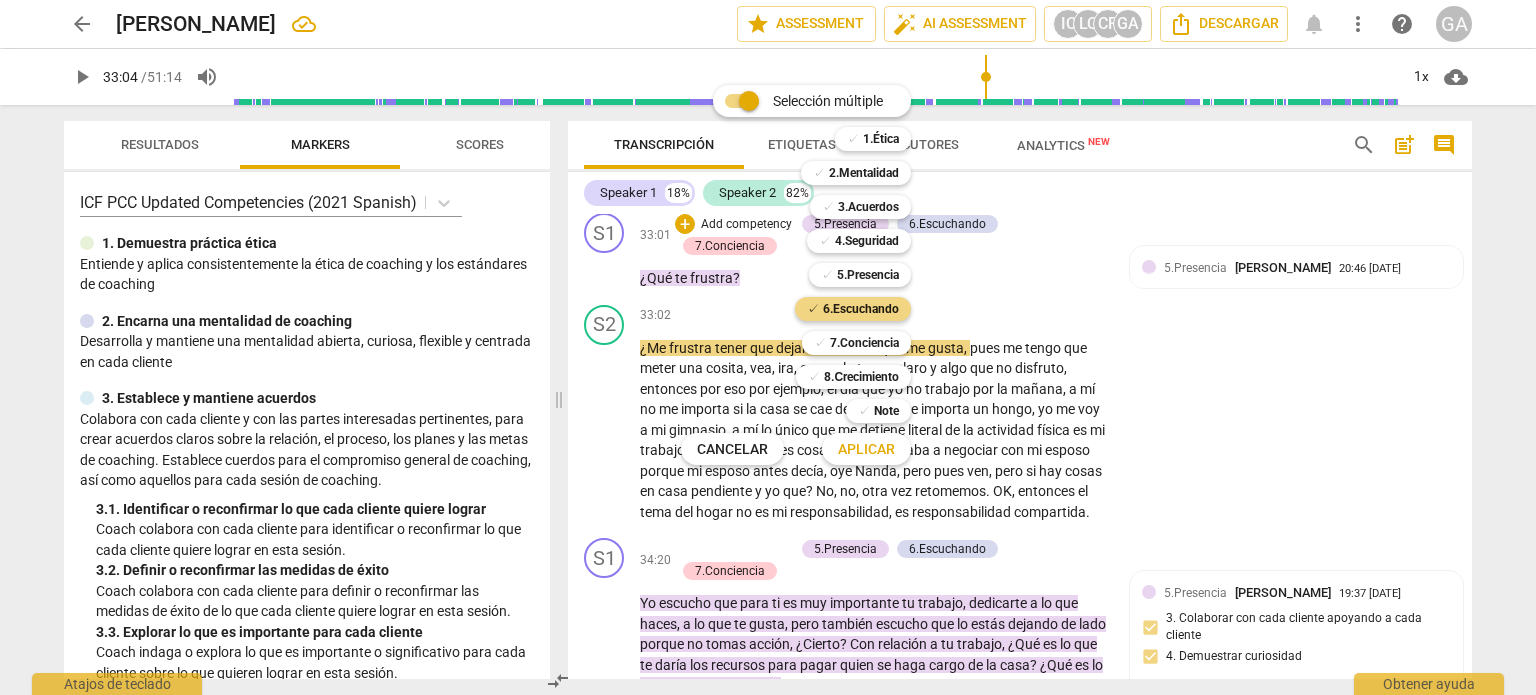 click on "Aplicar" at bounding box center (866, 450) 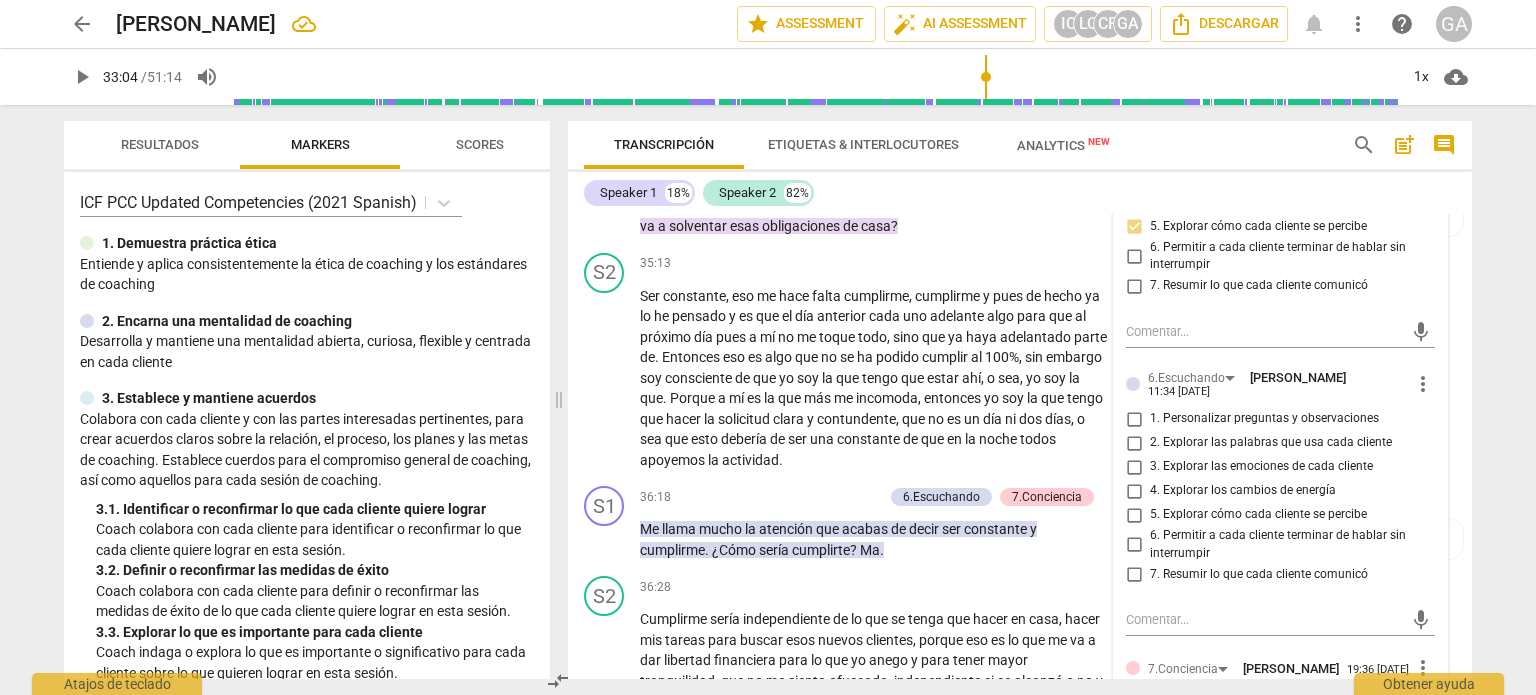 scroll, scrollTop: 9795, scrollLeft: 0, axis: vertical 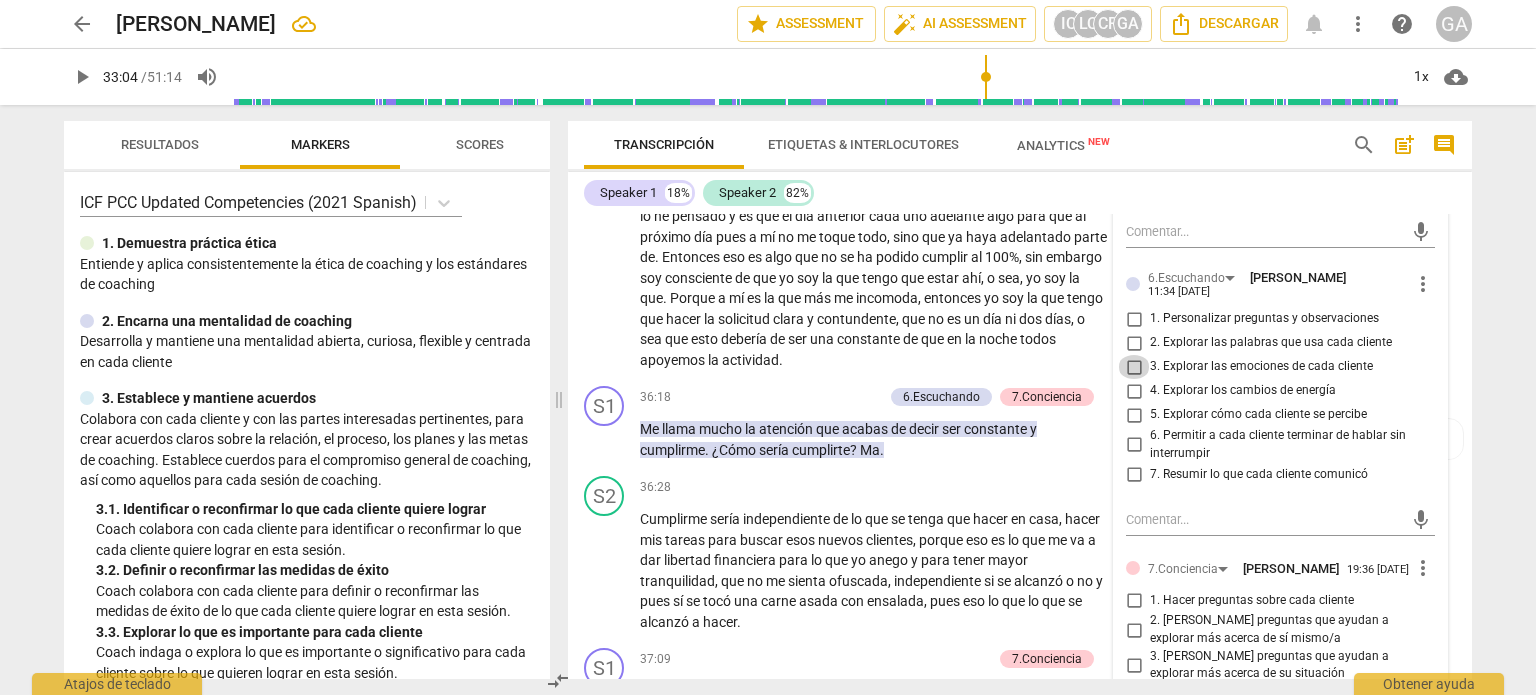 click on "3. Explorar las emociones de cada cliente" at bounding box center [1134, 367] 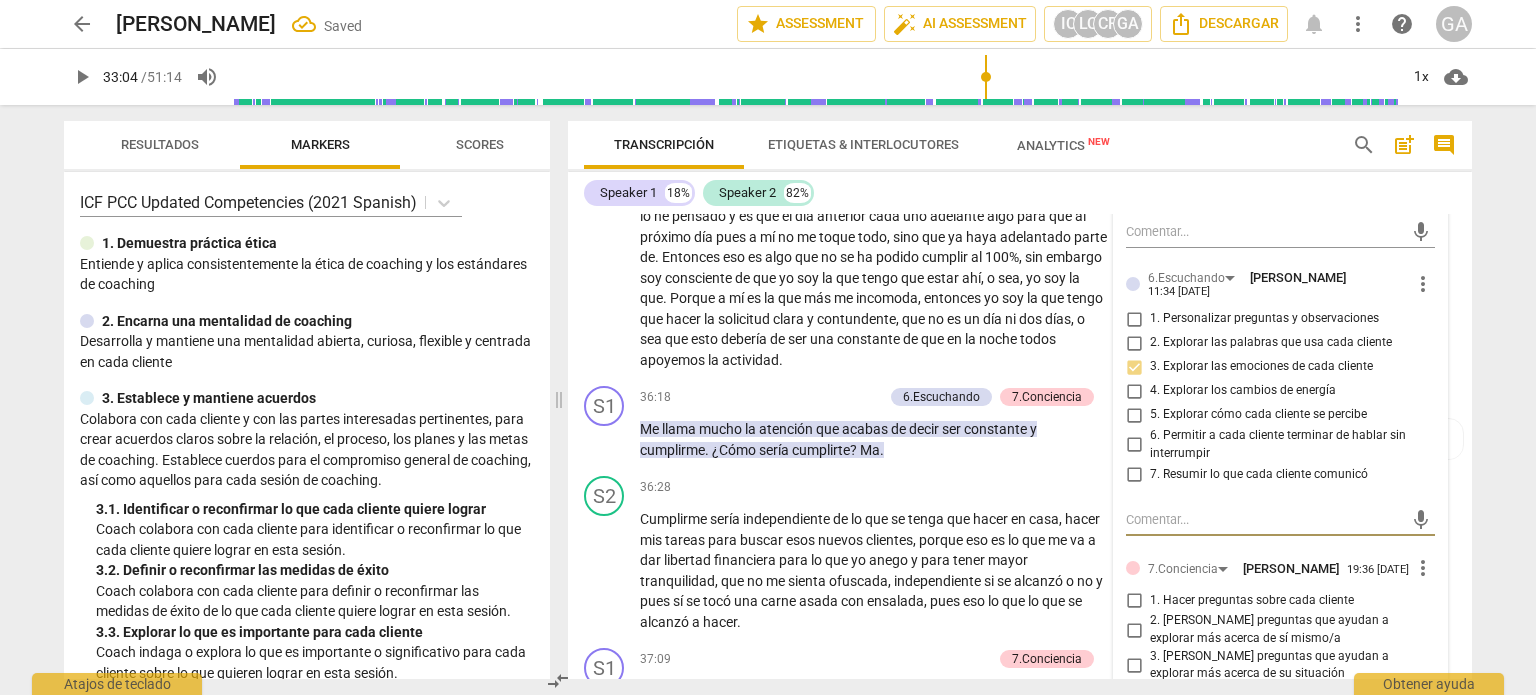 click at bounding box center [1264, 519] 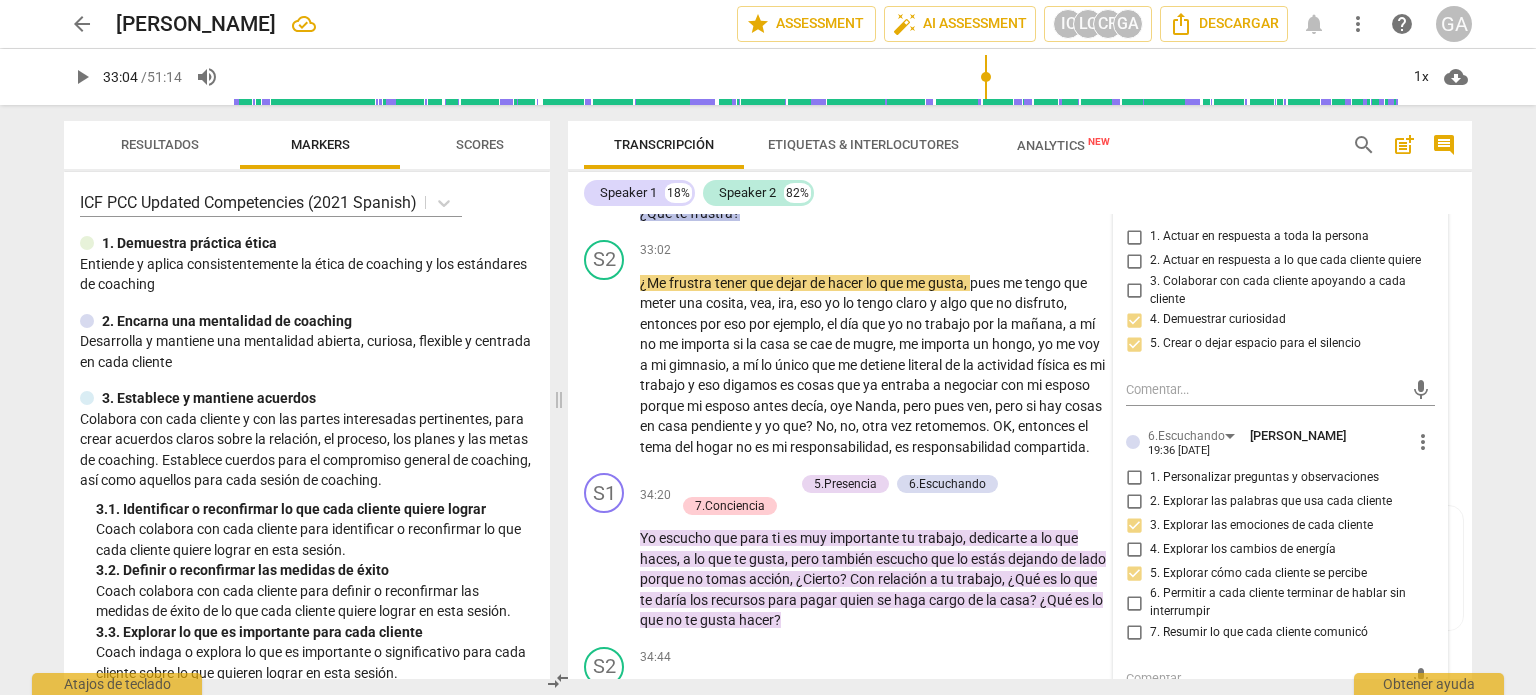 scroll, scrollTop: 9095, scrollLeft: 0, axis: vertical 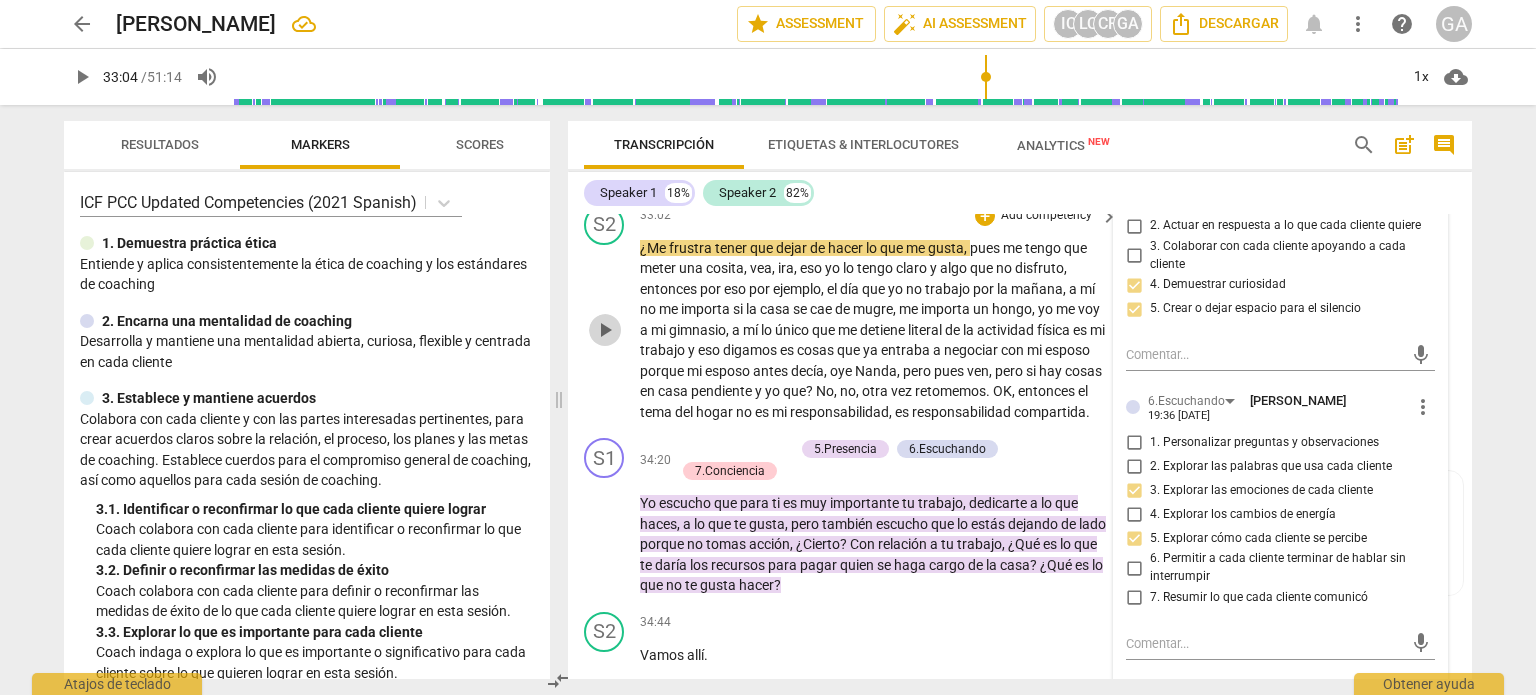 click on "play_arrow" at bounding box center [605, 330] 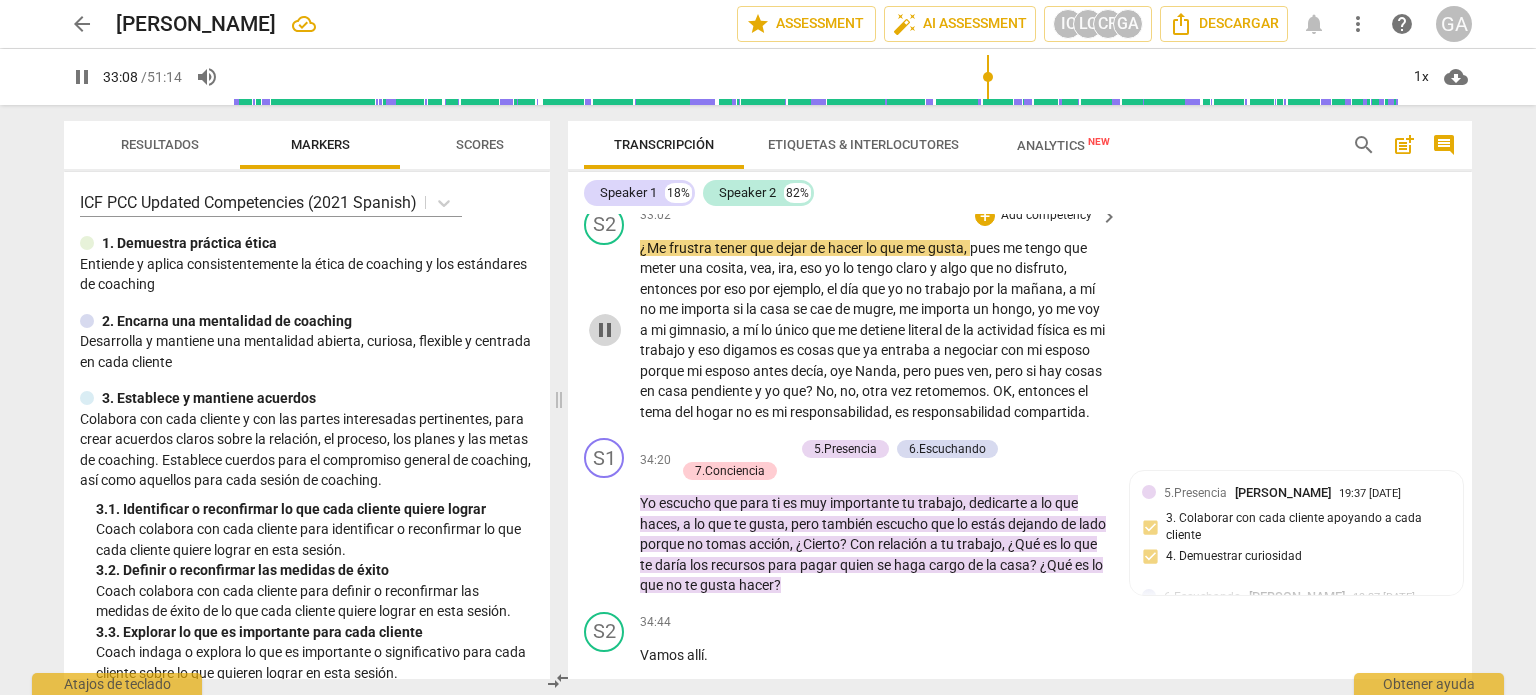 click on "pause" at bounding box center (605, 330) 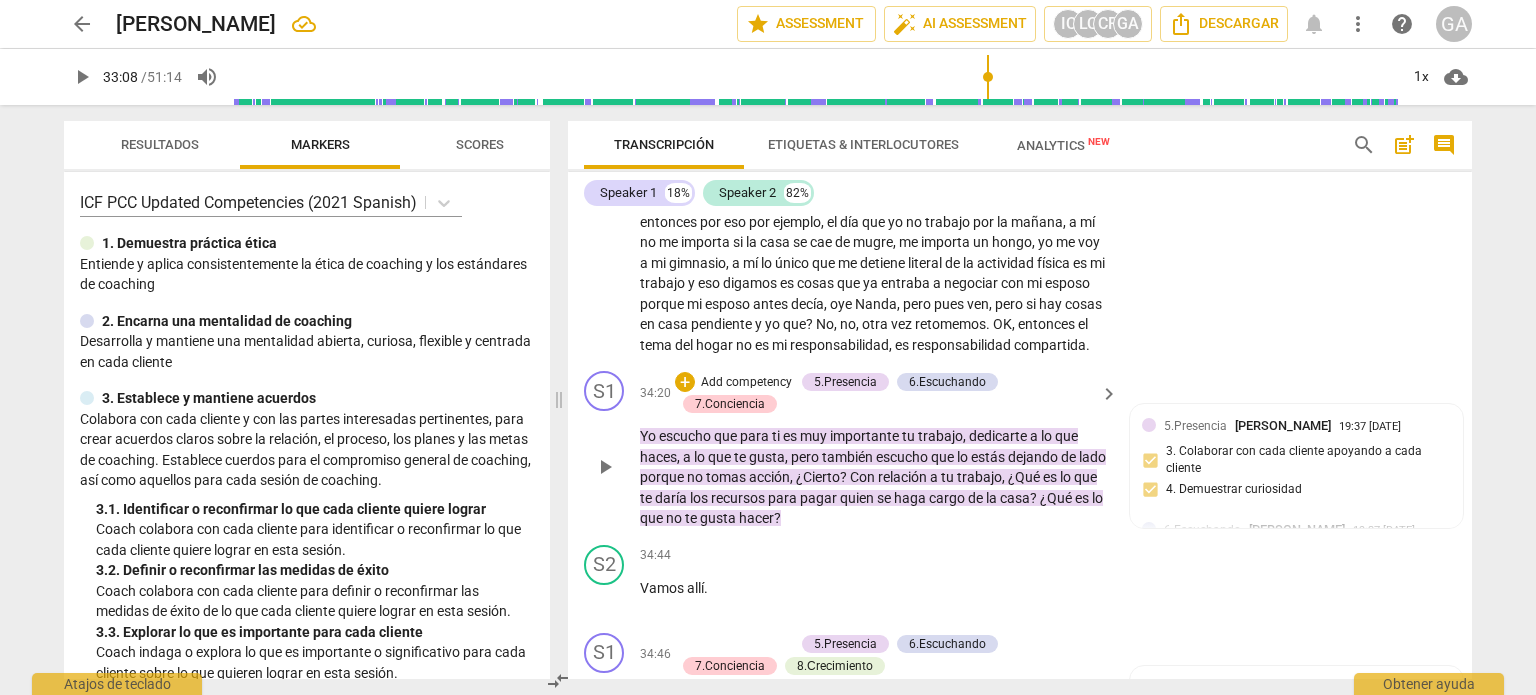 scroll, scrollTop: 9195, scrollLeft: 0, axis: vertical 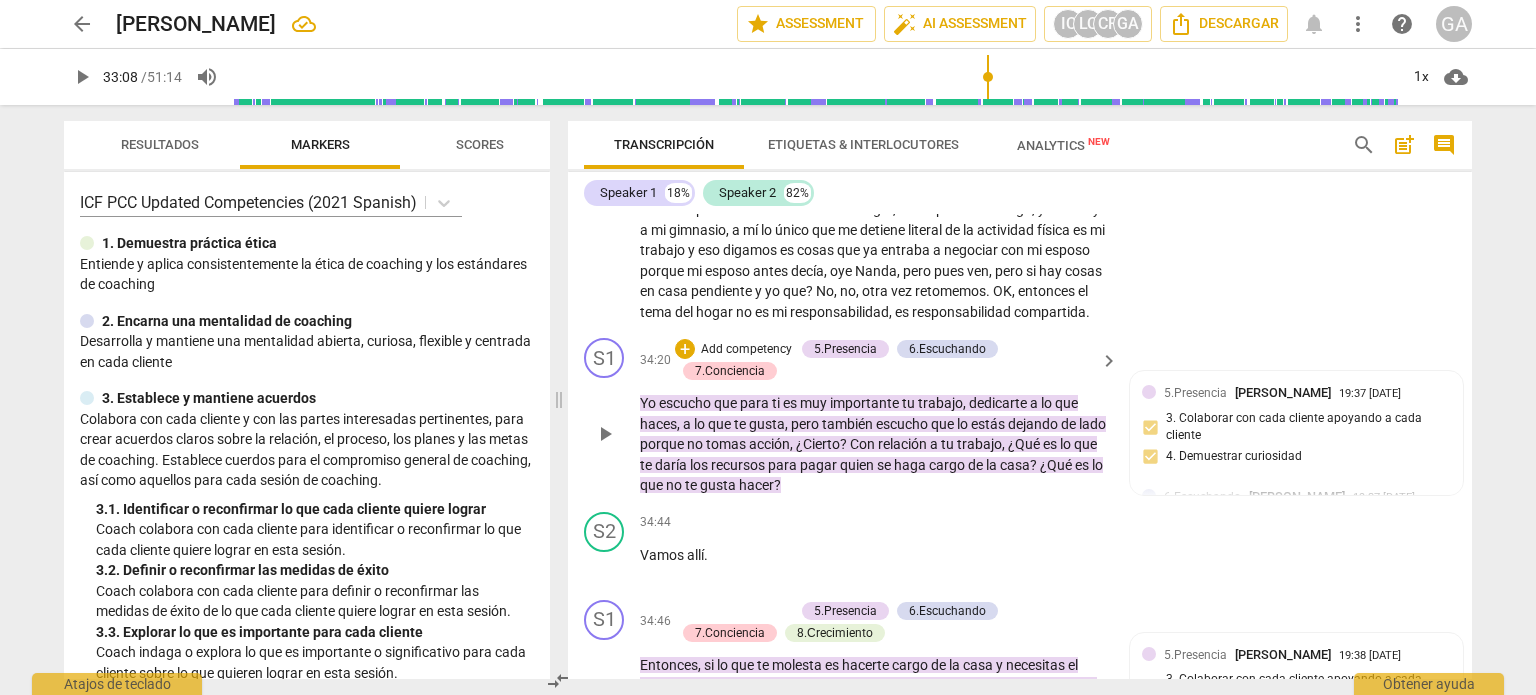 click on "play_arrow" at bounding box center [605, 434] 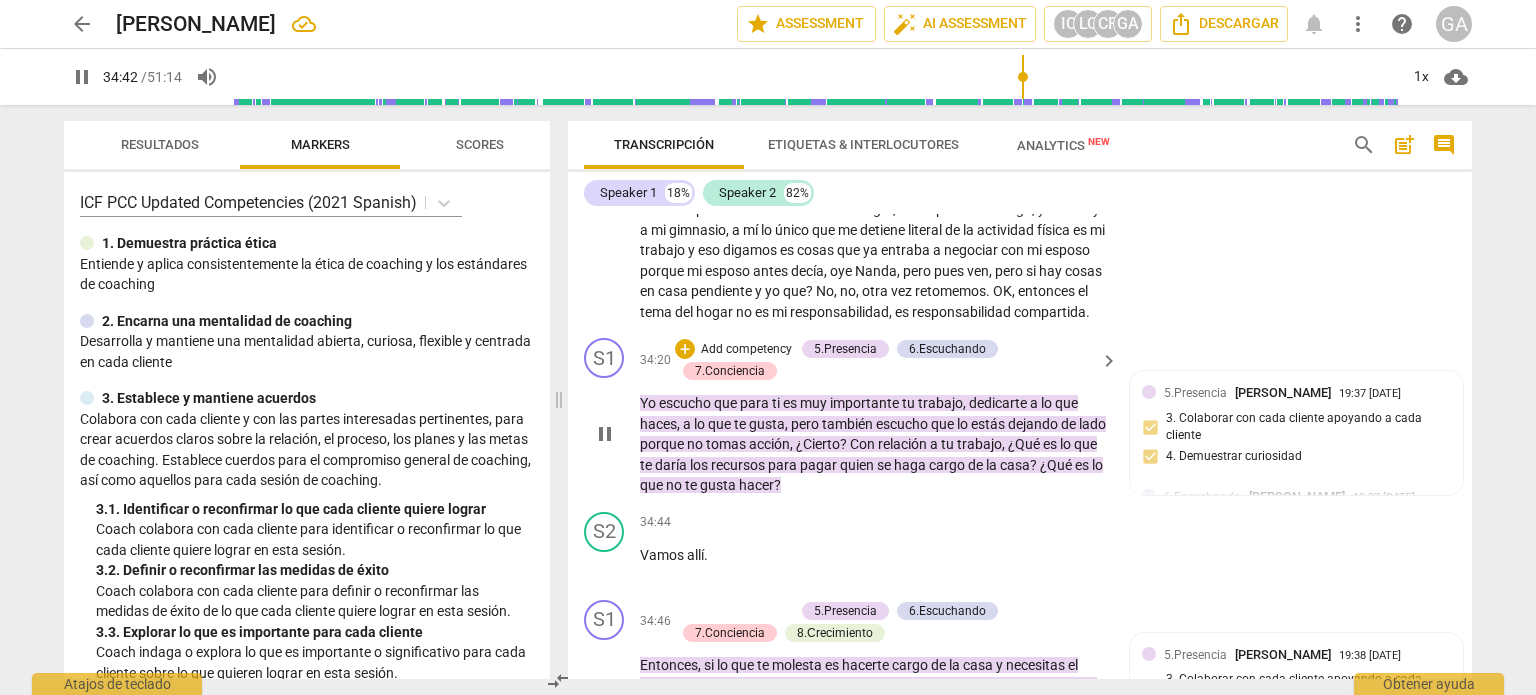 click on "pause" at bounding box center [605, 434] 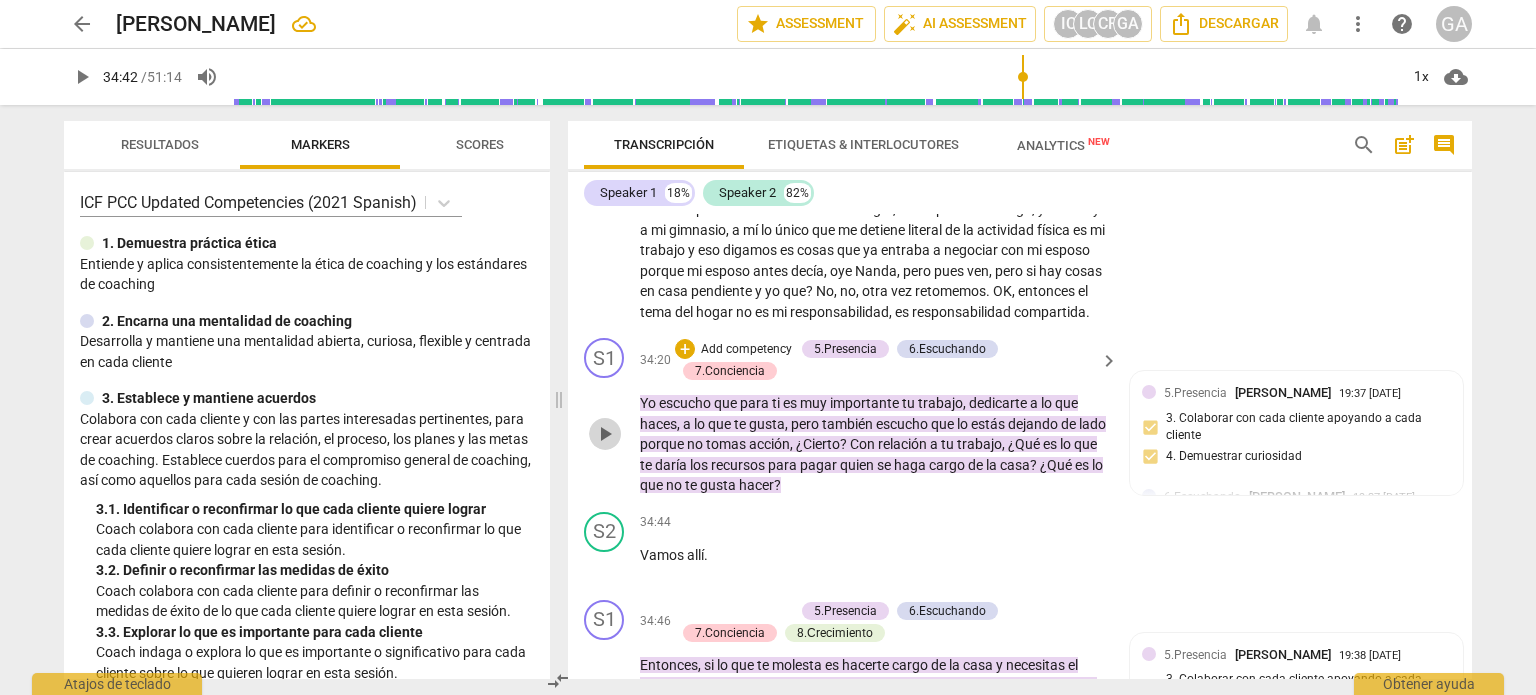 click on "play_arrow" at bounding box center [605, 434] 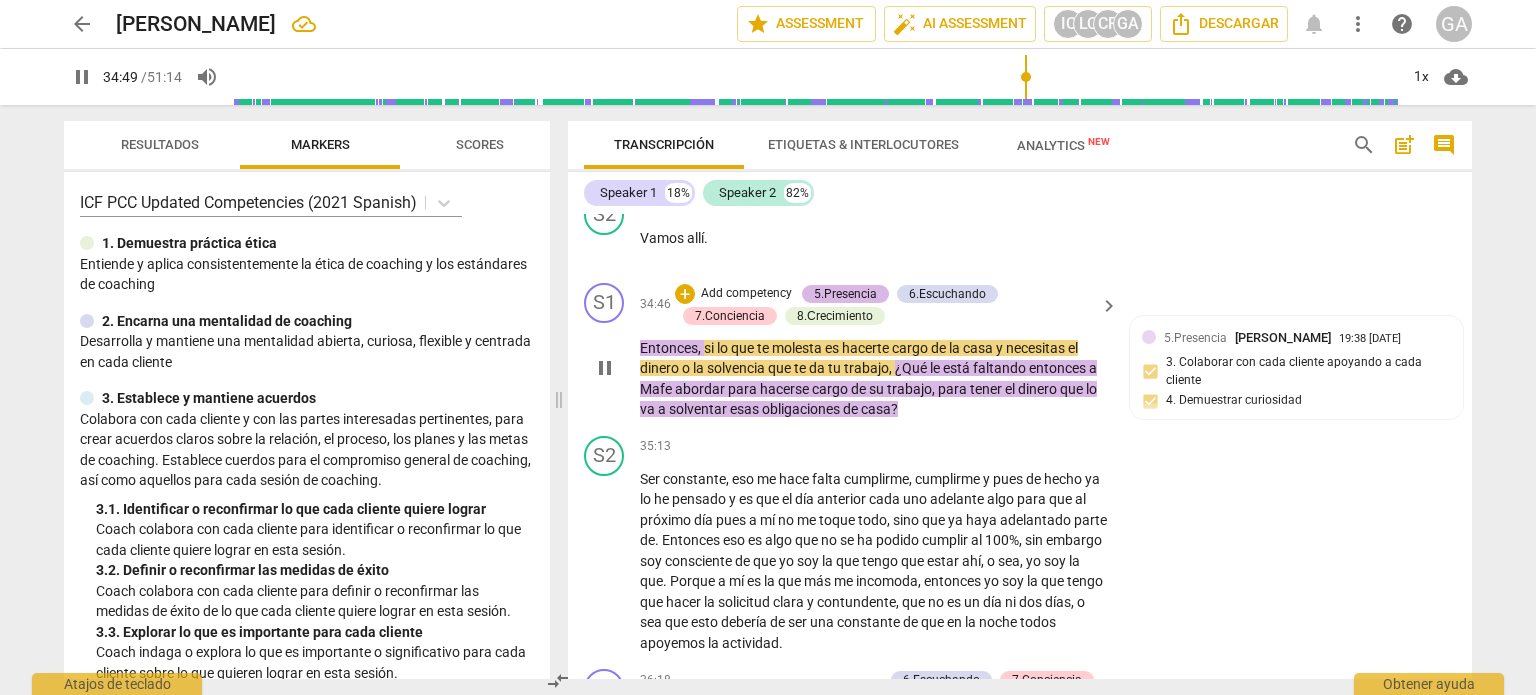 scroll, scrollTop: 9508, scrollLeft: 0, axis: vertical 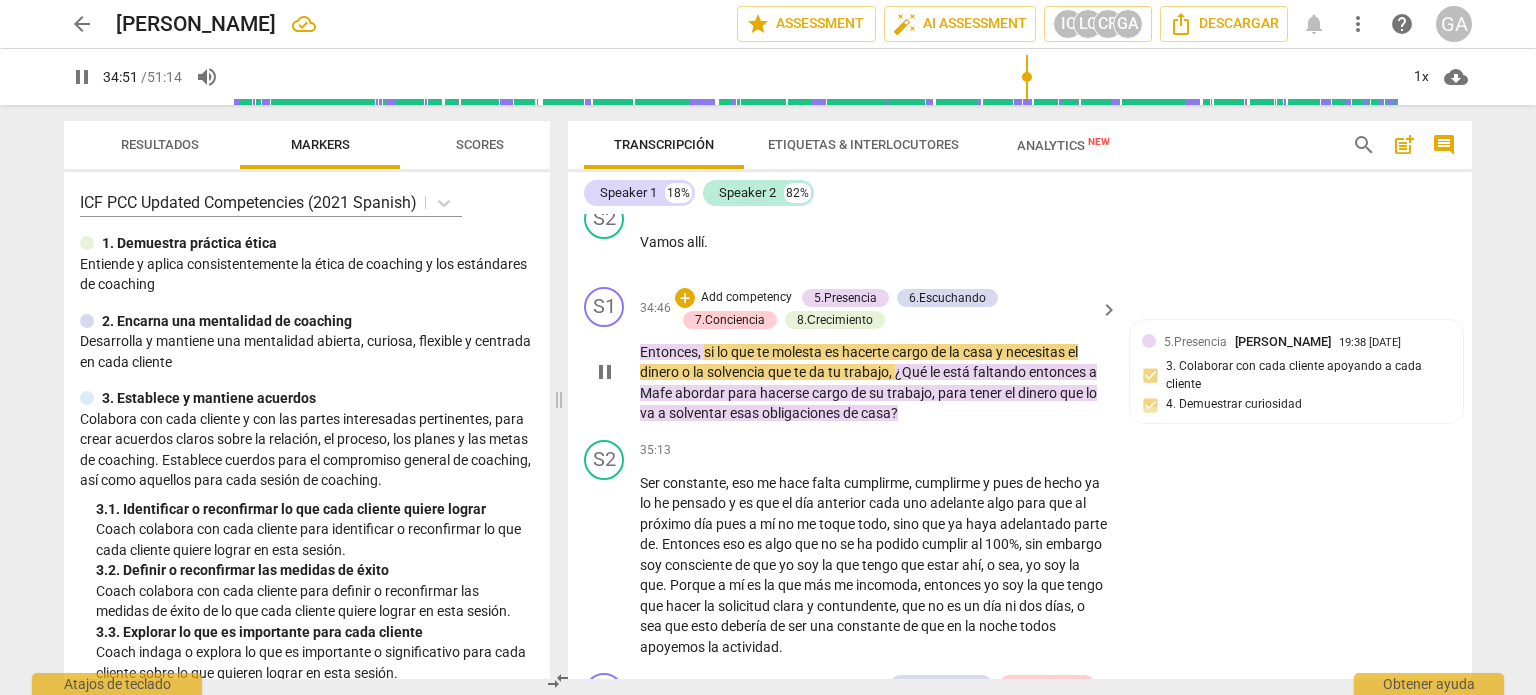 click on "pause" at bounding box center (605, 372) 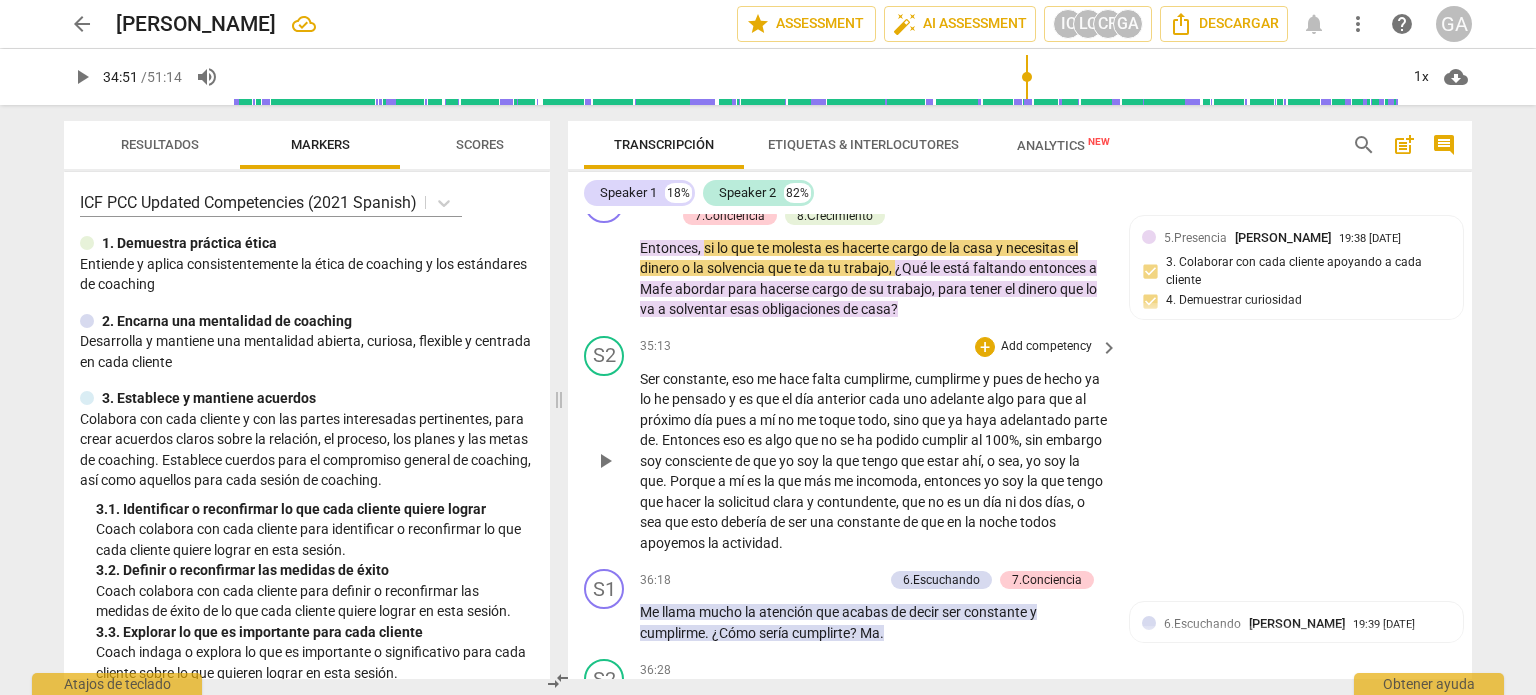 scroll, scrollTop: 9608, scrollLeft: 0, axis: vertical 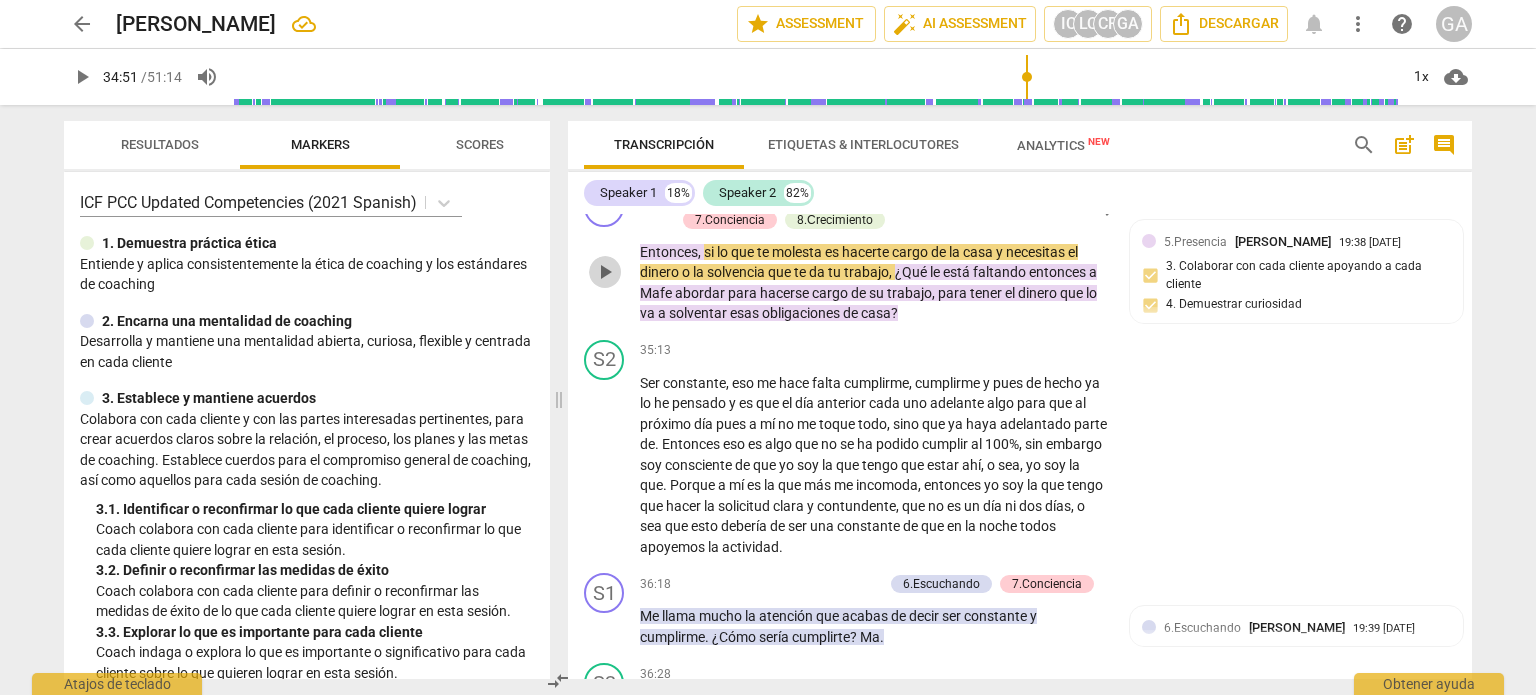 click on "play_arrow" at bounding box center [605, 272] 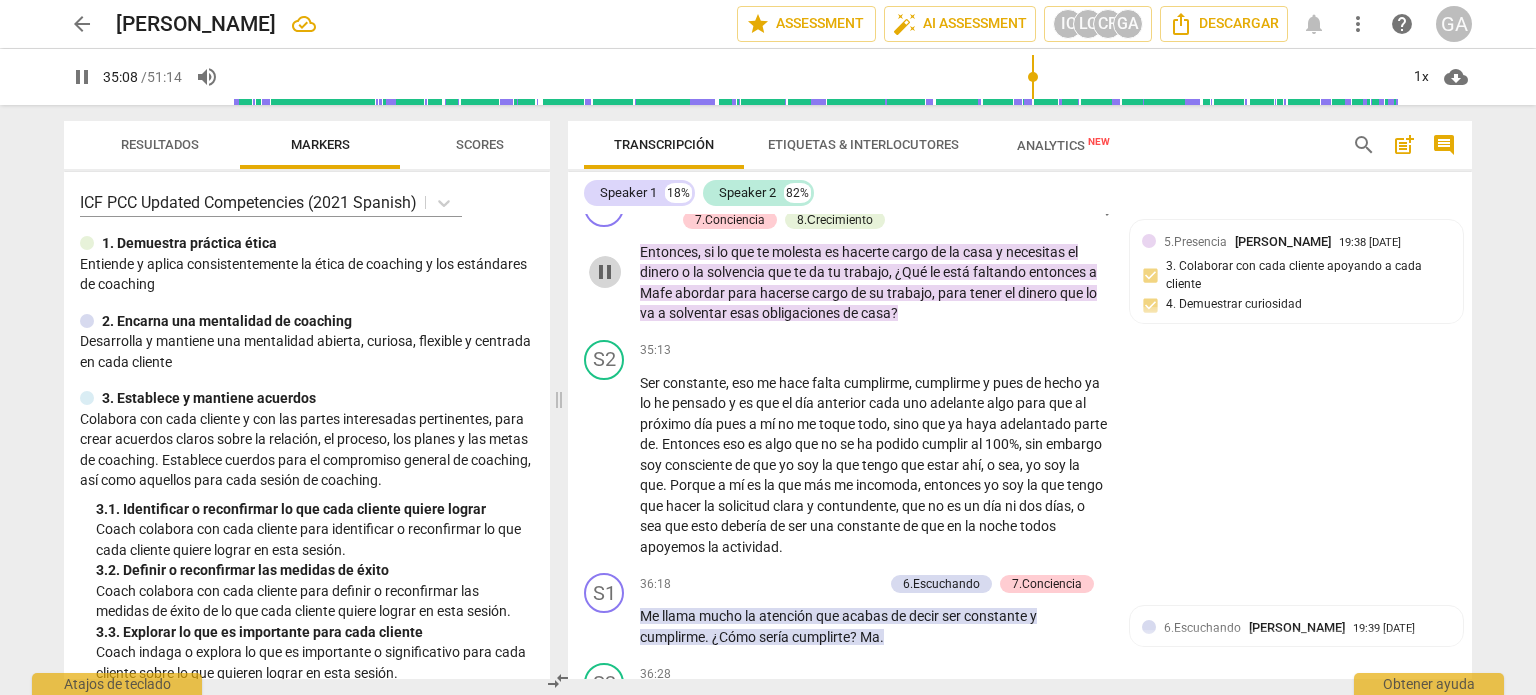 click on "pause" at bounding box center (605, 272) 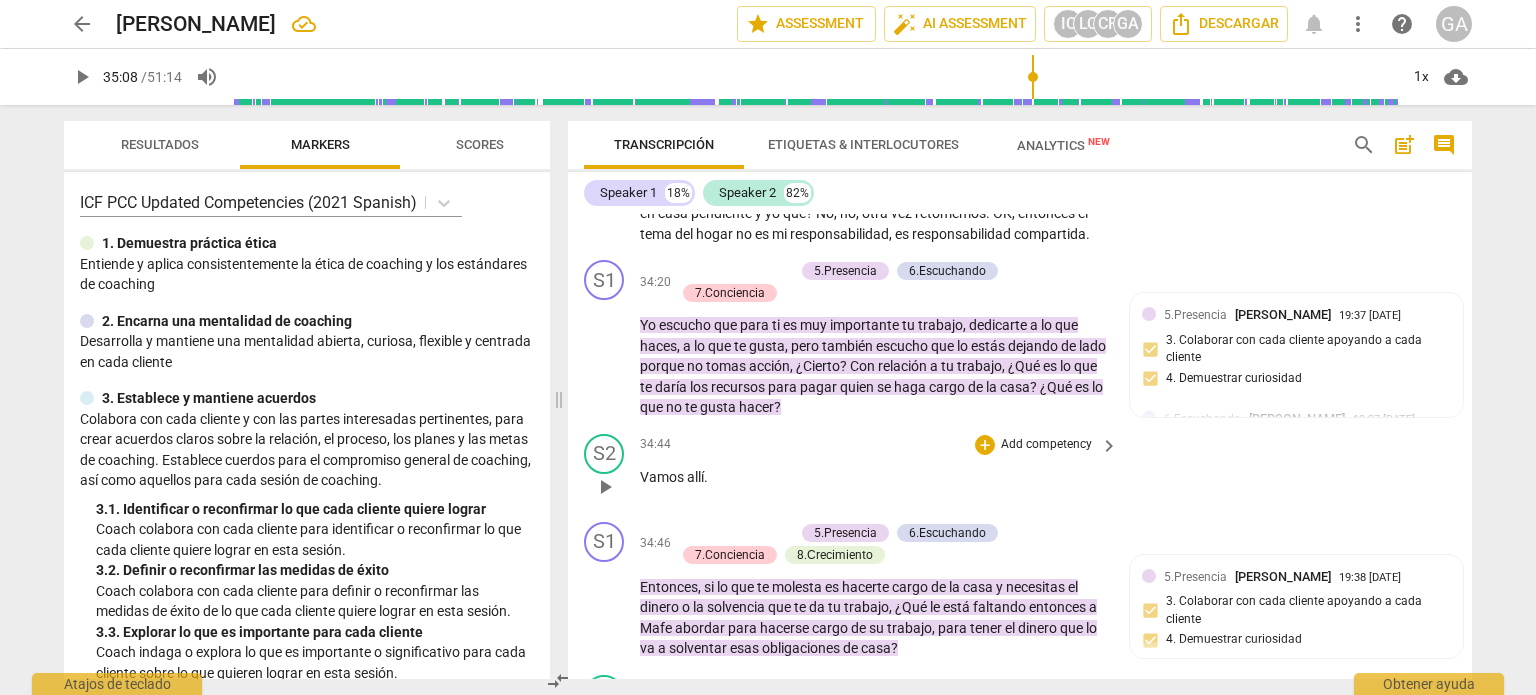 scroll, scrollTop: 9308, scrollLeft: 0, axis: vertical 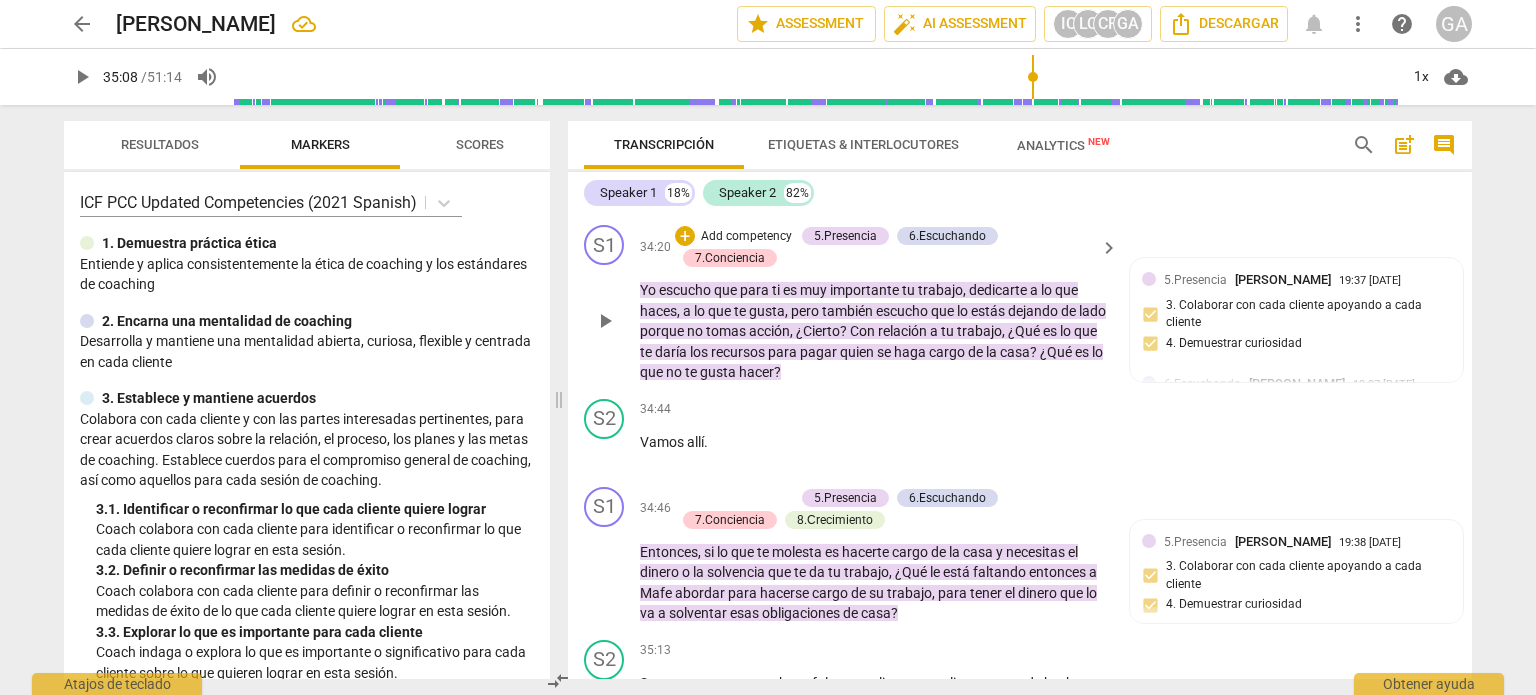 click on "play_arrow" at bounding box center [605, 321] 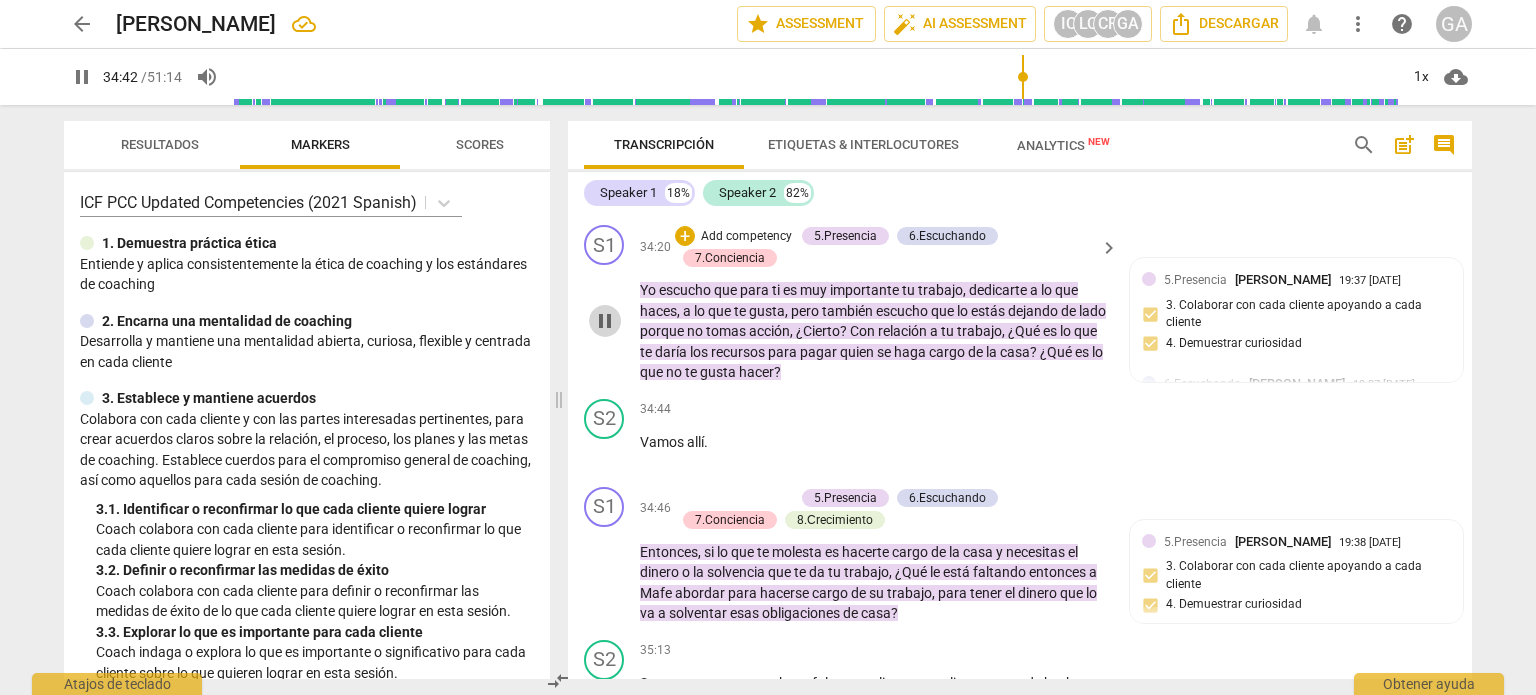 click on "pause" at bounding box center (605, 321) 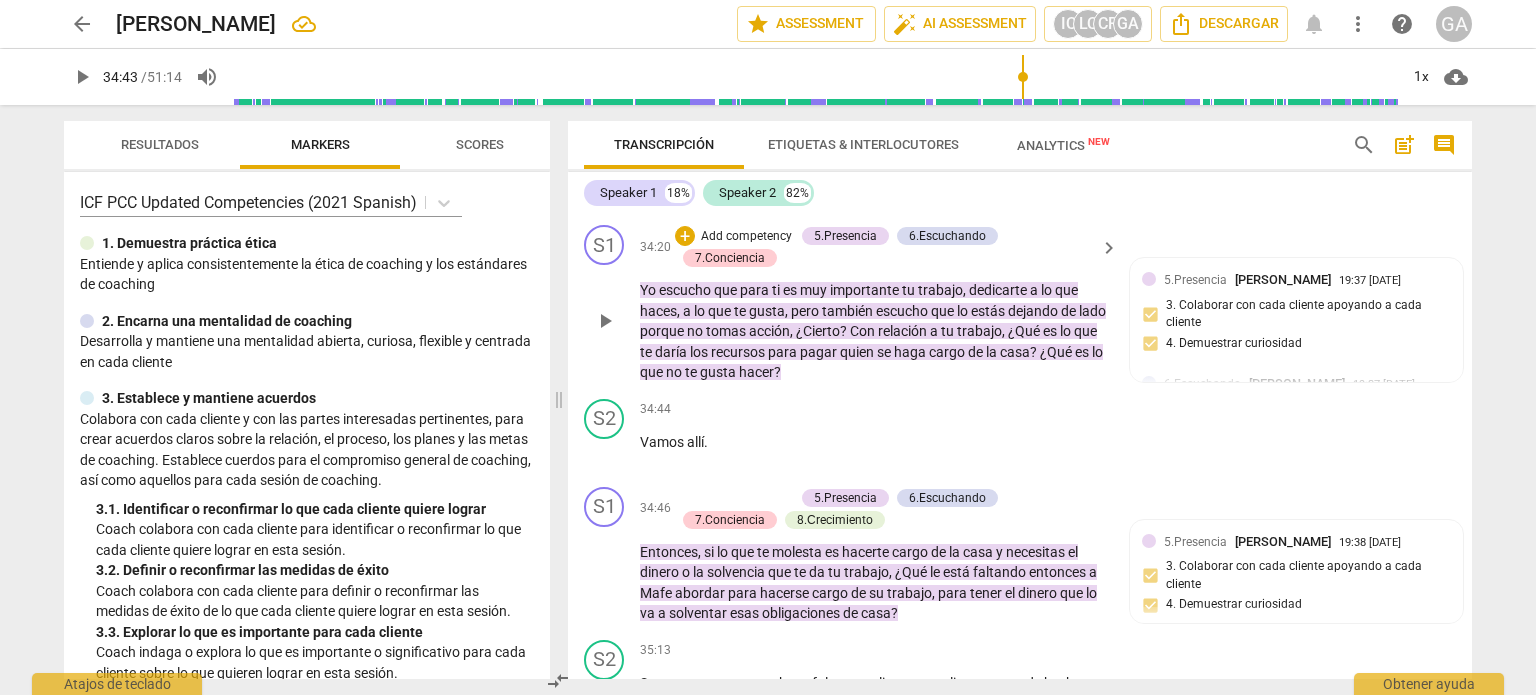 click on "Add competency" at bounding box center [746, 237] 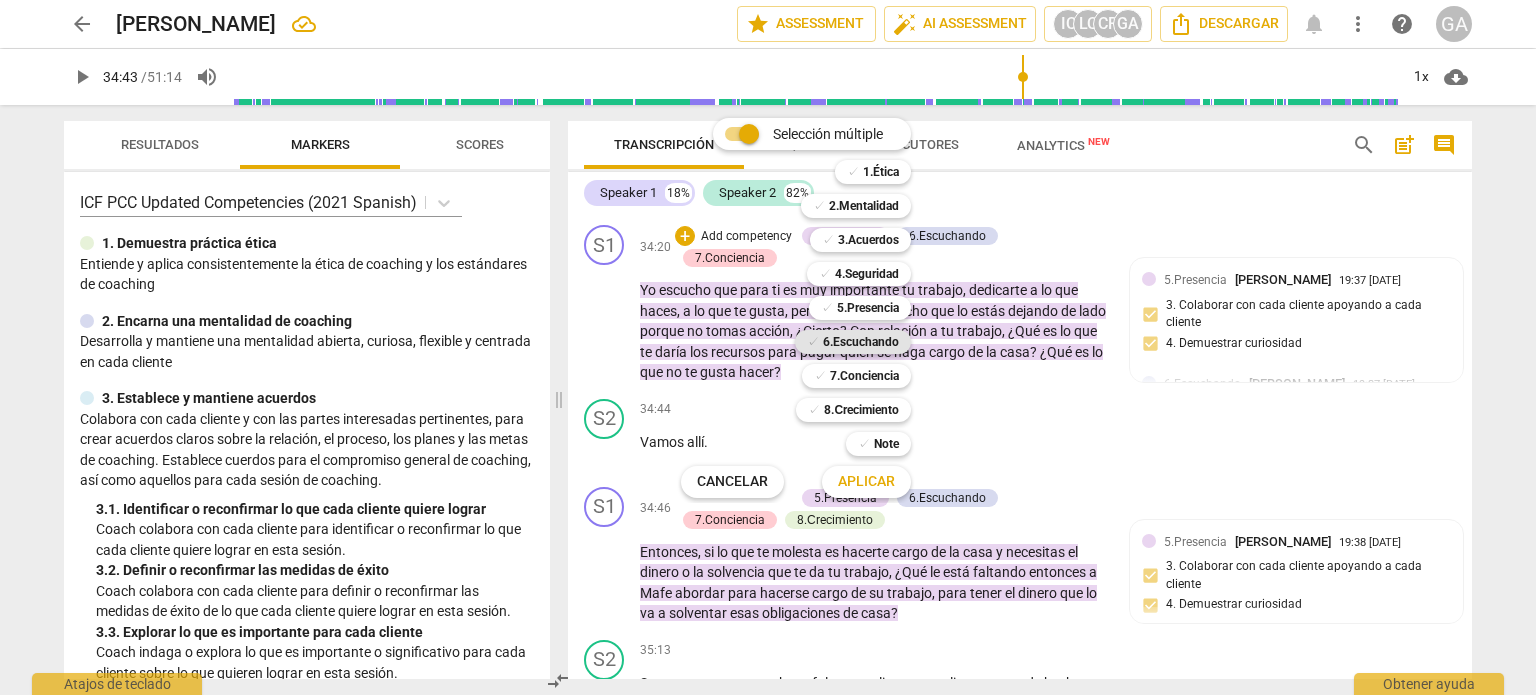 click on "6.Escuchando" at bounding box center (861, 342) 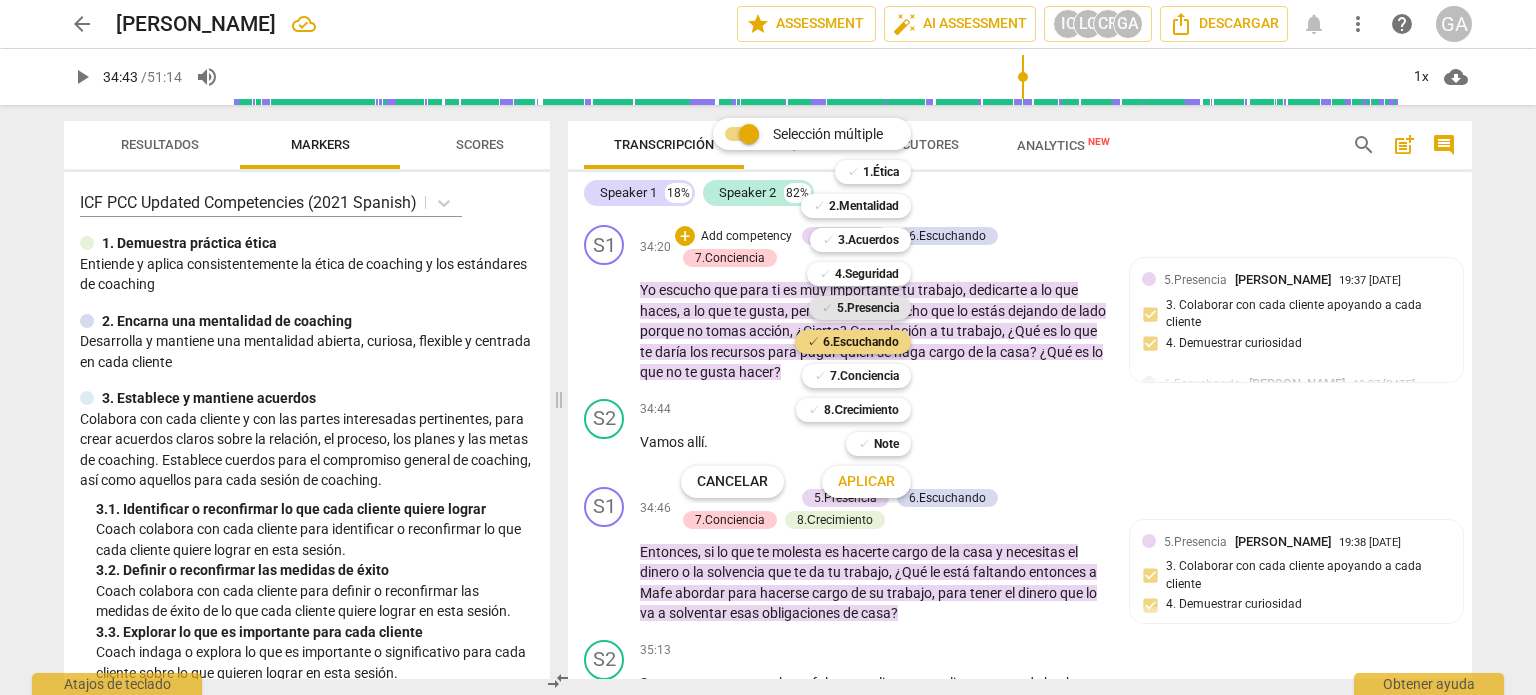 click on "5.Presencia" at bounding box center [868, 308] 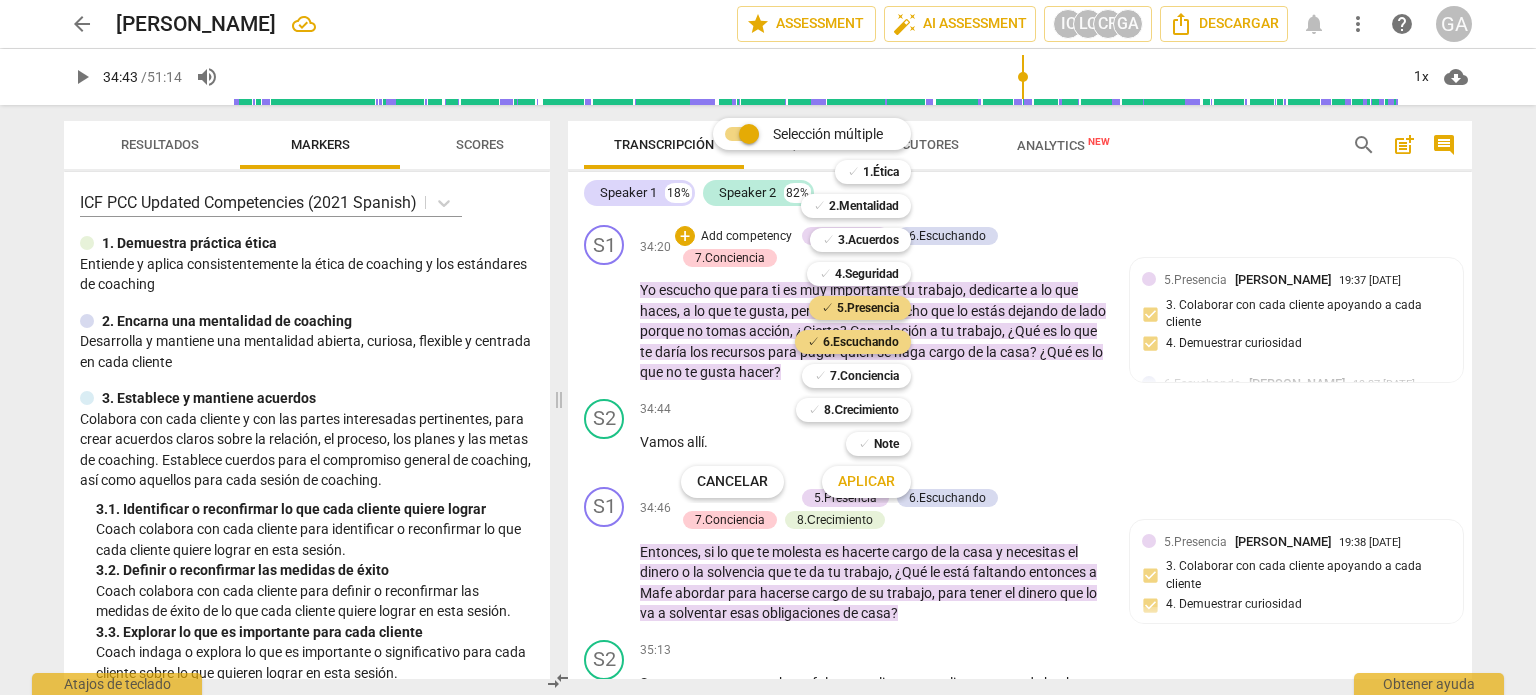 click on "Aplicar" at bounding box center (866, 482) 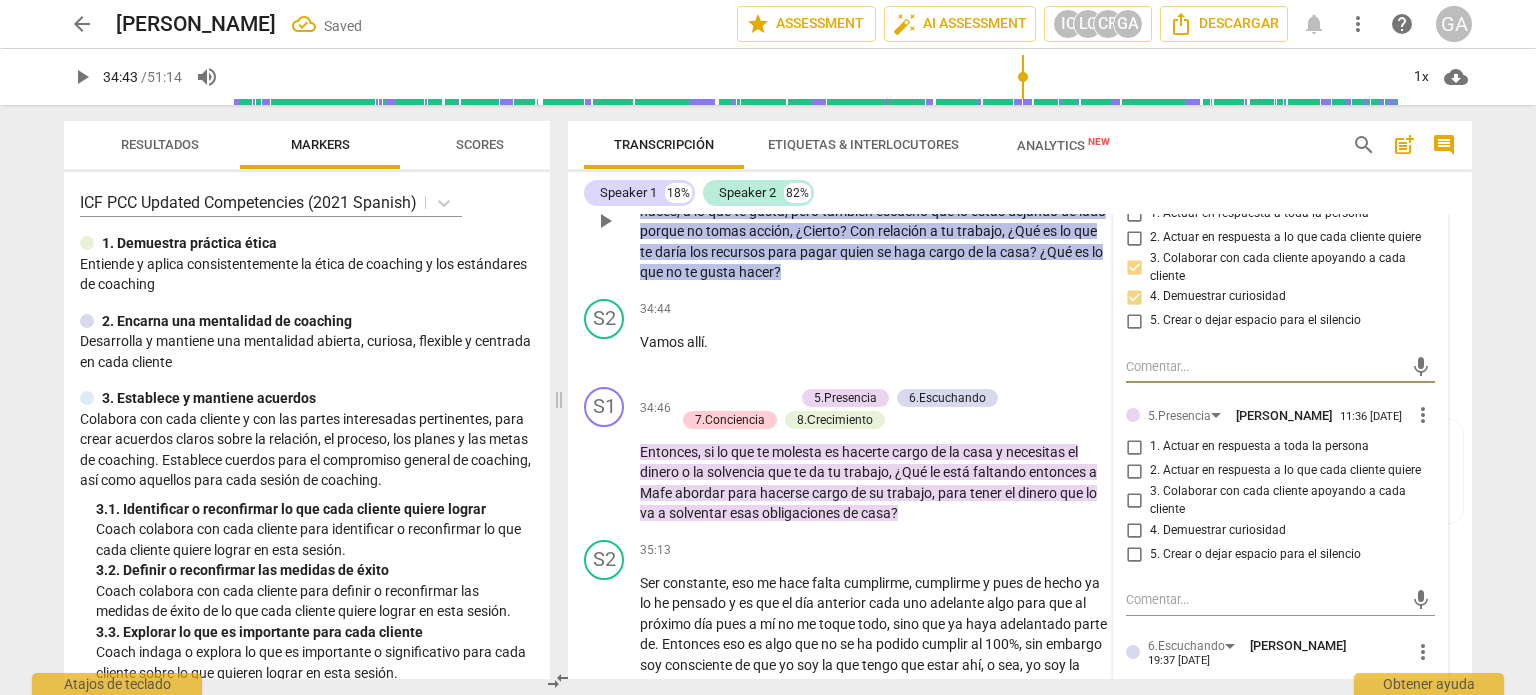 scroll, scrollTop: 9508, scrollLeft: 0, axis: vertical 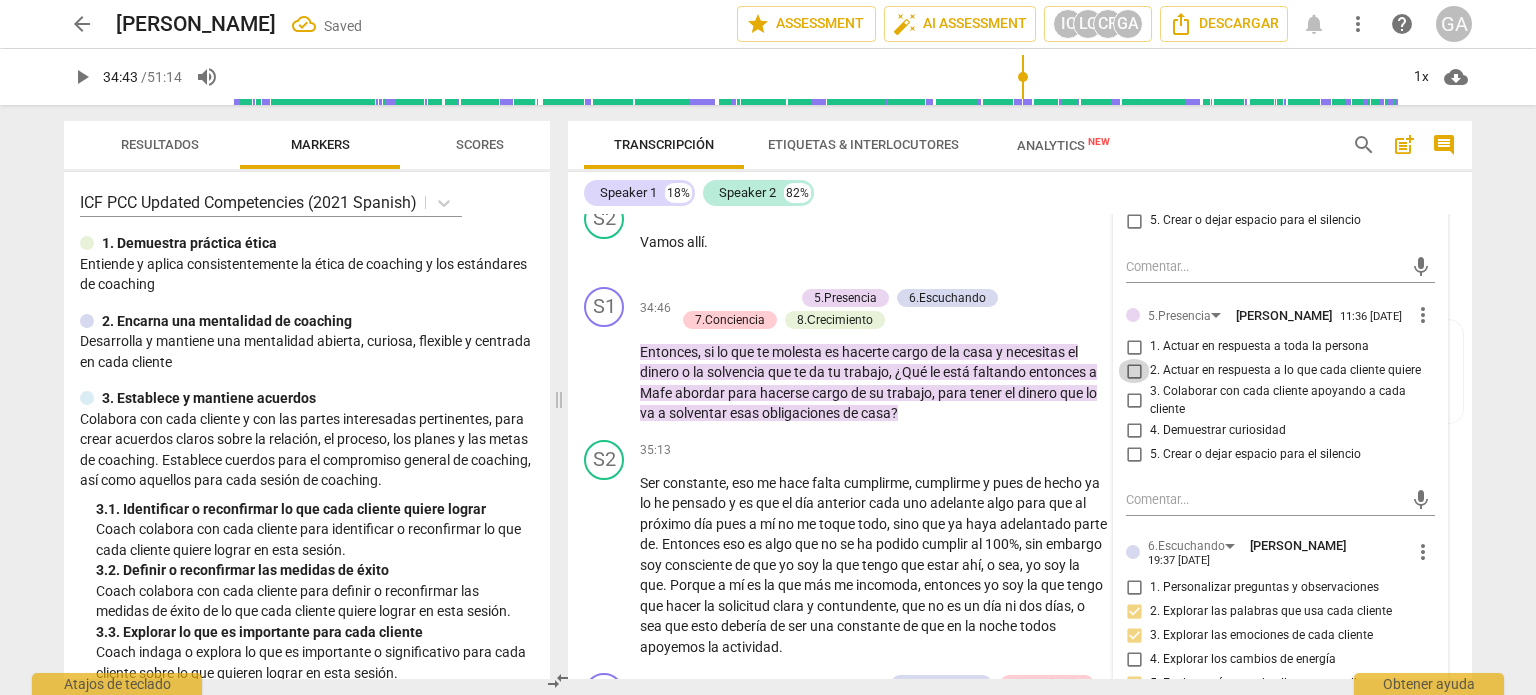 click on "2. Actuar en respuesta a lo que cada cliente quiere" at bounding box center [1134, 371] 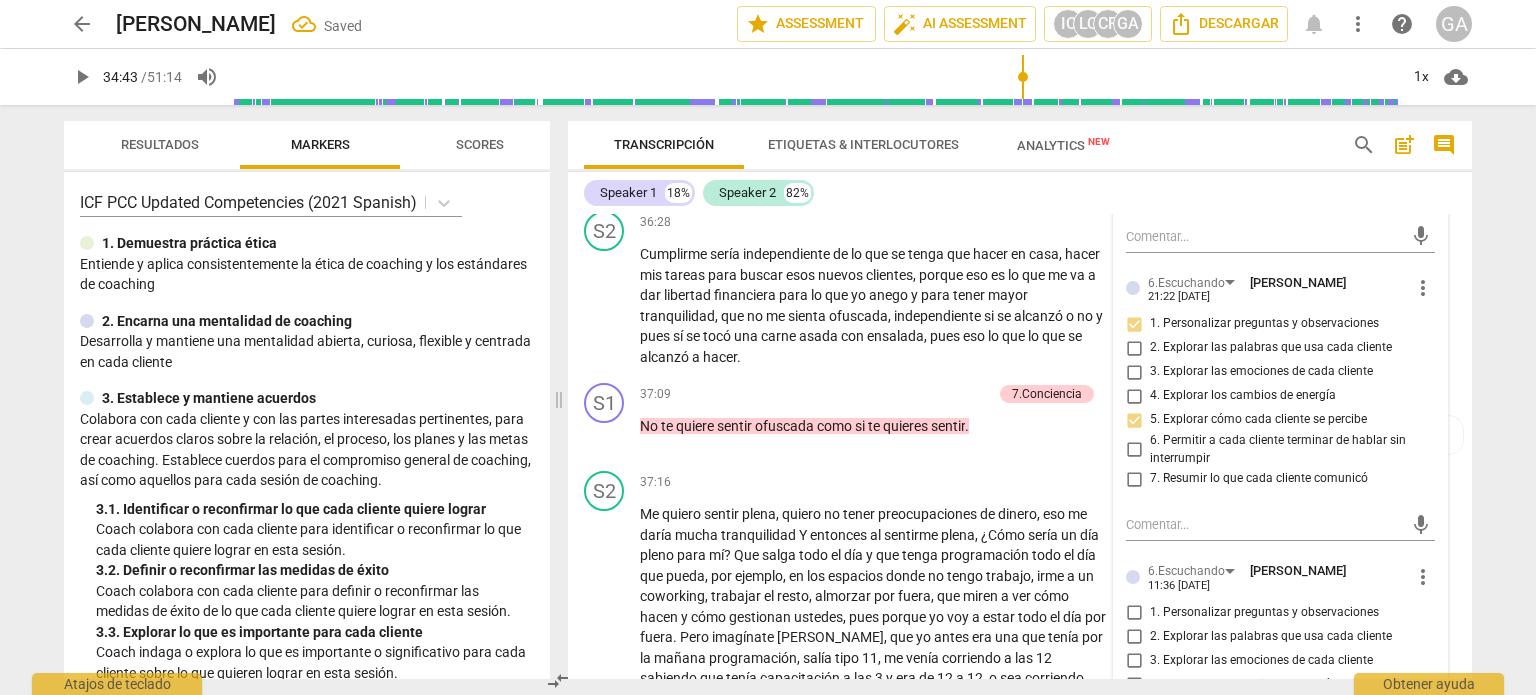 scroll, scrollTop: 10308, scrollLeft: 0, axis: vertical 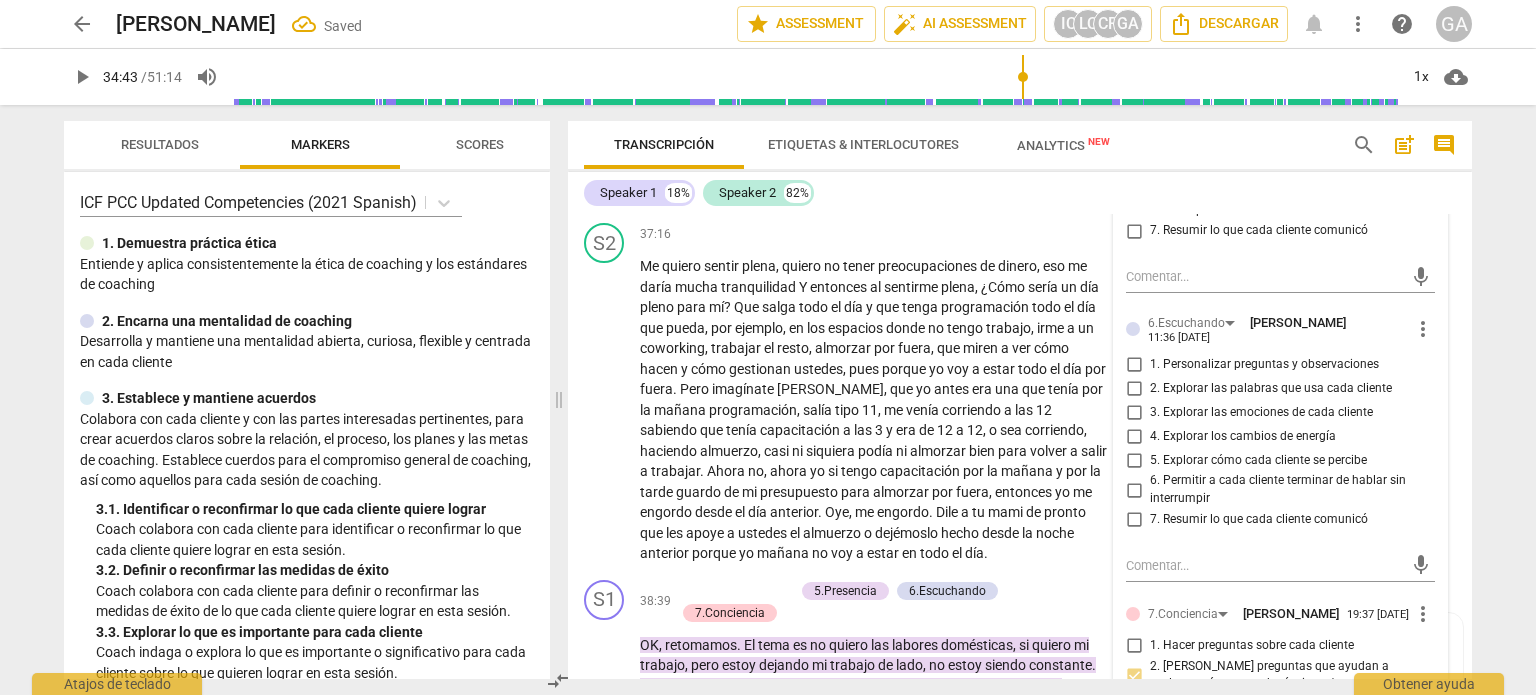 click on "7. Resumir lo que cada cliente comunicó" at bounding box center [1134, 520] 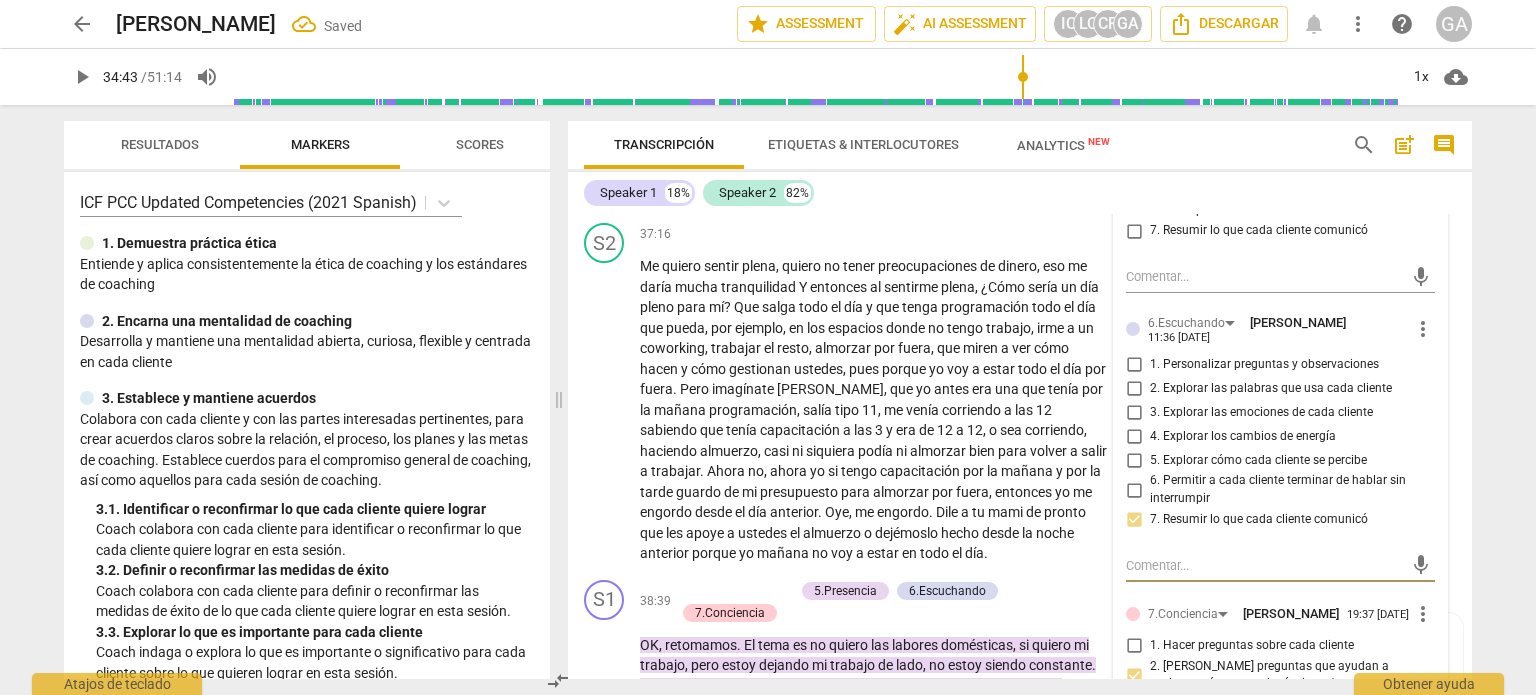 click at bounding box center [1264, 565] 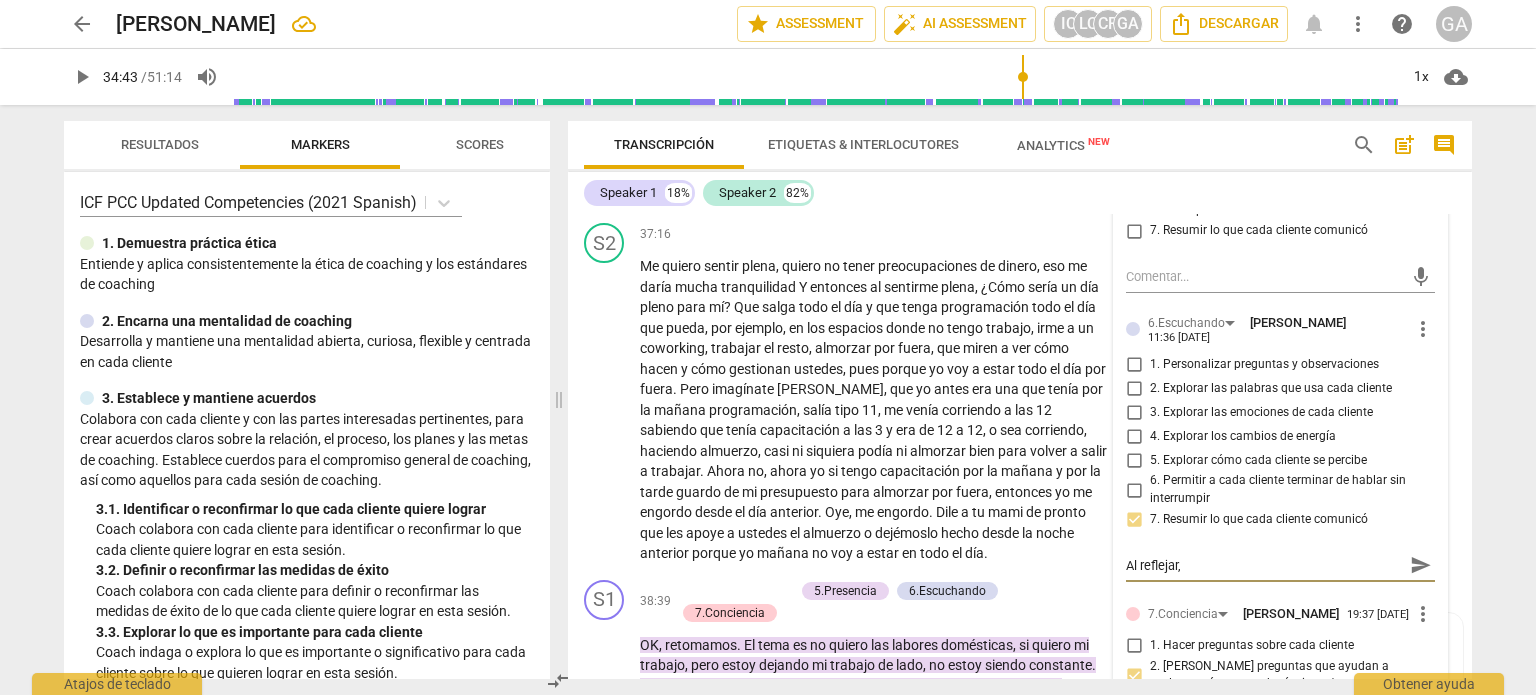 click on "Al reflejar," at bounding box center [1264, 565] 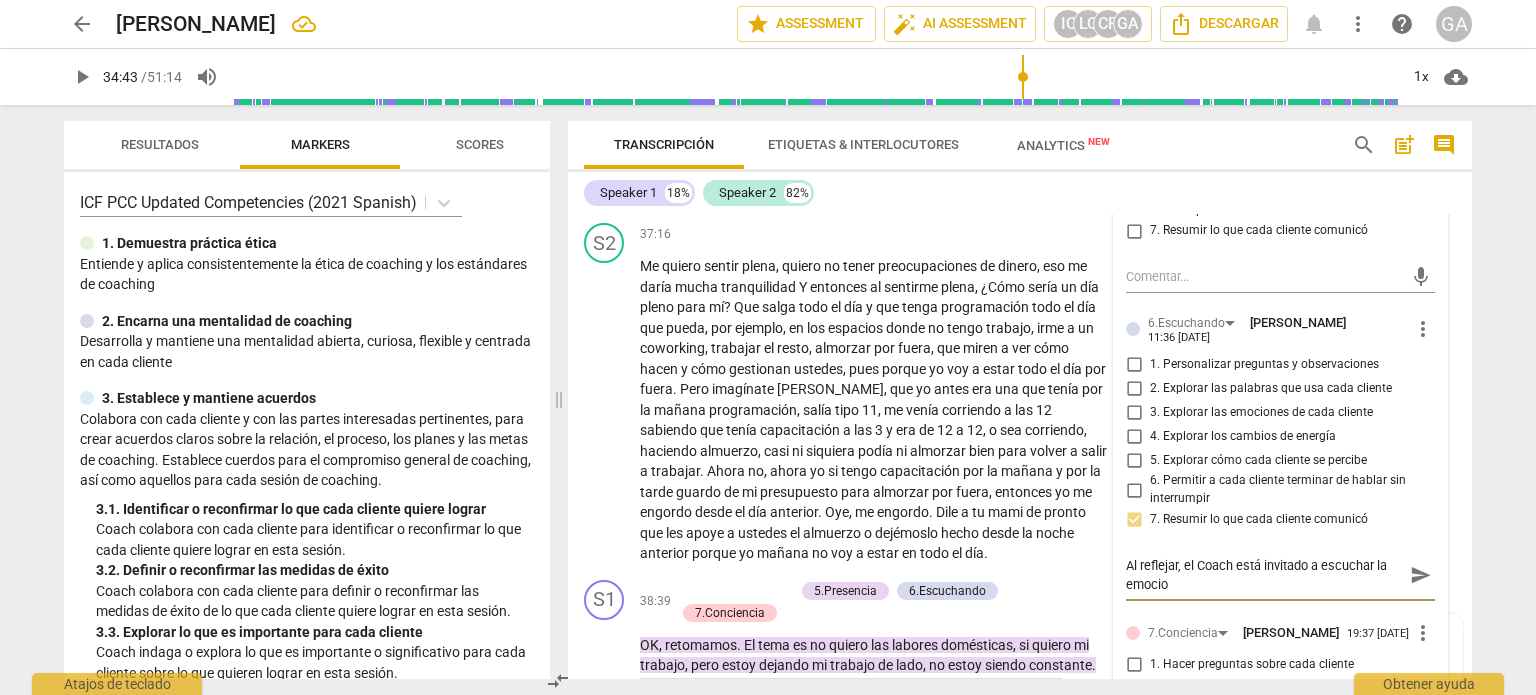 scroll, scrollTop: 0, scrollLeft: 0, axis: both 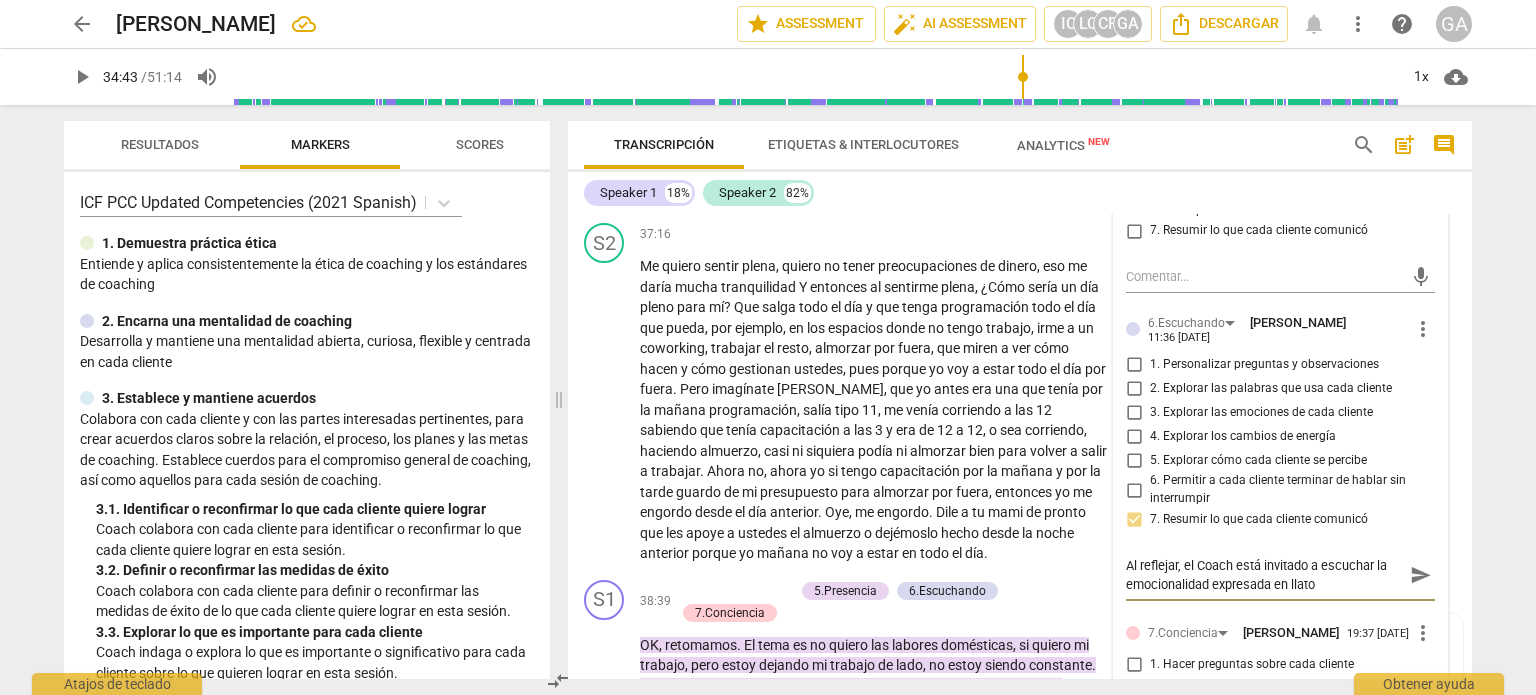 click on "Al reflejar, el Coach está invitado a escuchar la emocionalidad expresada en llato" at bounding box center [1264, 575] 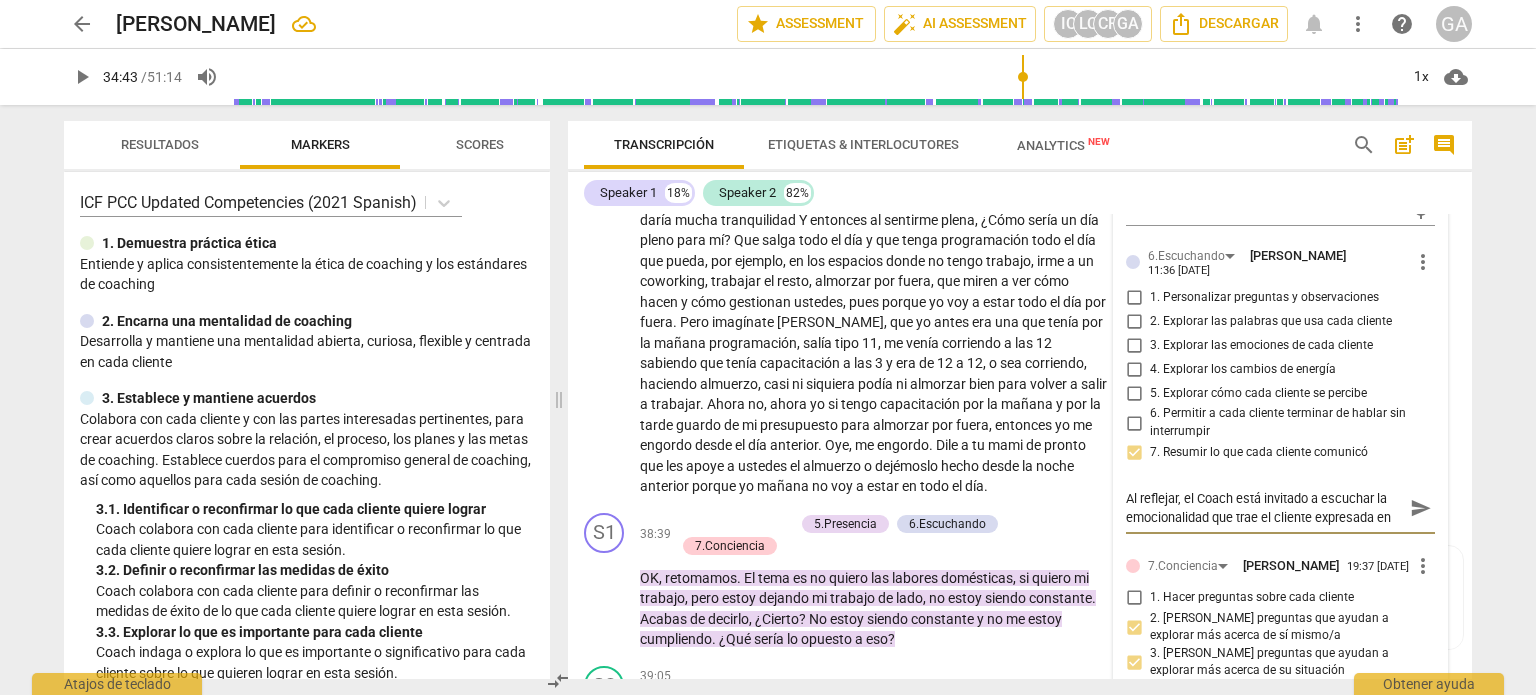 scroll, scrollTop: 10476, scrollLeft: 0, axis: vertical 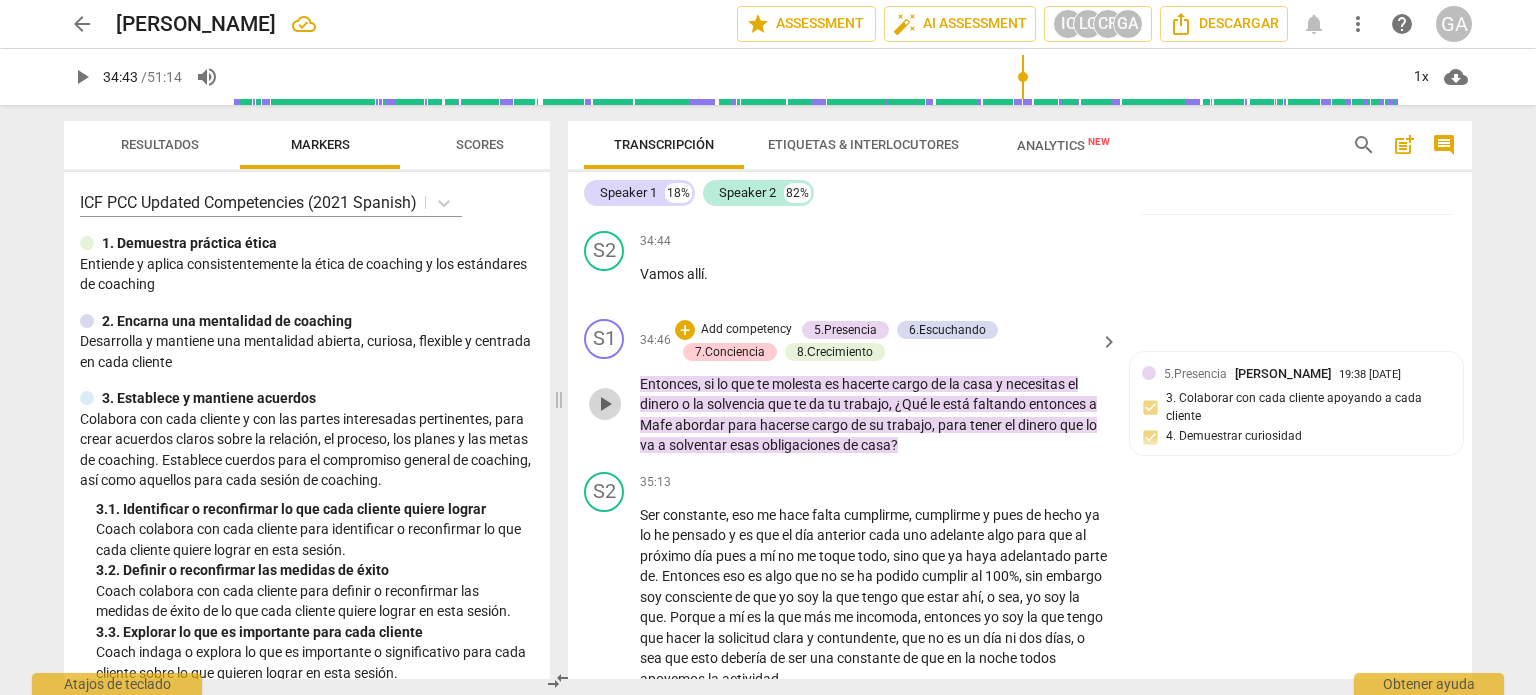click on "play_arrow" at bounding box center [605, 404] 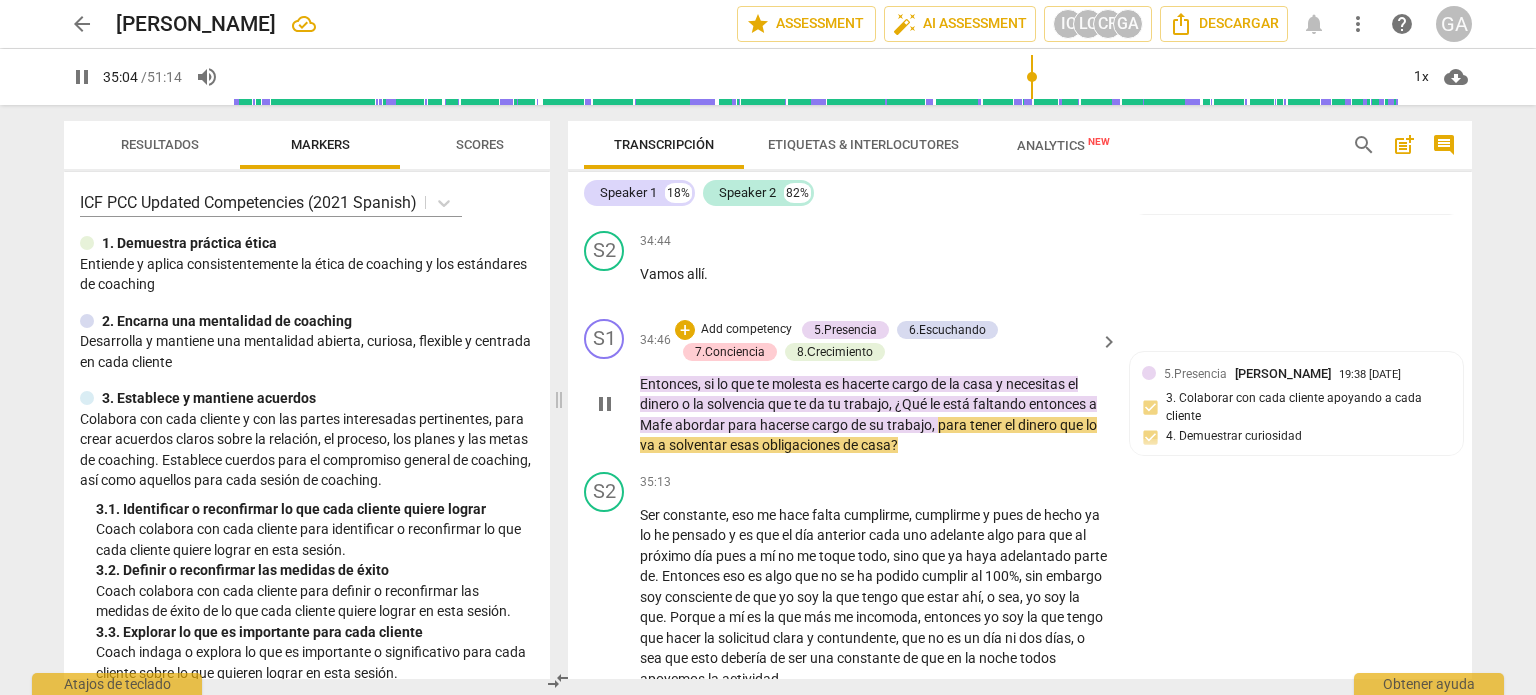 click on "pause" at bounding box center [605, 404] 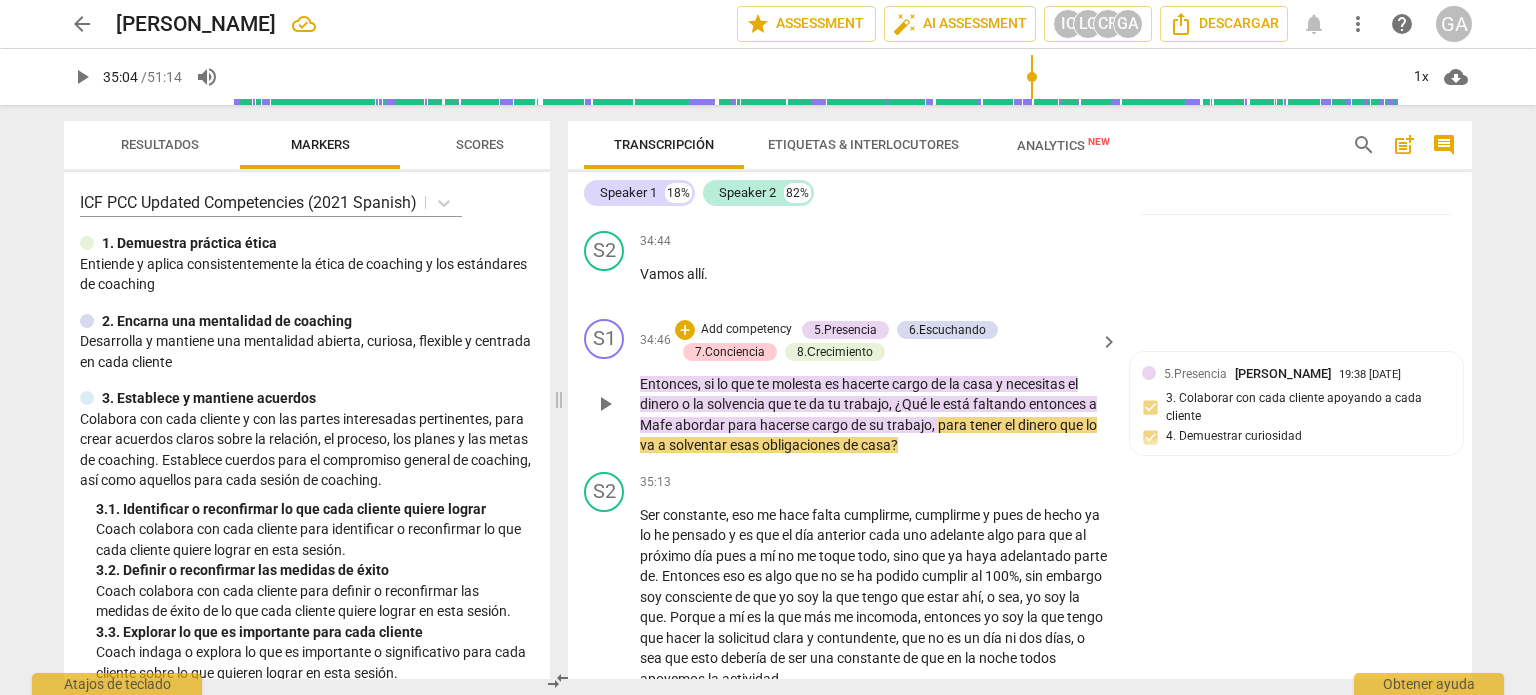 click on "play_arrow" at bounding box center (605, 404) 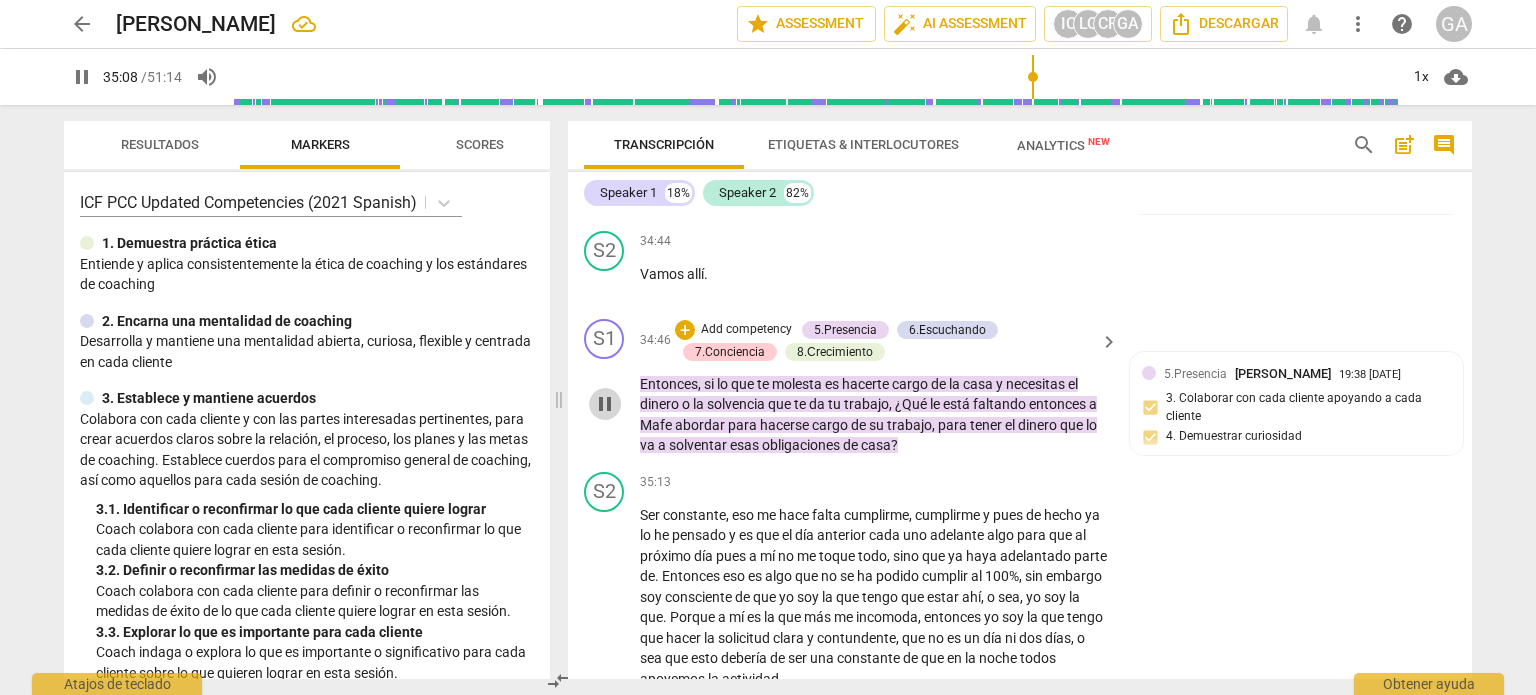 click on "pause" at bounding box center (605, 404) 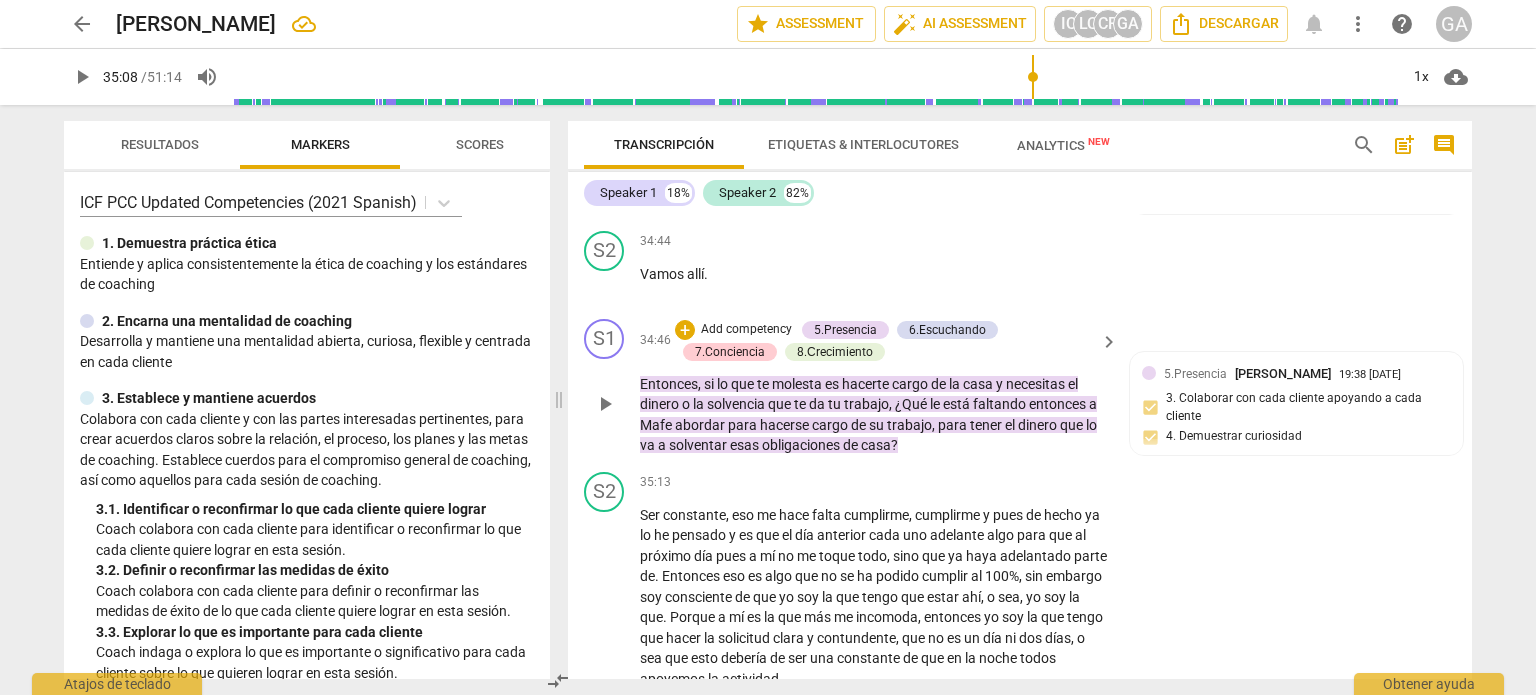 click on "Add competency" at bounding box center [746, 330] 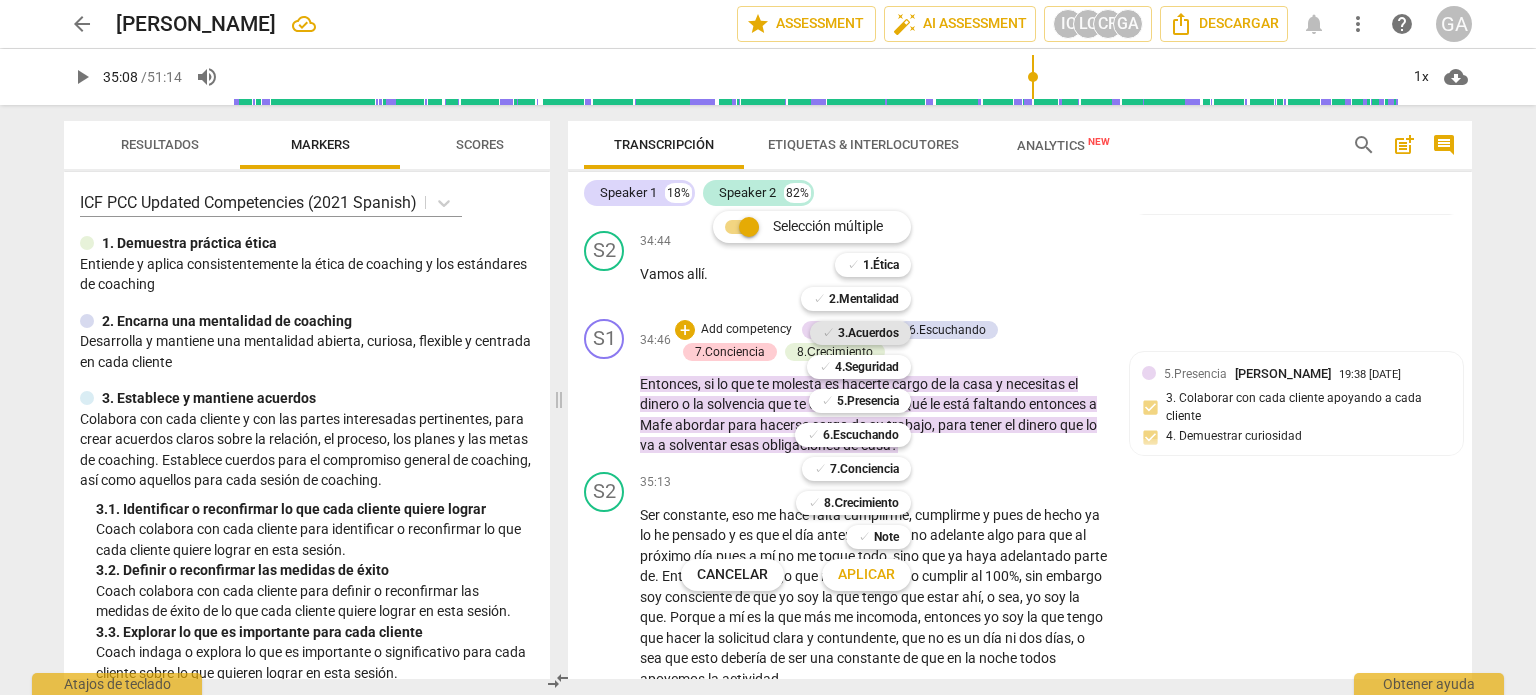 click on "3.Acuerdos" at bounding box center [868, 333] 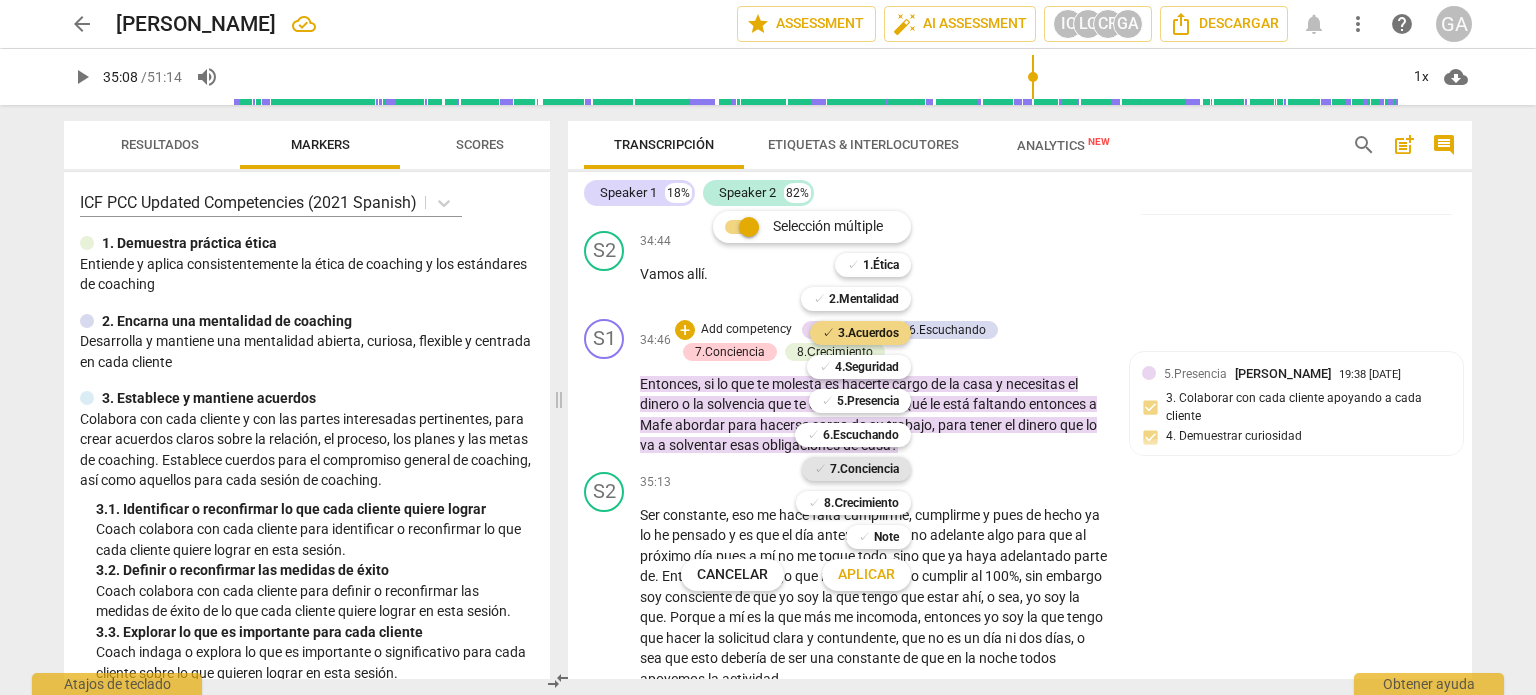 click on "7.Conciencia" at bounding box center (864, 469) 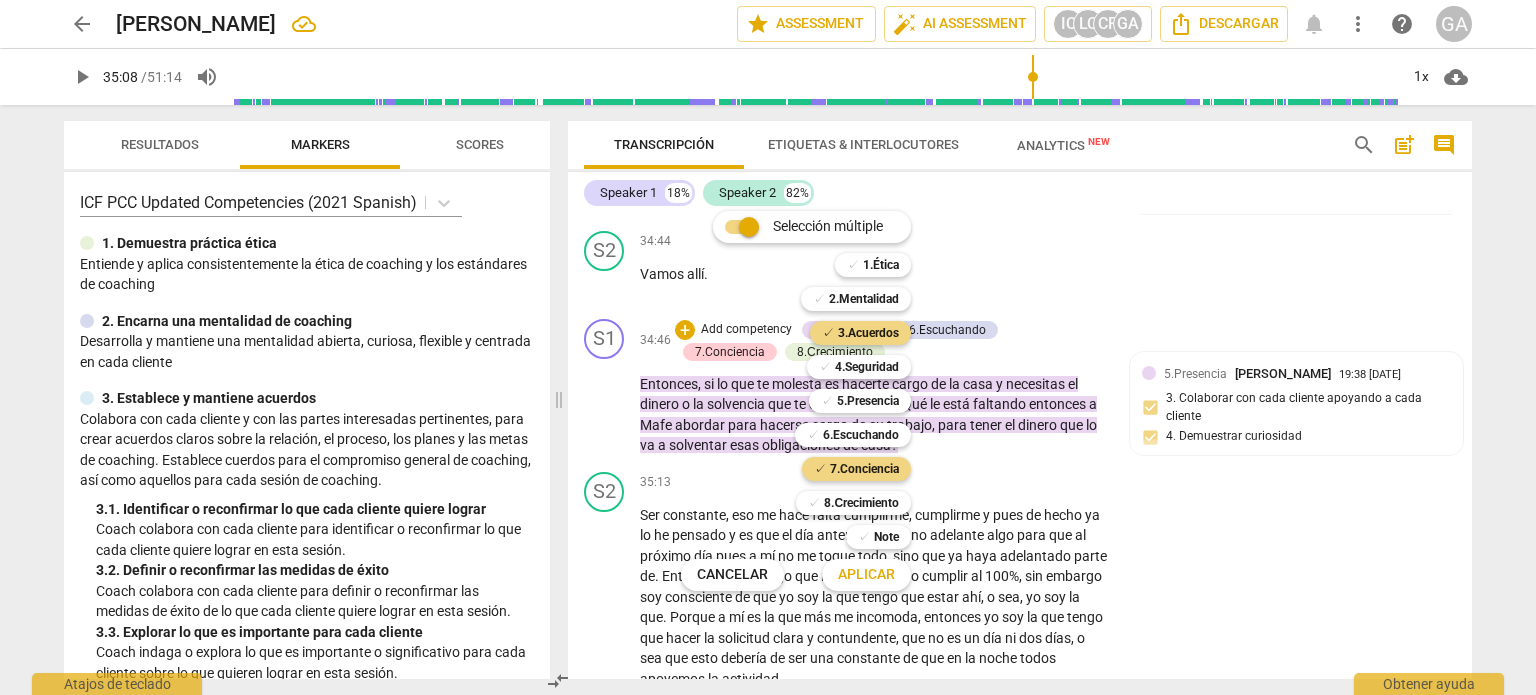 click on "Aplicar" at bounding box center [866, 575] 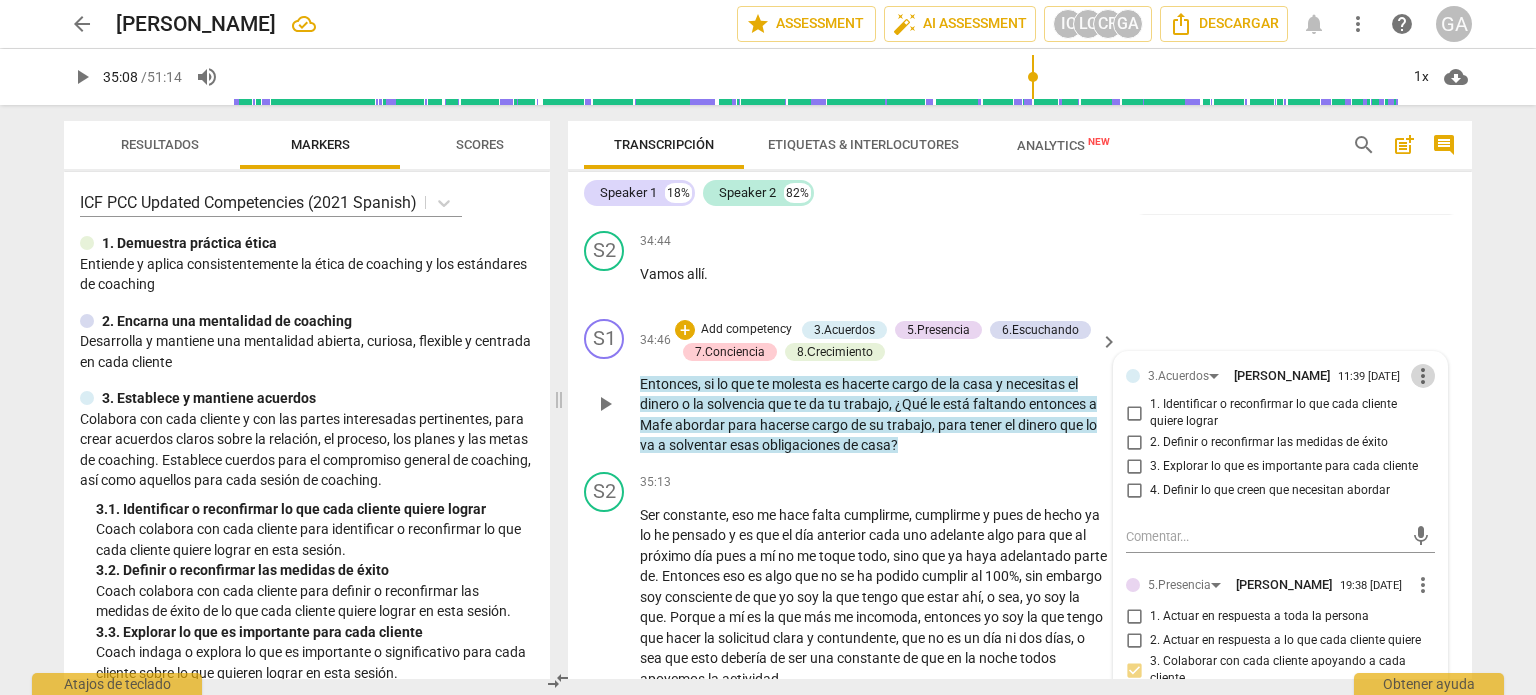click on "more_vert" at bounding box center (1423, 376) 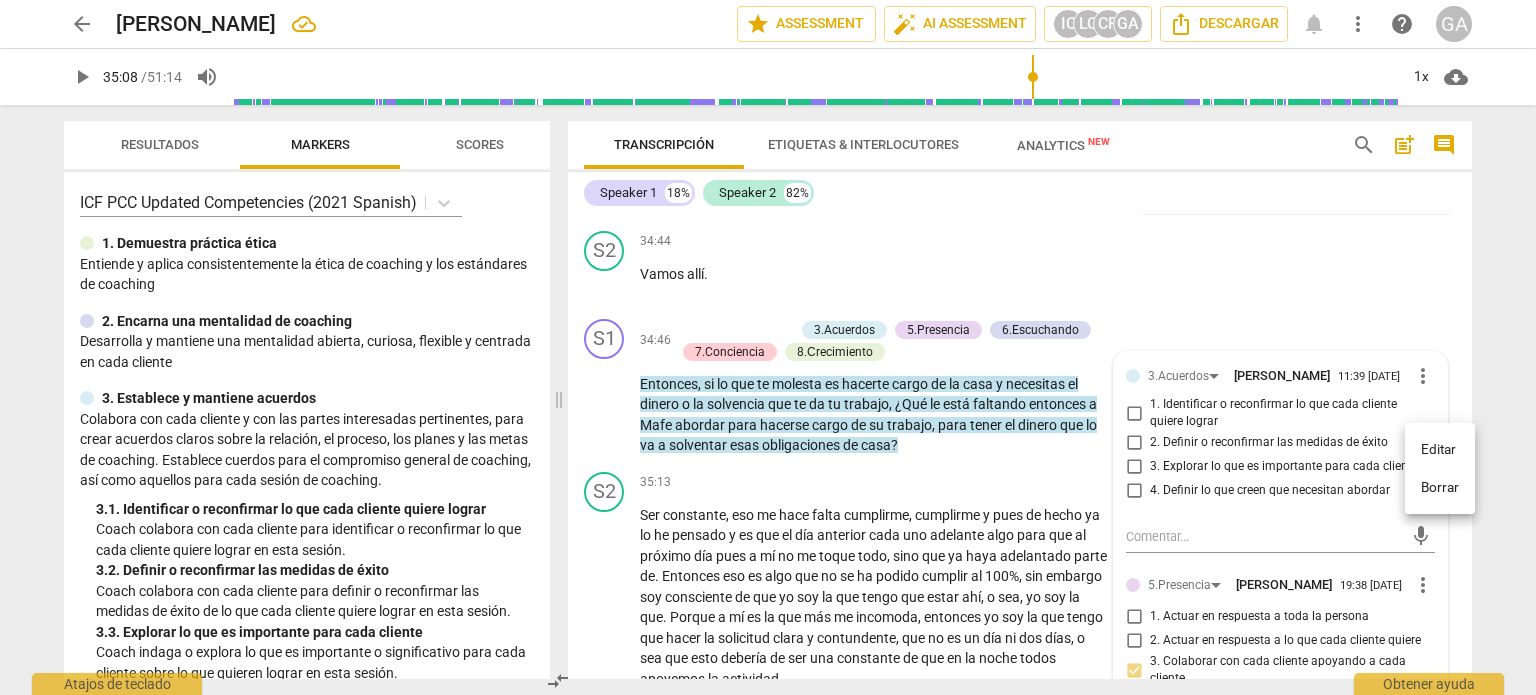 click at bounding box center (768, 347) 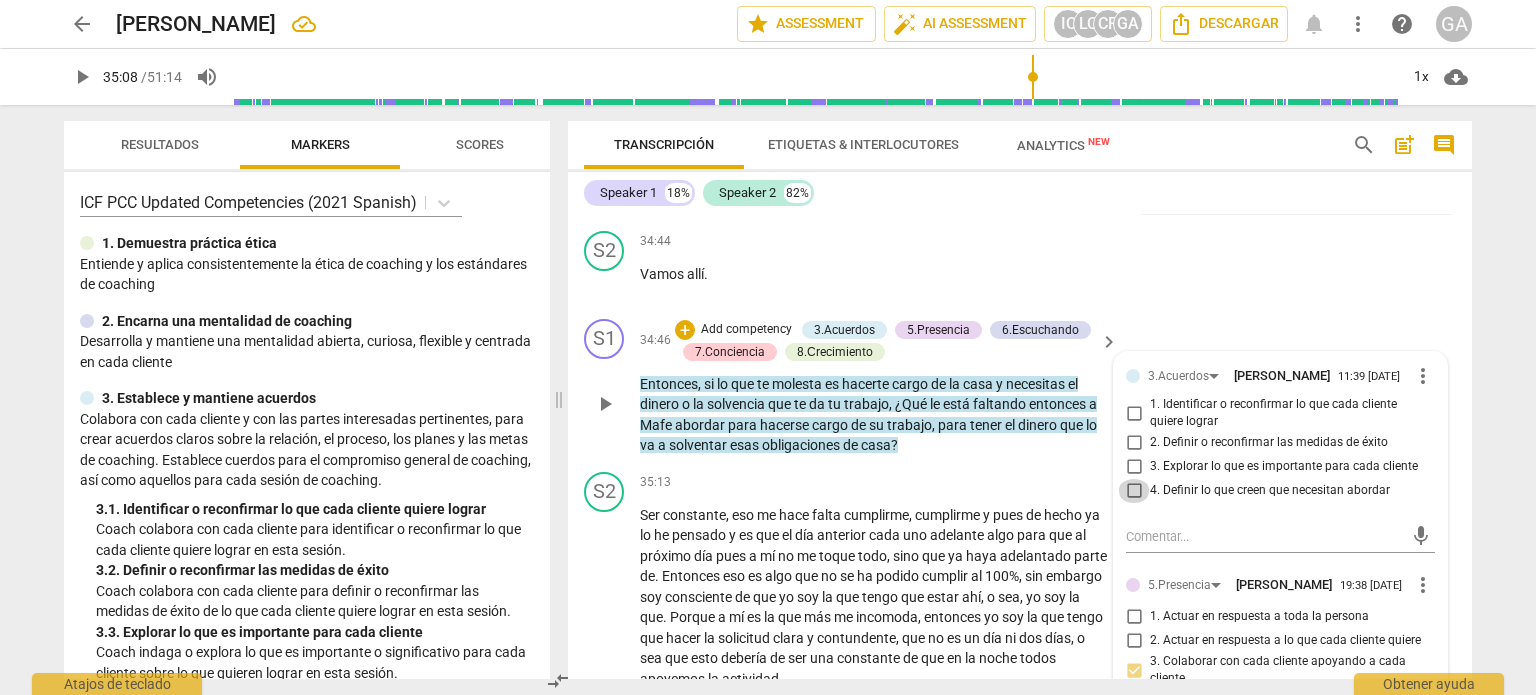 click on "4. Definir lo que creen que necesitan abordar" at bounding box center (1134, 491) 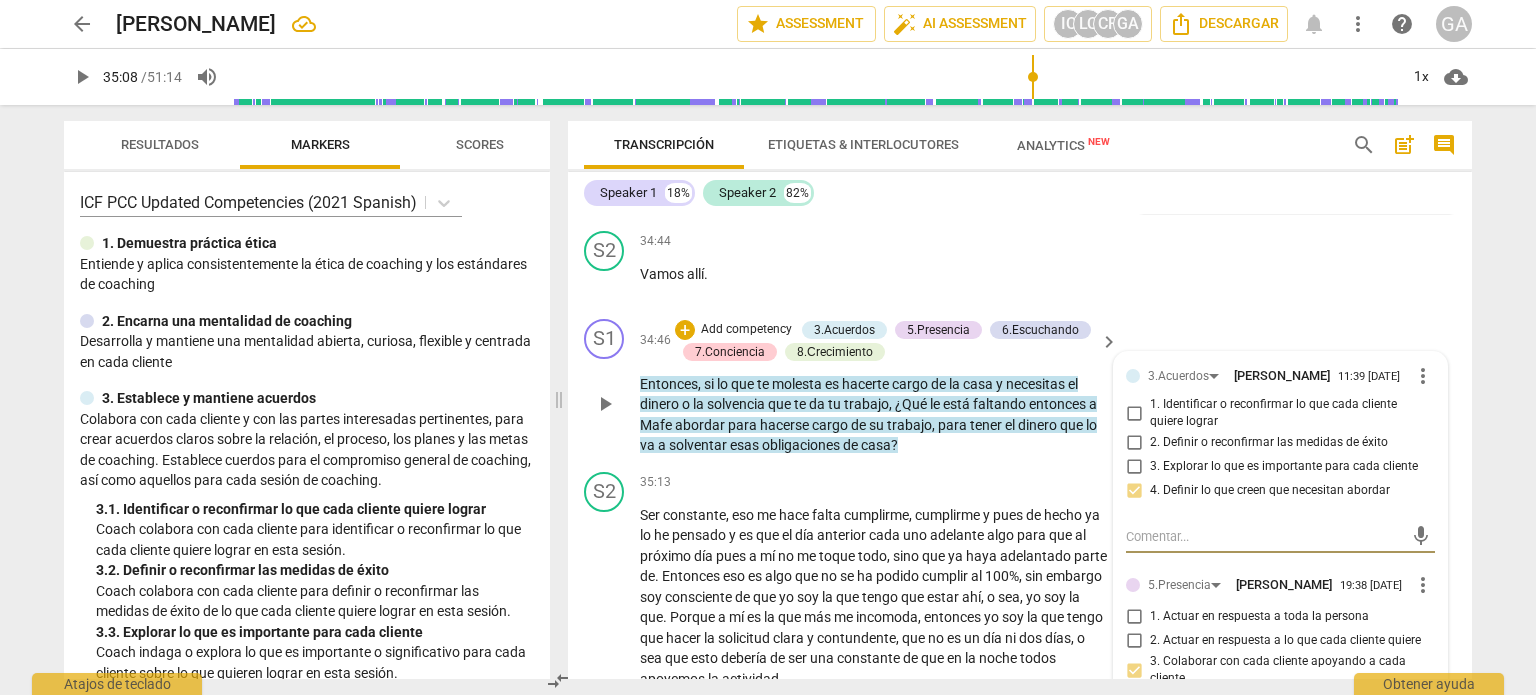 click at bounding box center [1264, 536] 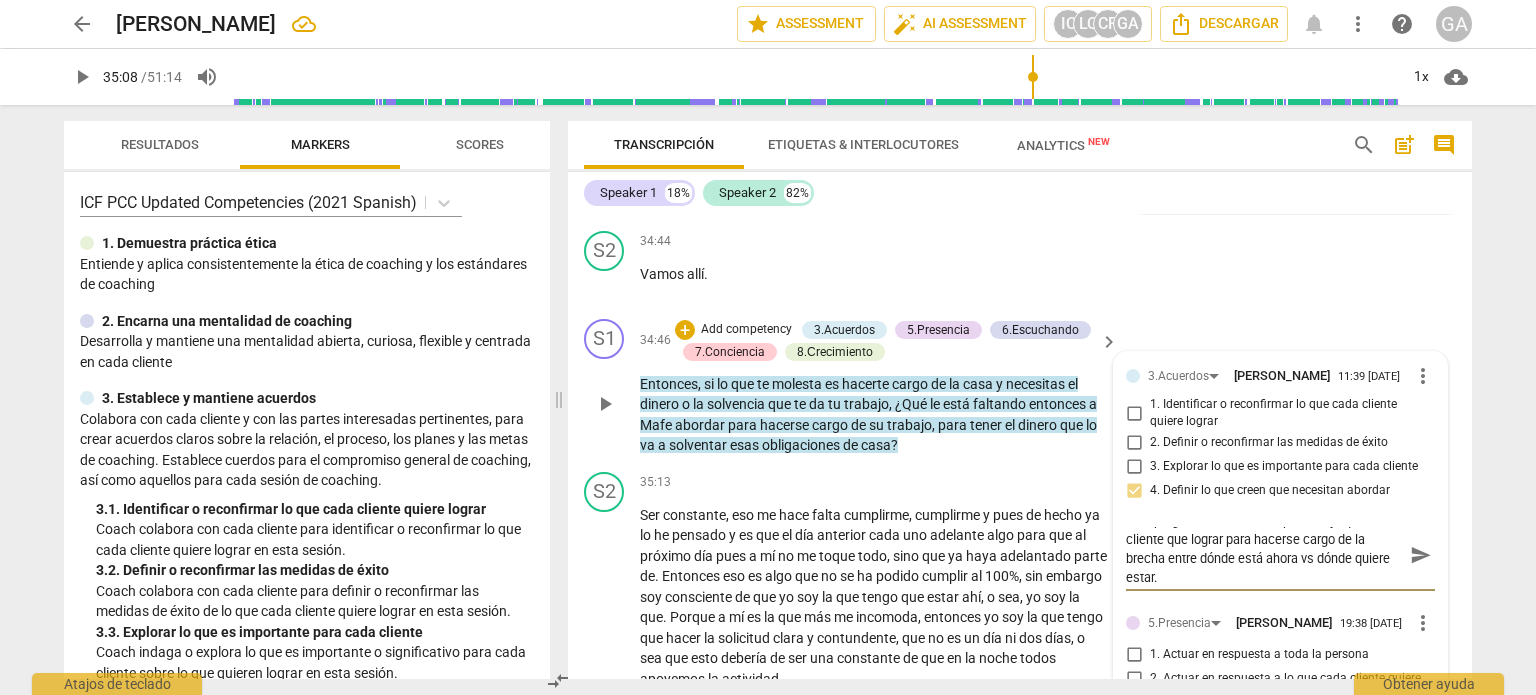 scroll, scrollTop: 18, scrollLeft: 0, axis: vertical 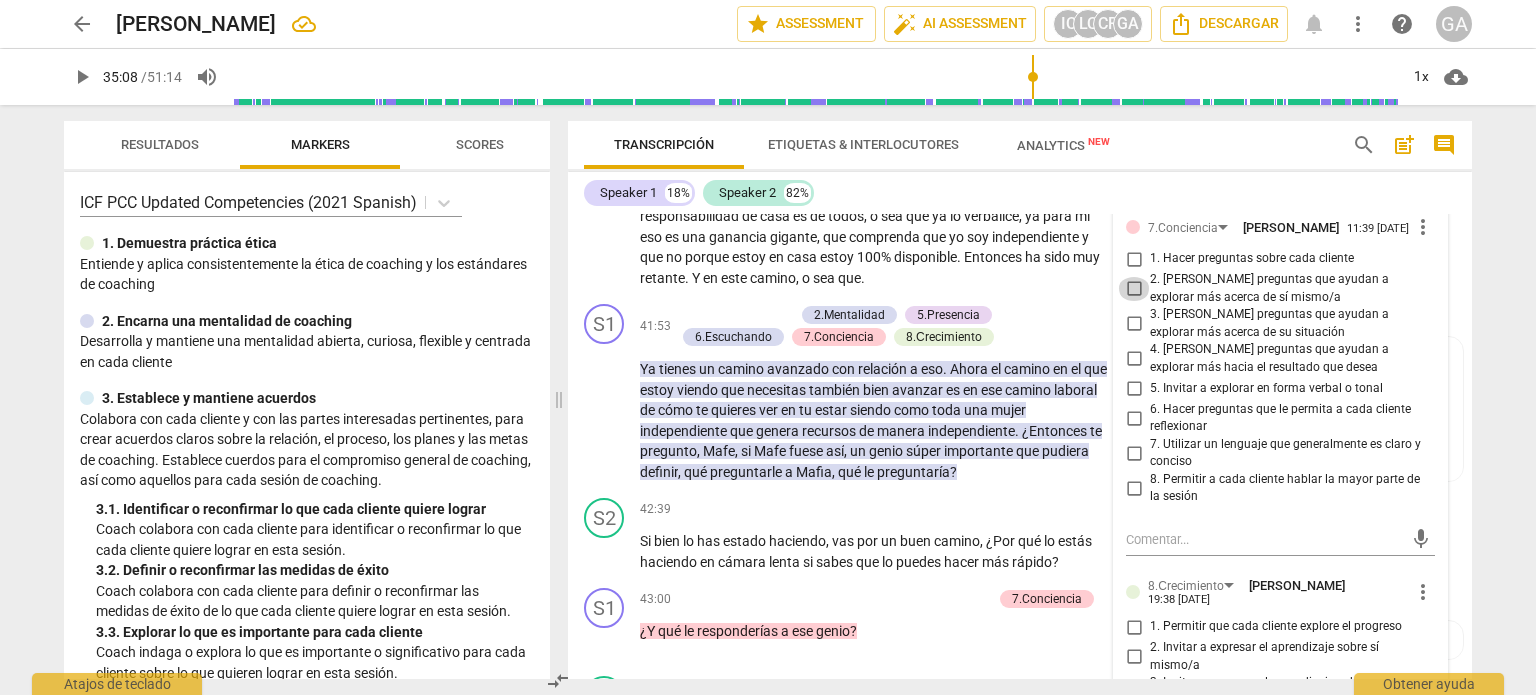 click on "2. [PERSON_NAME] preguntas que ayudan a explorar más acerca de sí mismo/a" at bounding box center [1134, 289] 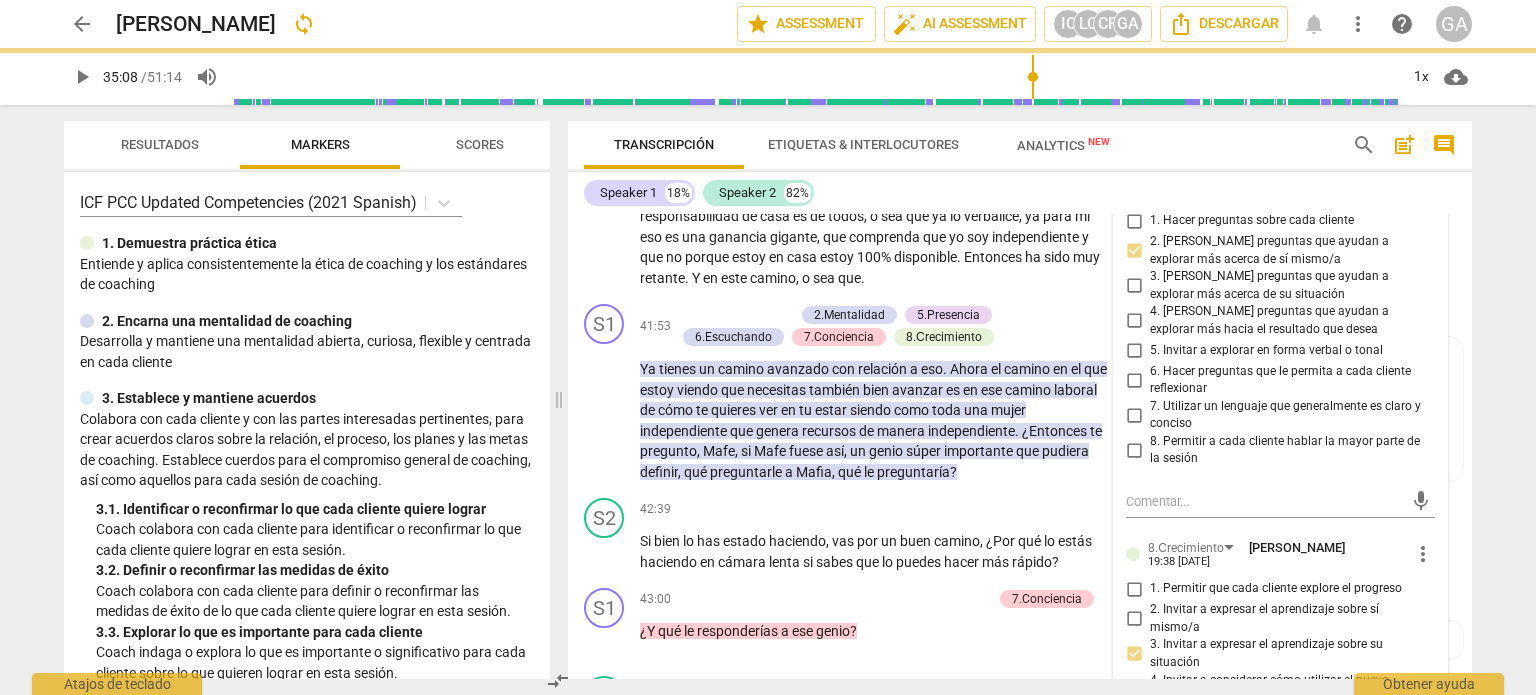 scroll, scrollTop: 0, scrollLeft: 0, axis: both 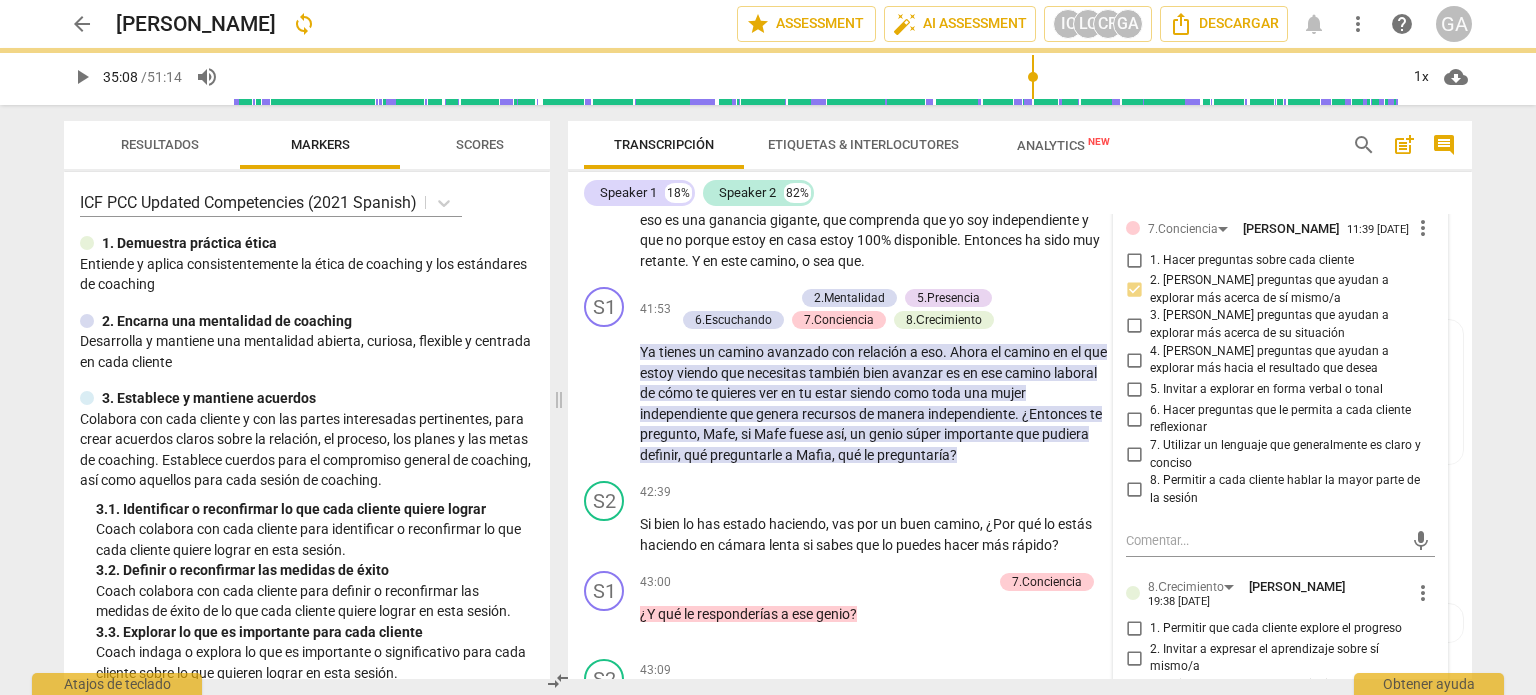 click on "3. [PERSON_NAME] preguntas que ayudan a explorar más acerca de su situación" at bounding box center [1134, 325] 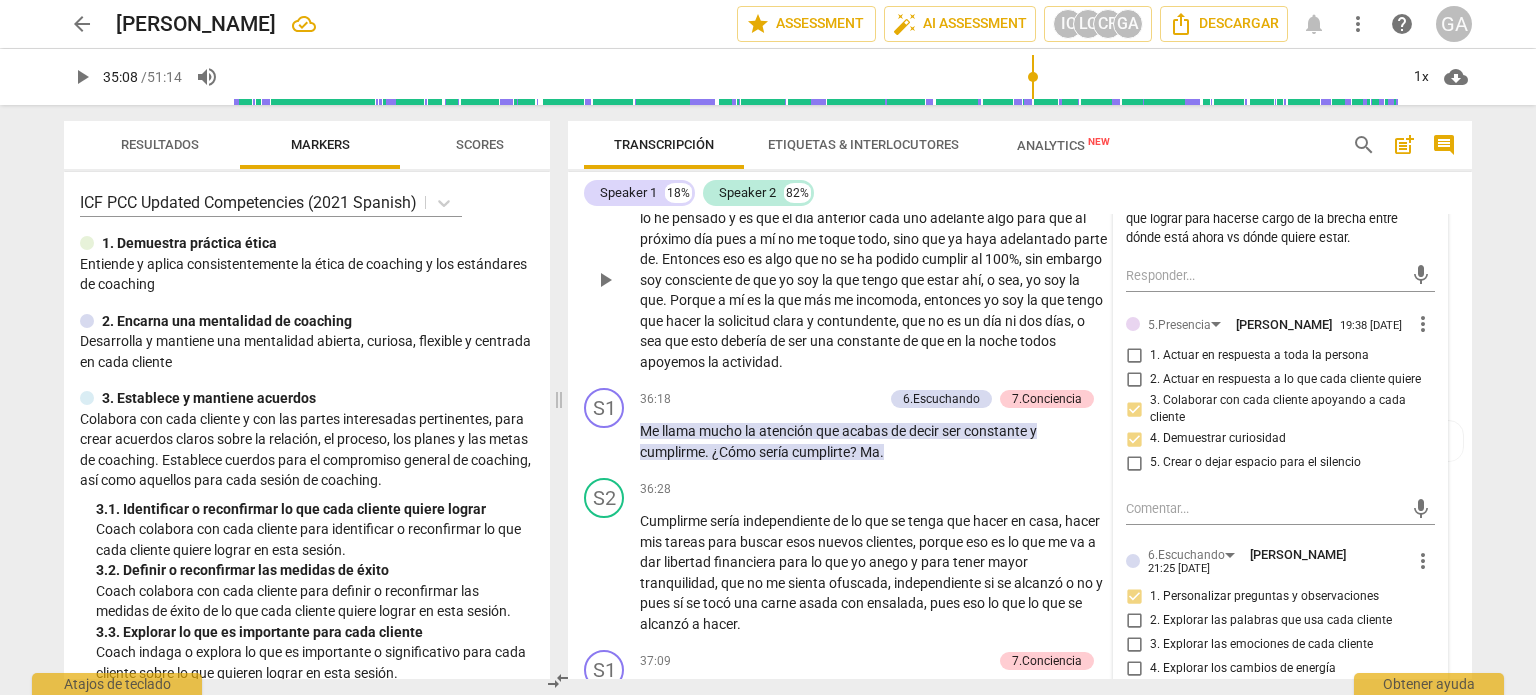 scroll, scrollTop: 9893, scrollLeft: 0, axis: vertical 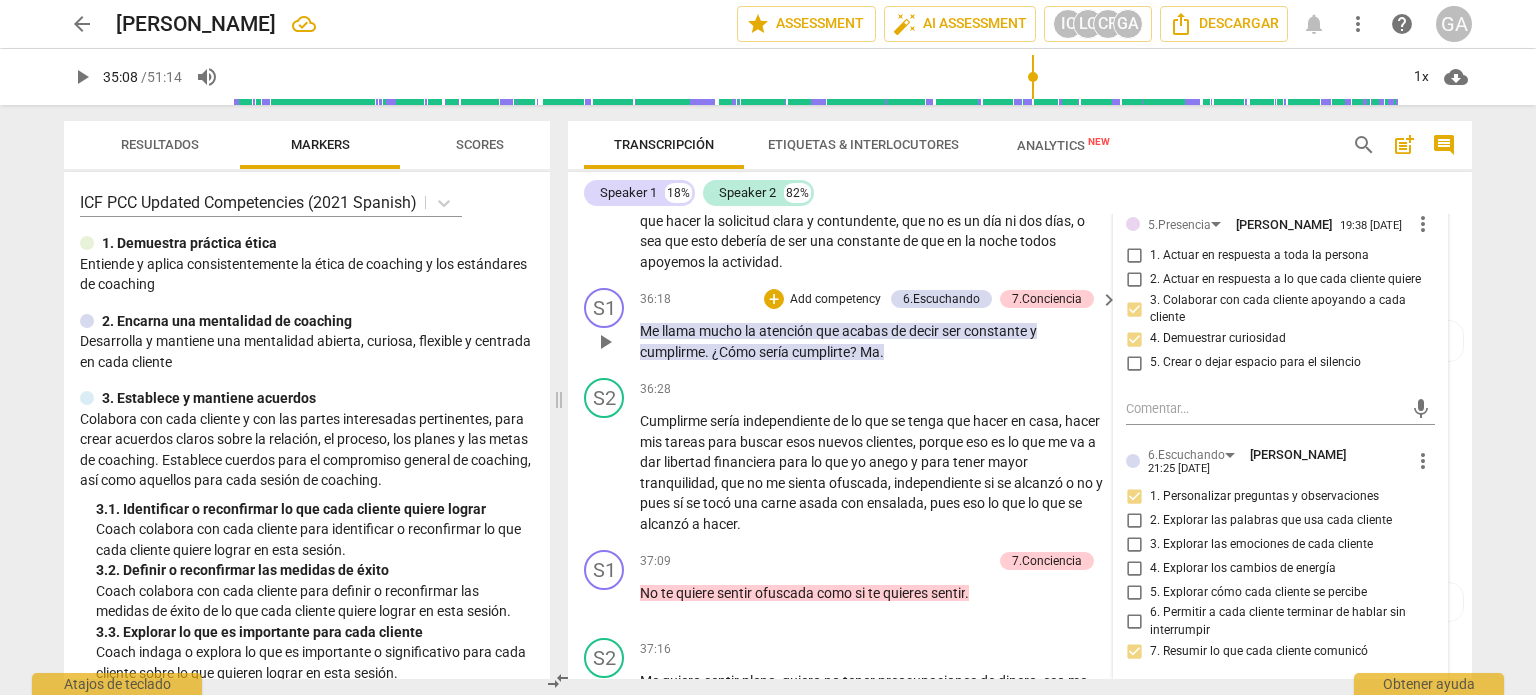 click on "play_arrow" at bounding box center (605, 342) 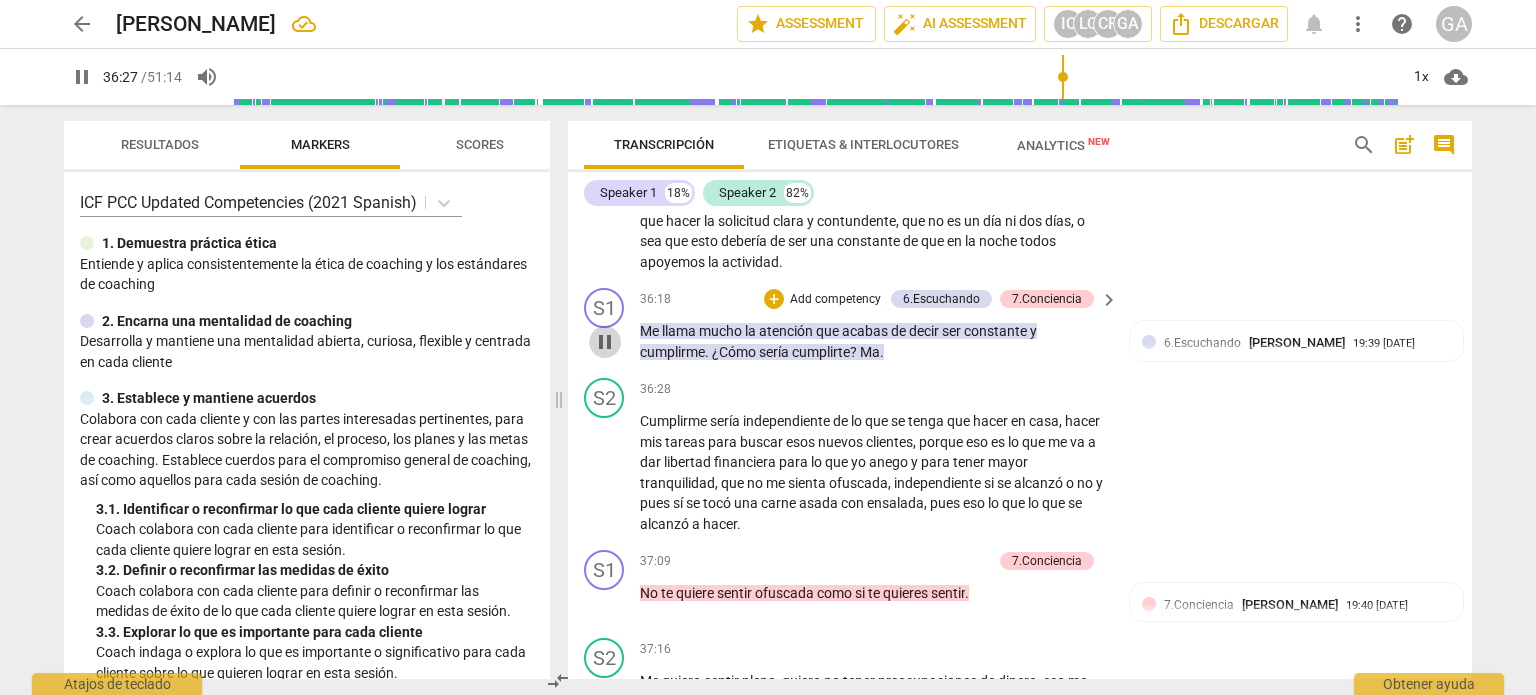 click on "pause" at bounding box center [605, 342] 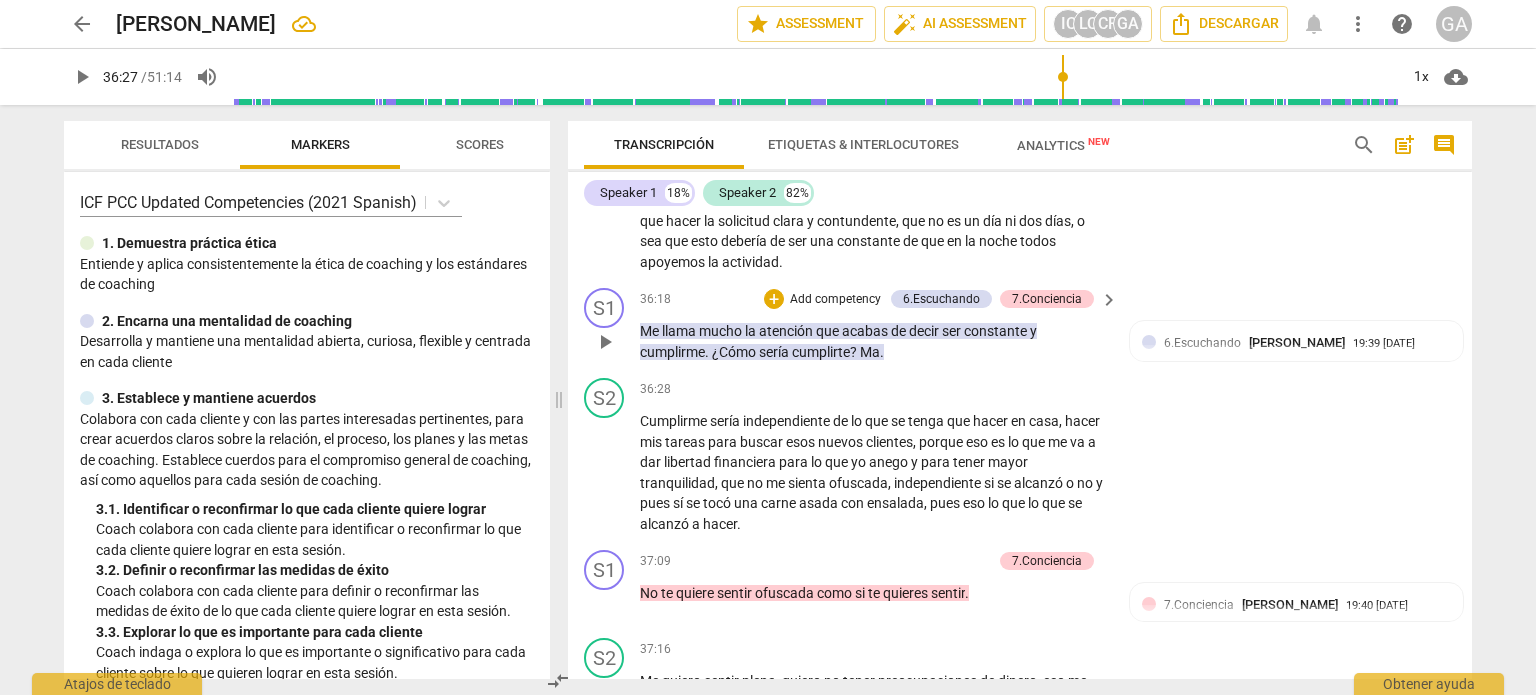click on "Add competency" at bounding box center [835, 300] 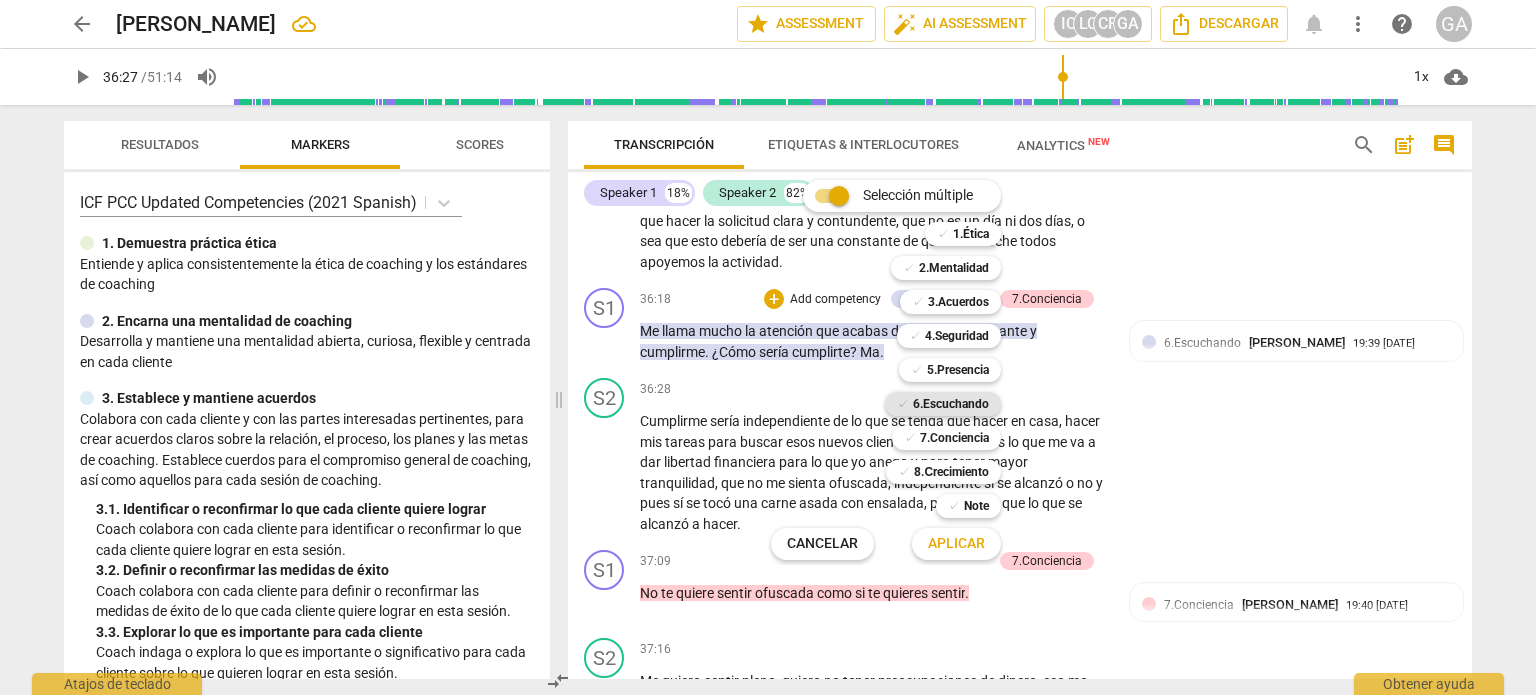click on "6.Escuchando" at bounding box center (951, 404) 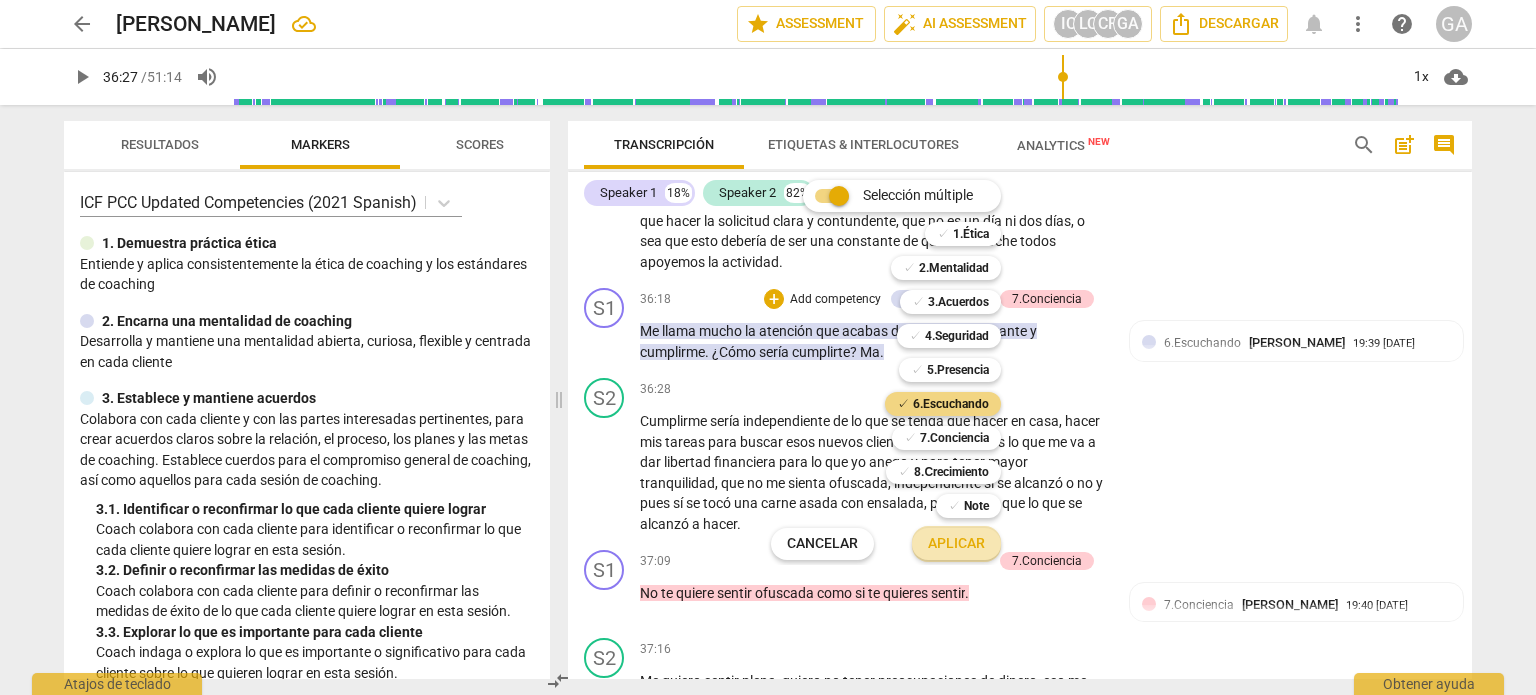click on "Aplicar" at bounding box center (956, 544) 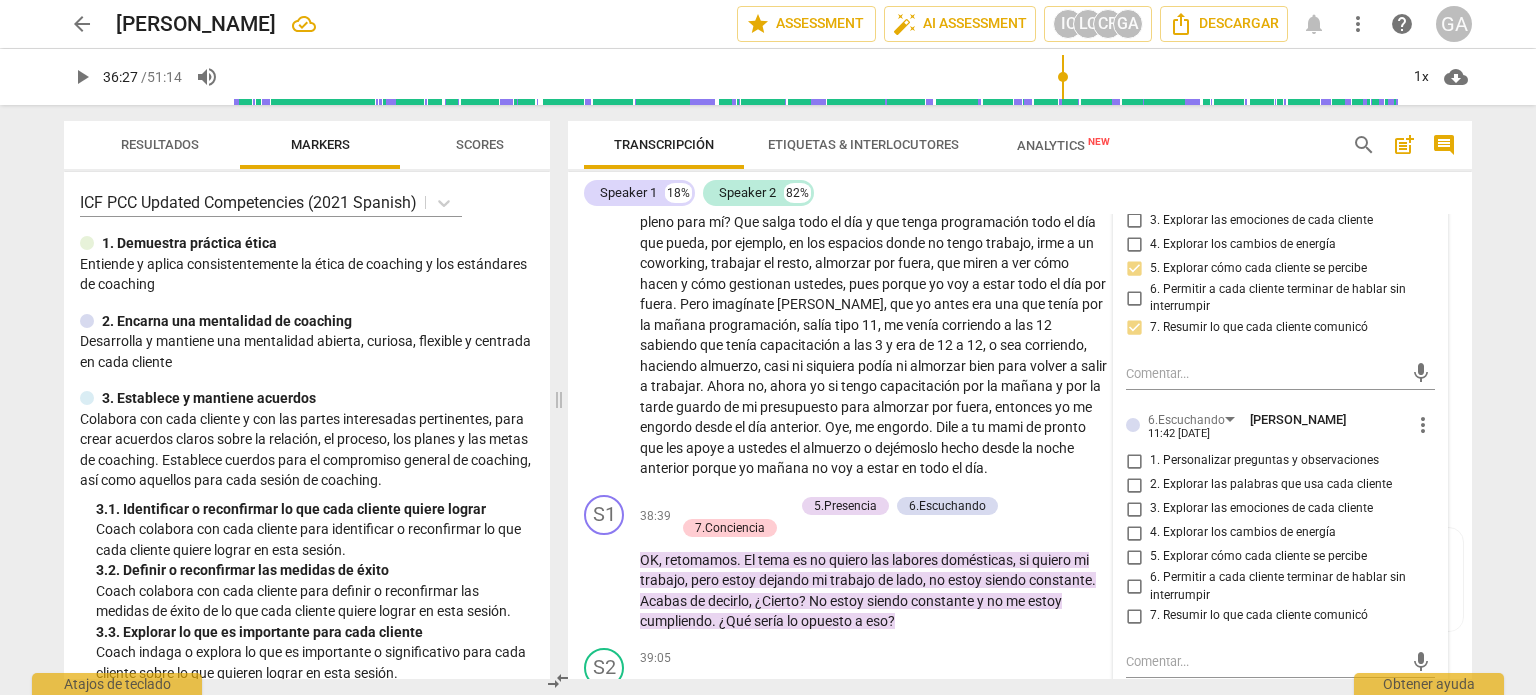 scroll, scrollTop: 10493, scrollLeft: 0, axis: vertical 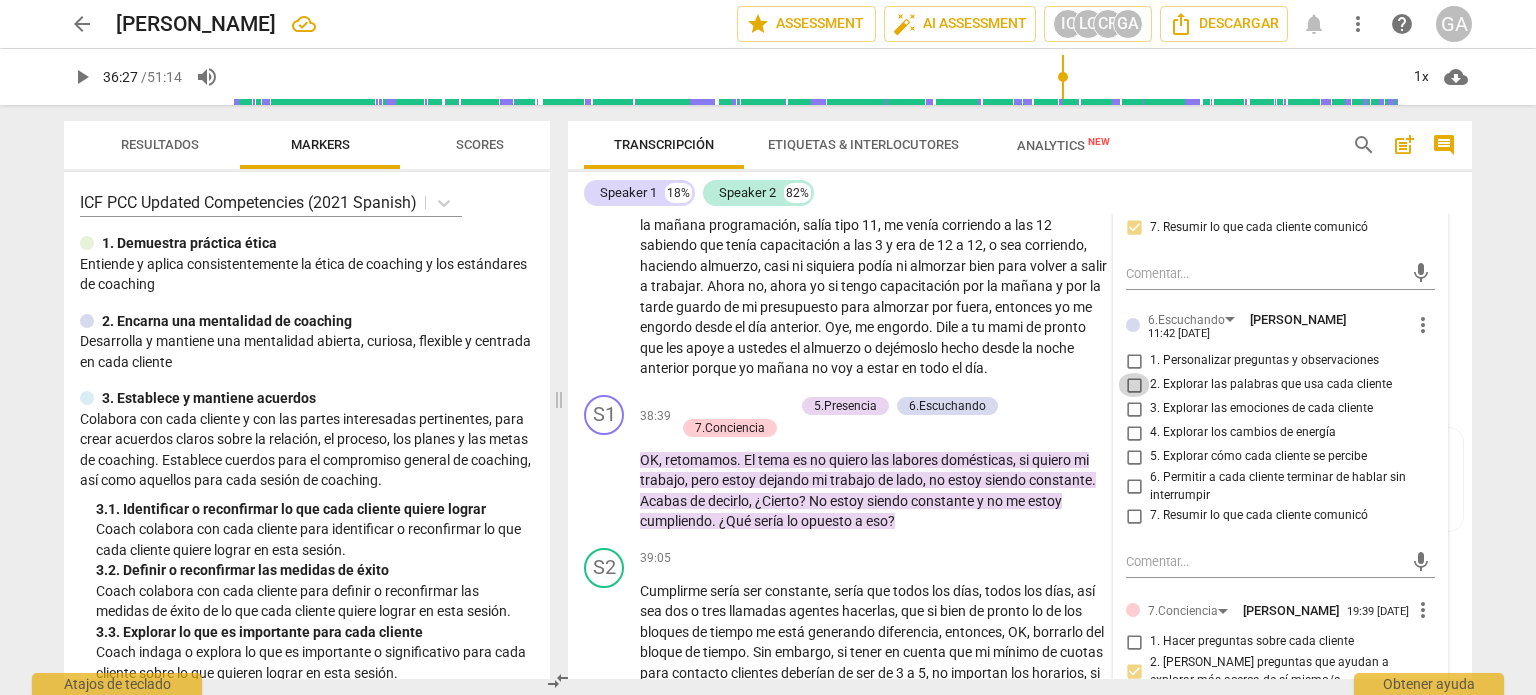 click on "2. Explorar las palabras que usa cada cliente" at bounding box center (1134, 385) 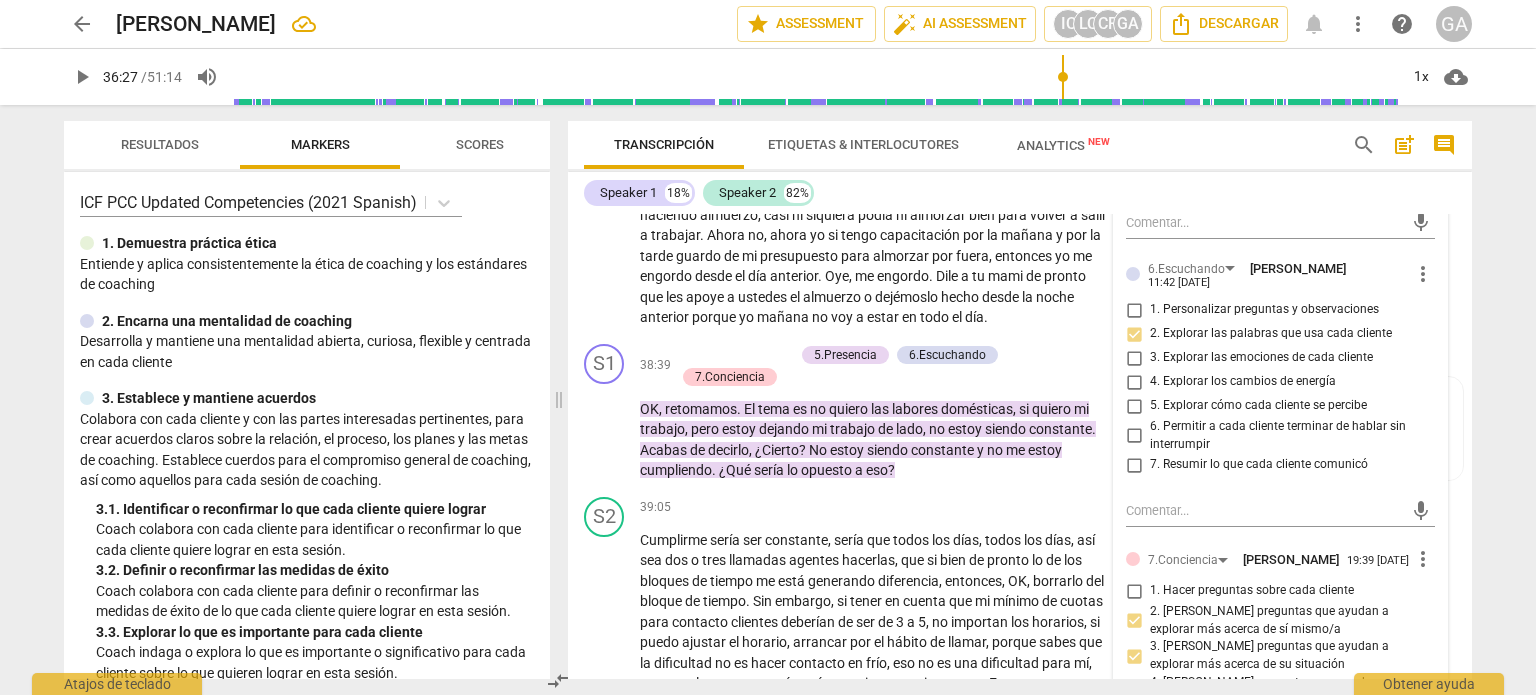 scroll, scrollTop: 10593, scrollLeft: 0, axis: vertical 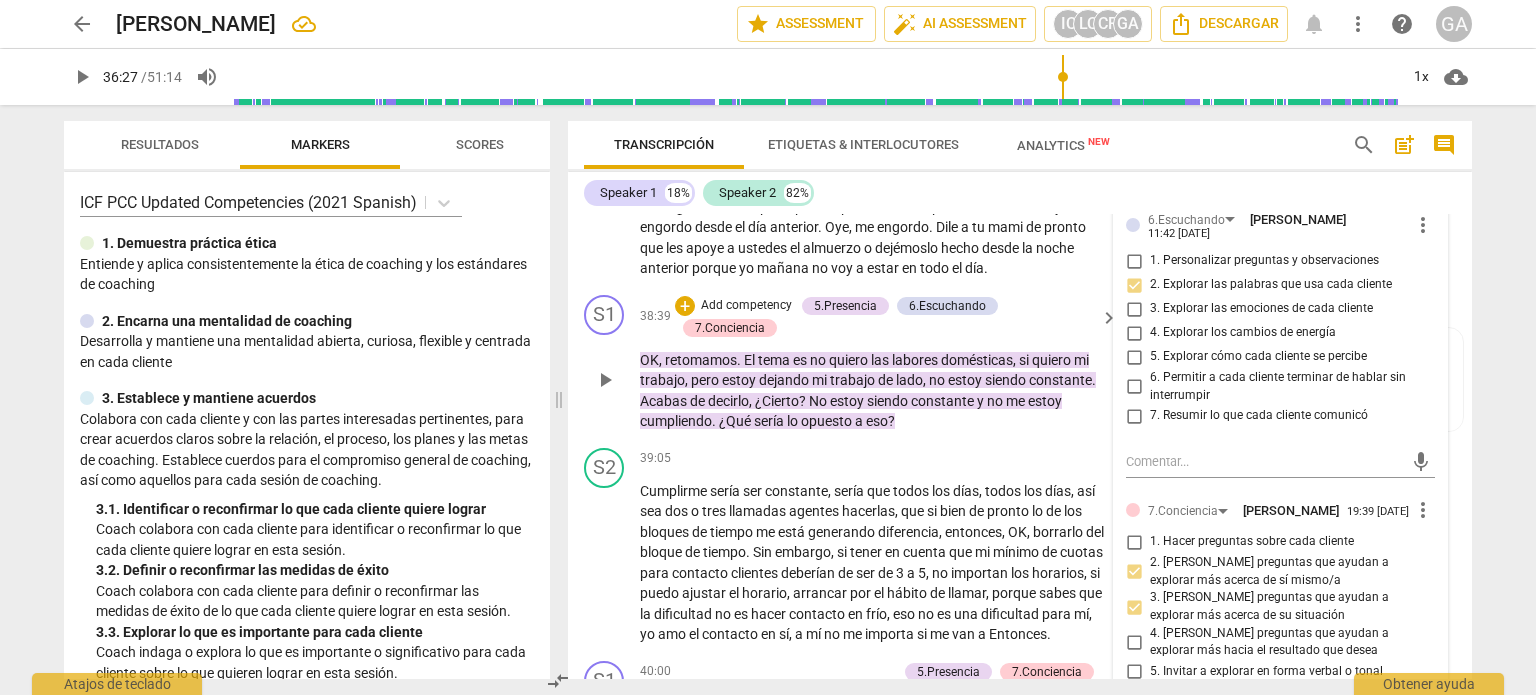 click on "play_arrow" at bounding box center [605, 380] 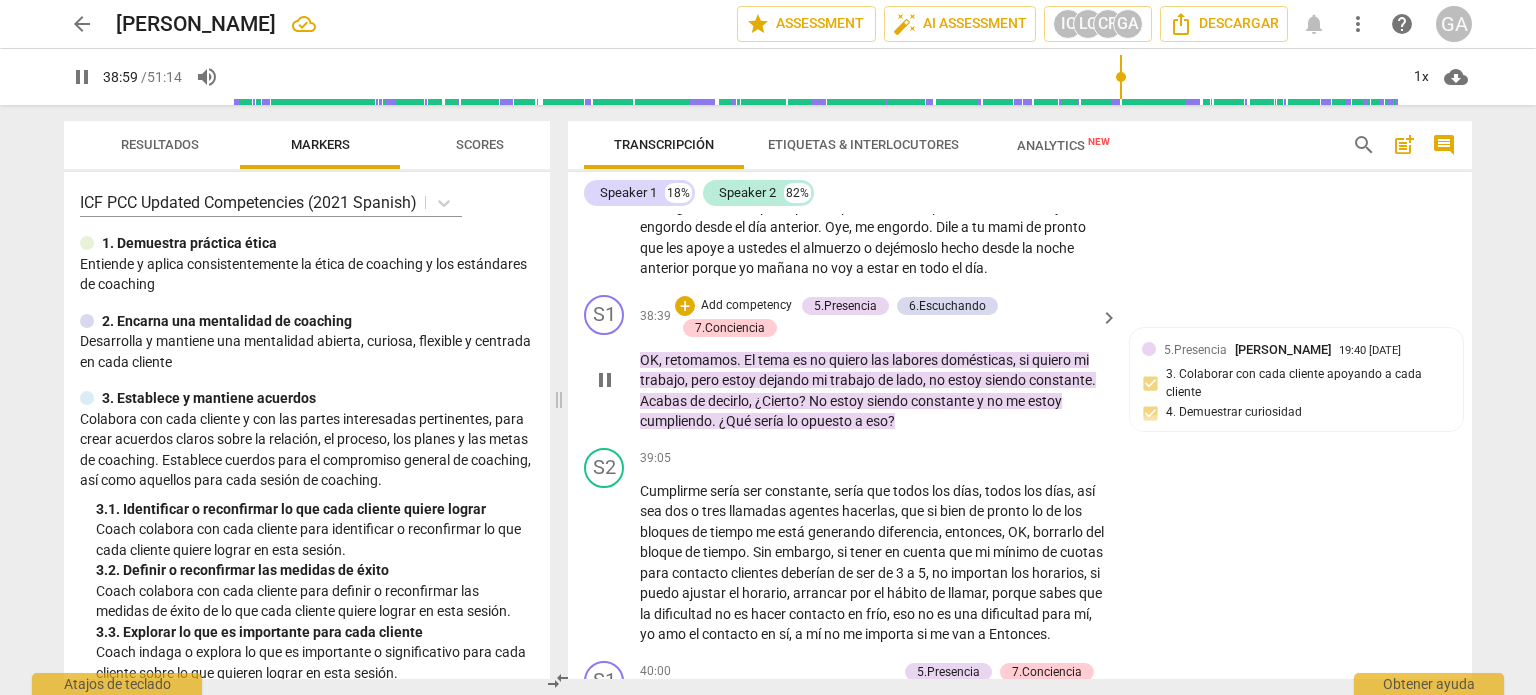 click on "pause" at bounding box center [605, 380] 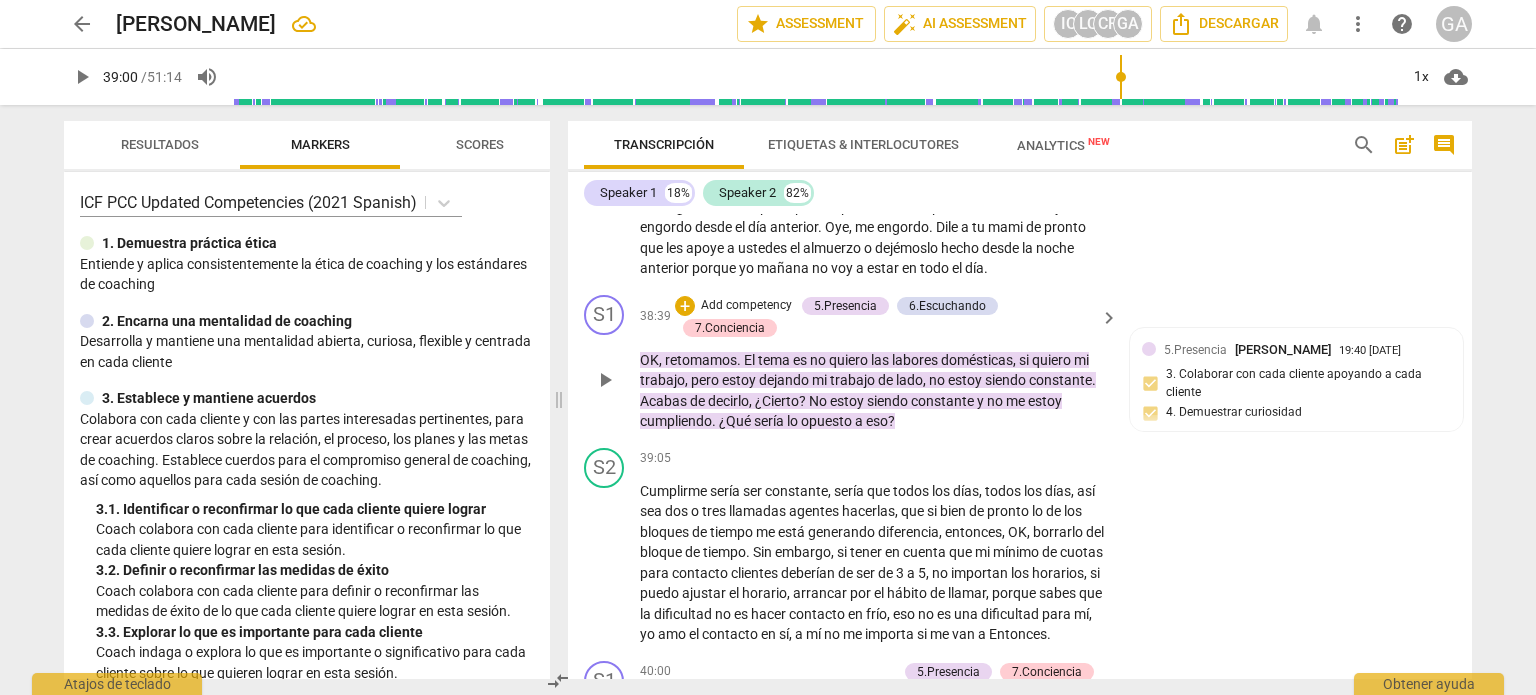 click on "Add competency" at bounding box center (746, 306) 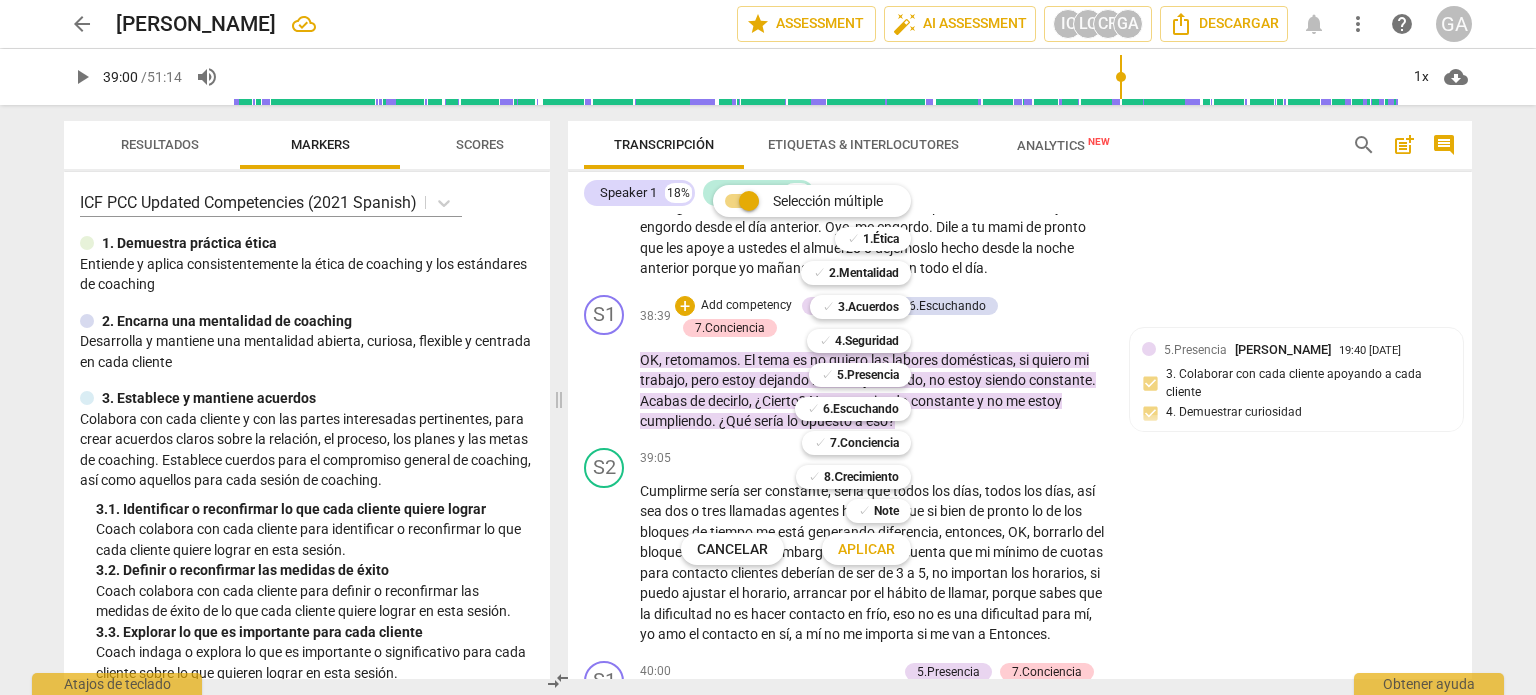 click on "Aplicar" at bounding box center (866, 550) 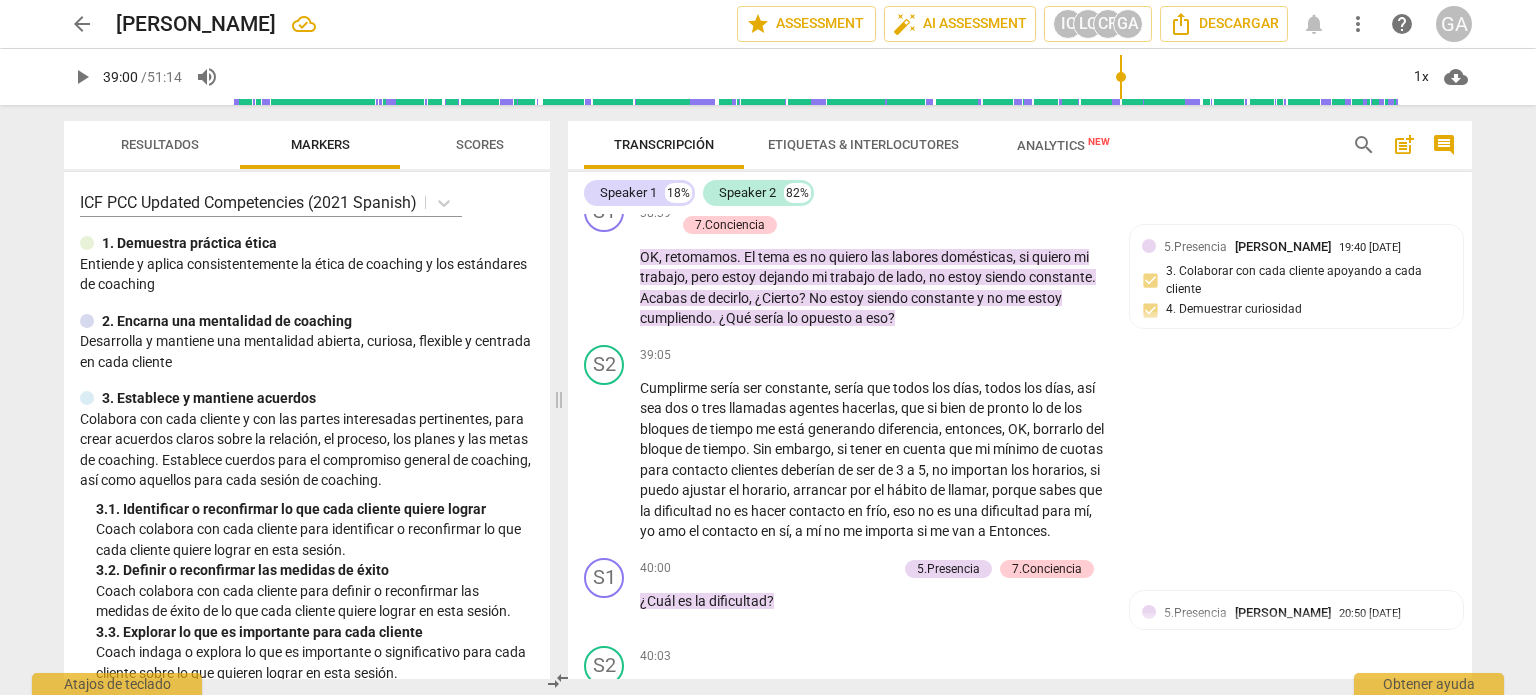 scroll, scrollTop: 10656, scrollLeft: 0, axis: vertical 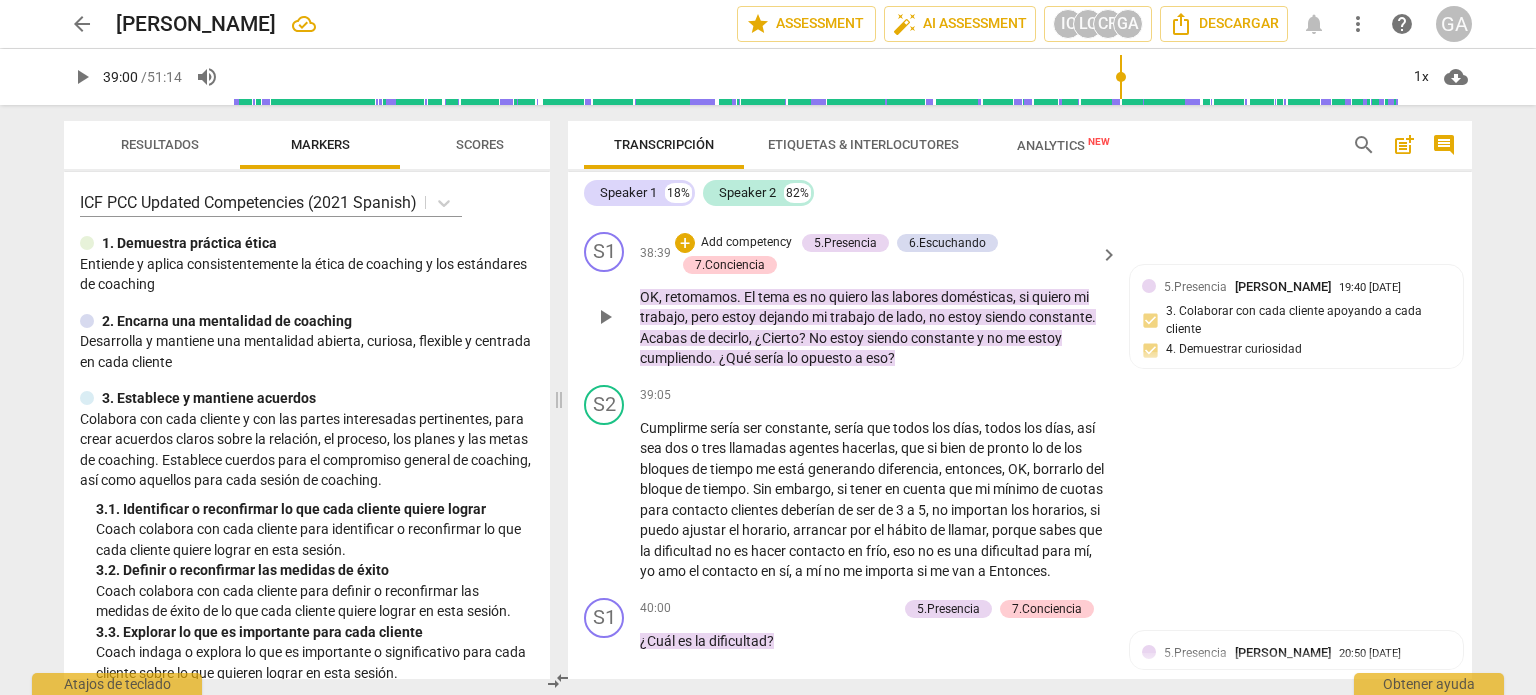 click on "Add competency" at bounding box center [746, 243] 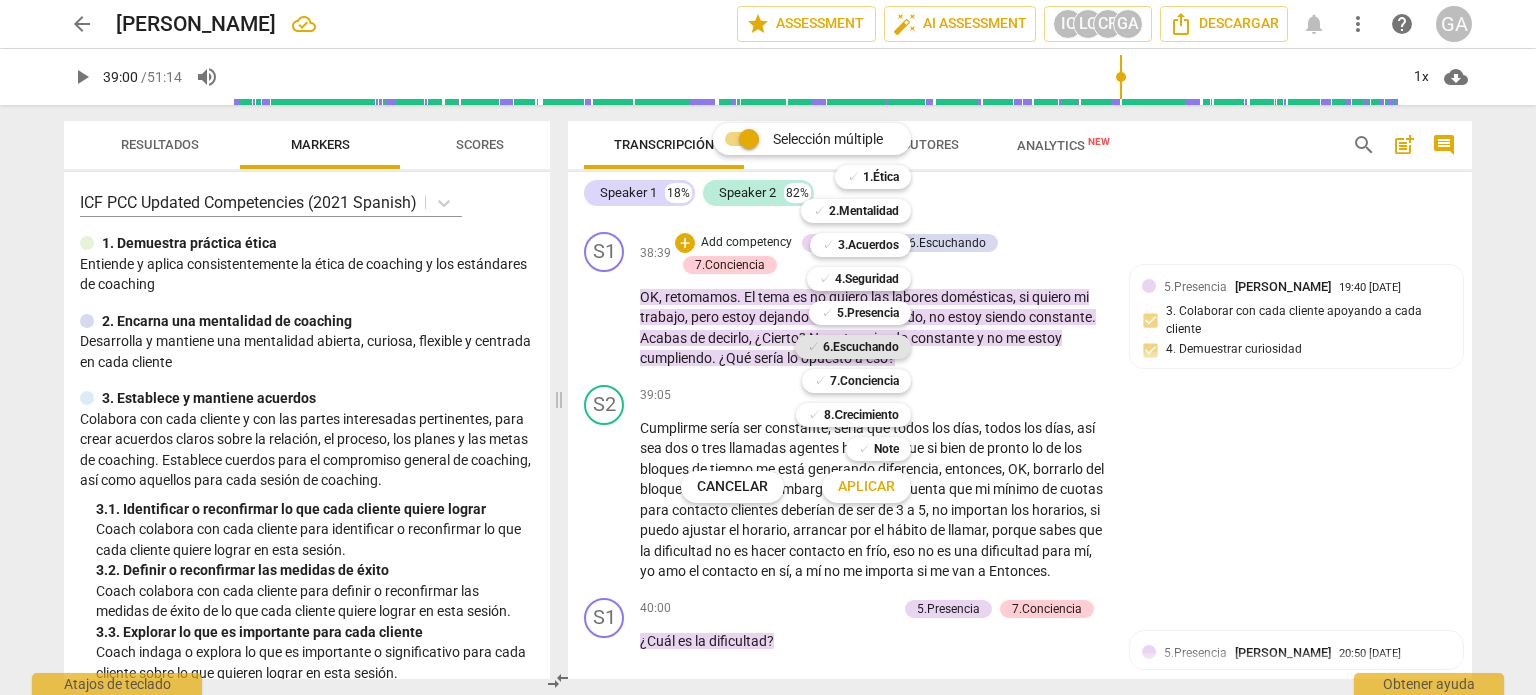 click on "6.Escuchando" at bounding box center (861, 347) 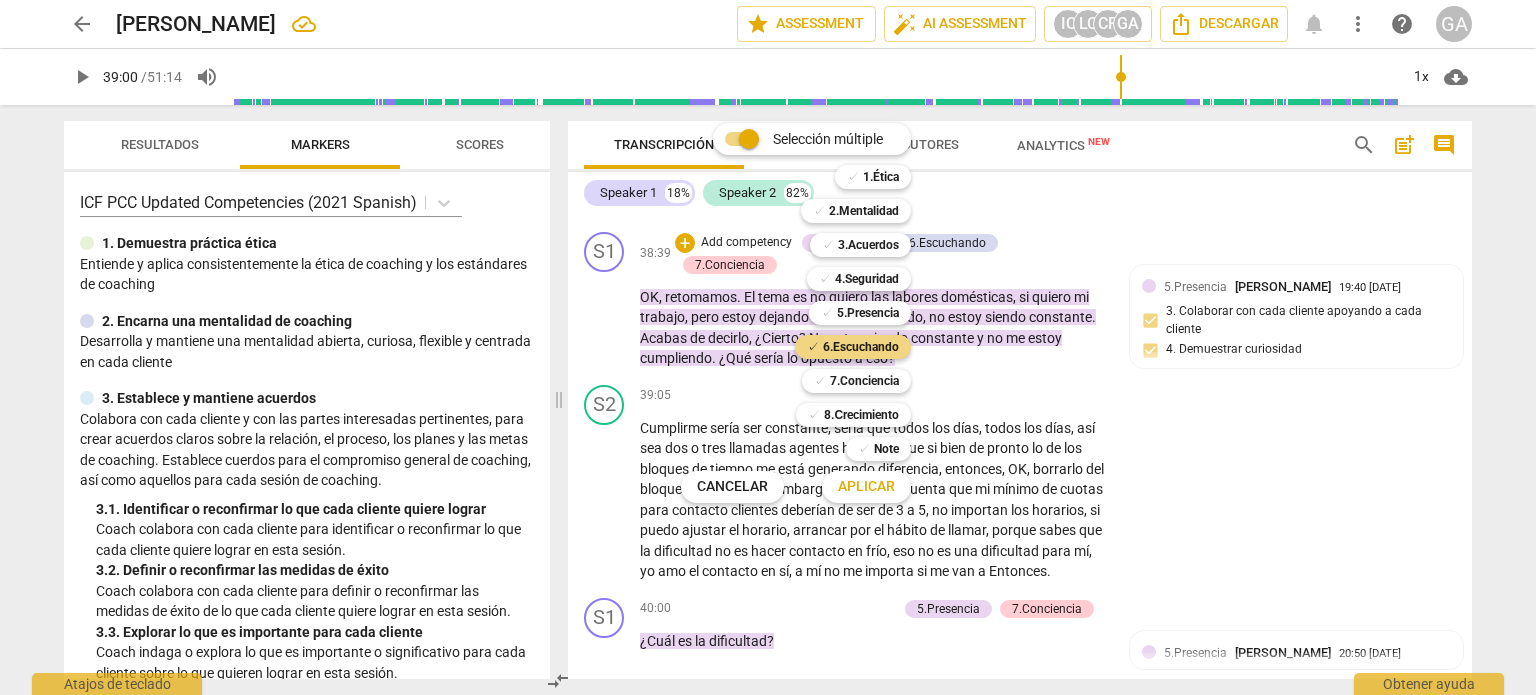 click on "Aplicar" at bounding box center [866, 487] 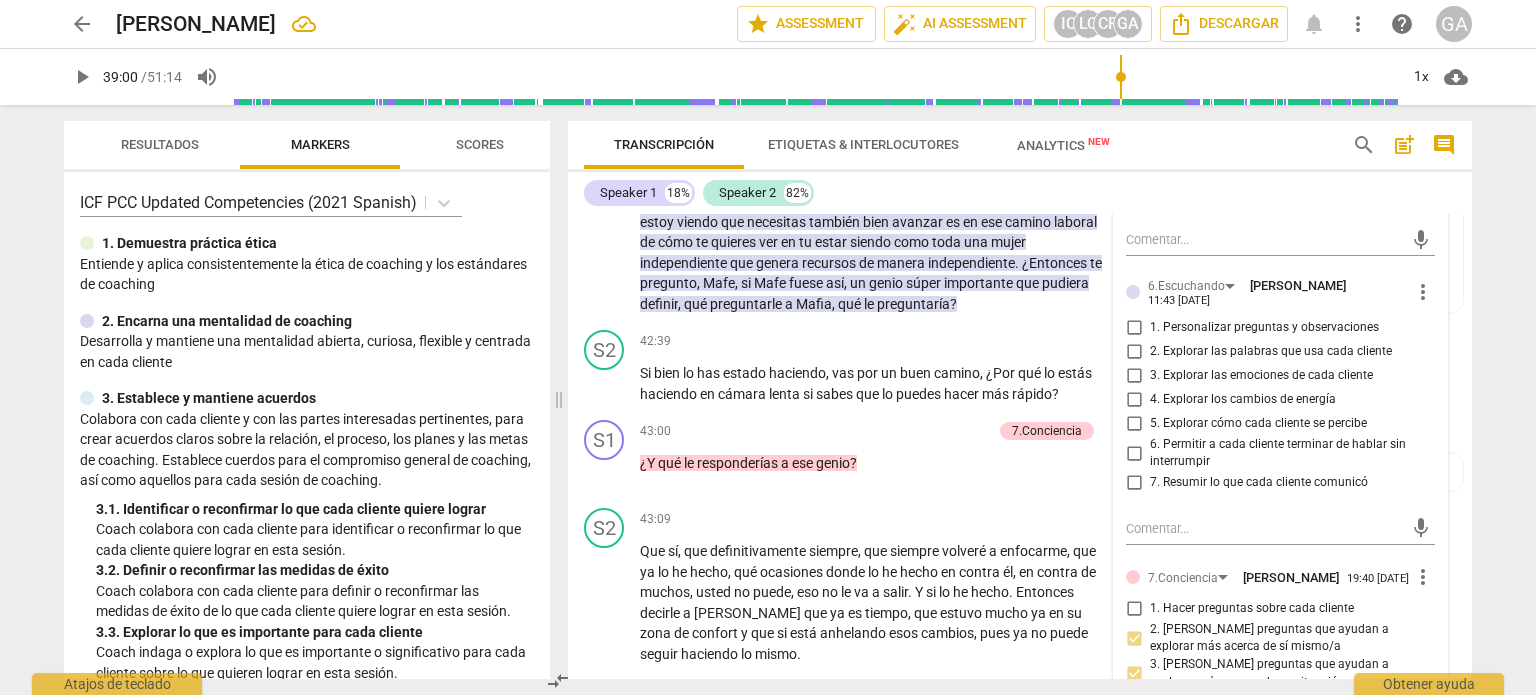 scroll, scrollTop: 11656, scrollLeft: 0, axis: vertical 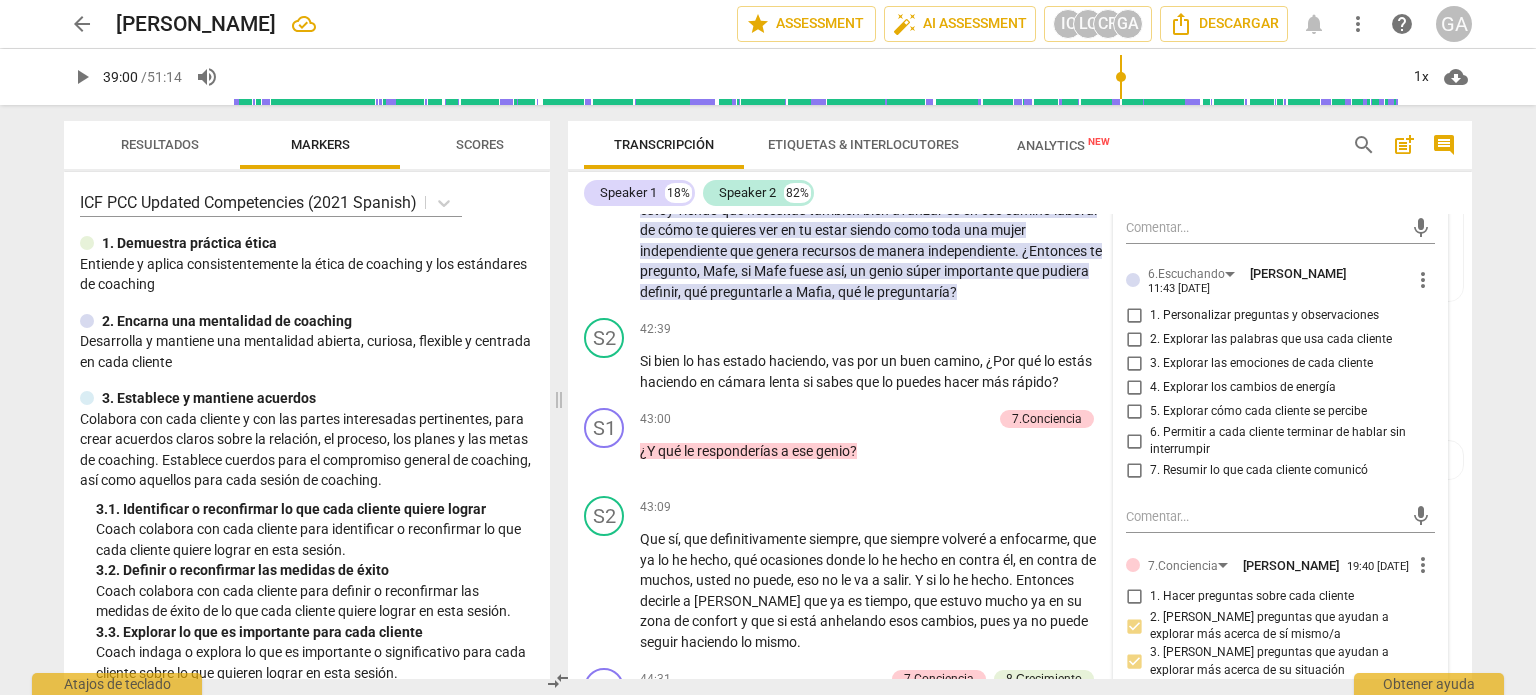 click on "7. Resumir lo que cada cliente comunicó" at bounding box center [1134, 471] 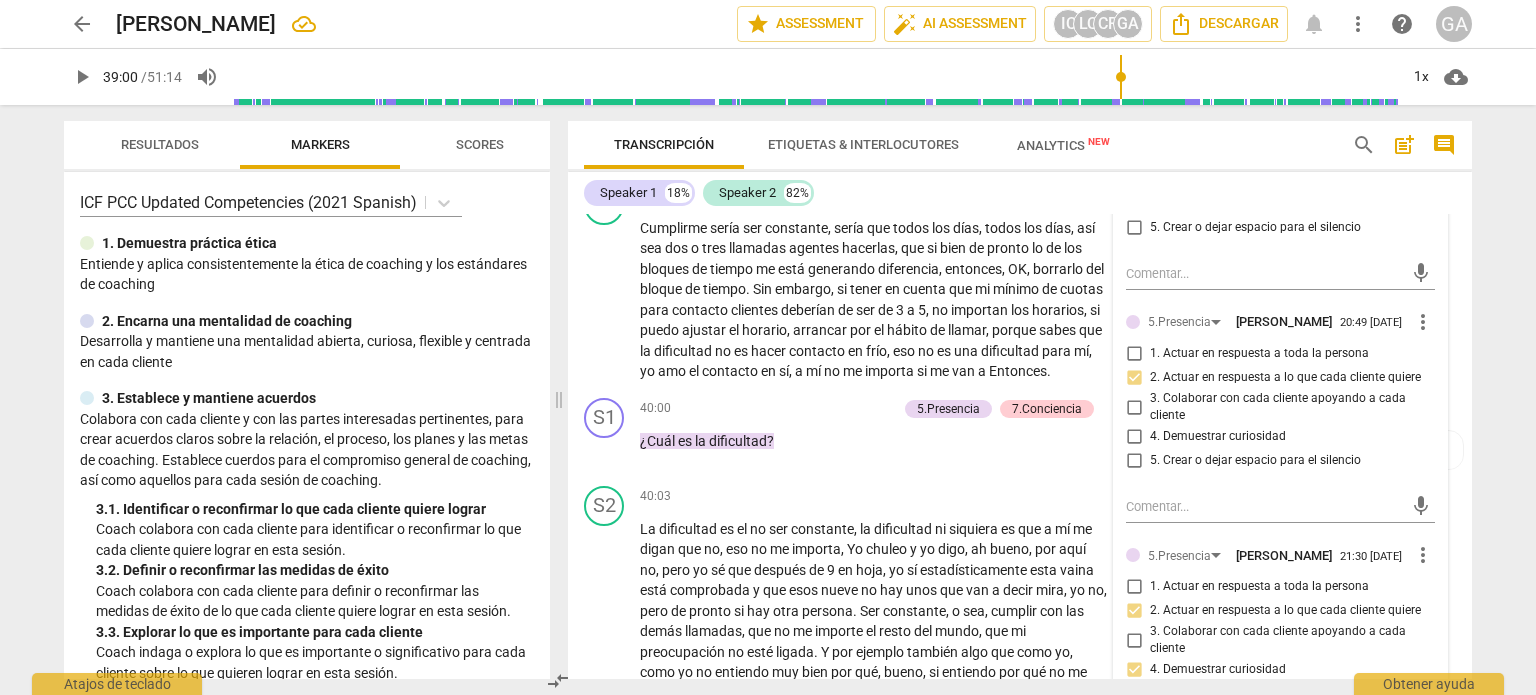 scroll, scrollTop: 10956, scrollLeft: 0, axis: vertical 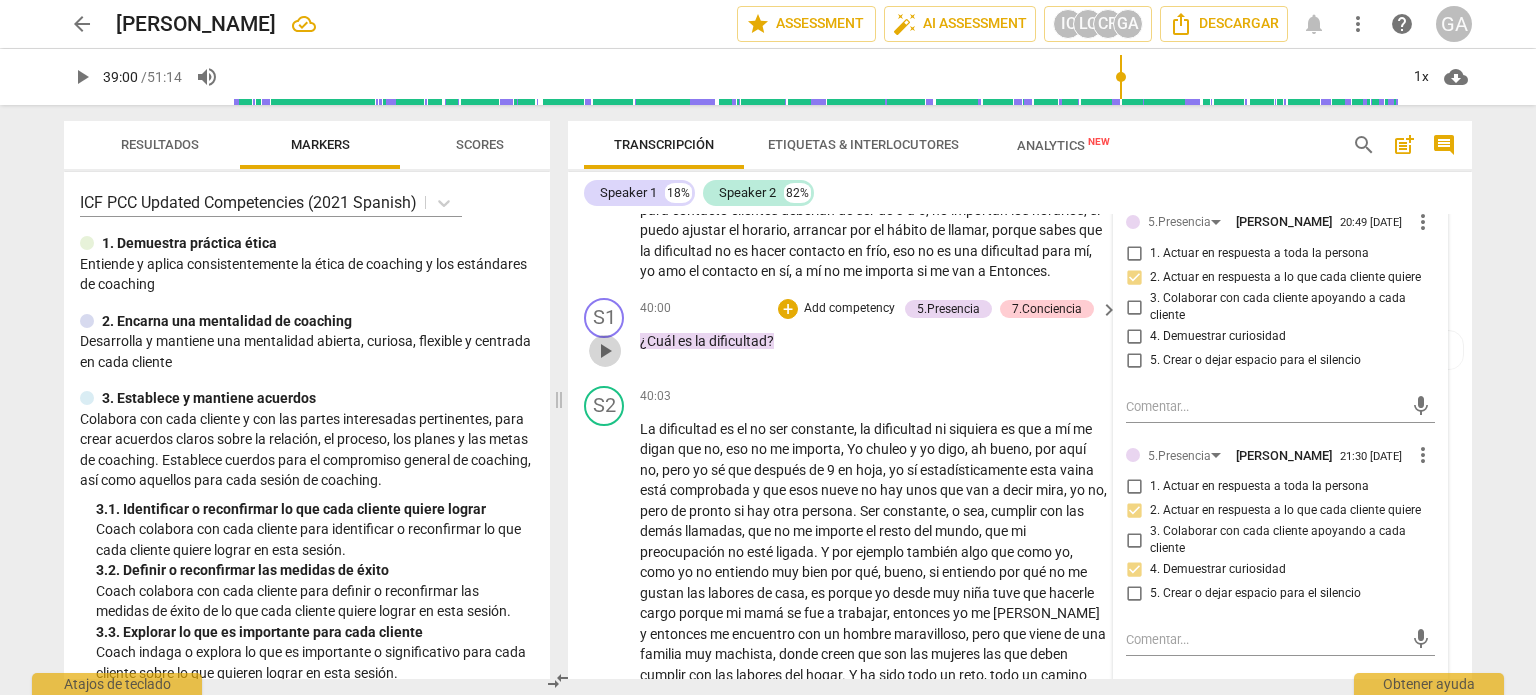 click on "play_arrow" at bounding box center [605, 351] 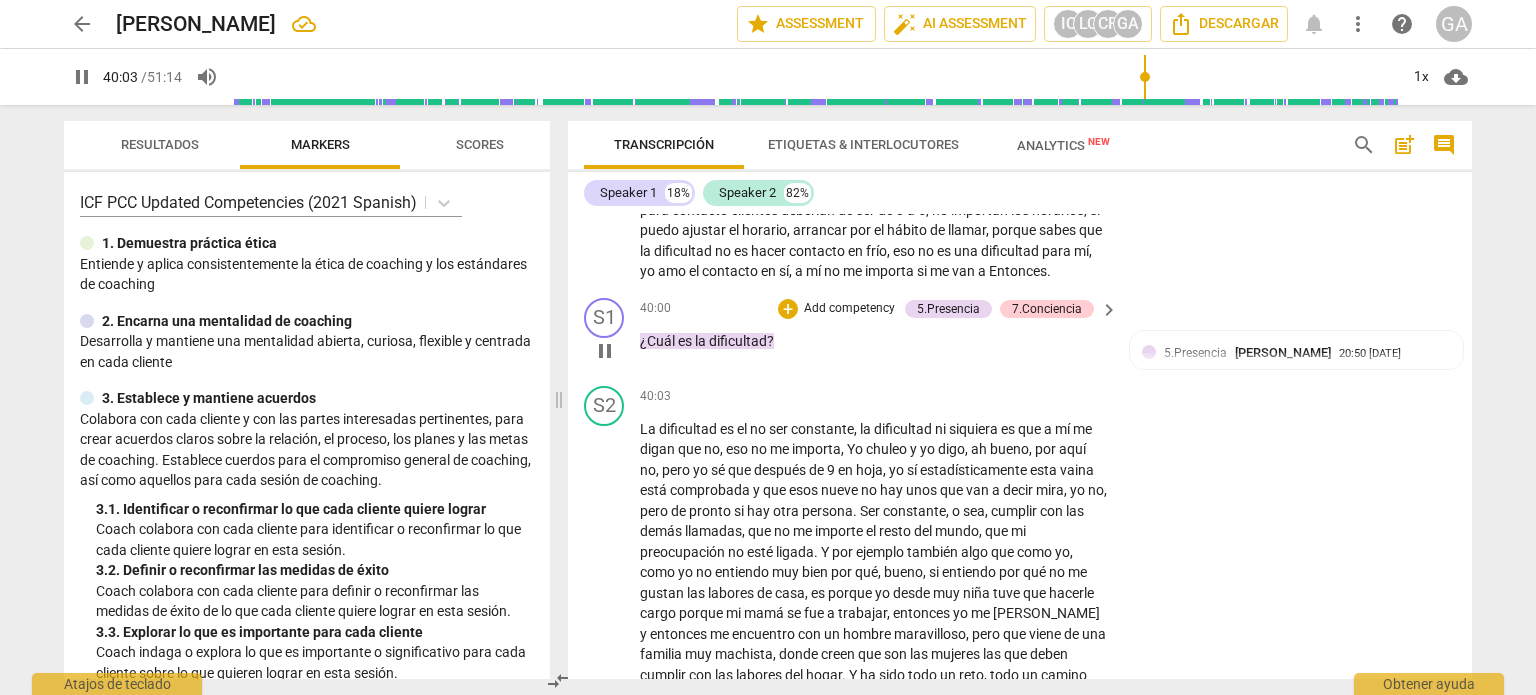click on "pause" at bounding box center (605, 351) 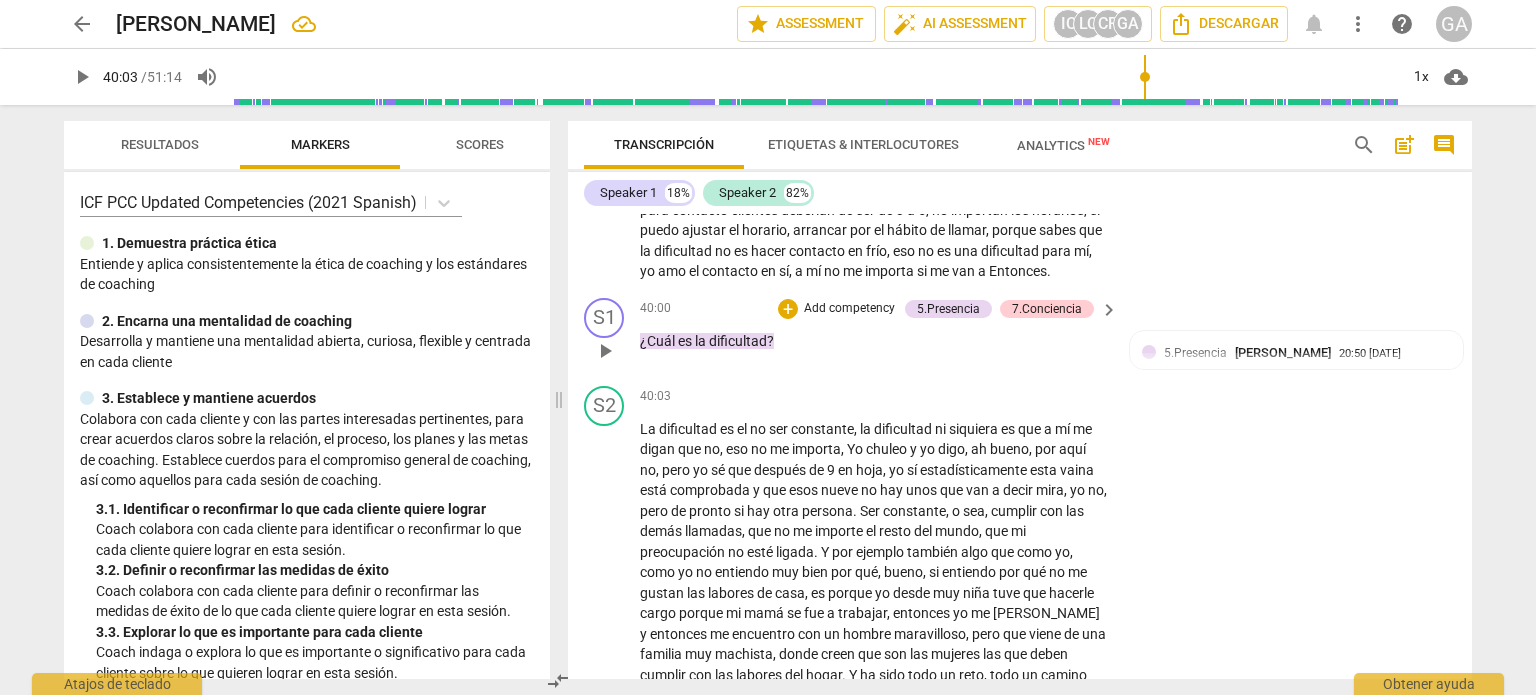 click on "Add competency" at bounding box center (849, 309) 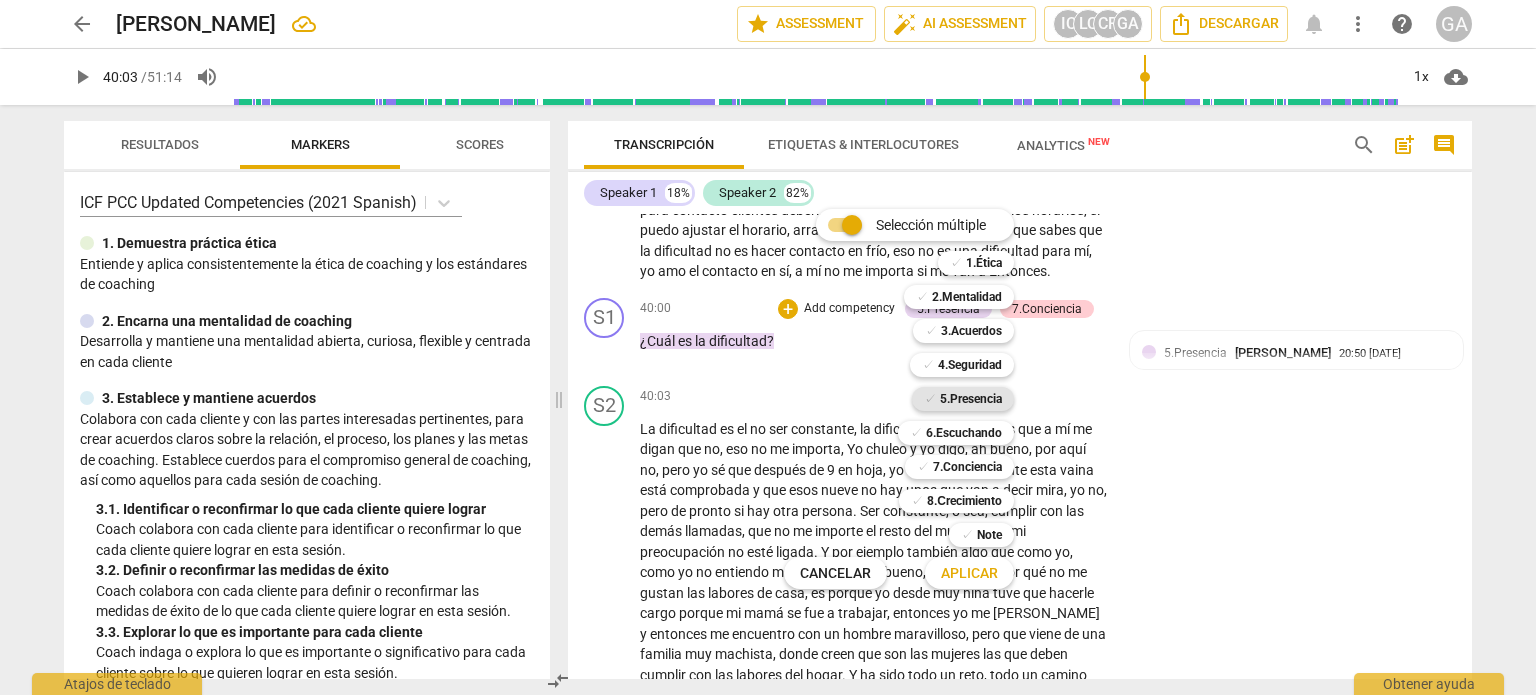click on "5.Presencia" at bounding box center (971, 399) 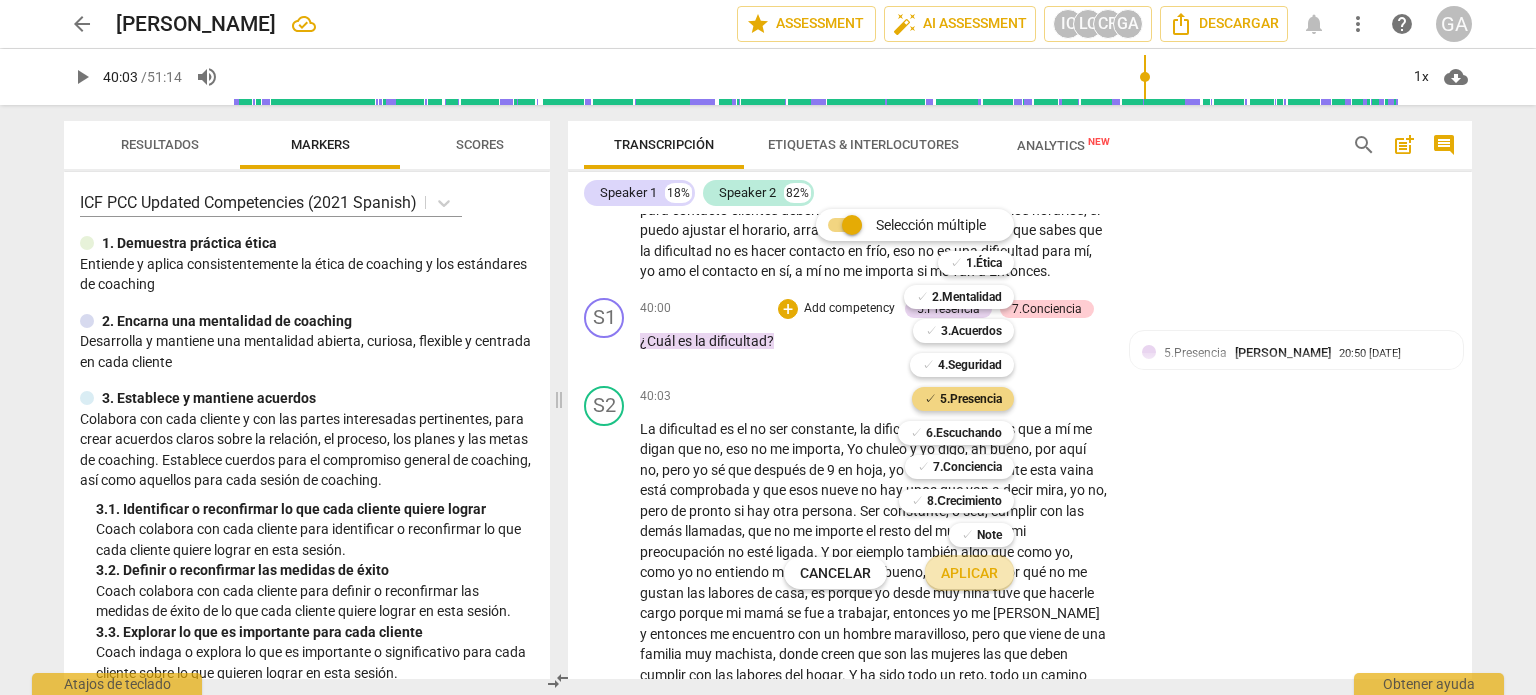 click on "Aplicar" at bounding box center (969, 574) 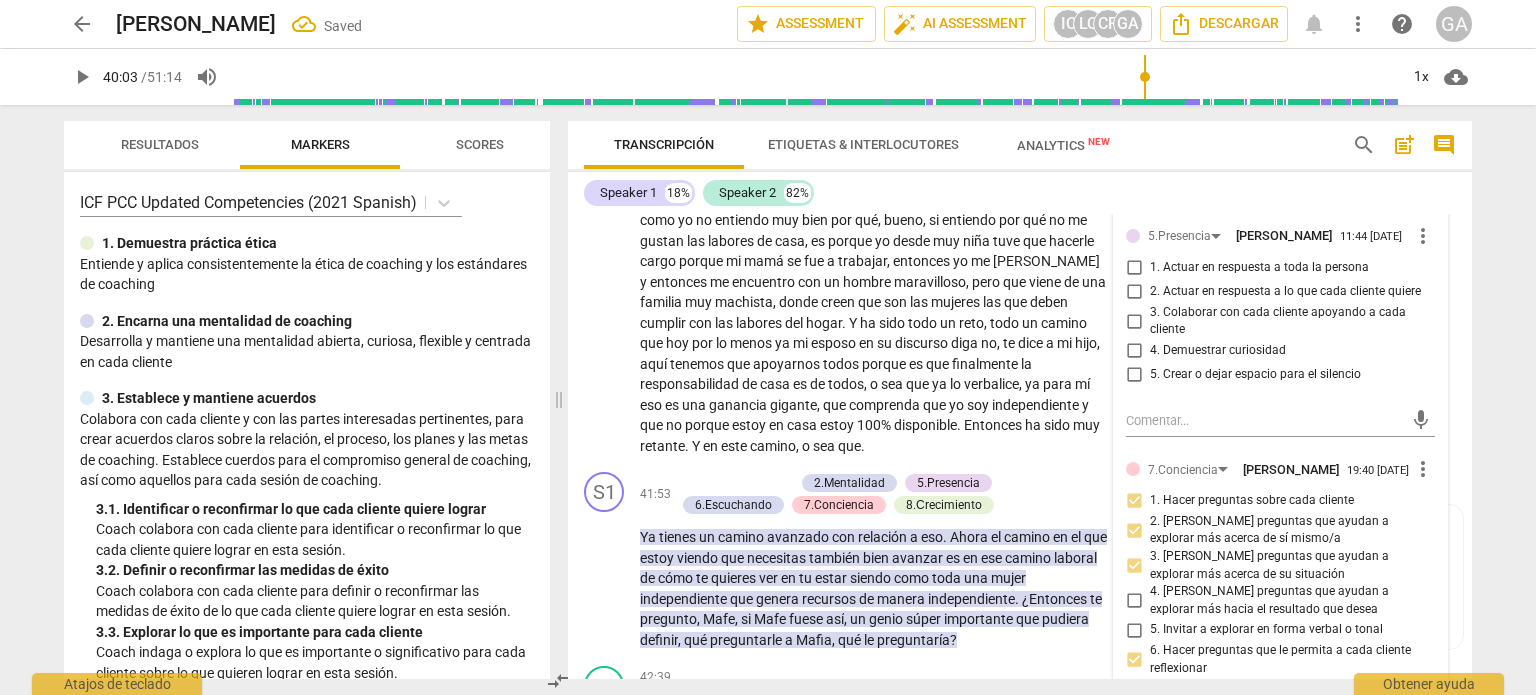 scroll, scrollTop: 11356, scrollLeft: 0, axis: vertical 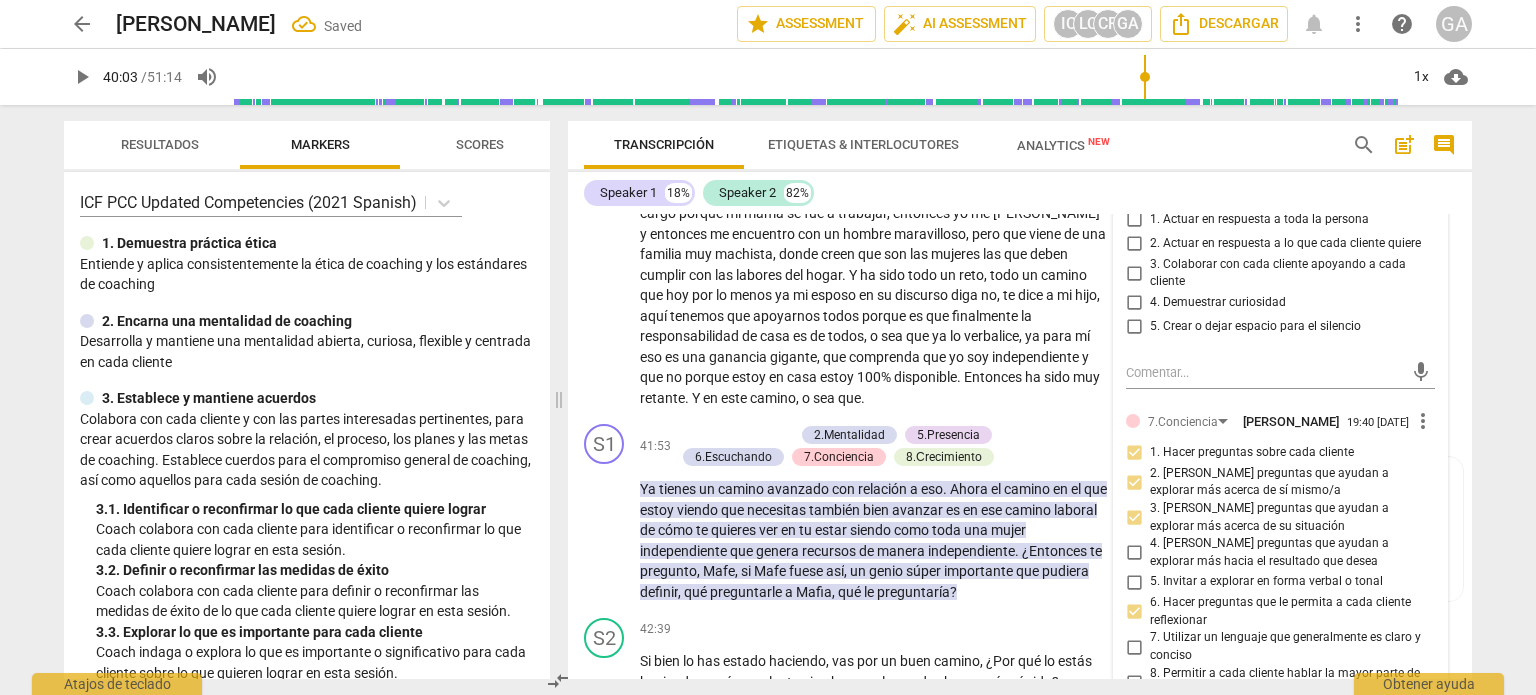 click on "4. Demuestrar curiosidad" at bounding box center (1134, 303) 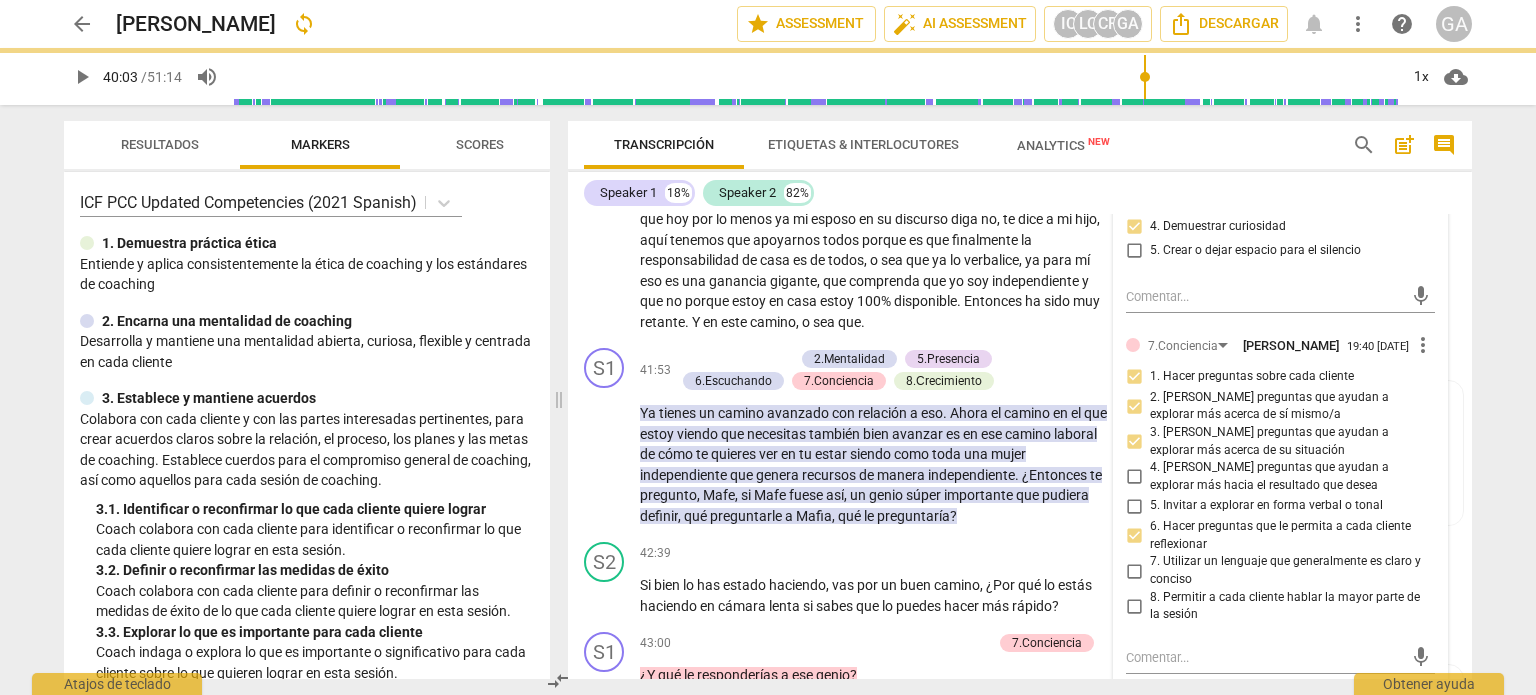 scroll, scrollTop: 11556, scrollLeft: 0, axis: vertical 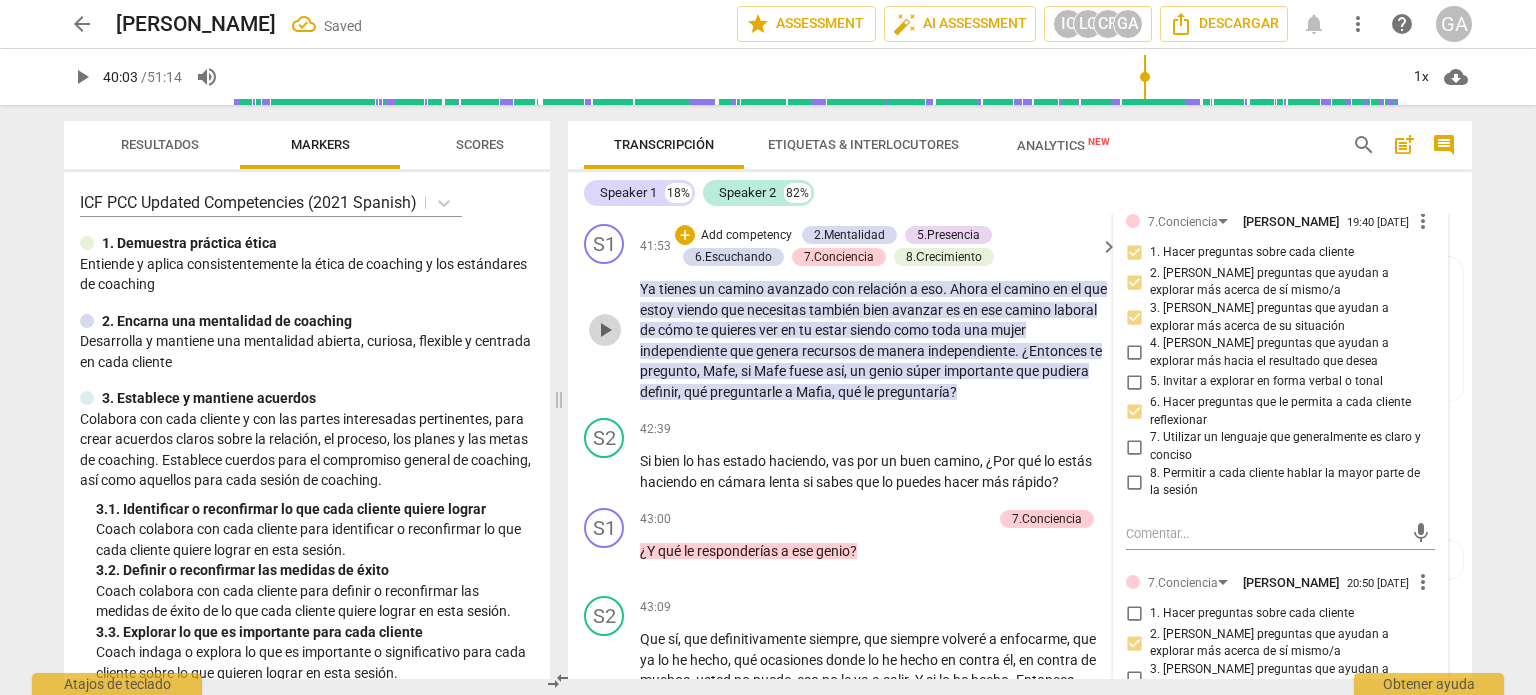 click on "play_arrow" at bounding box center (605, 330) 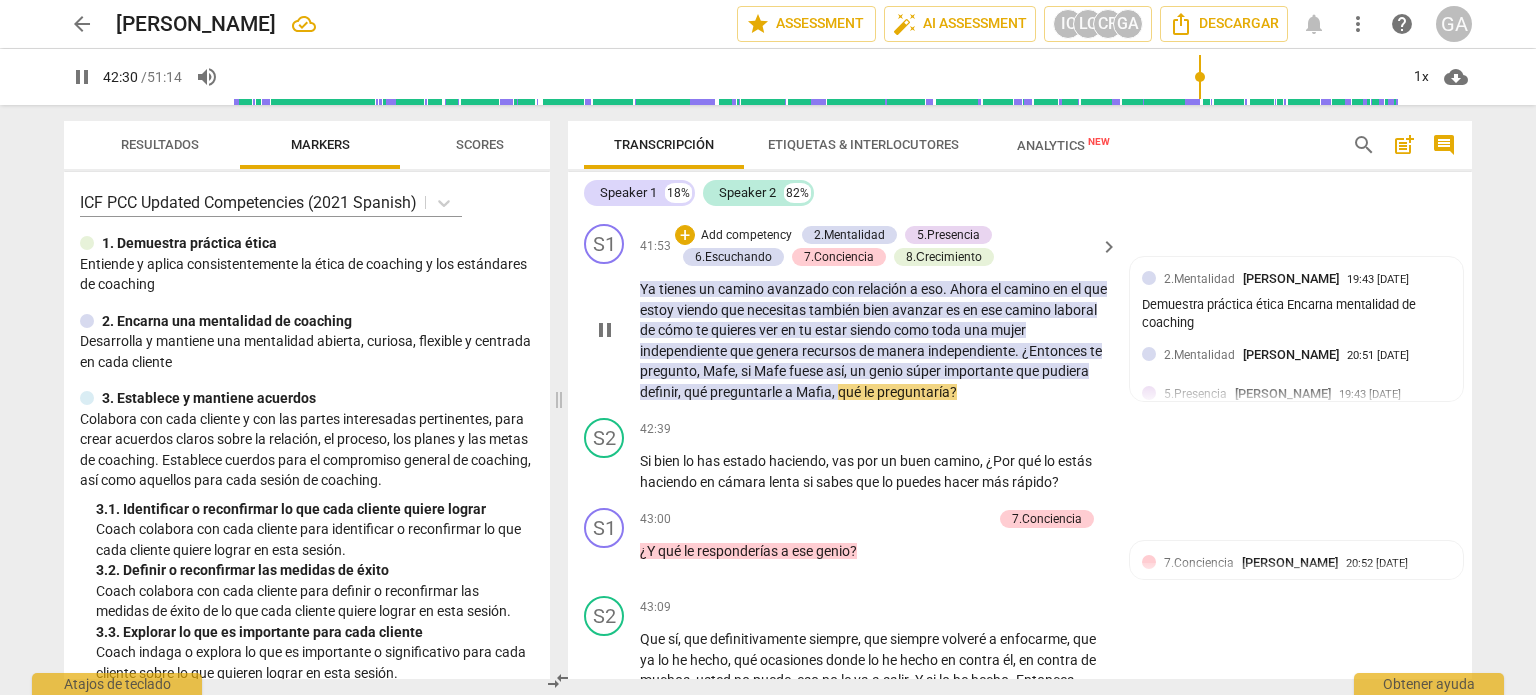 click on "pause" at bounding box center [605, 330] 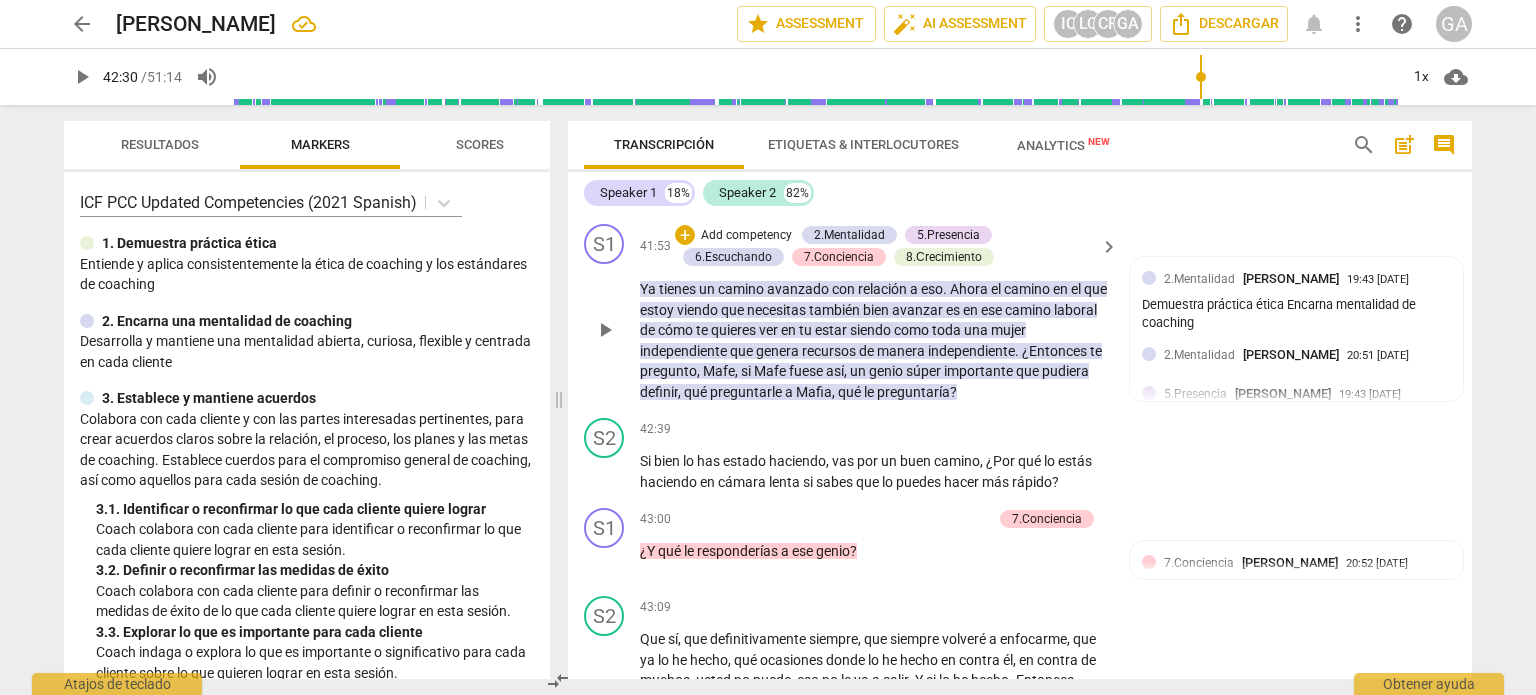 click on "Add competency" at bounding box center (746, 236) 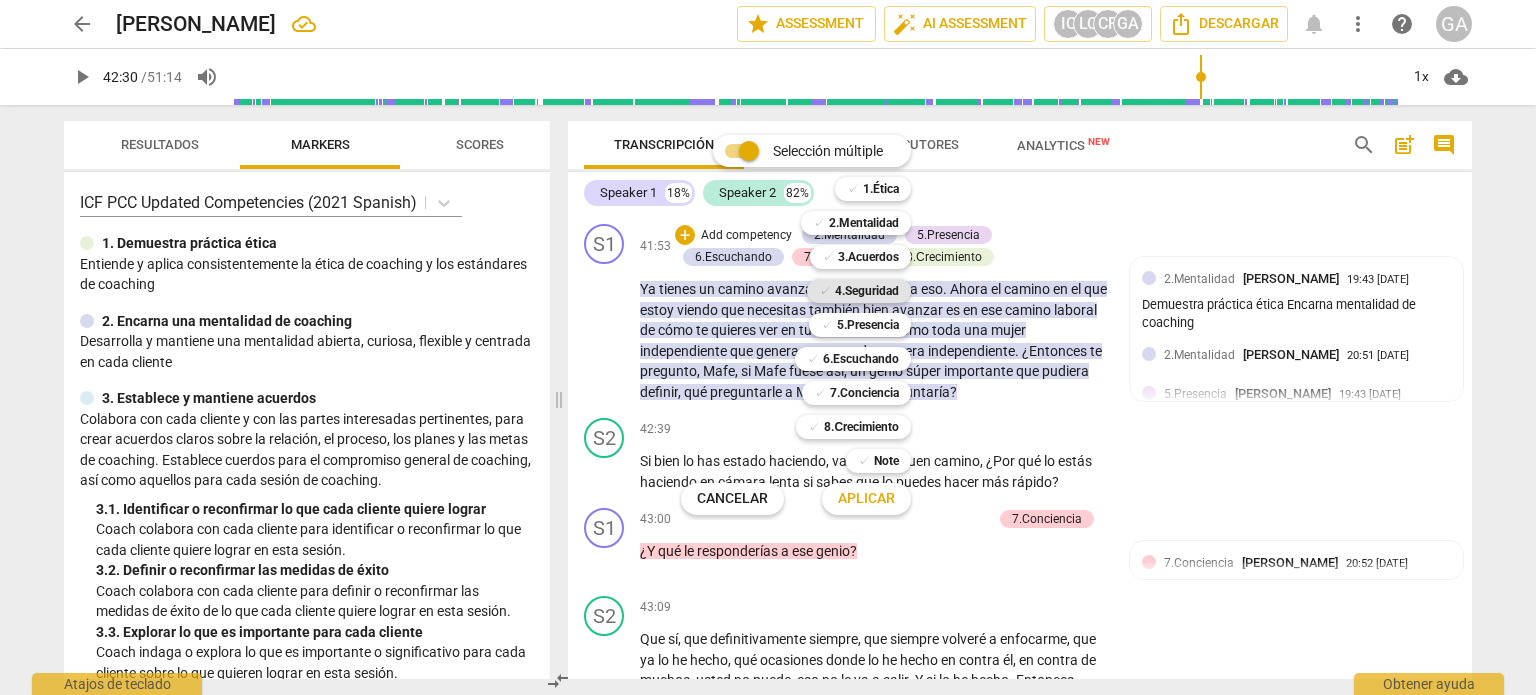 click on "4.Seguridad" at bounding box center [867, 291] 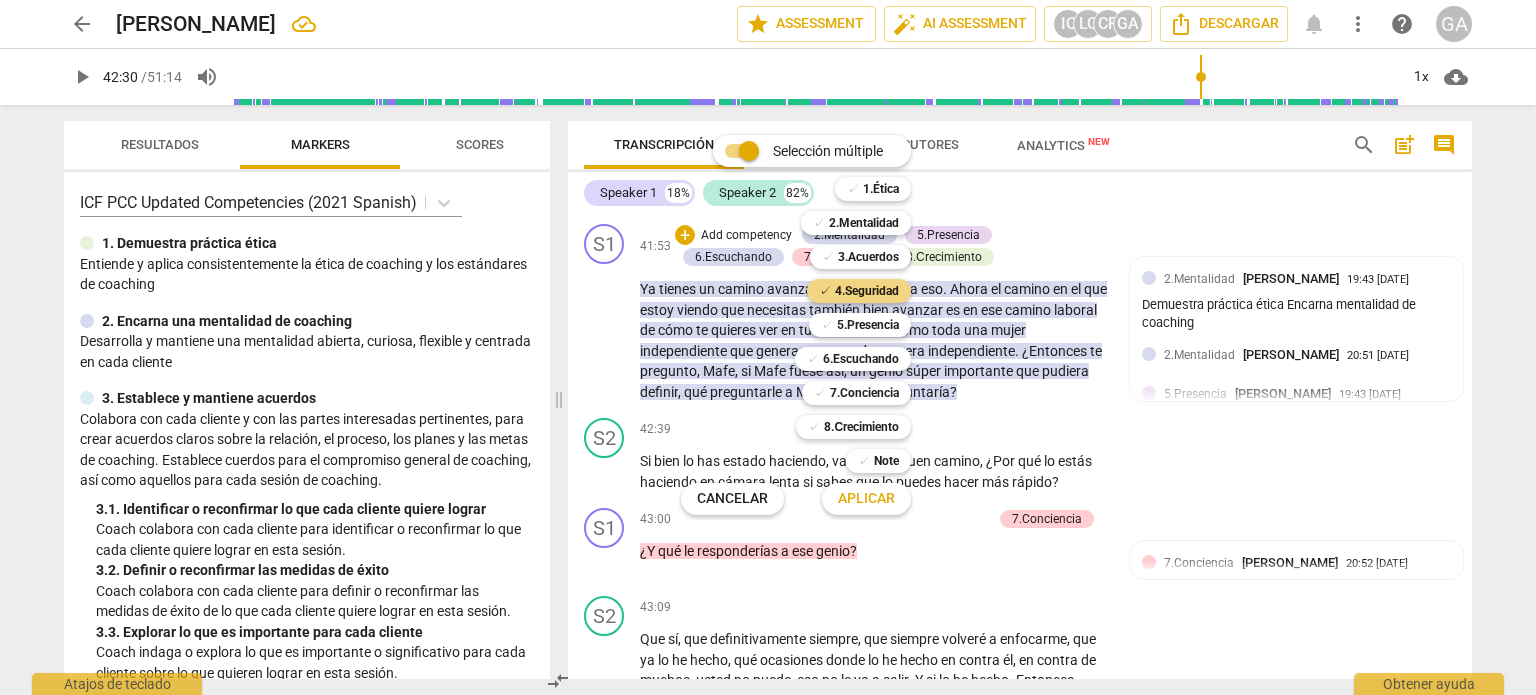 click on "Aplicar" at bounding box center (866, 499) 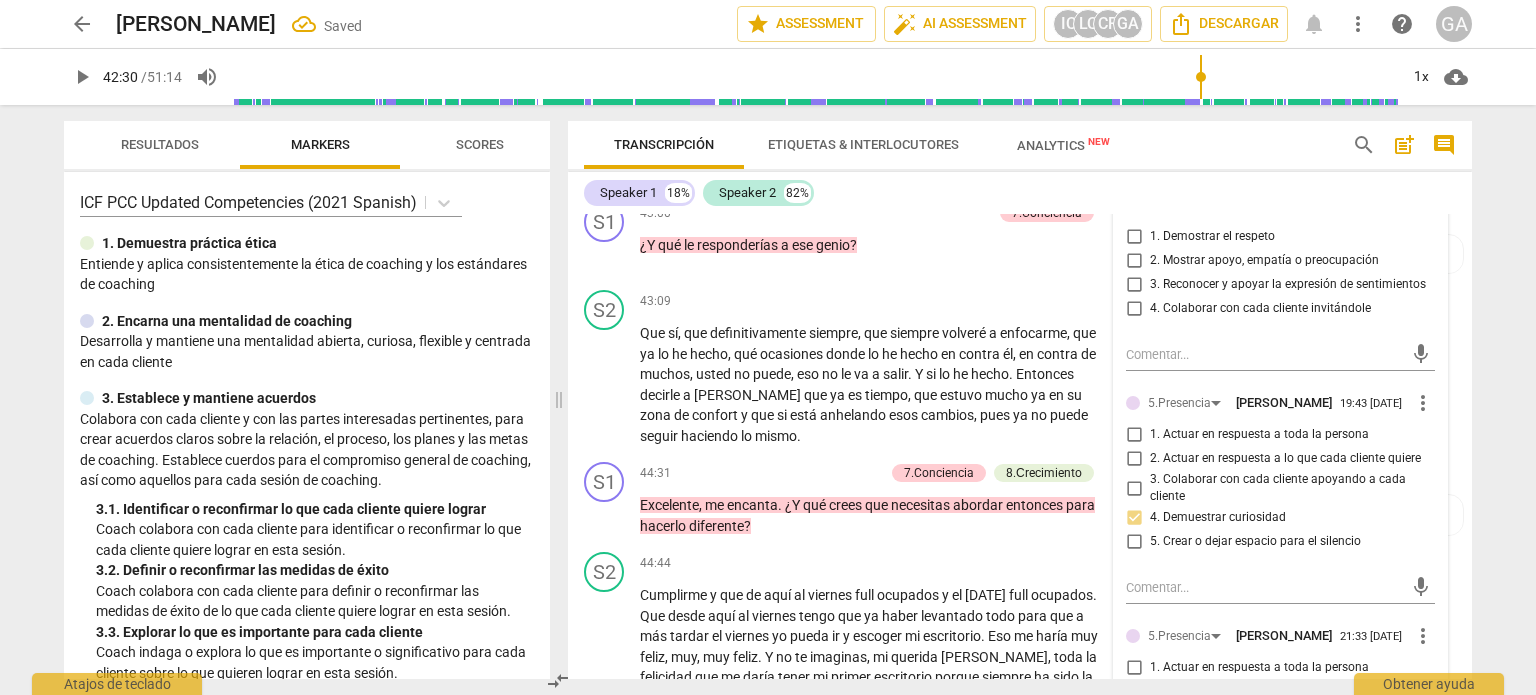scroll, scrollTop: 11856, scrollLeft: 0, axis: vertical 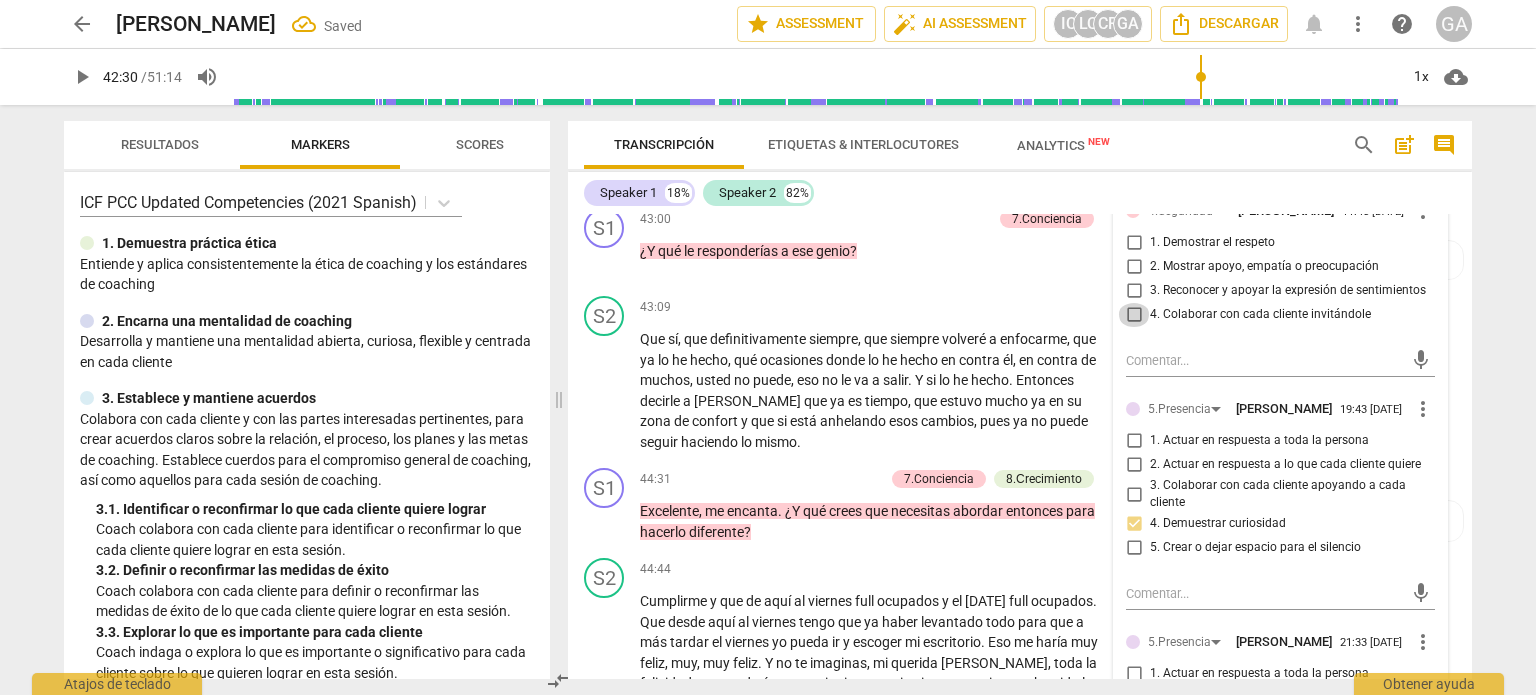 click on "4. Colaborar con cada cliente invitándole" at bounding box center (1134, 315) 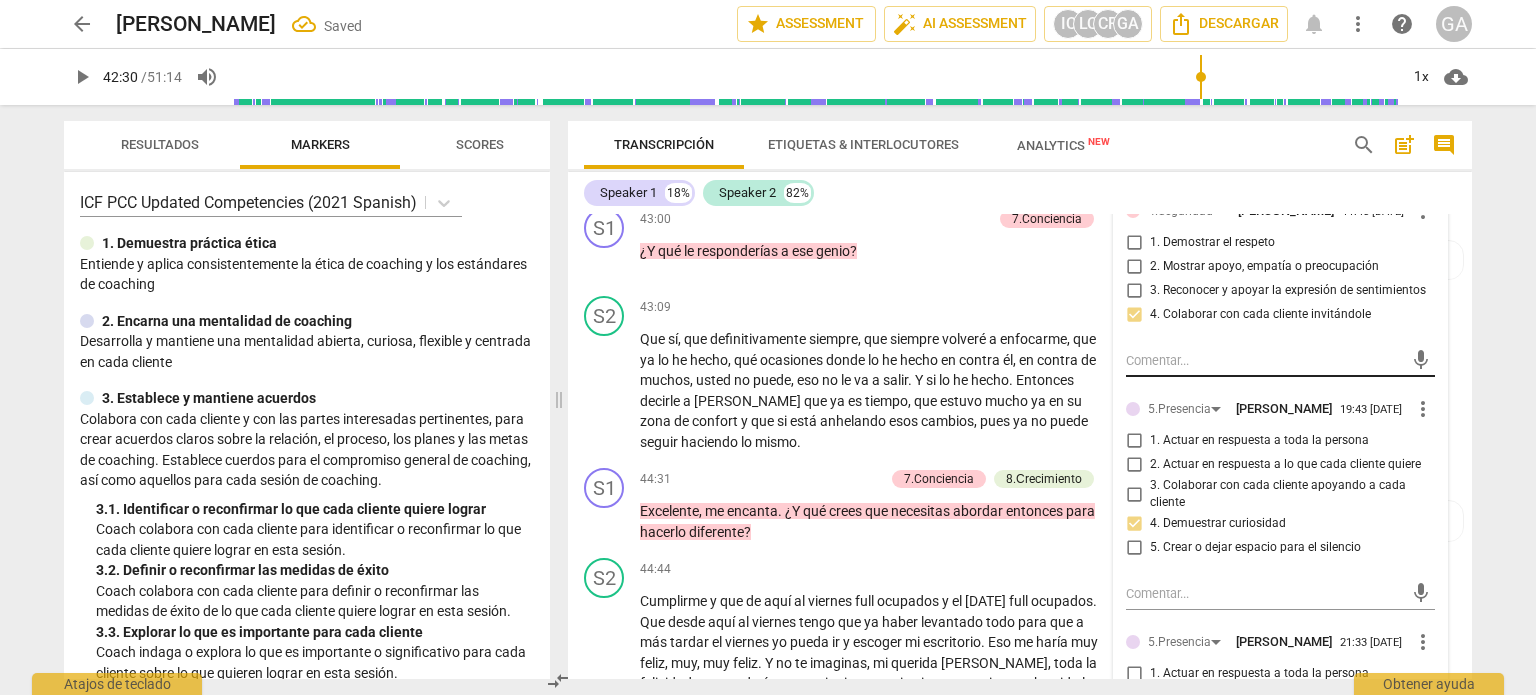 click at bounding box center [1264, 360] 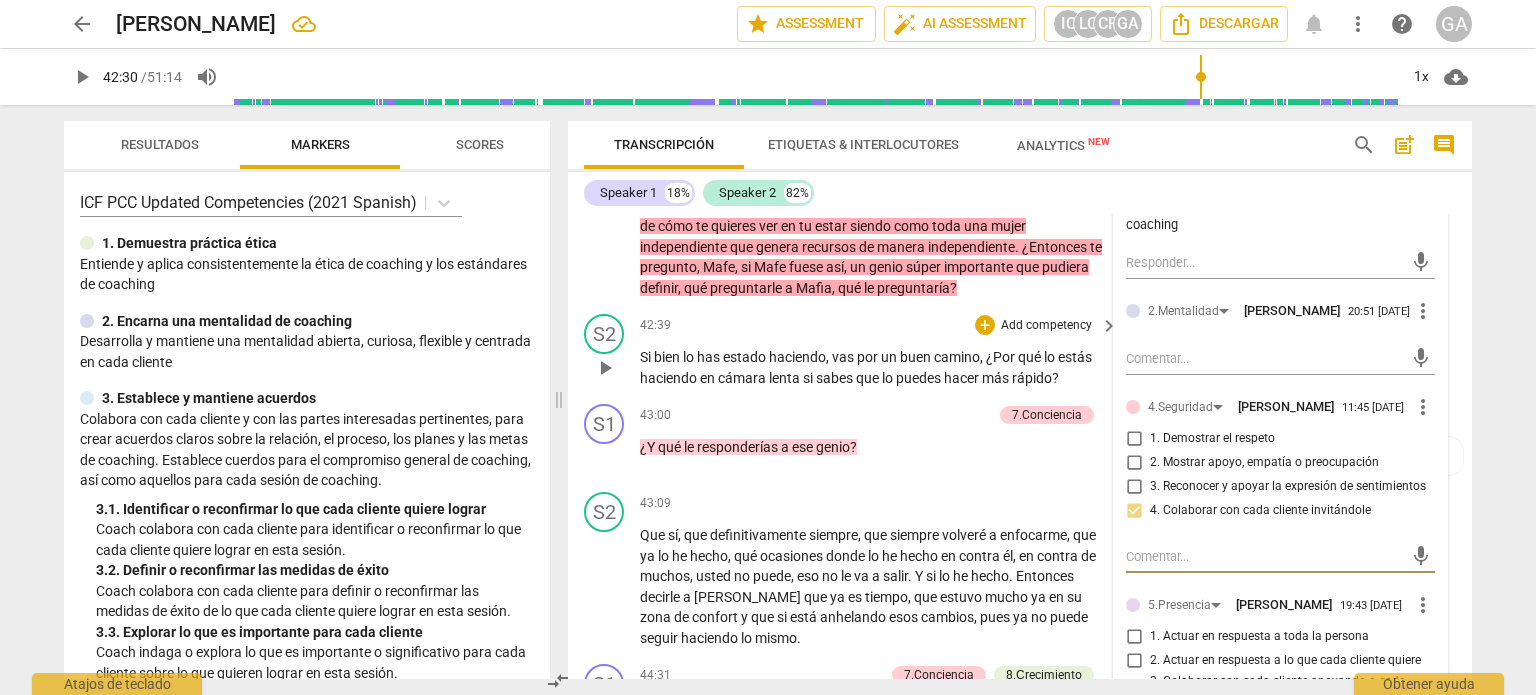 scroll, scrollTop: 11656, scrollLeft: 0, axis: vertical 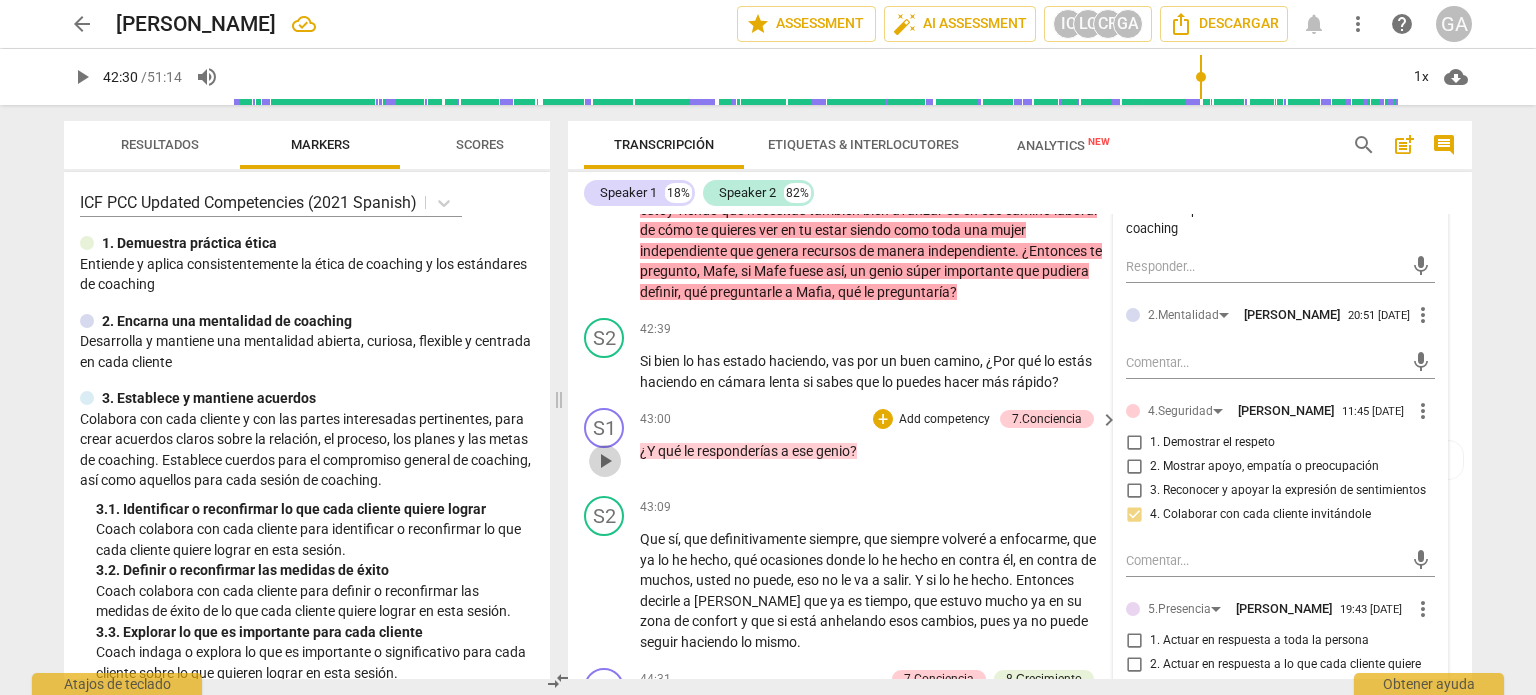 click on "play_arrow" at bounding box center [605, 461] 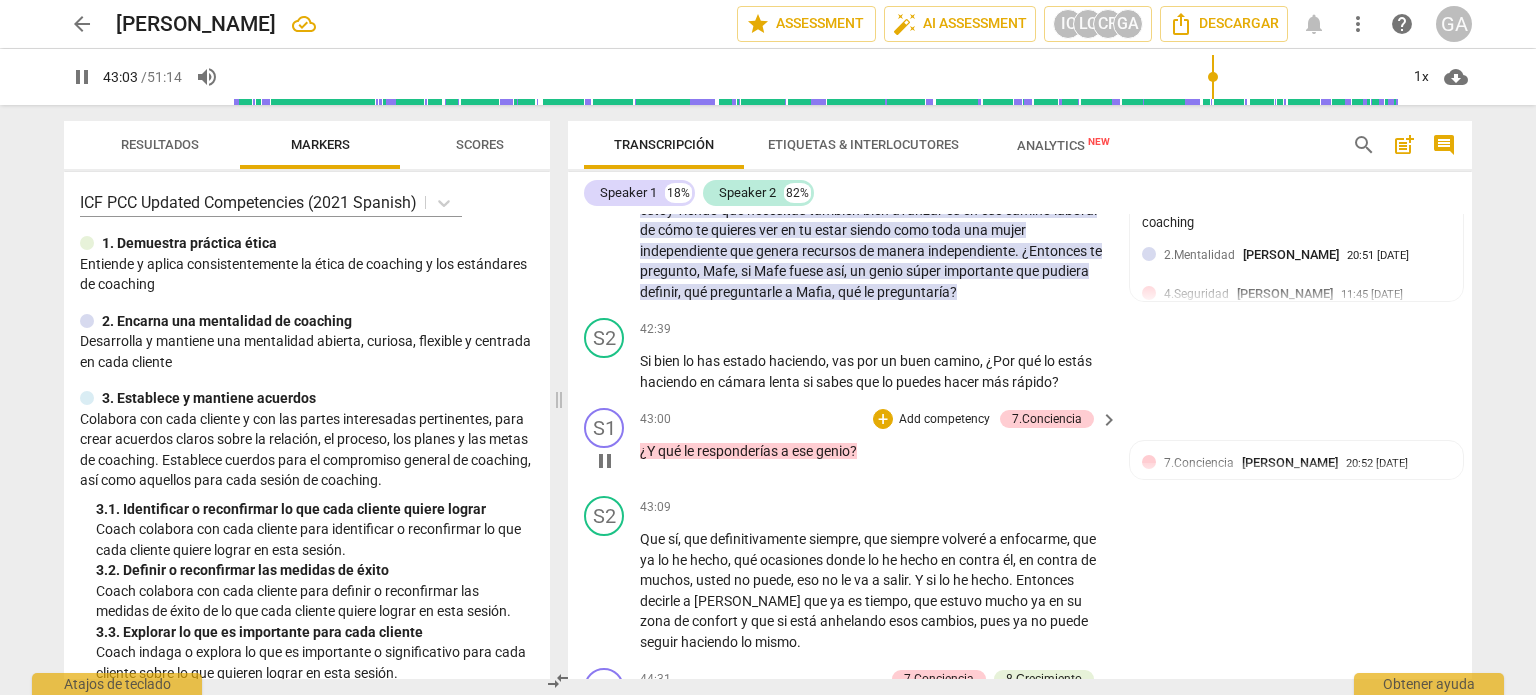 click on "pause" at bounding box center [605, 461] 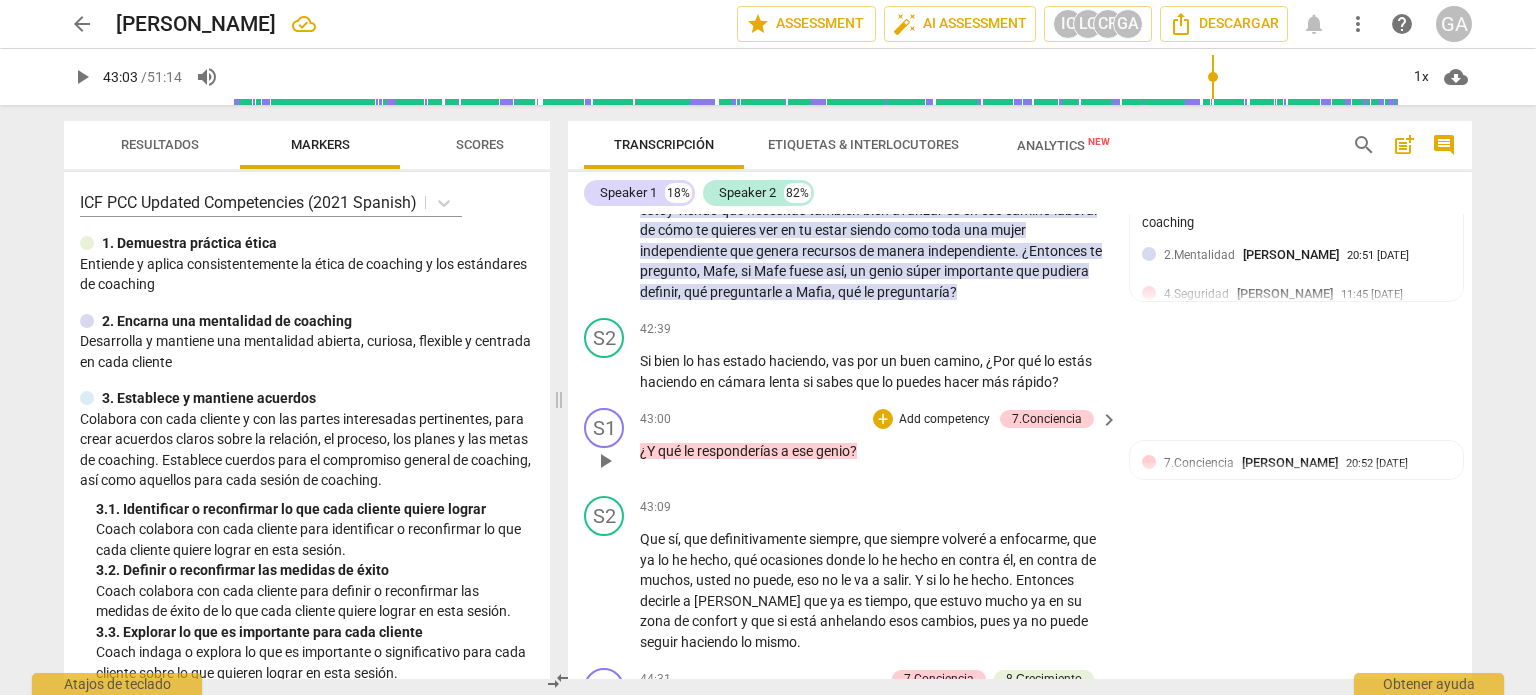 click on "Add competency" at bounding box center (944, 420) 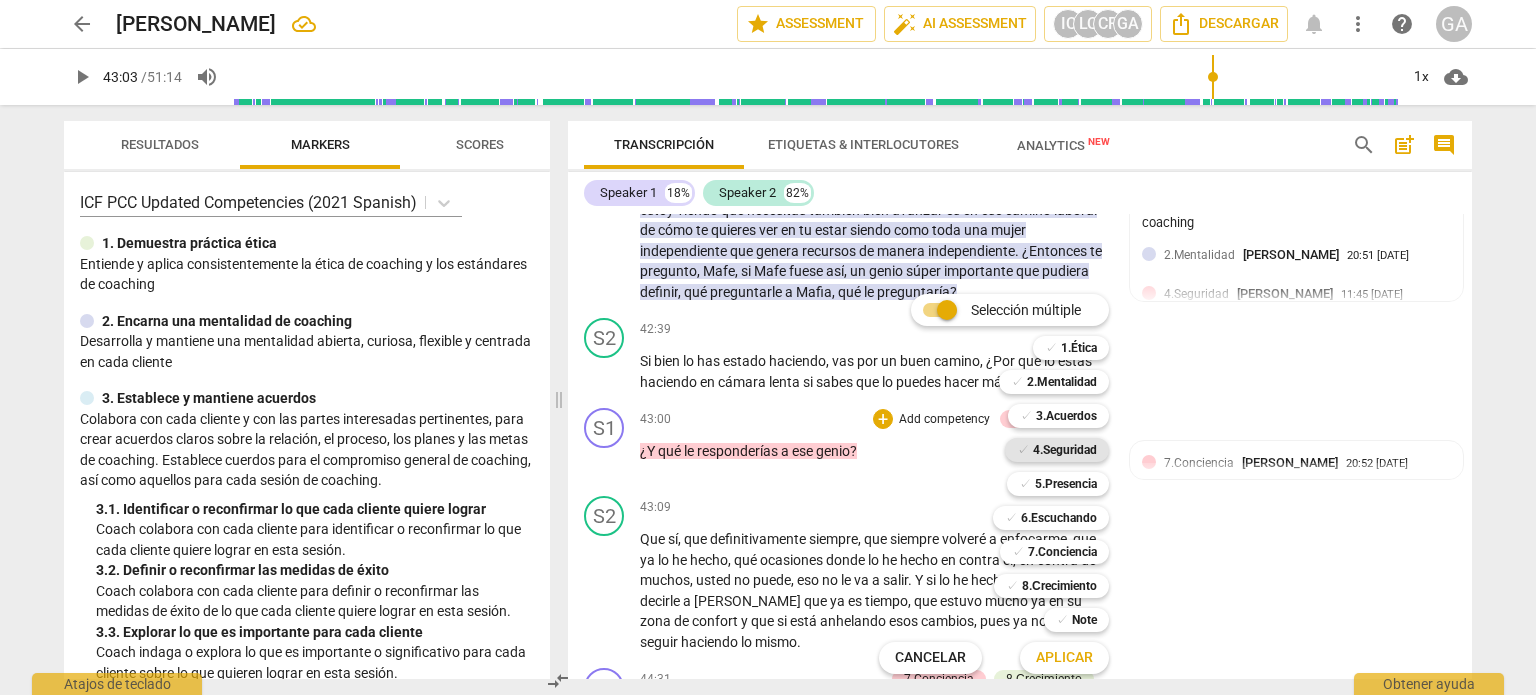 click on "4.Seguridad" at bounding box center (1065, 450) 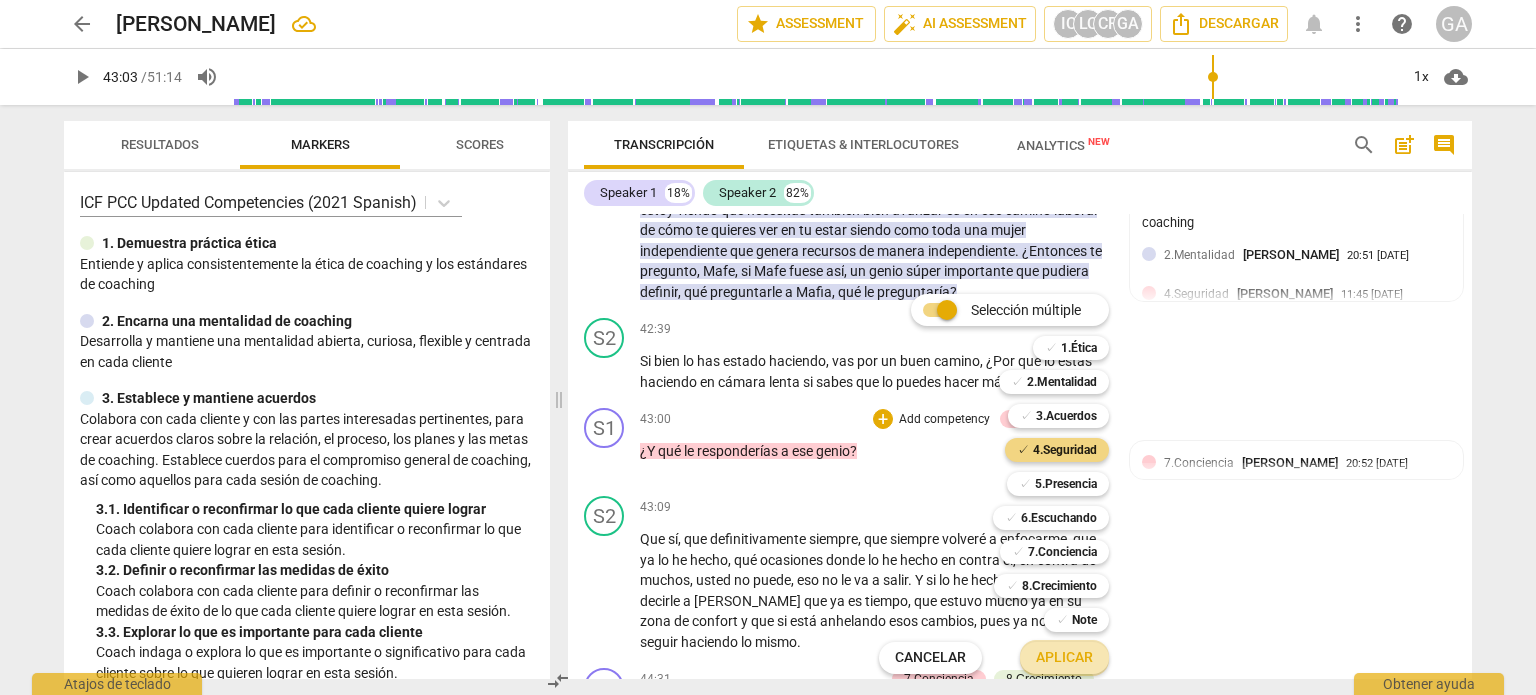 click on "Aplicar" at bounding box center (1064, 658) 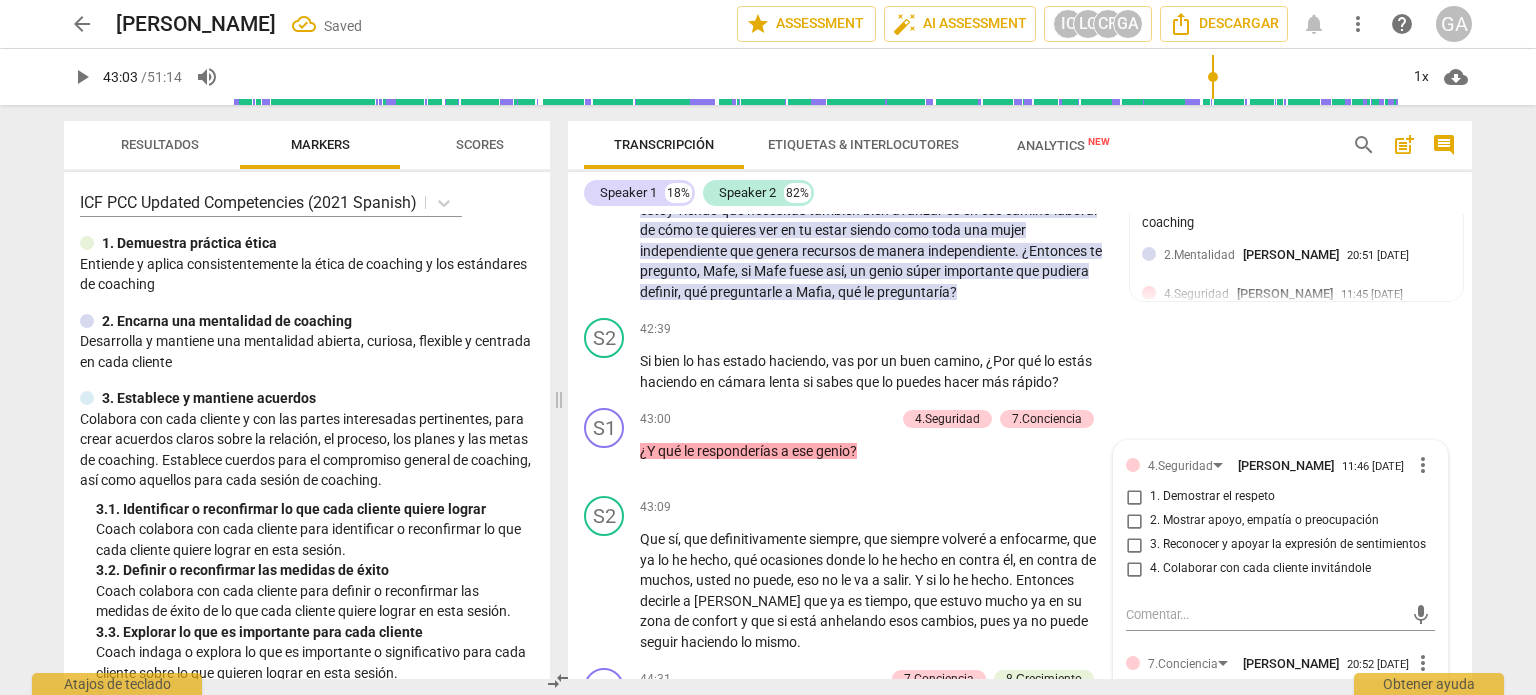 scroll, scrollTop: 11921, scrollLeft: 0, axis: vertical 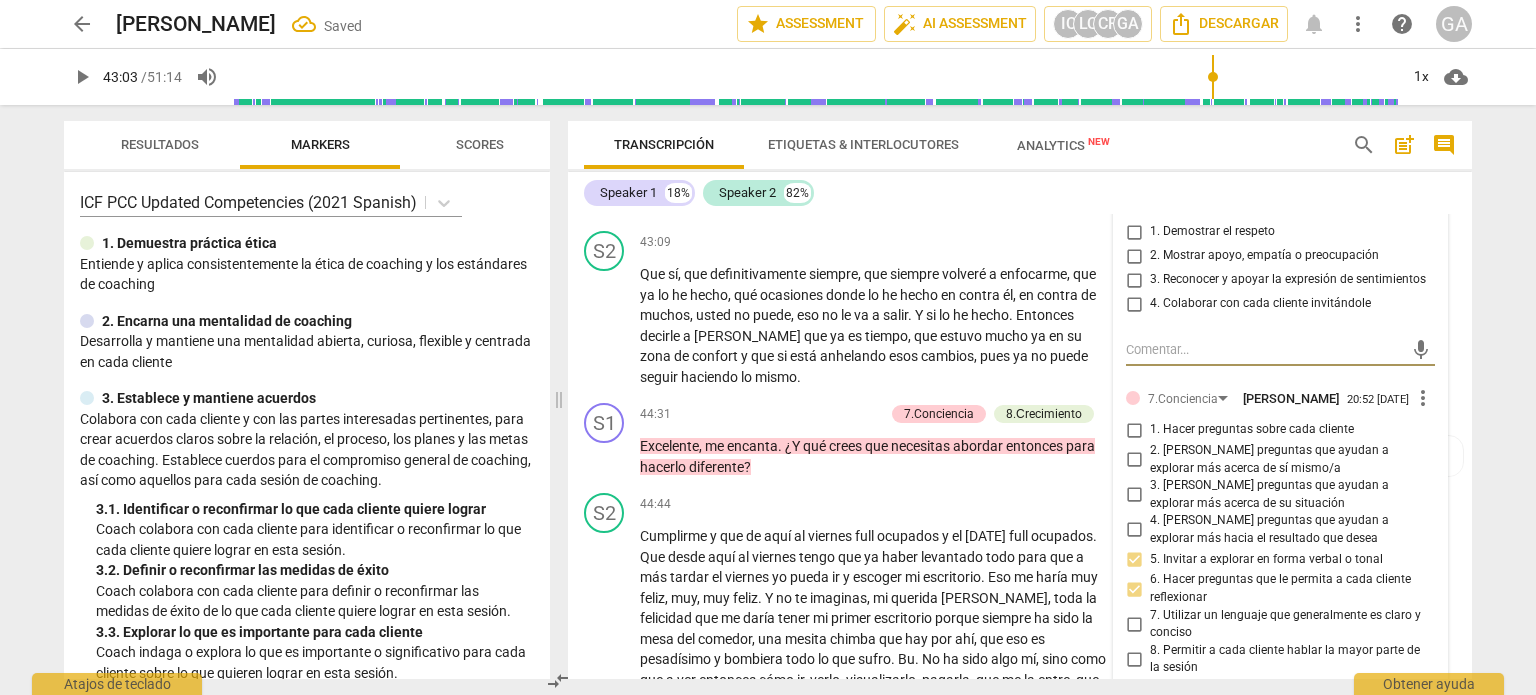 click on "3. Reconocer y apoyar la expresión de sentimientos" at bounding box center (1134, 280) 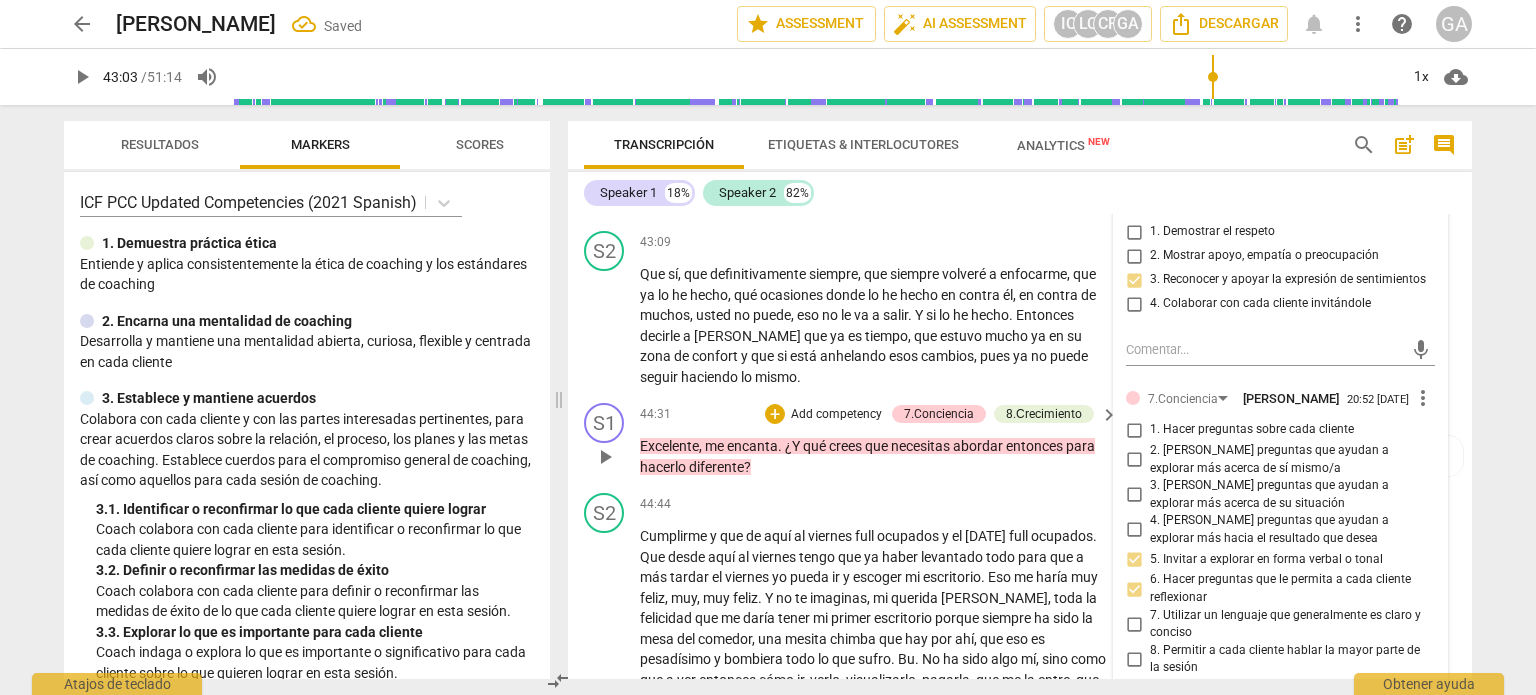 click on "play_arrow" at bounding box center (605, 457) 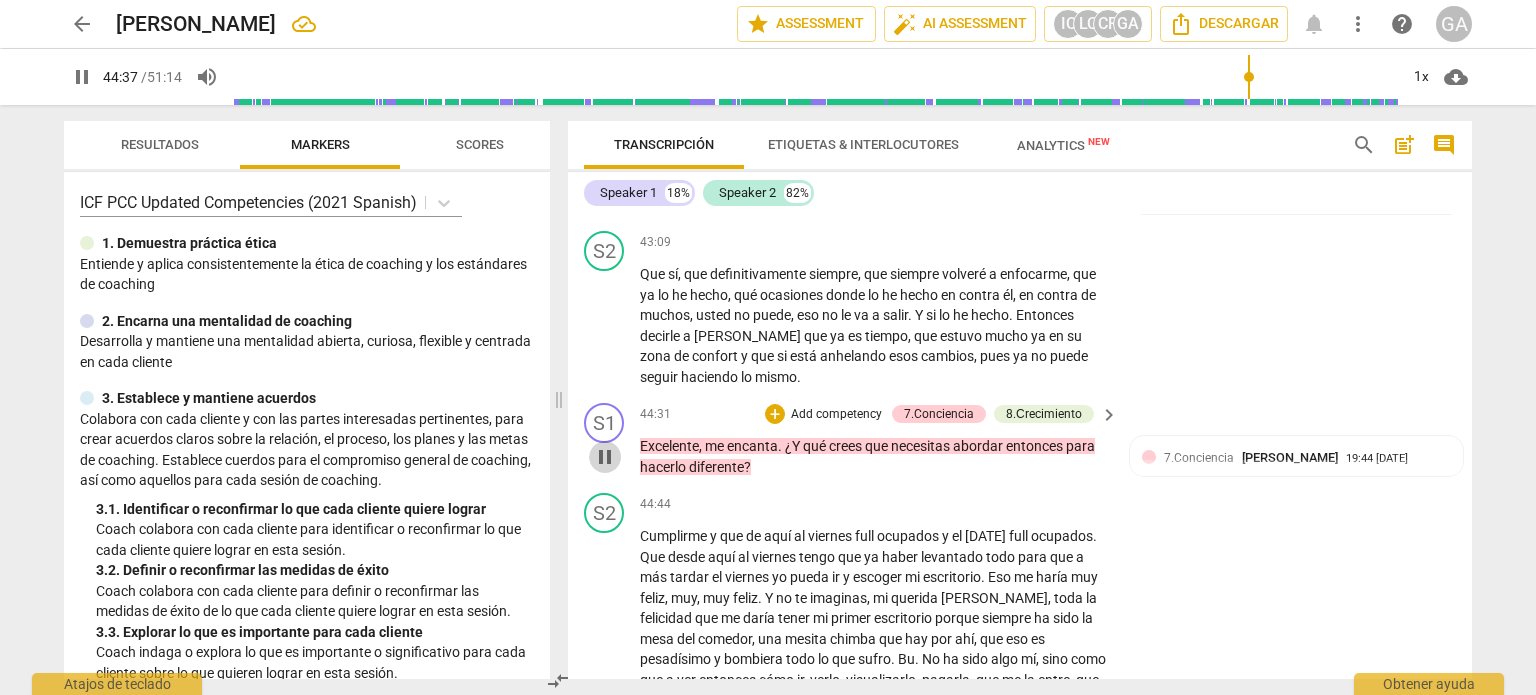 click on "pause" at bounding box center (605, 457) 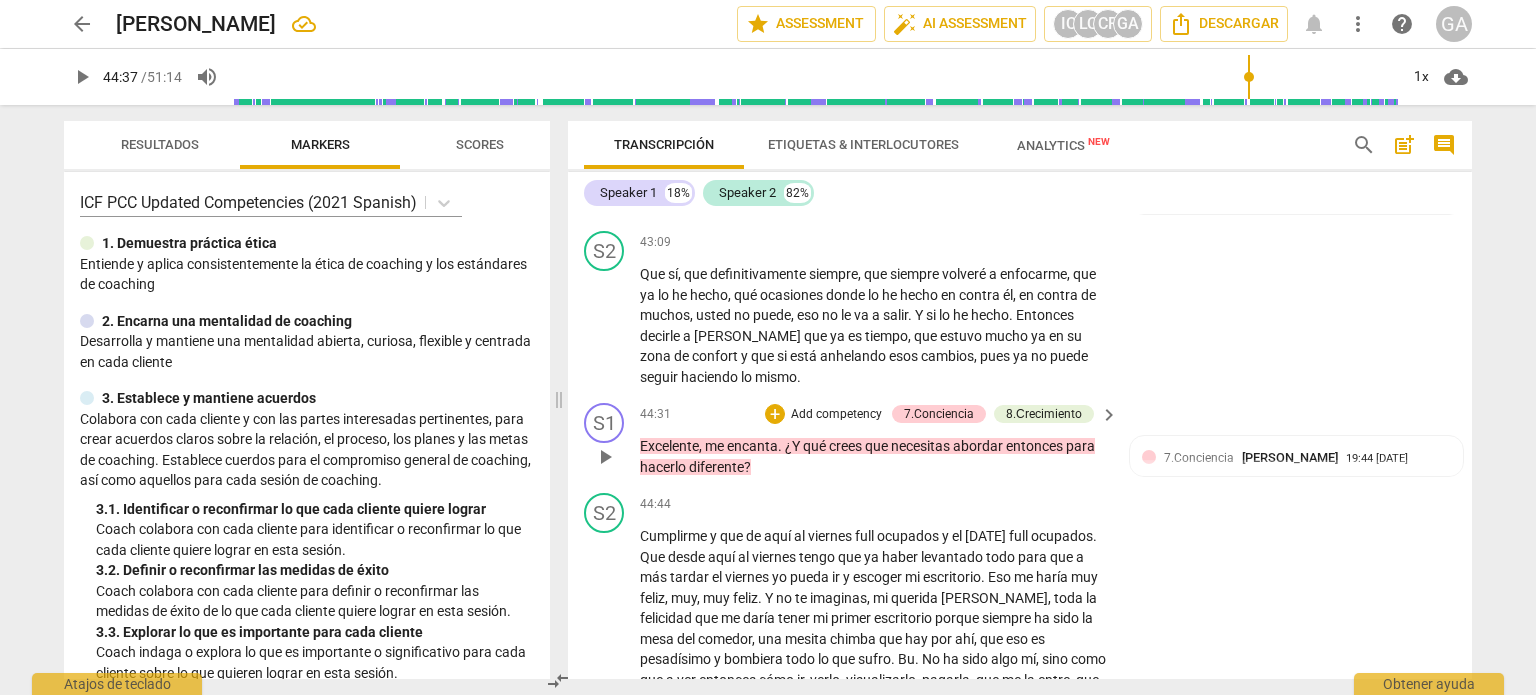 click on "Add competency" at bounding box center (836, 415) 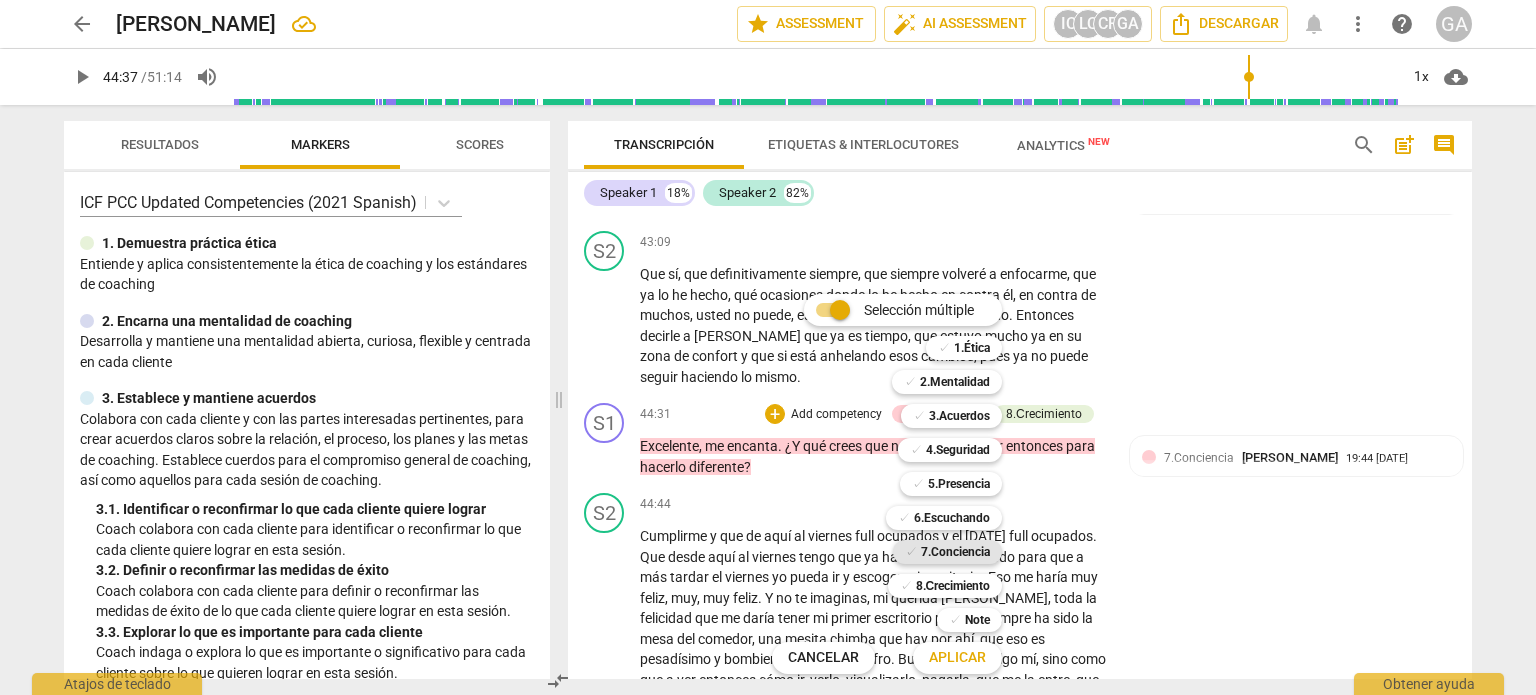 click on "7.Conciencia" at bounding box center [955, 552] 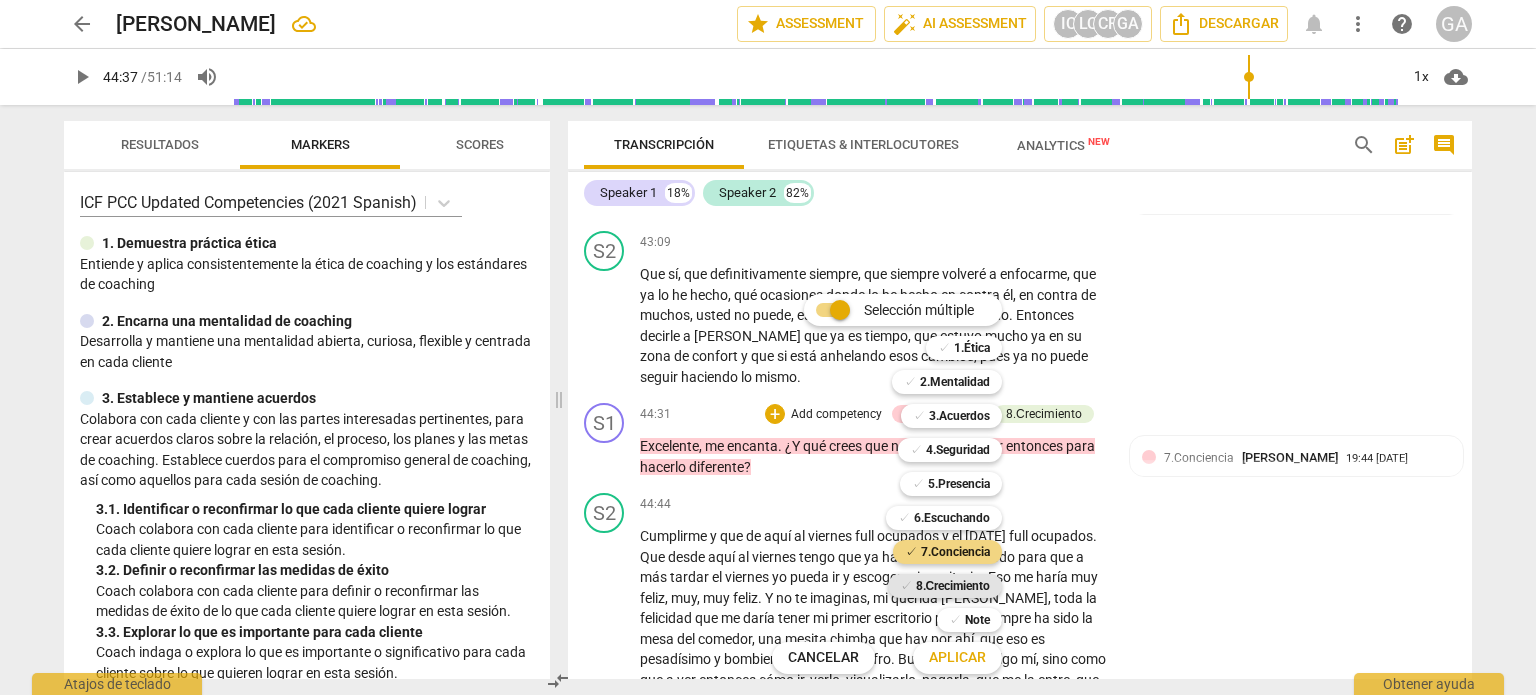 click on "8.Сrecimiento" at bounding box center (953, 586) 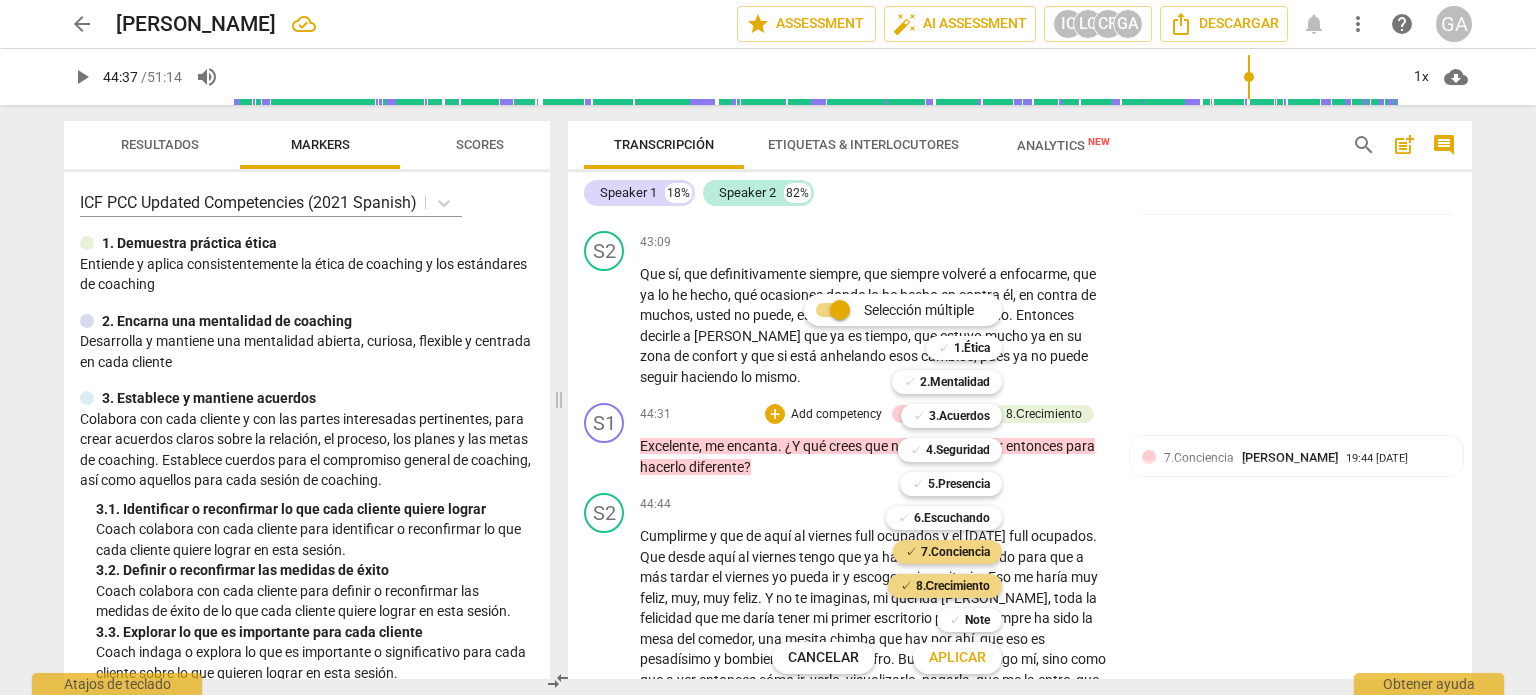click on "Aplicar" at bounding box center [957, 658] 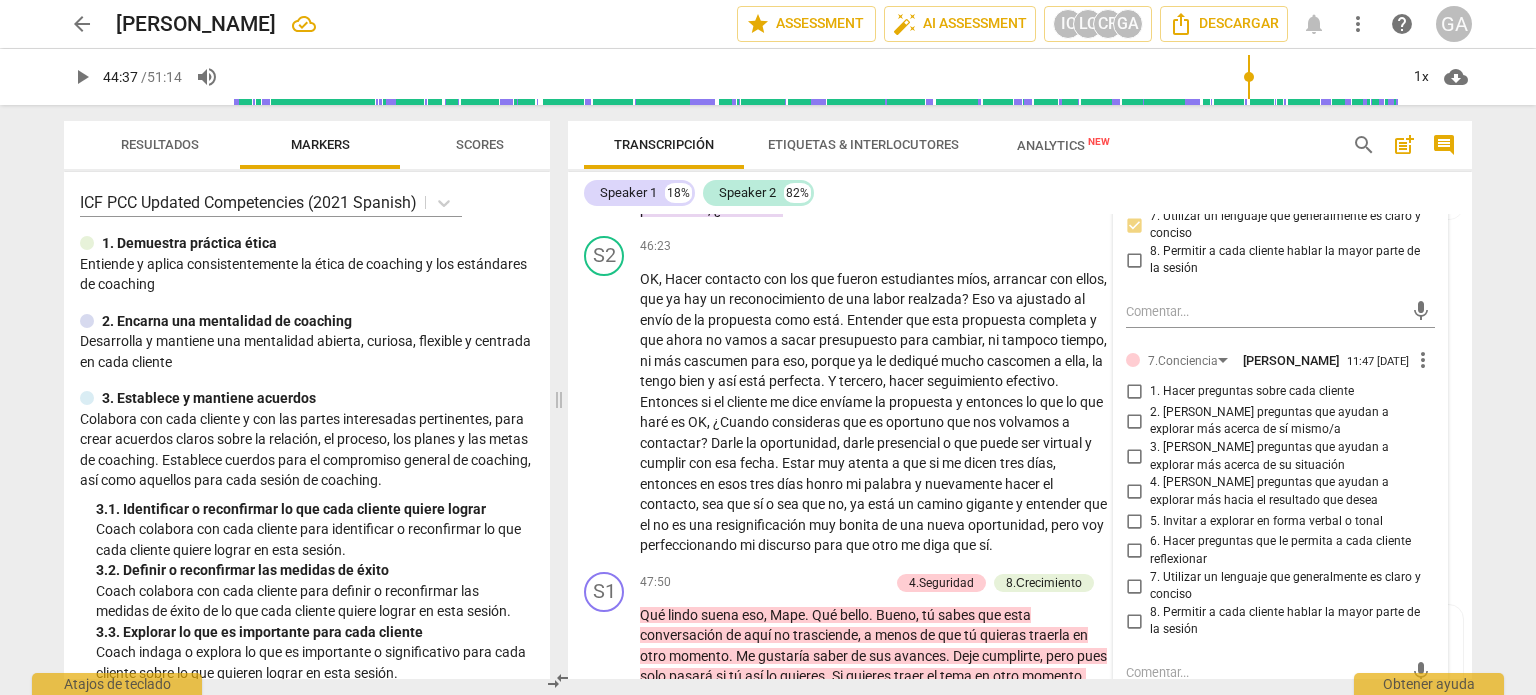 scroll, scrollTop: 12843, scrollLeft: 0, axis: vertical 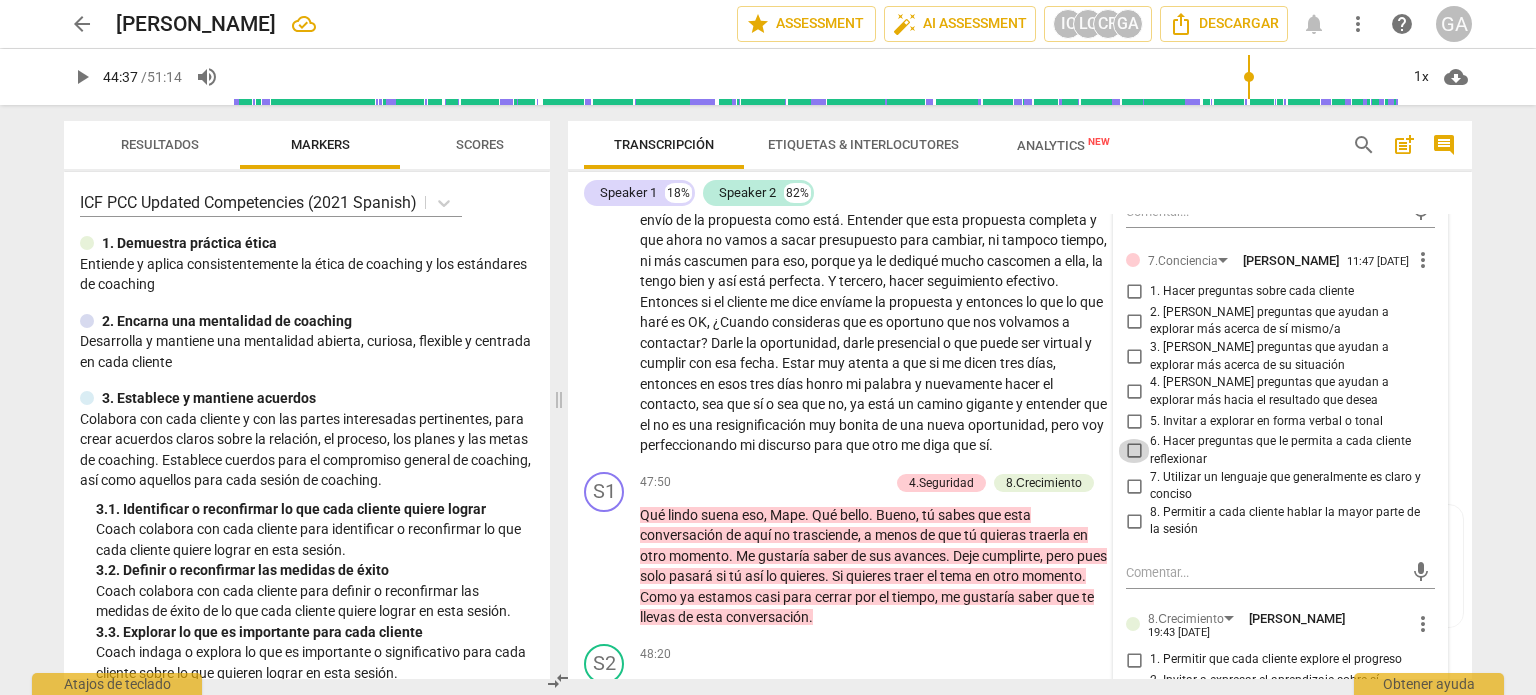 click on "6. Hacer preguntas que le permita a cada cliente reflexionar" at bounding box center [1134, 451] 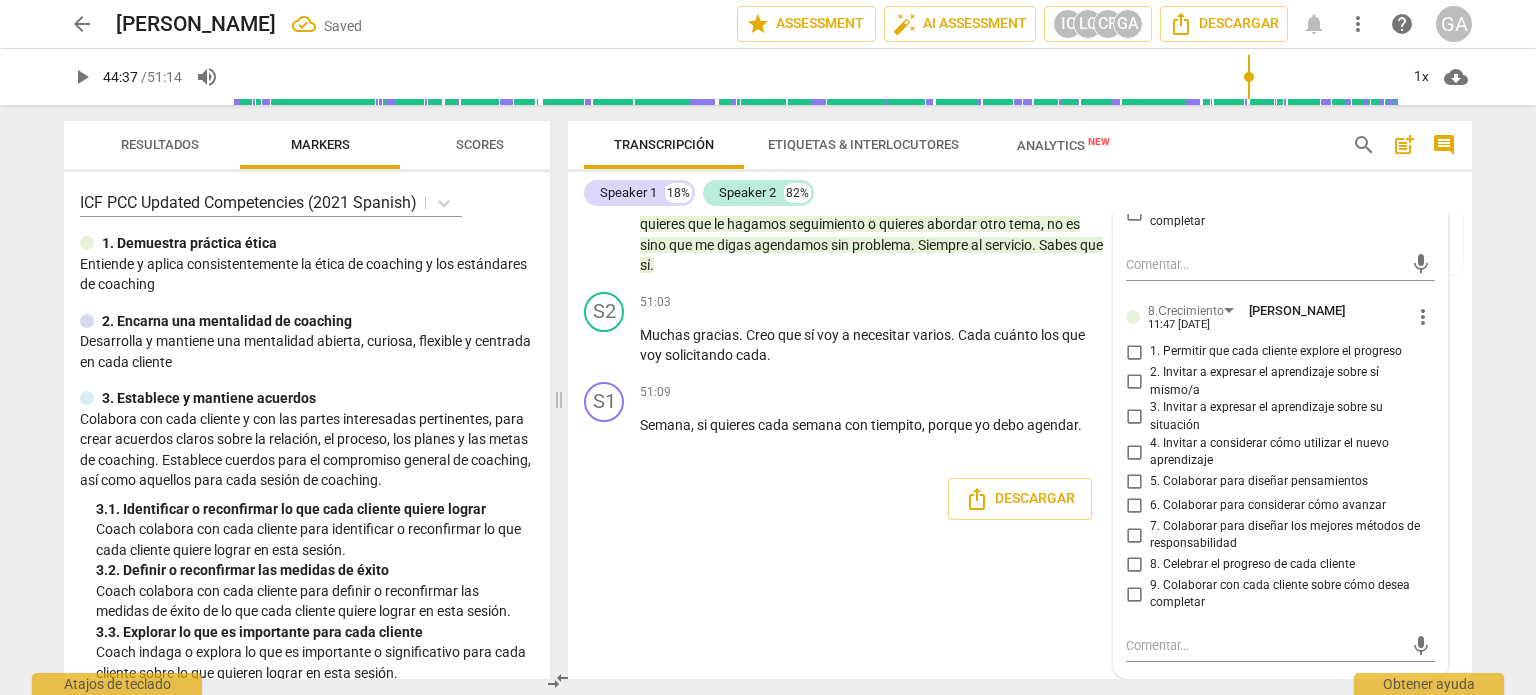 scroll, scrollTop: 14405, scrollLeft: 0, axis: vertical 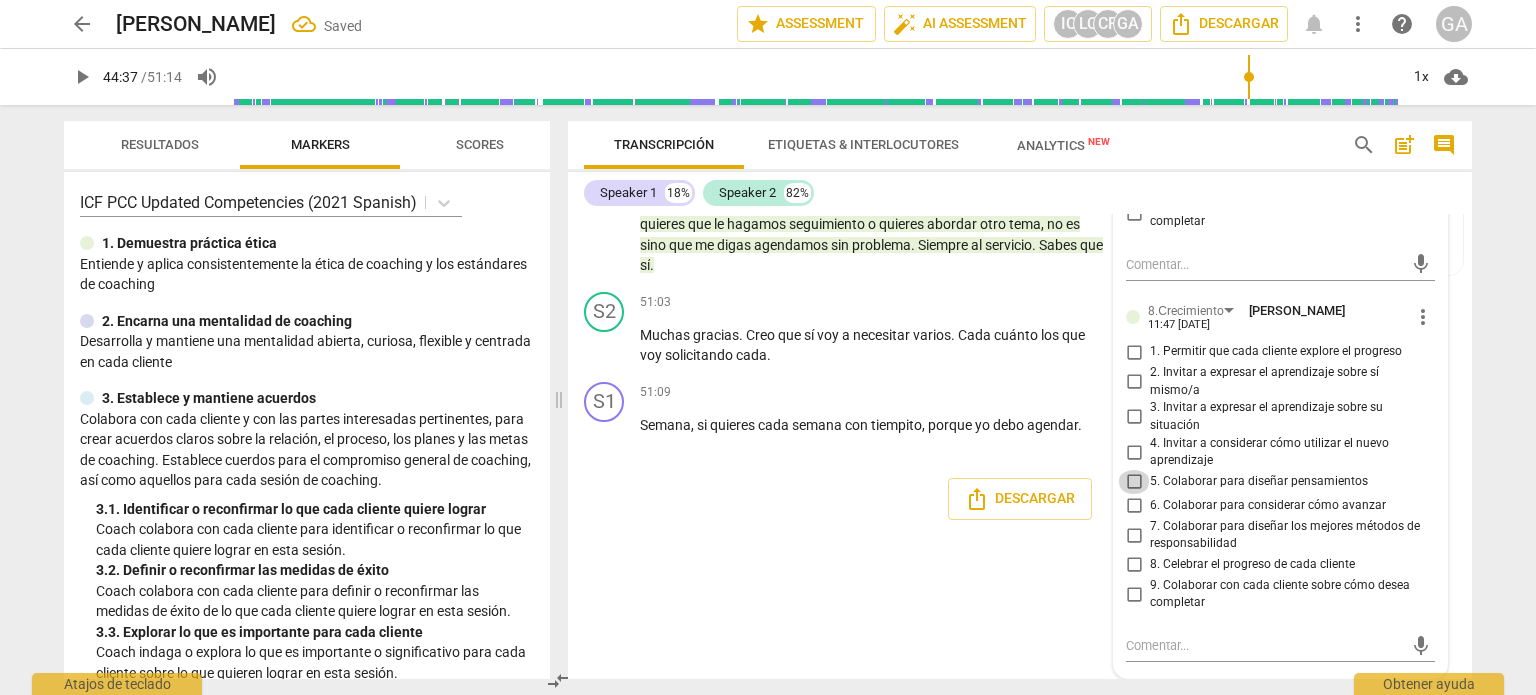 click on "5. Colaborar para diseñar pensamientos" at bounding box center [1134, 482] 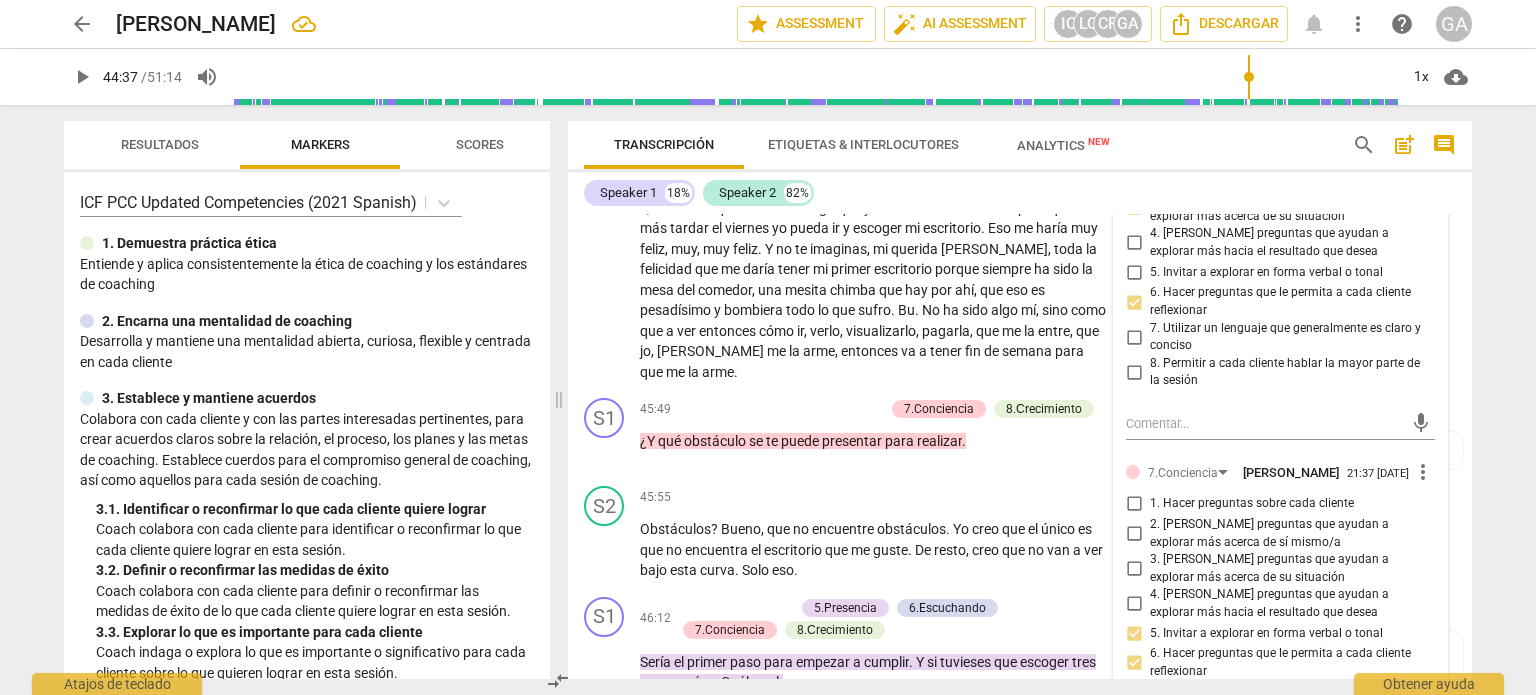 scroll, scrollTop: 12305, scrollLeft: 0, axis: vertical 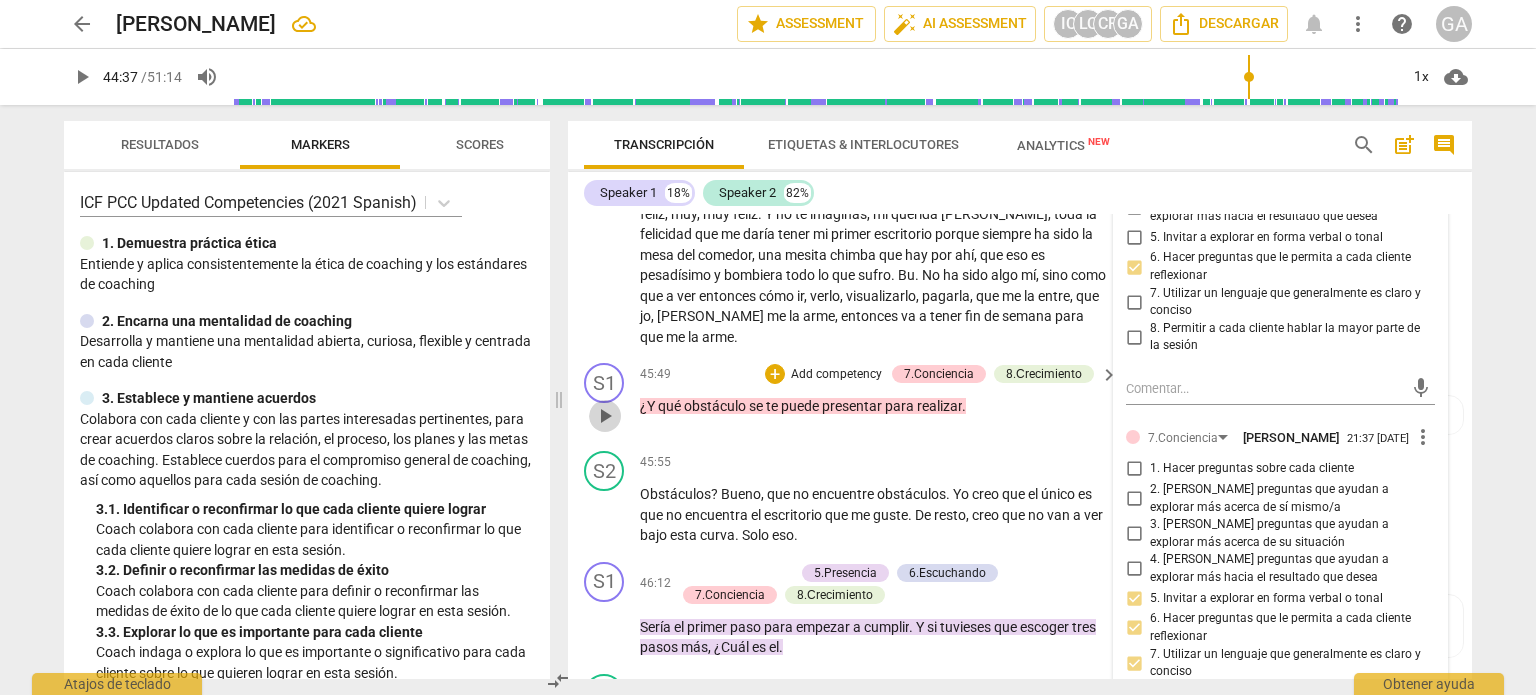 click on "play_arrow" at bounding box center [605, 416] 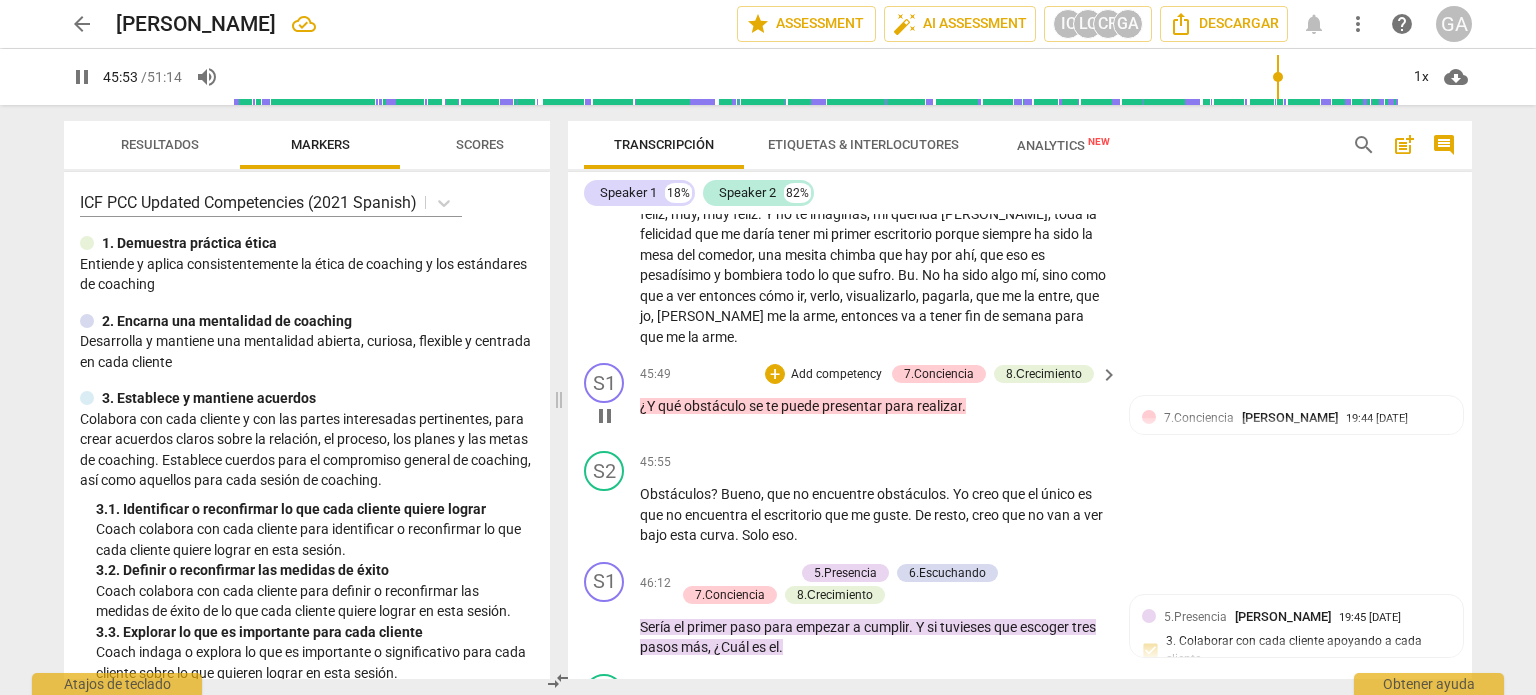click on "pause" at bounding box center (605, 416) 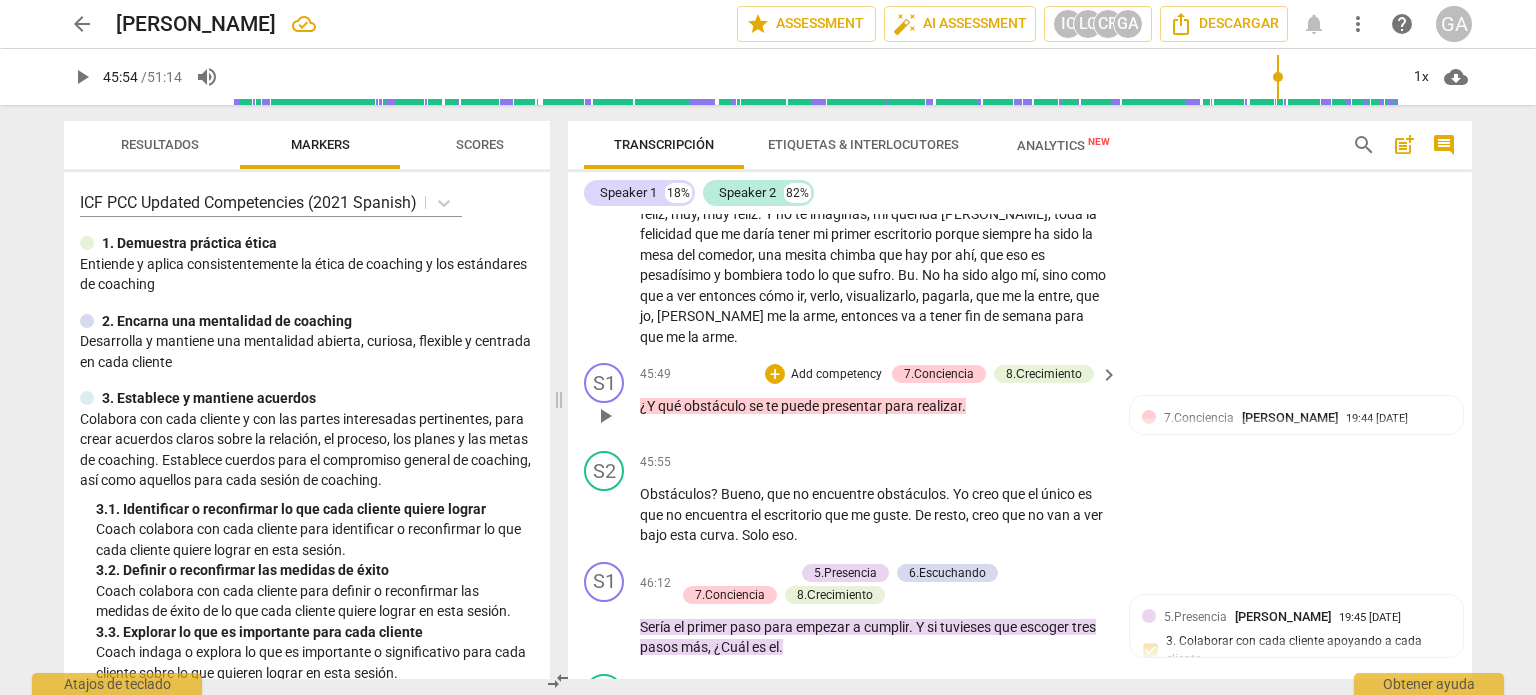 click on "Add competency" at bounding box center [836, 375] 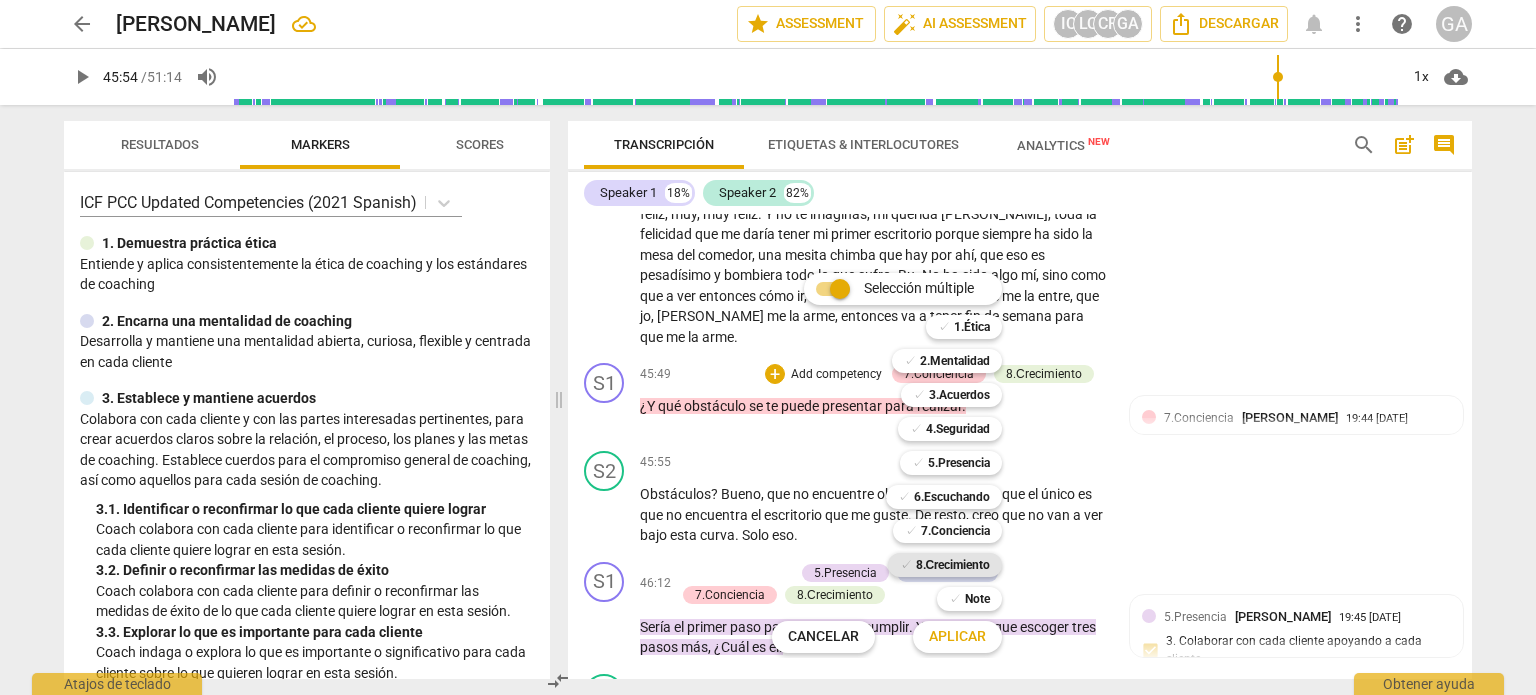 click on "8.Сrecimiento" at bounding box center (953, 565) 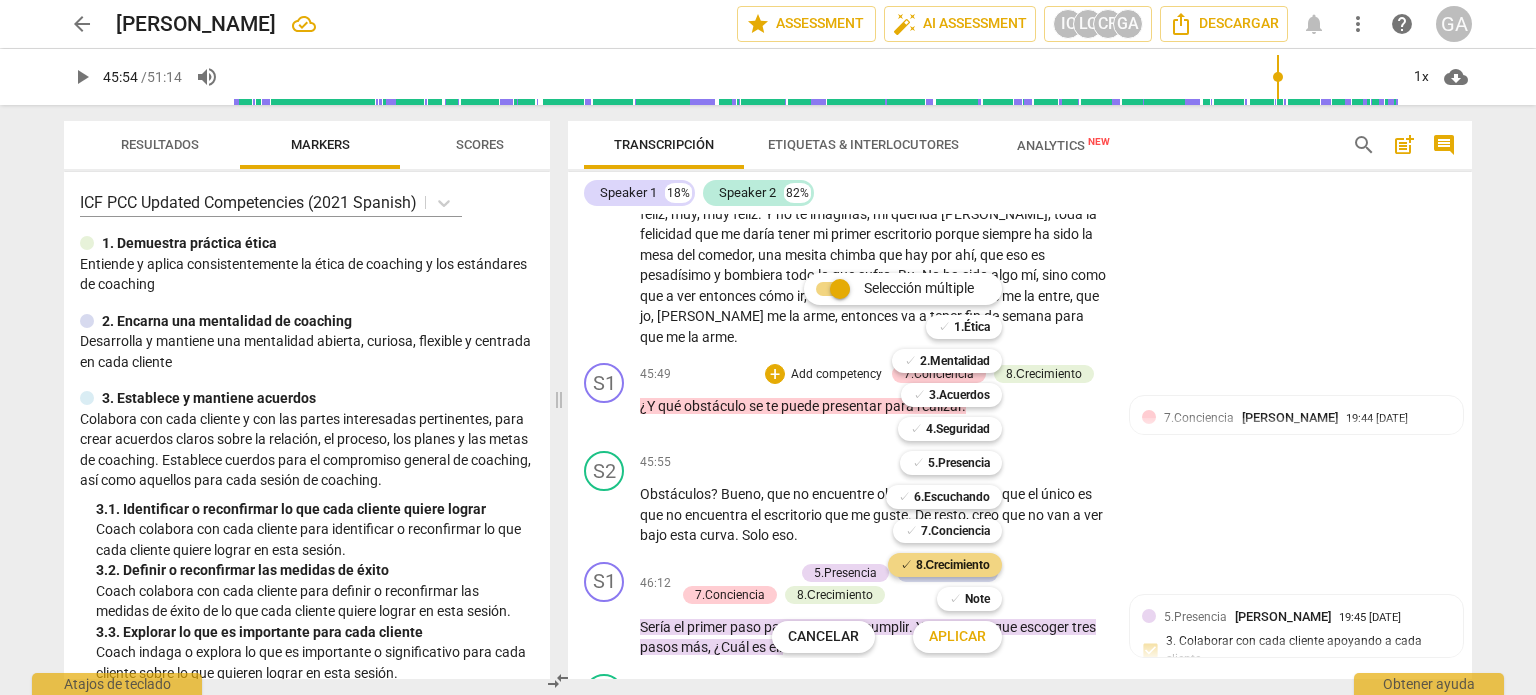 click on "Aplicar" at bounding box center [957, 637] 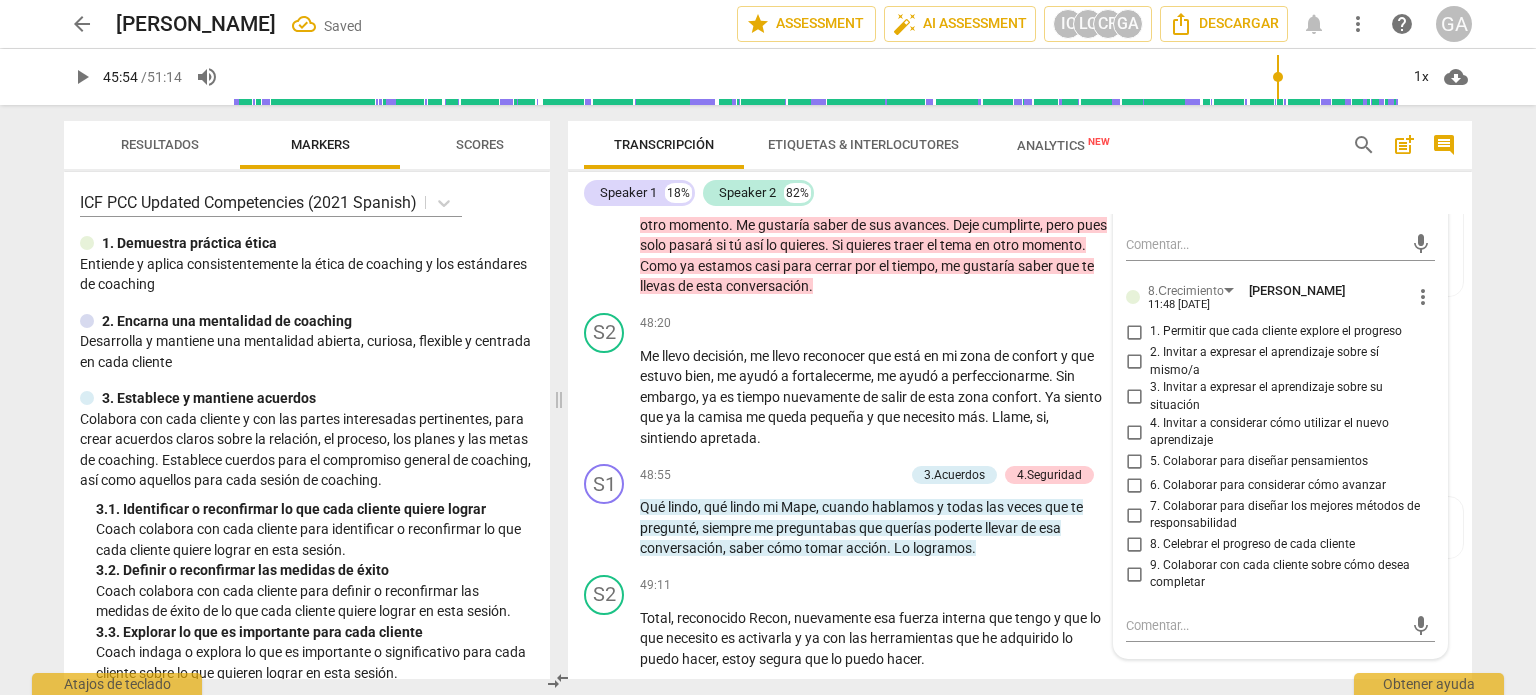 scroll, scrollTop: 13187, scrollLeft: 0, axis: vertical 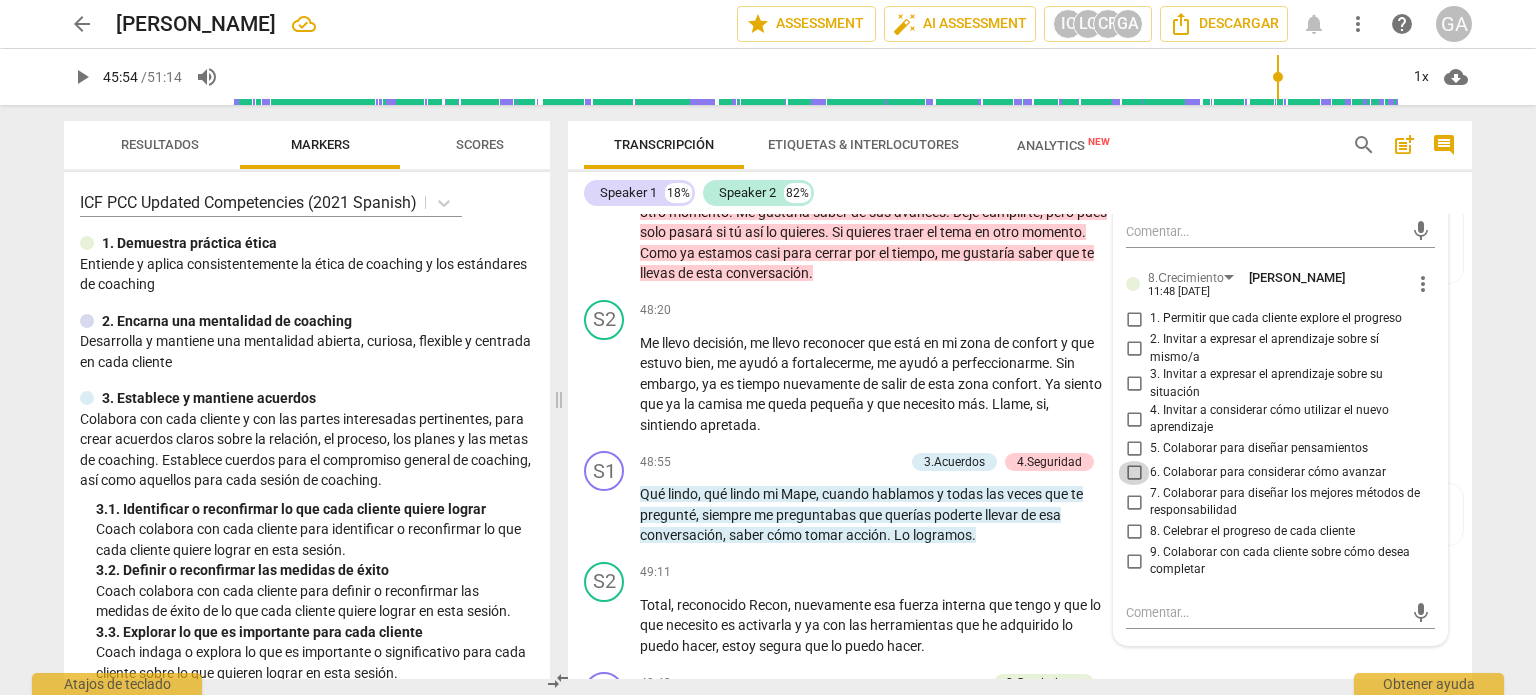 click on "6. Colaborar para considerar cómo avanzar" at bounding box center [1134, 473] 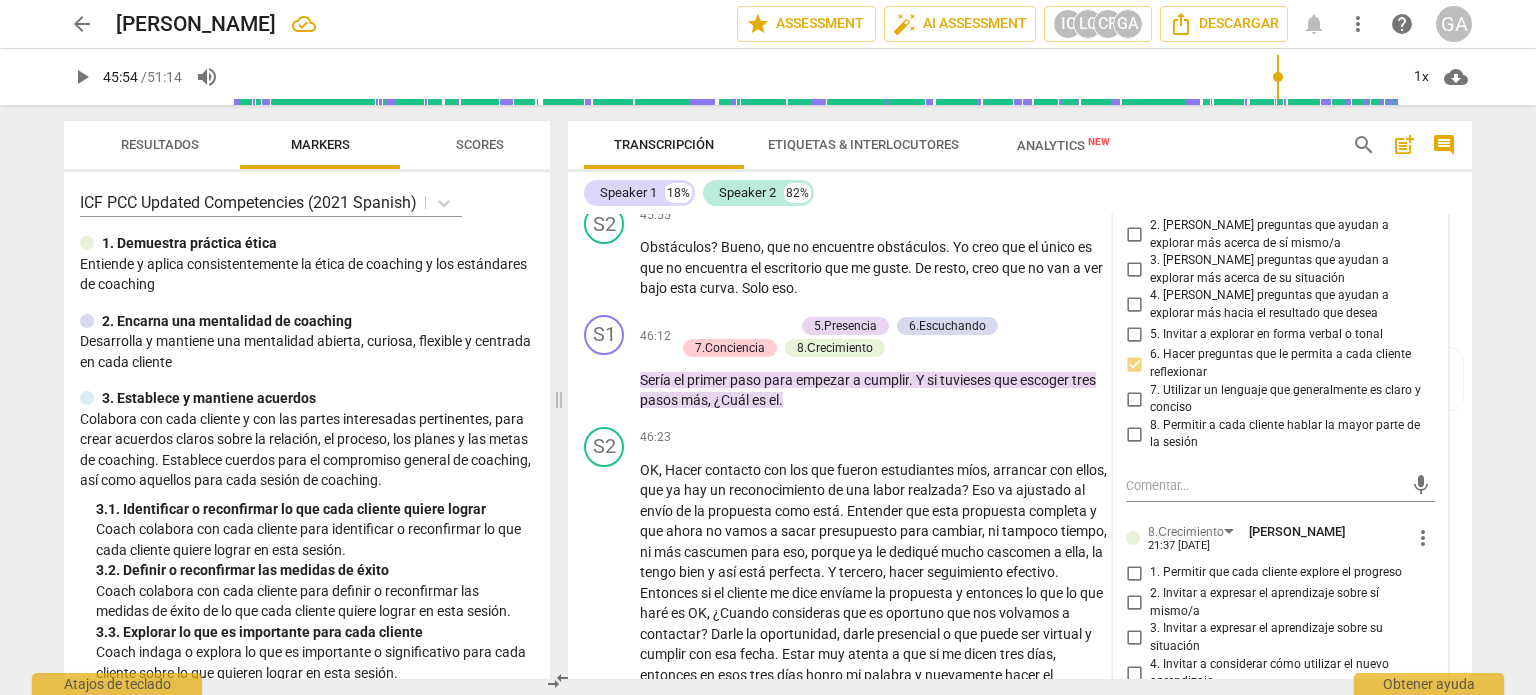 scroll, scrollTop: 12587, scrollLeft: 0, axis: vertical 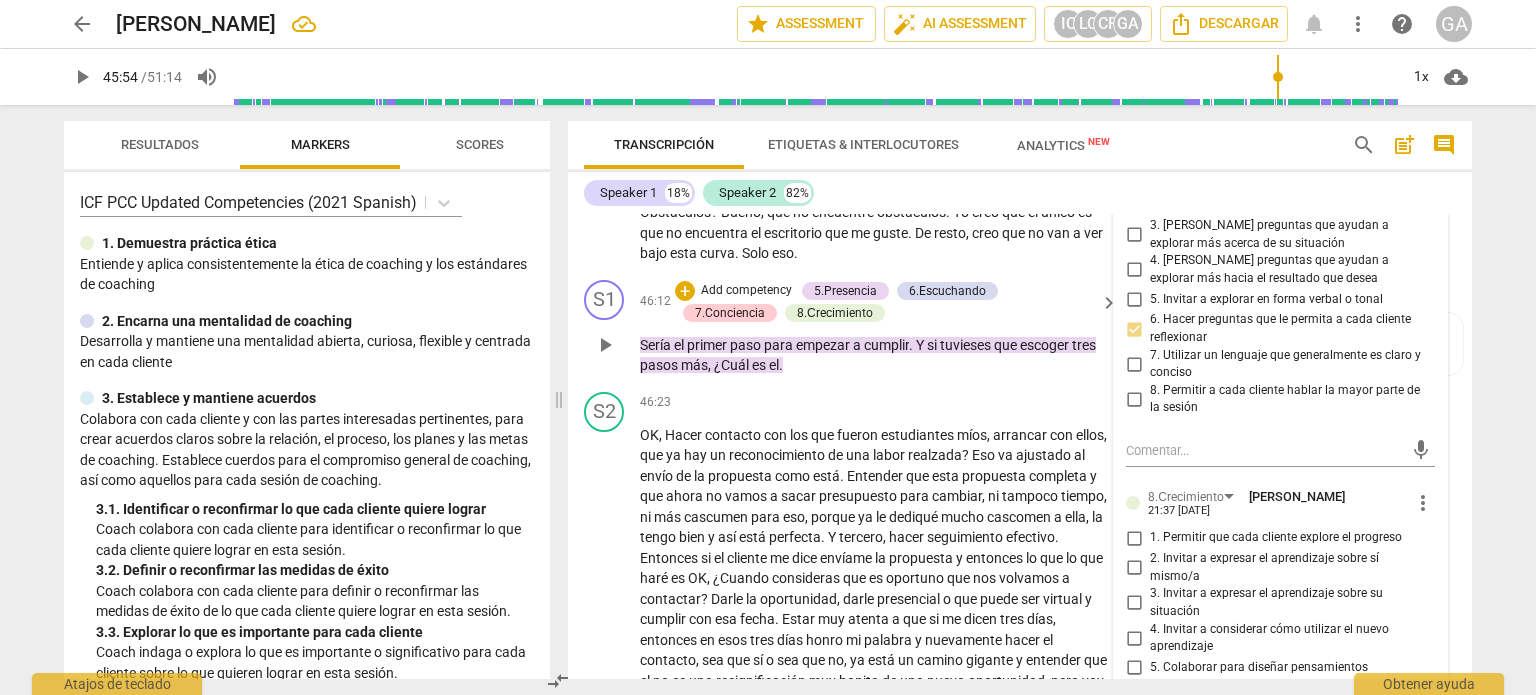 click on "play_arrow" at bounding box center [605, 345] 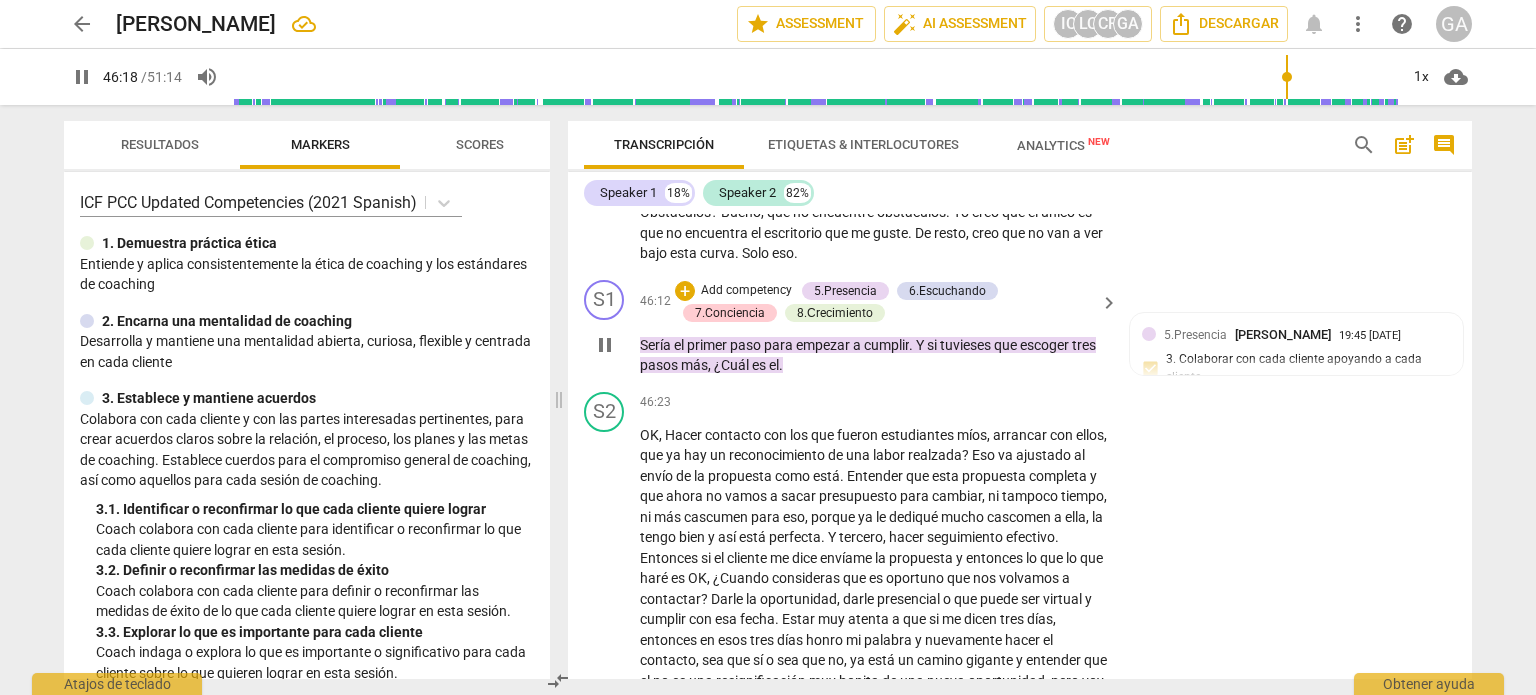 click on "pause" at bounding box center (605, 345) 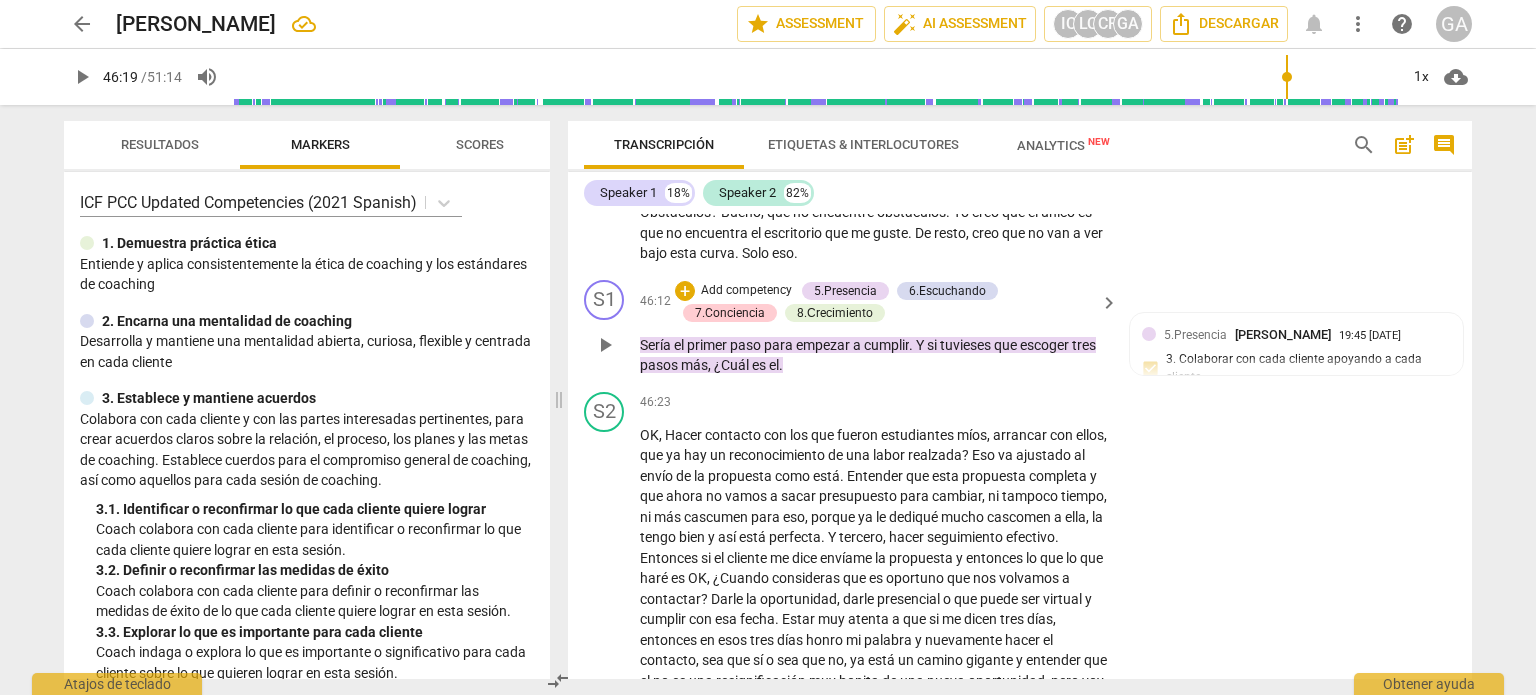 click on "Add competency" at bounding box center (746, 291) 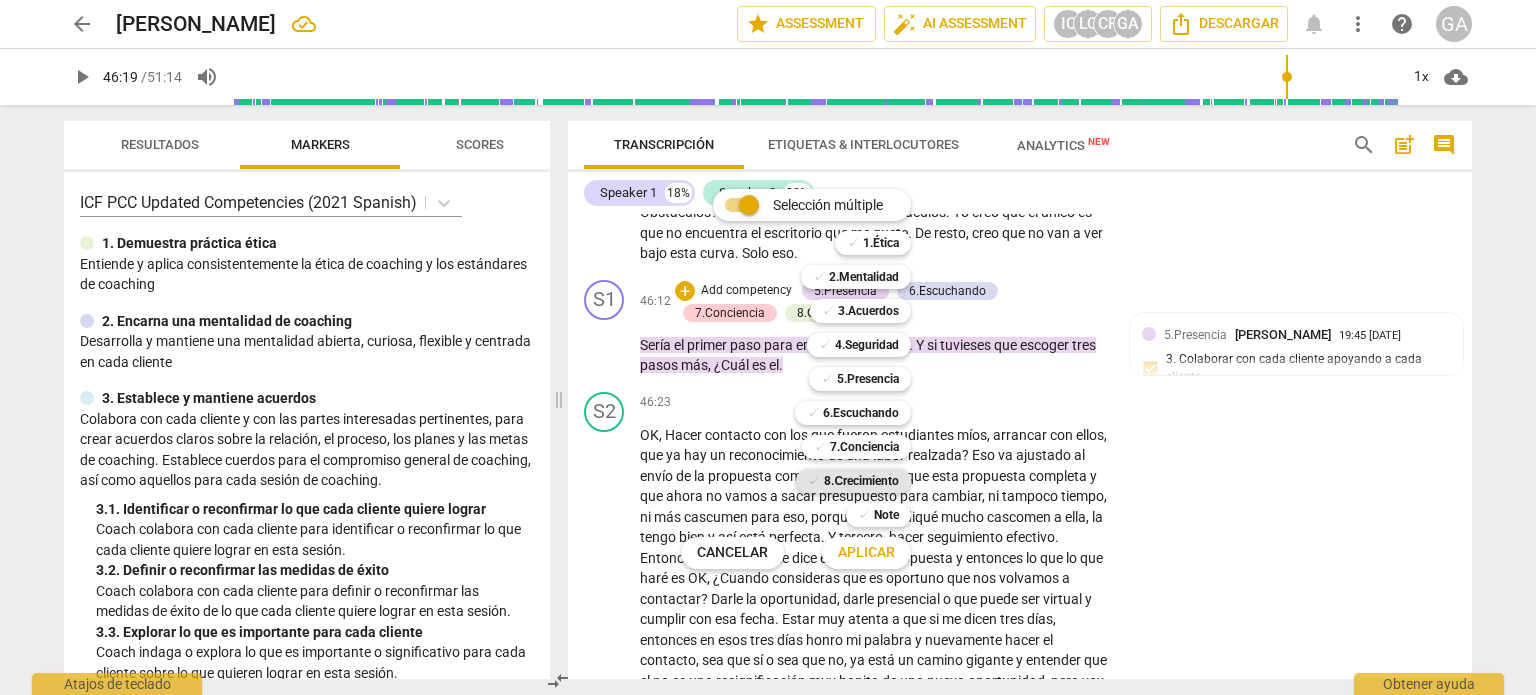 click on "8.Сrecimiento" at bounding box center (861, 481) 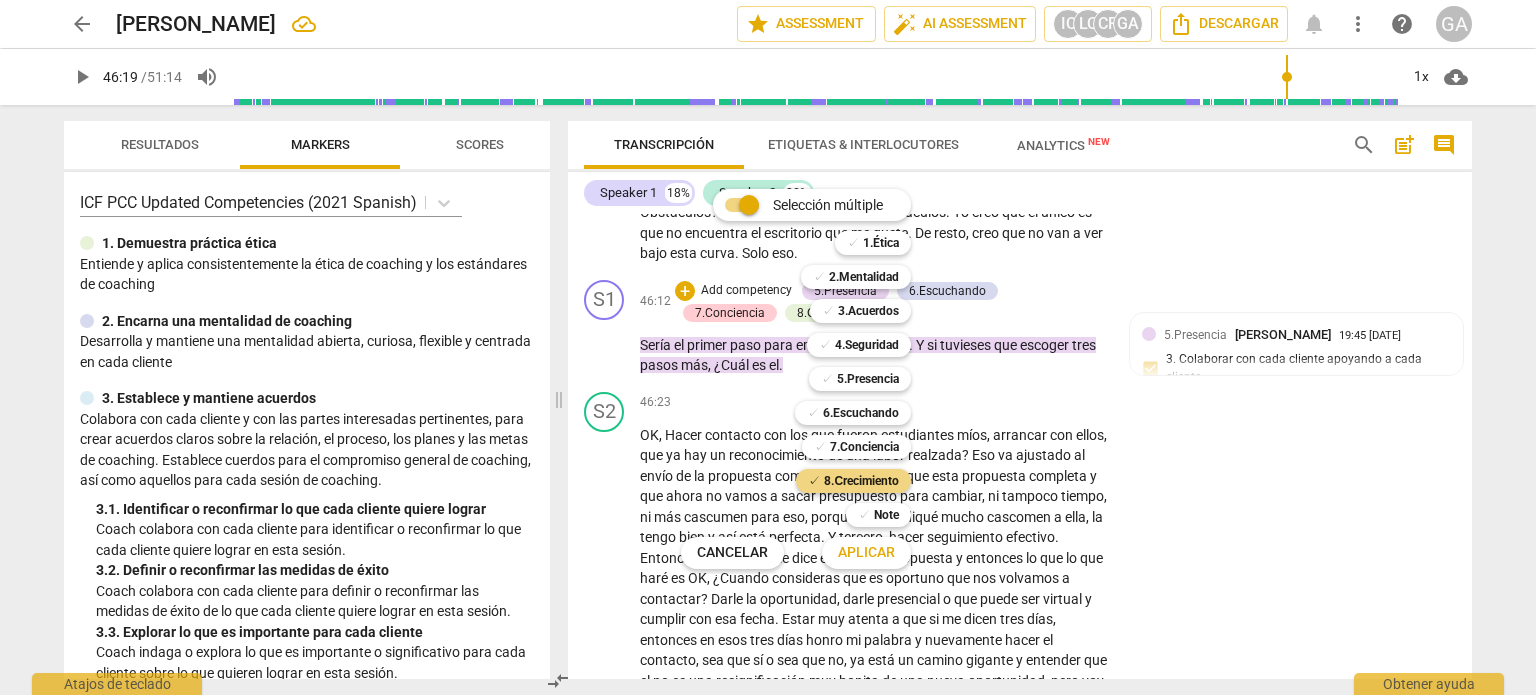 click on "Aplicar" at bounding box center [866, 553] 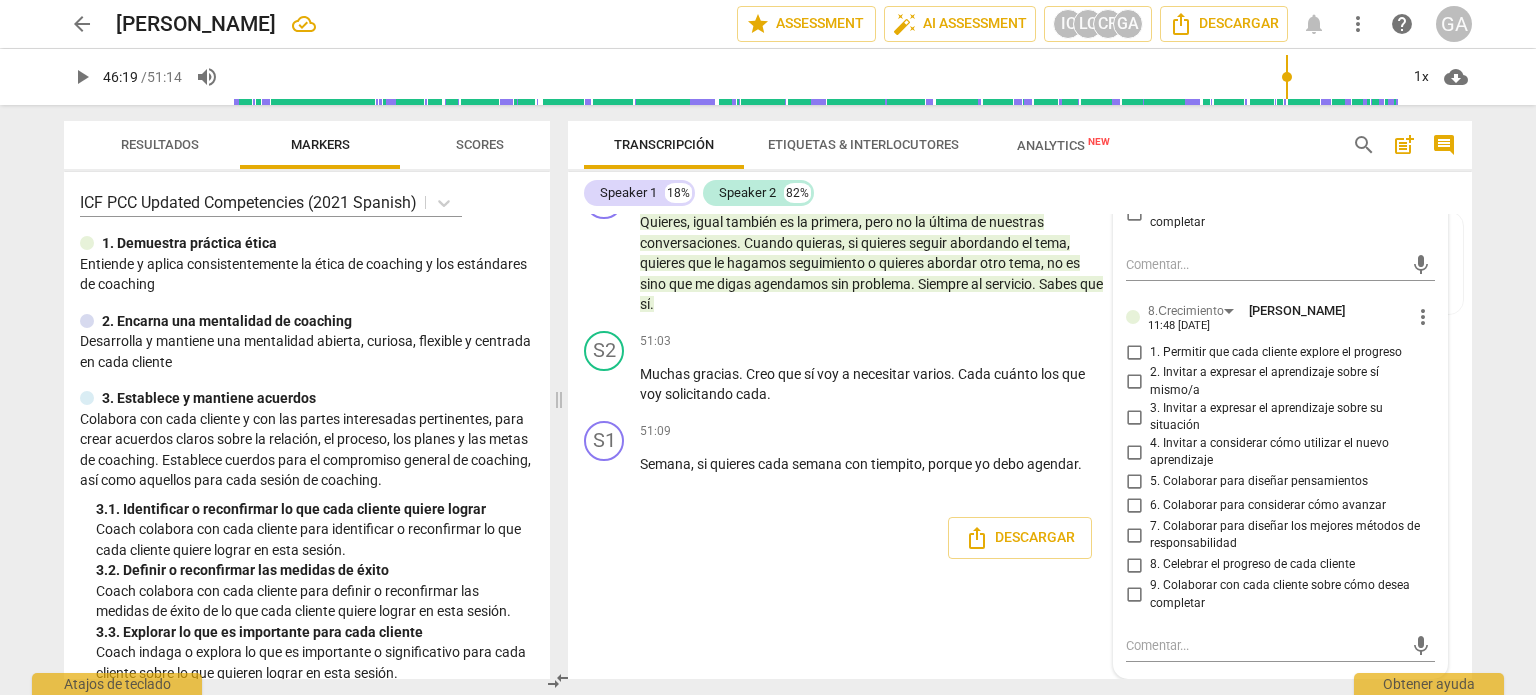 scroll, scrollTop: 14358, scrollLeft: 0, axis: vertical 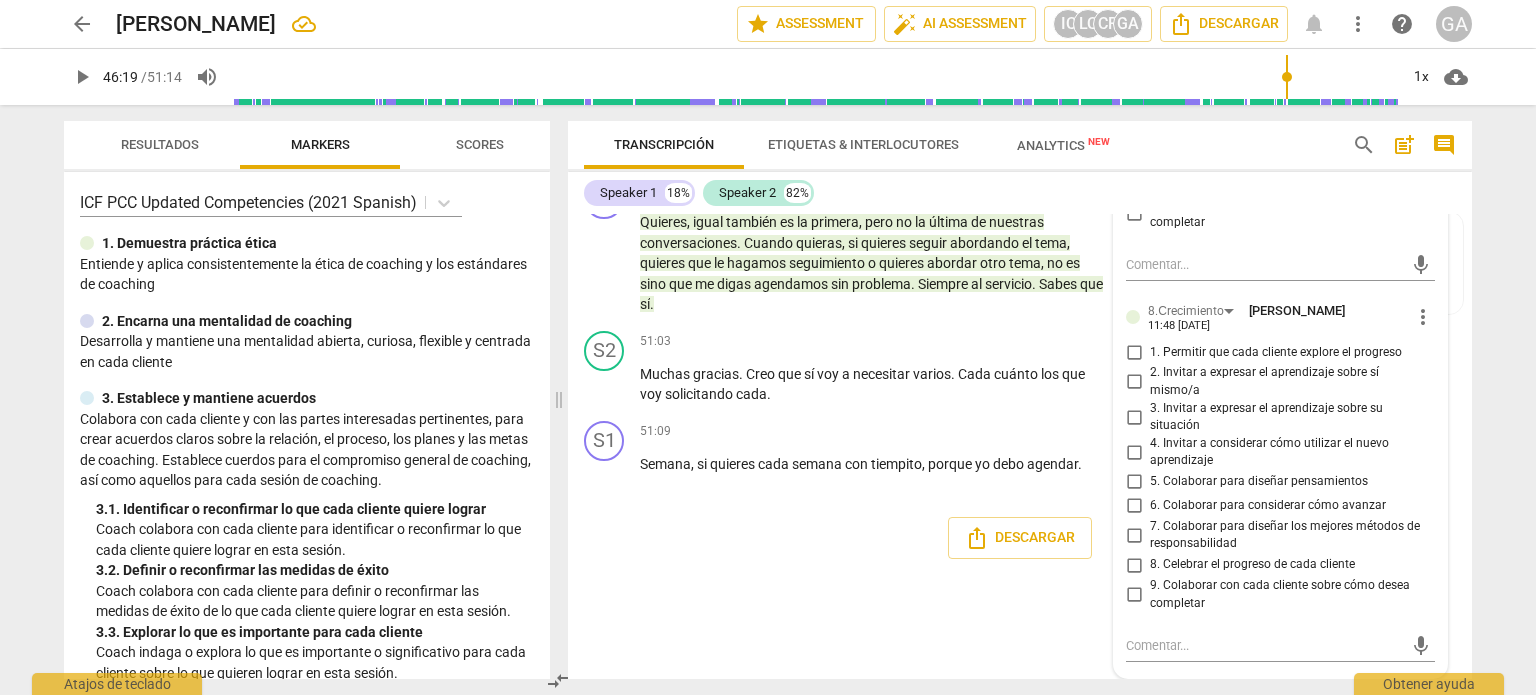 click on "5. Colaborar para diseñar pensamientos" at bounding box center (1134, 482) 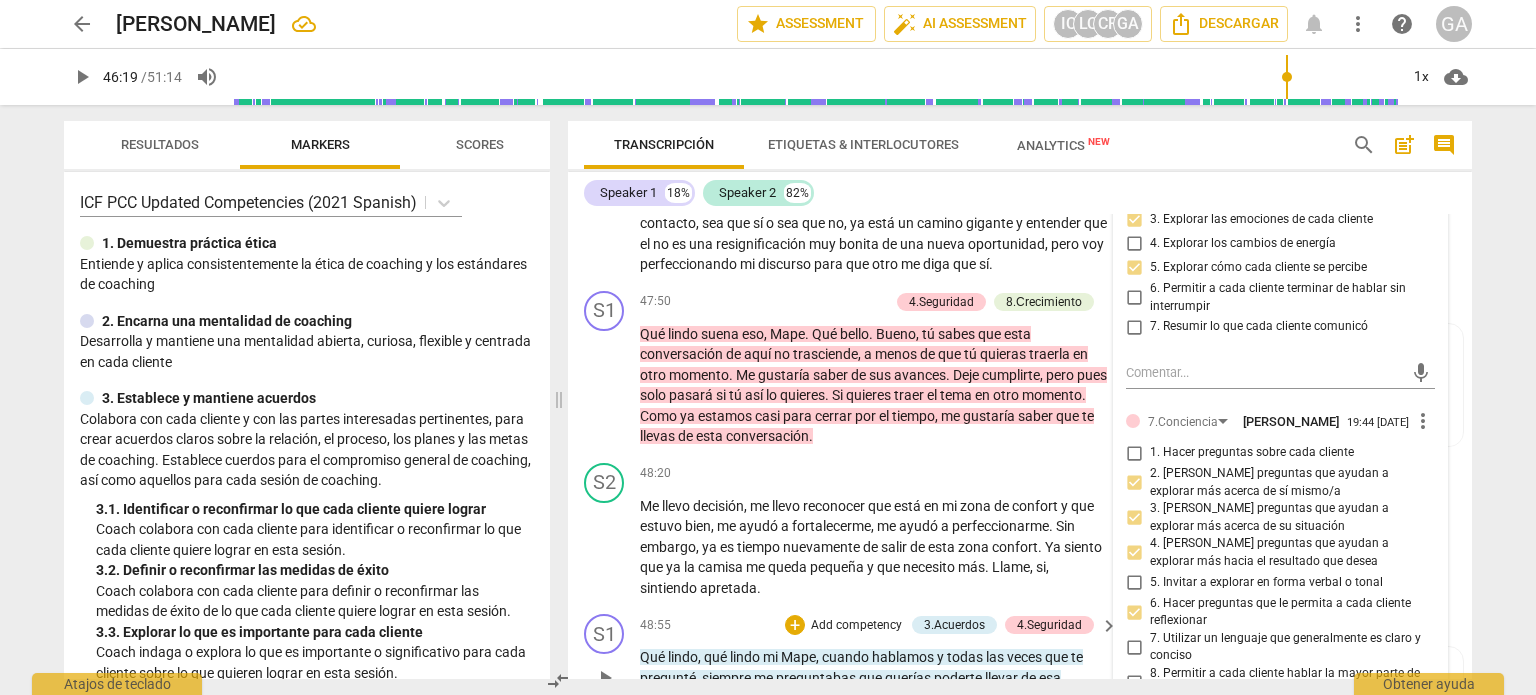 scroll, scrollTop: 13058, scrollLeft: 0, axis: vertical 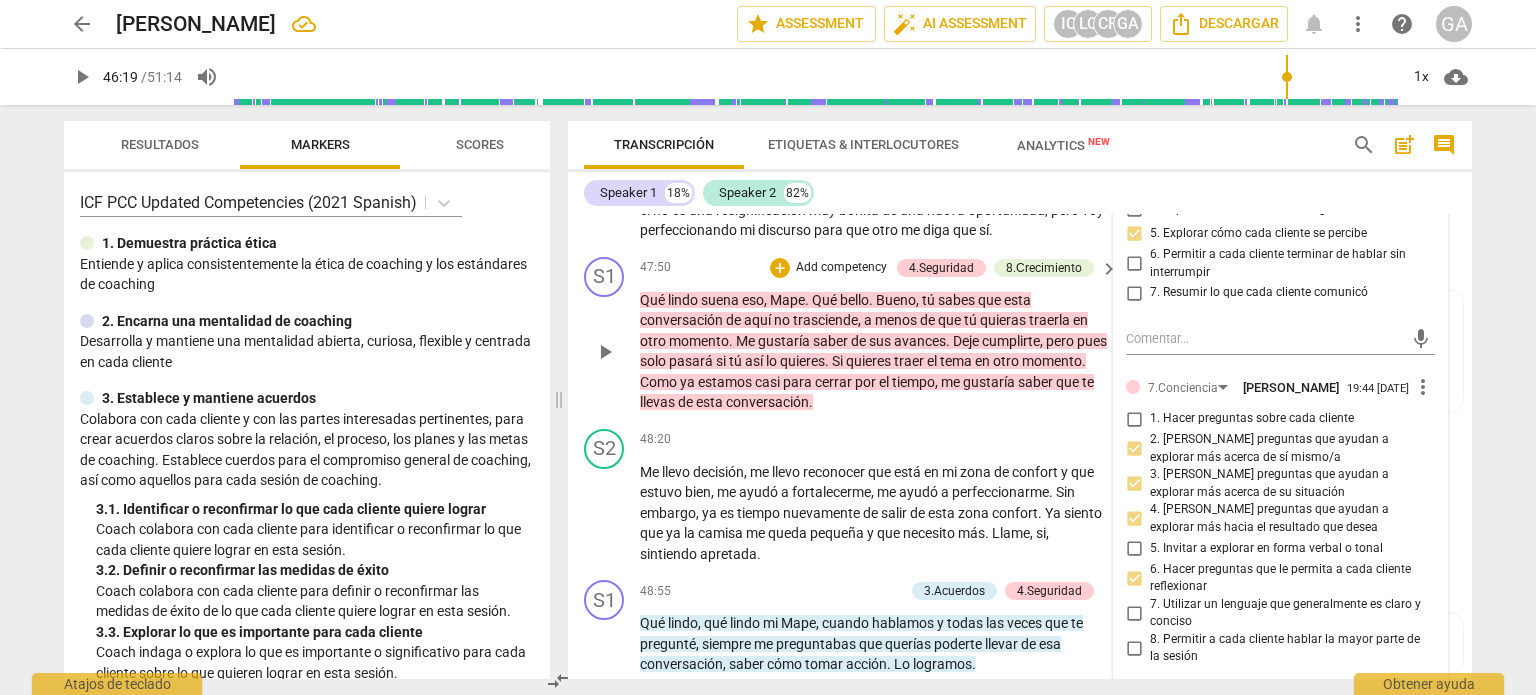 click on "play_arrow" at bounding box center [605, 352] 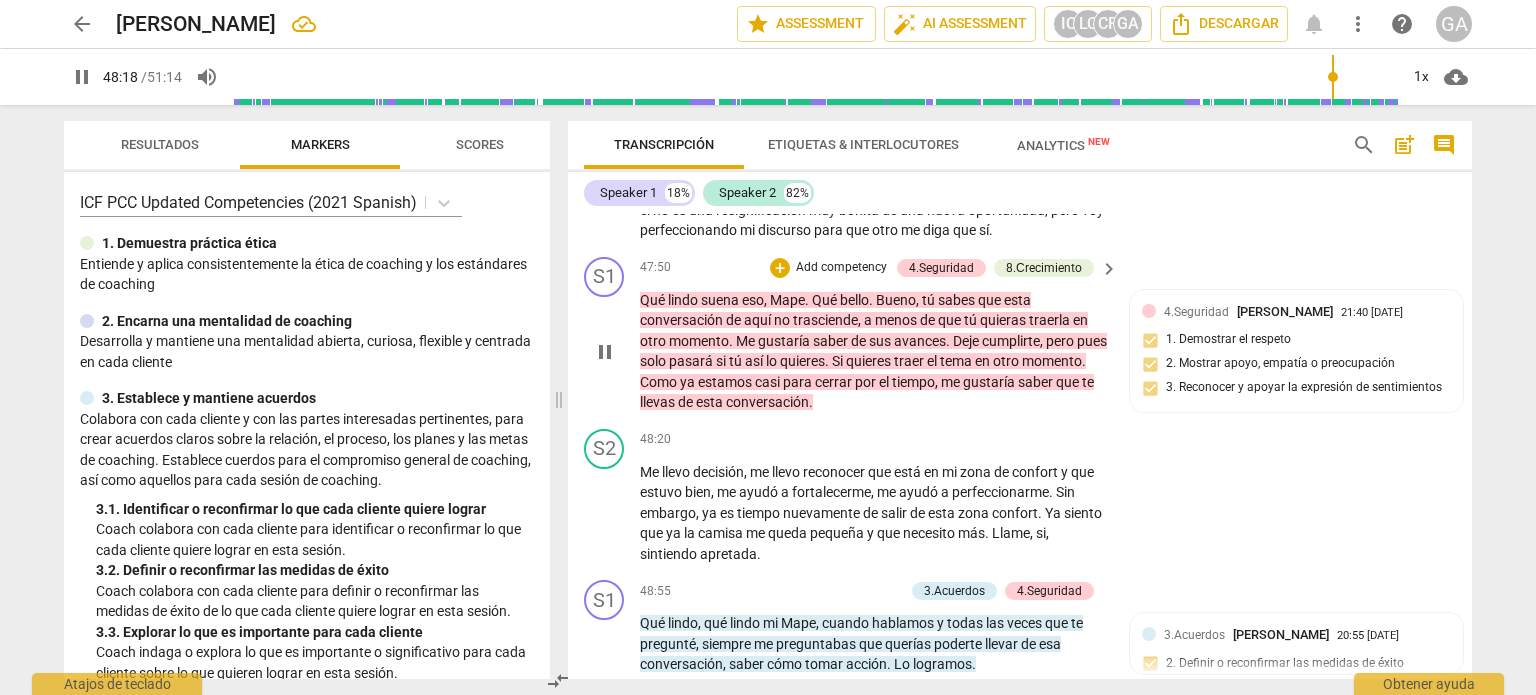 click on "pause" at bounding box center [605, 352] 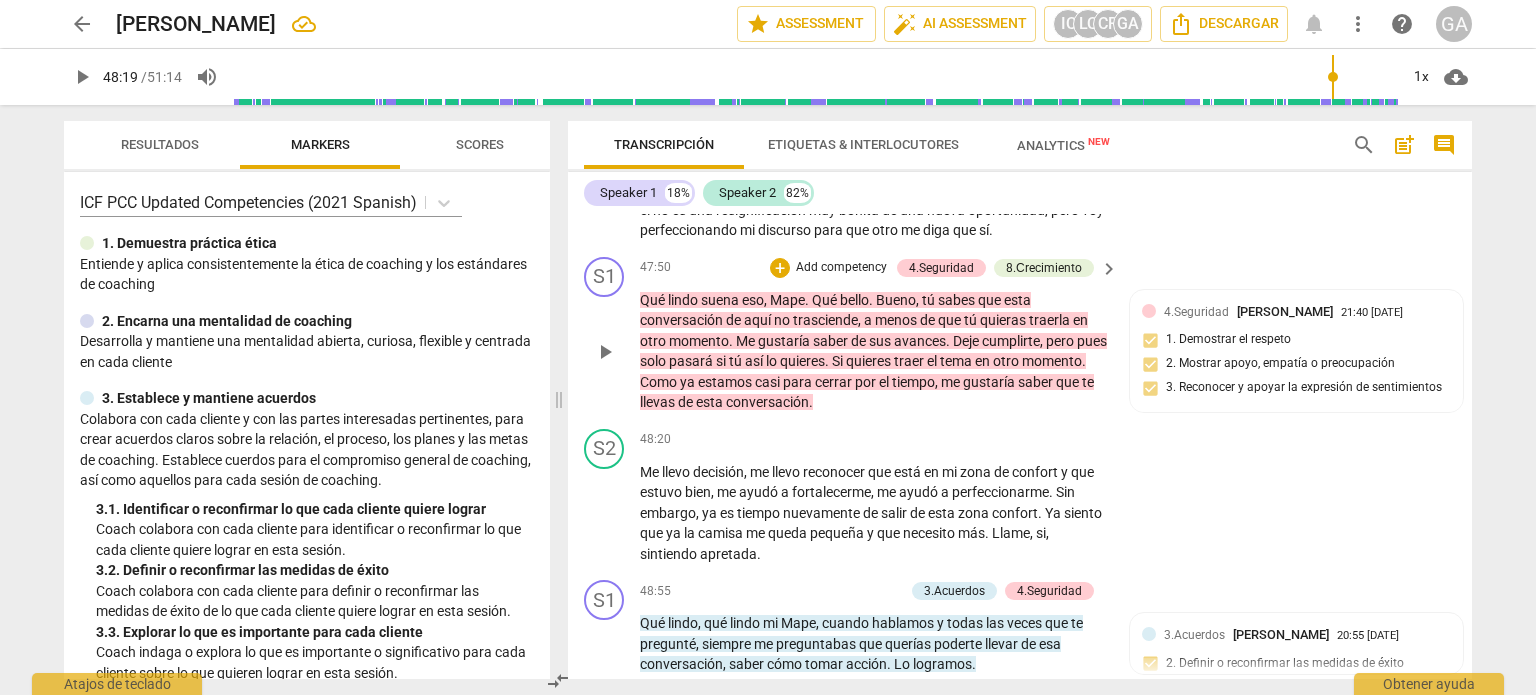 click on "Add competency" at bounding box center [841, 268] 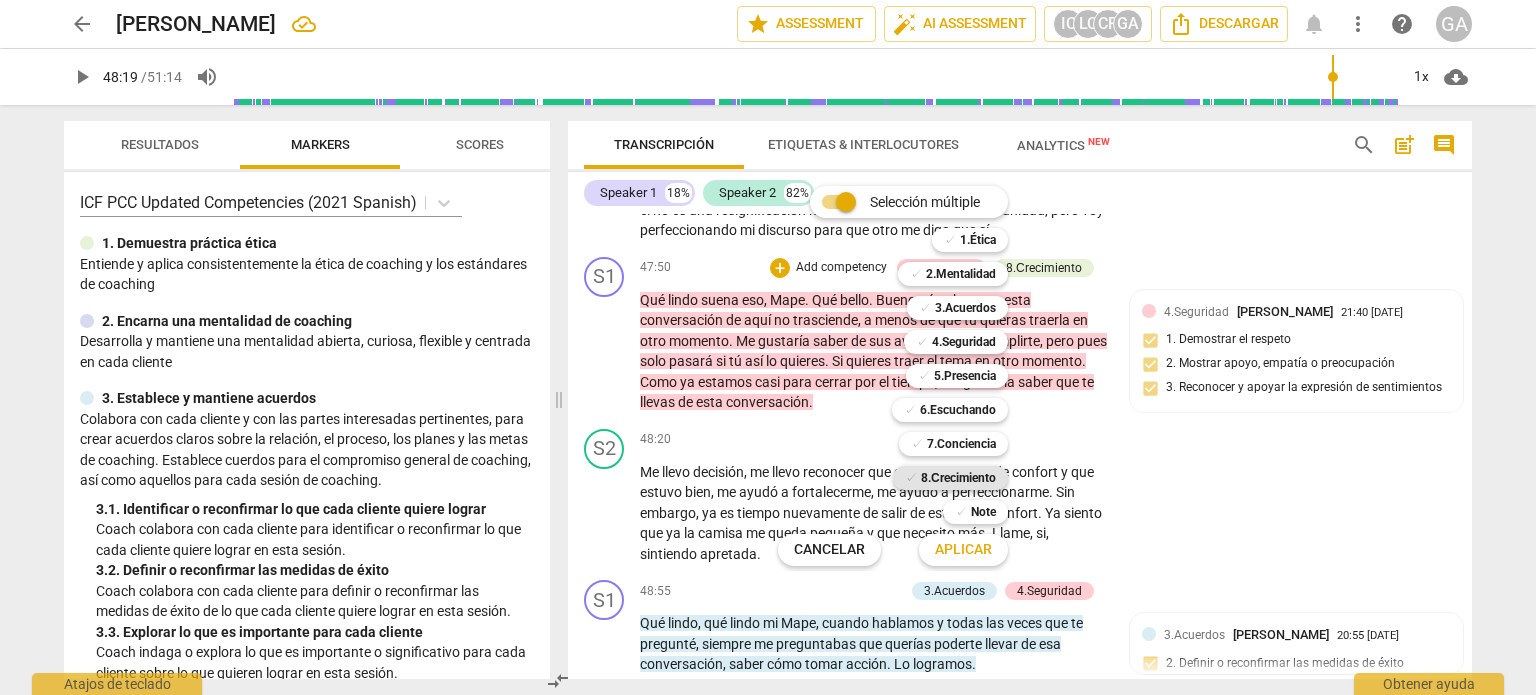 click on "8.Сrecimiento" at bounding box center (958, 478) 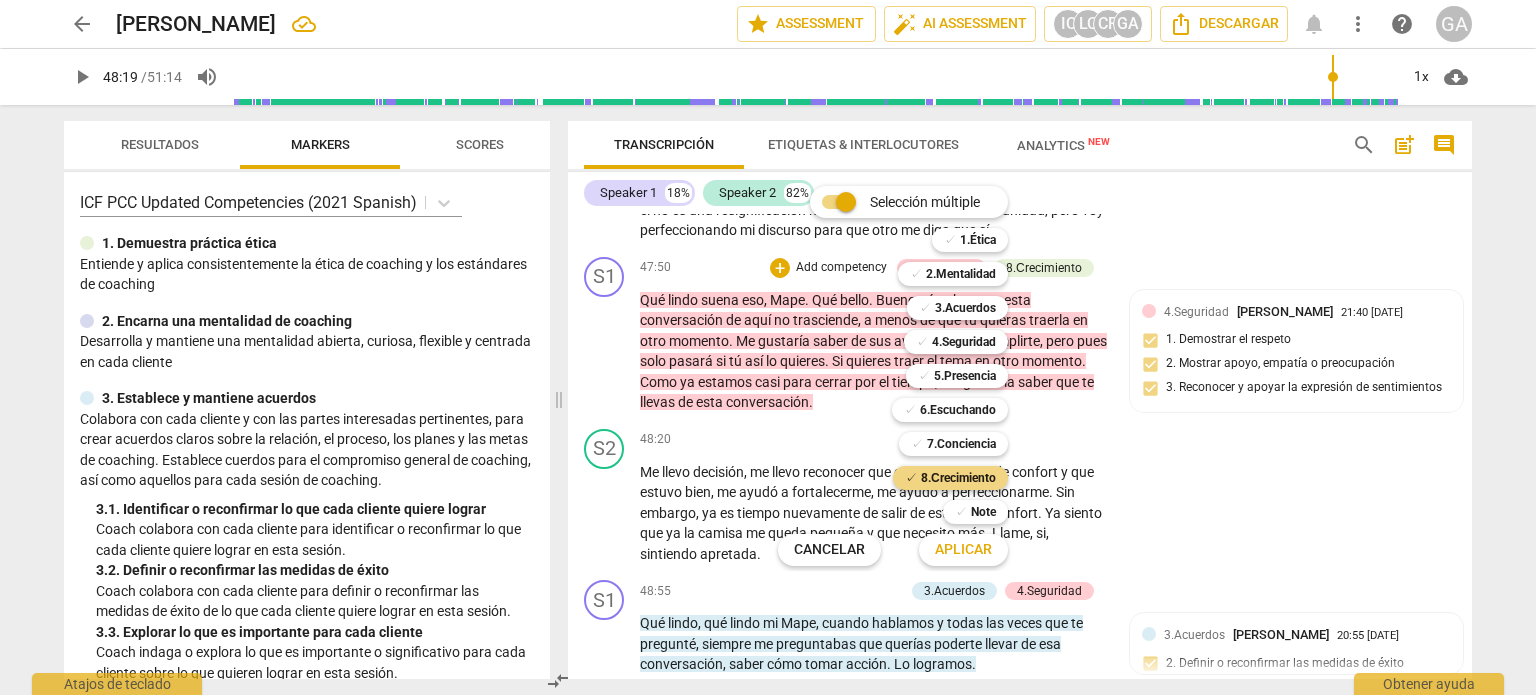click on "Aplicar" at bounding box center [963, 550] 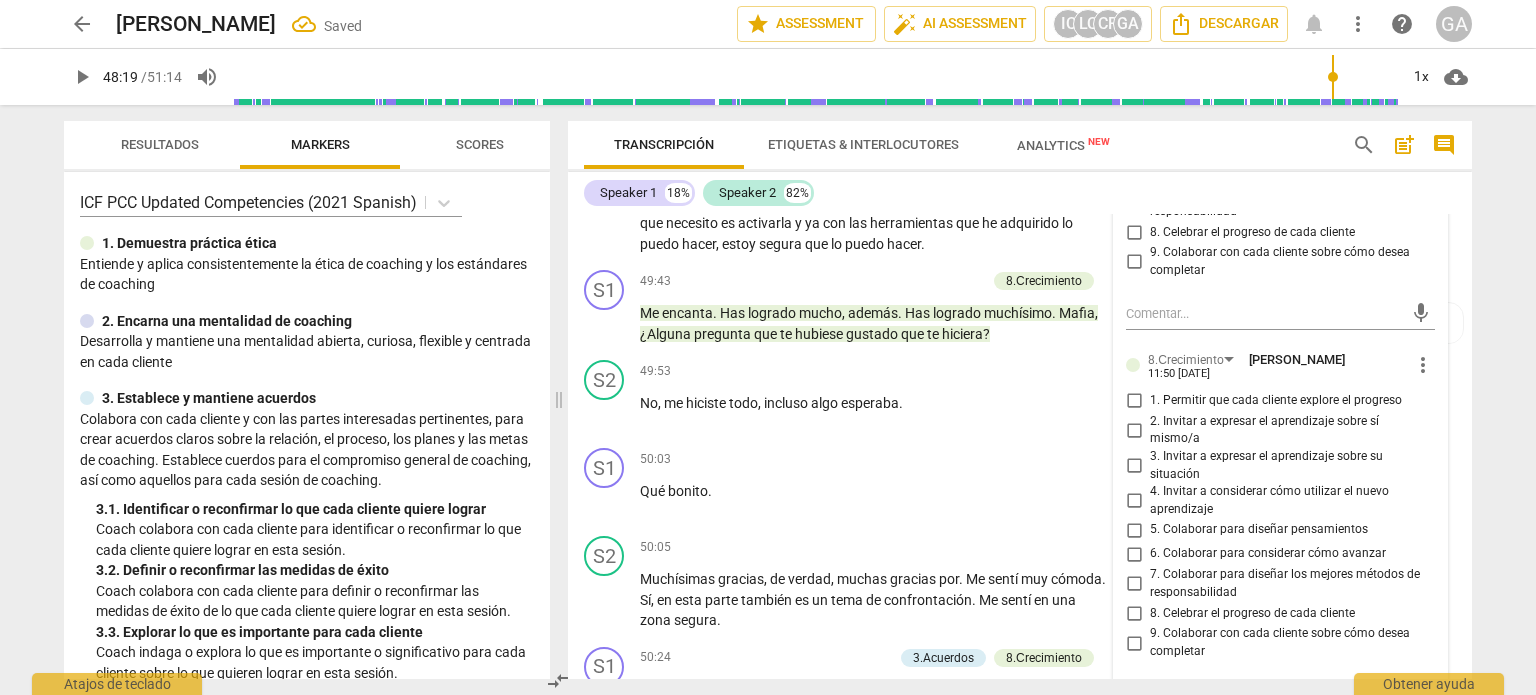 scroll, scrollTop: 13658, scrollLeft: 0, axis: vertical 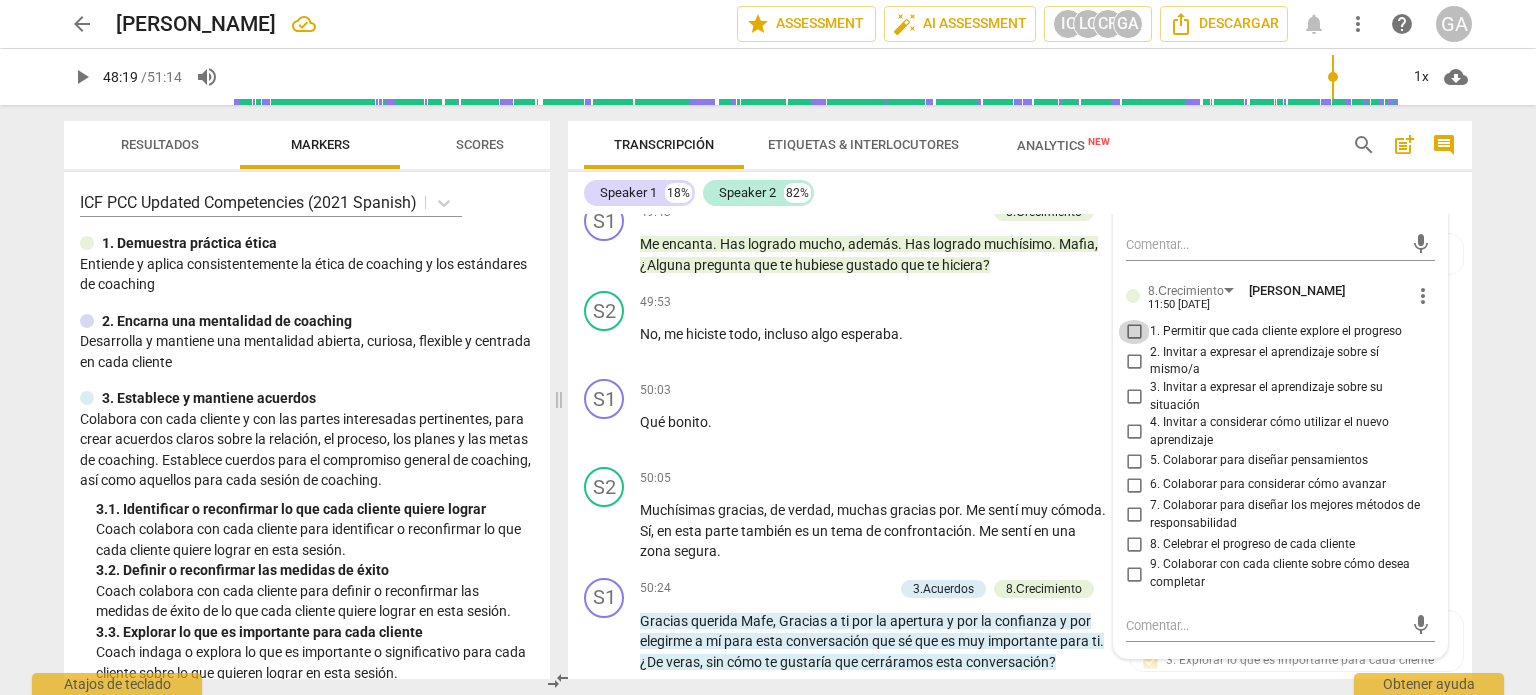 click on "1. Permitir que cada cliente explore el progreso" at bounding box center (1134, 332) 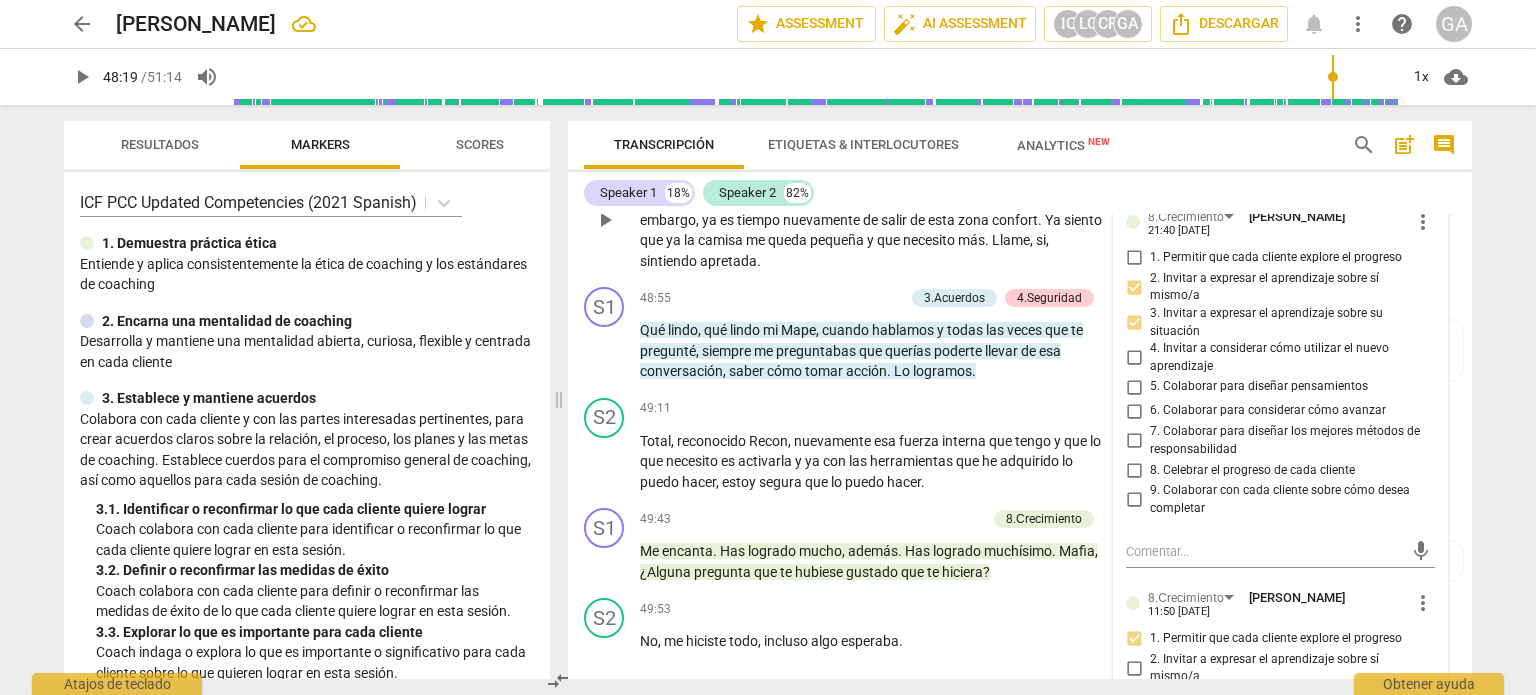 scroll, scrollTop: 13458, scrollLeft: 0, axis: vertical 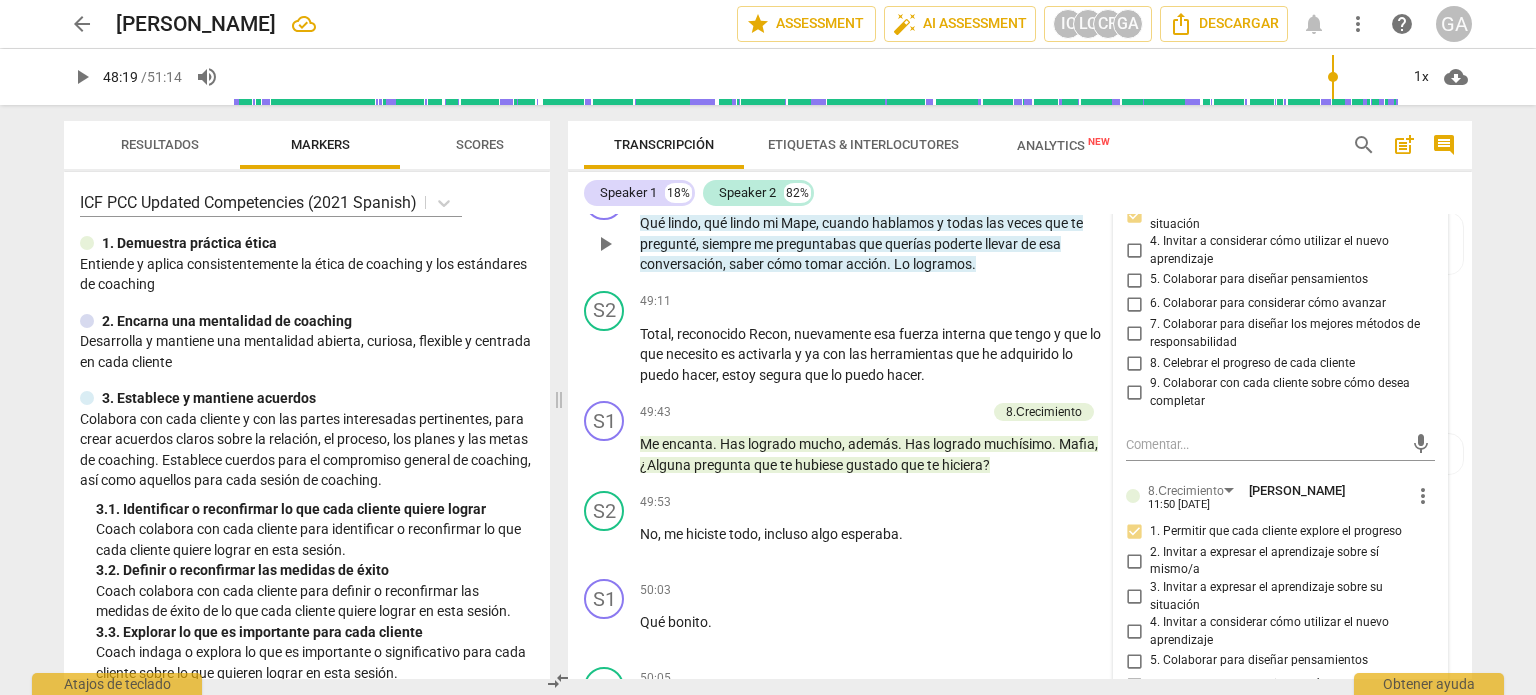 click on "play_arrow" at bounding box center [605, 244] 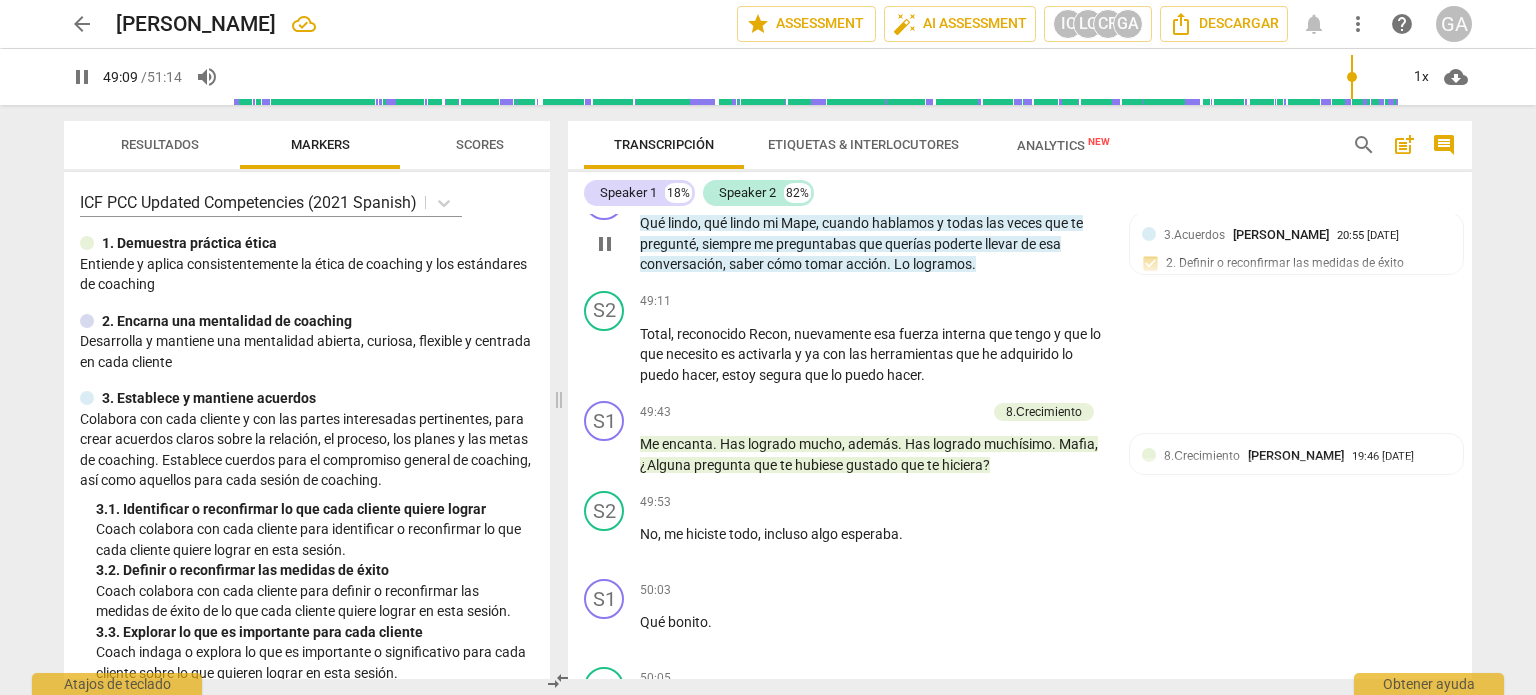 click on "pause" at bounding box center [605, 244] 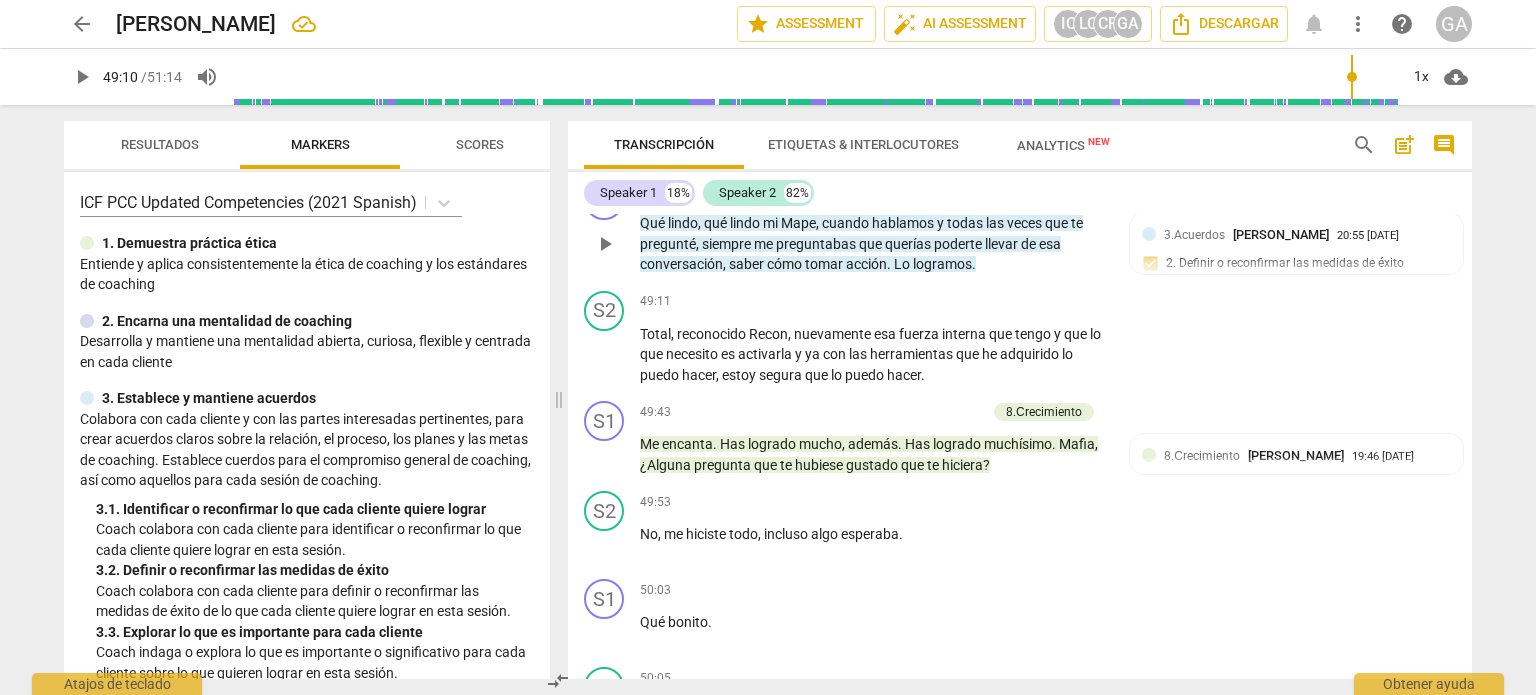 click on "Add competency" at bounding box center (856, 192) 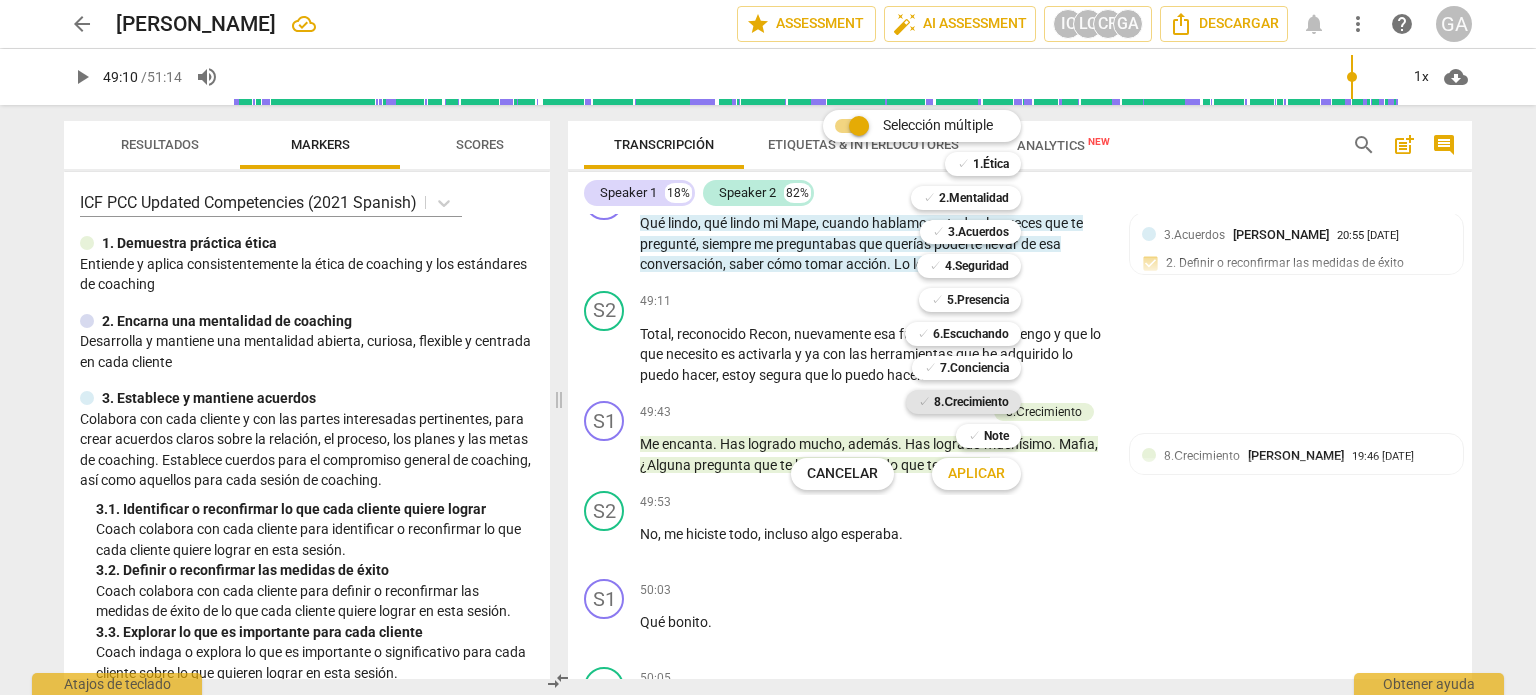 click on "8.Сrecimiento" at bounding box center [971, 402] 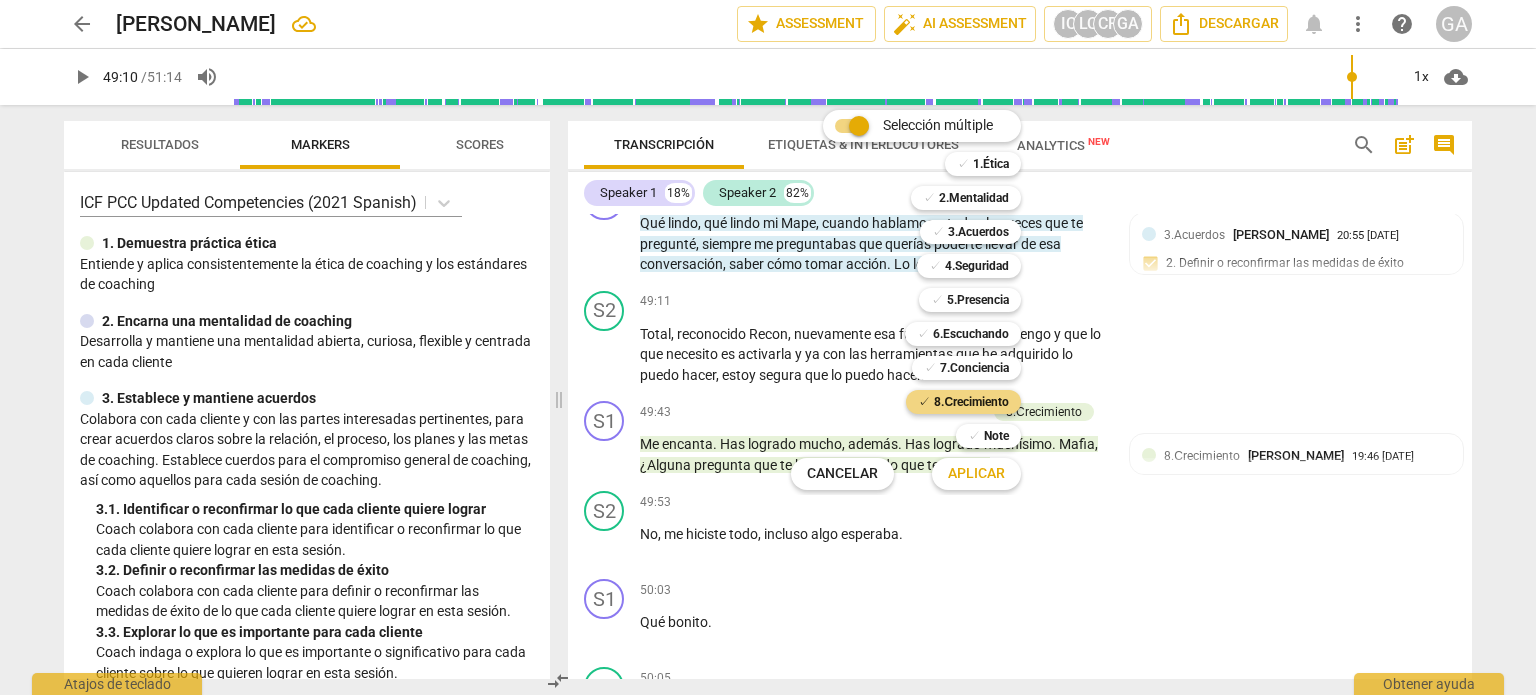 click on "Aplicar" at bounding box center (976, 474) 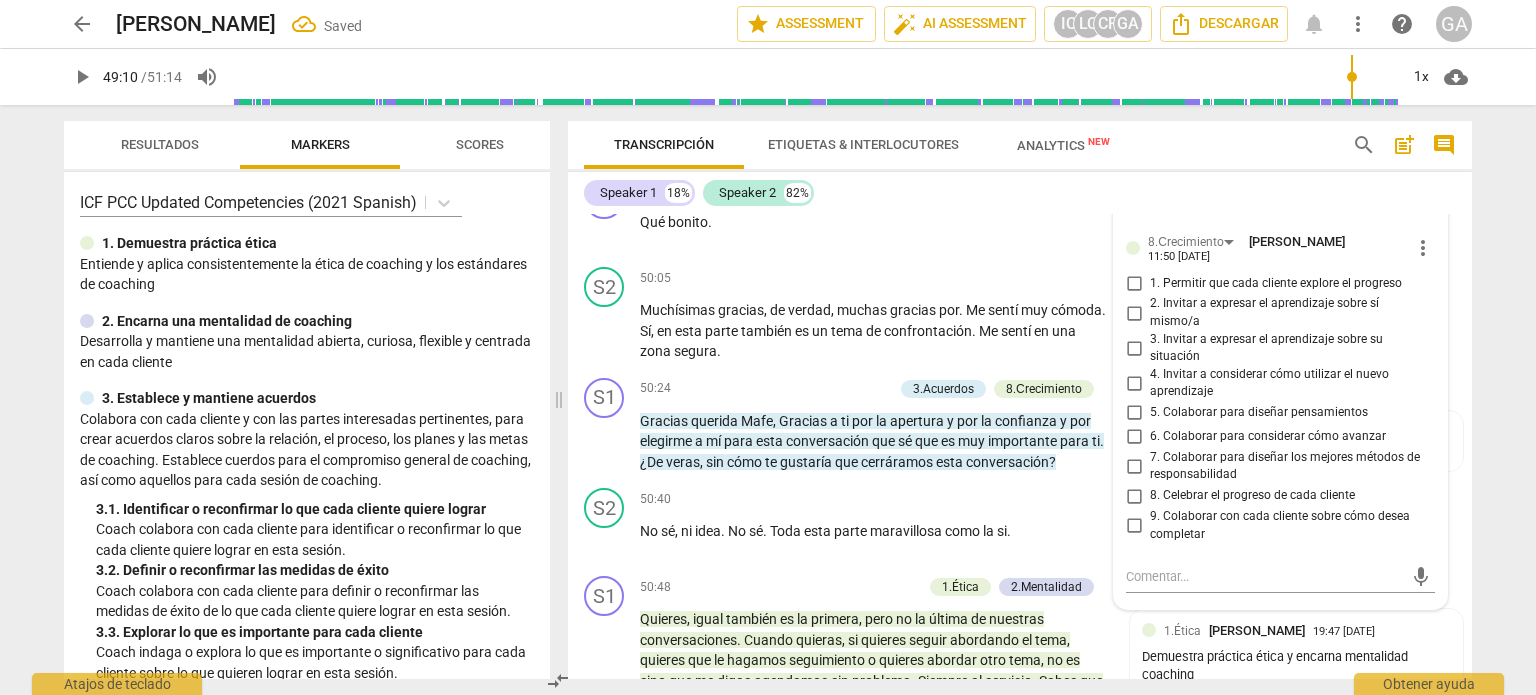 scroll, scrollTop: 13959, scrollLeft: 0, axis: vertical 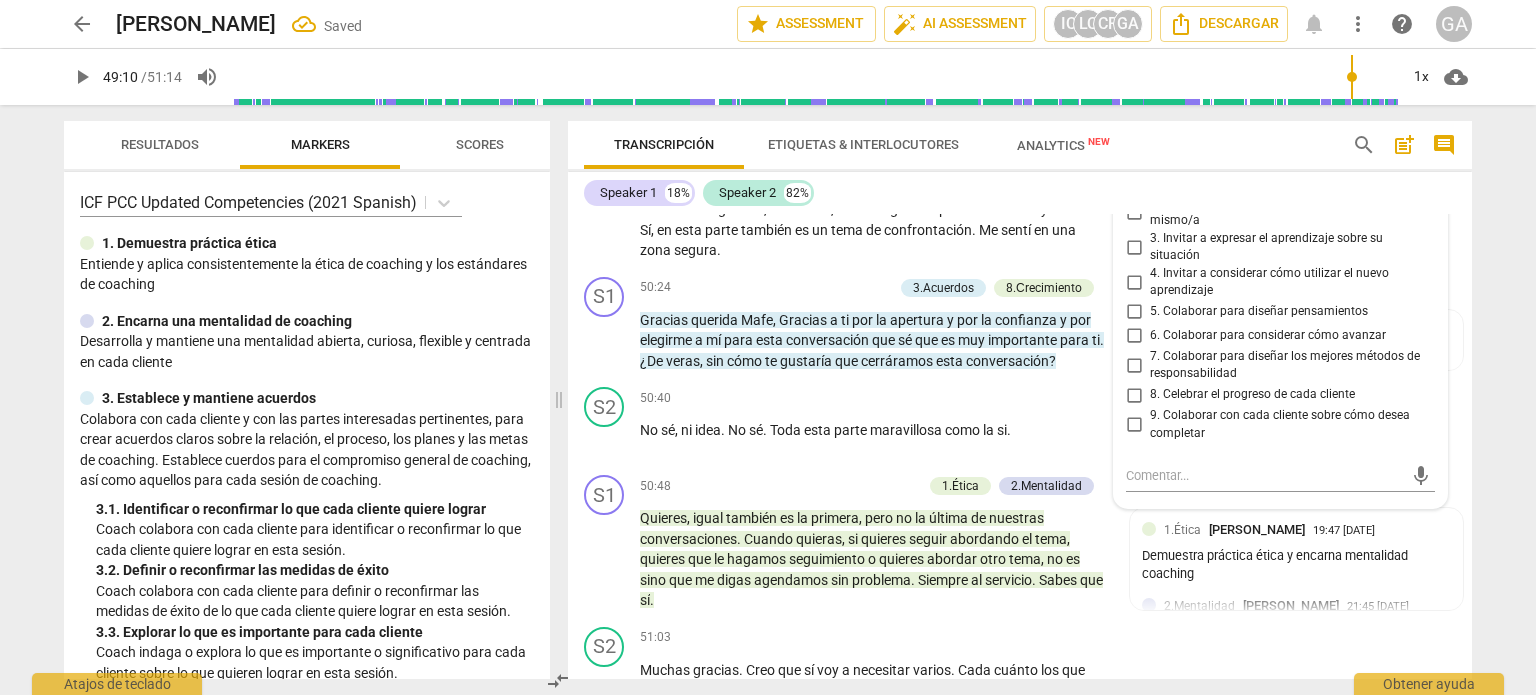 click on "1. Permitir que cada cliente explore el progreso" at bounding box center (1134, 182) 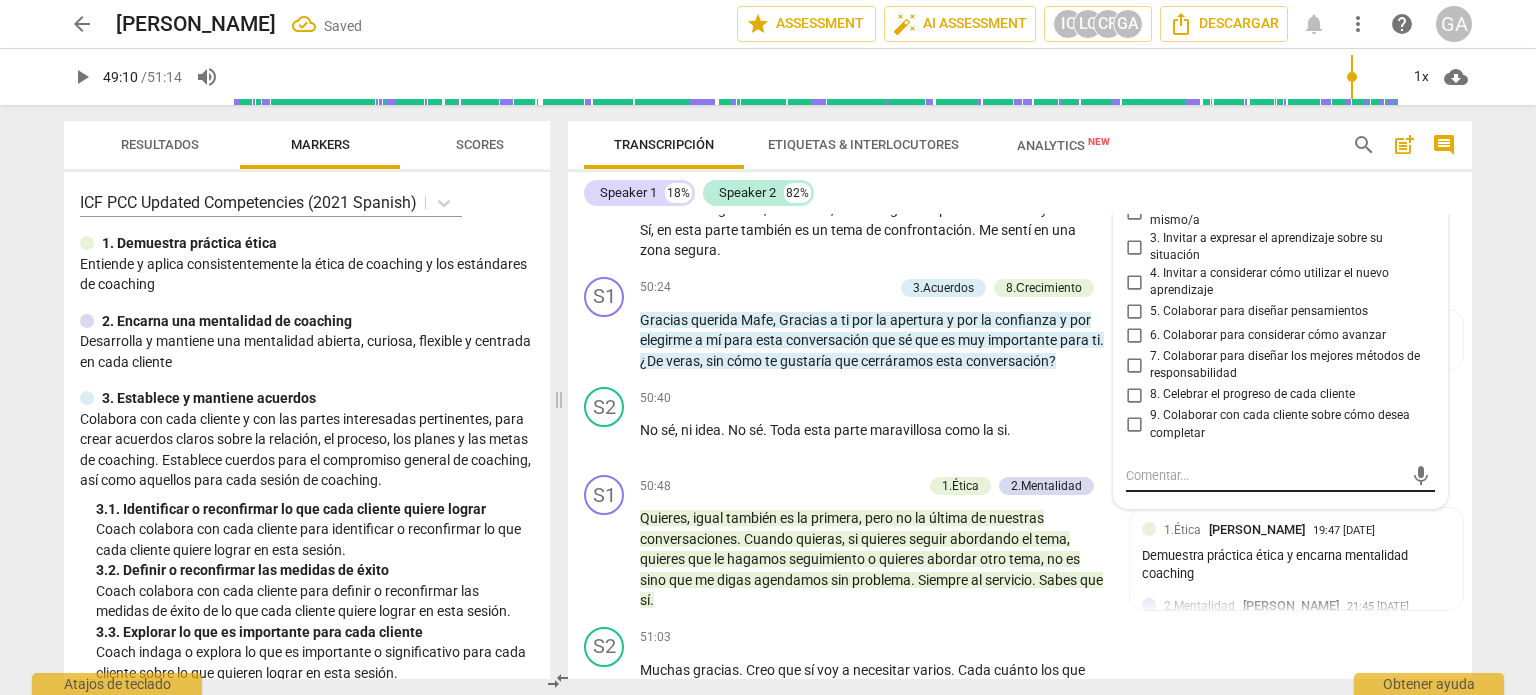click at bounding box center [1264, 475] 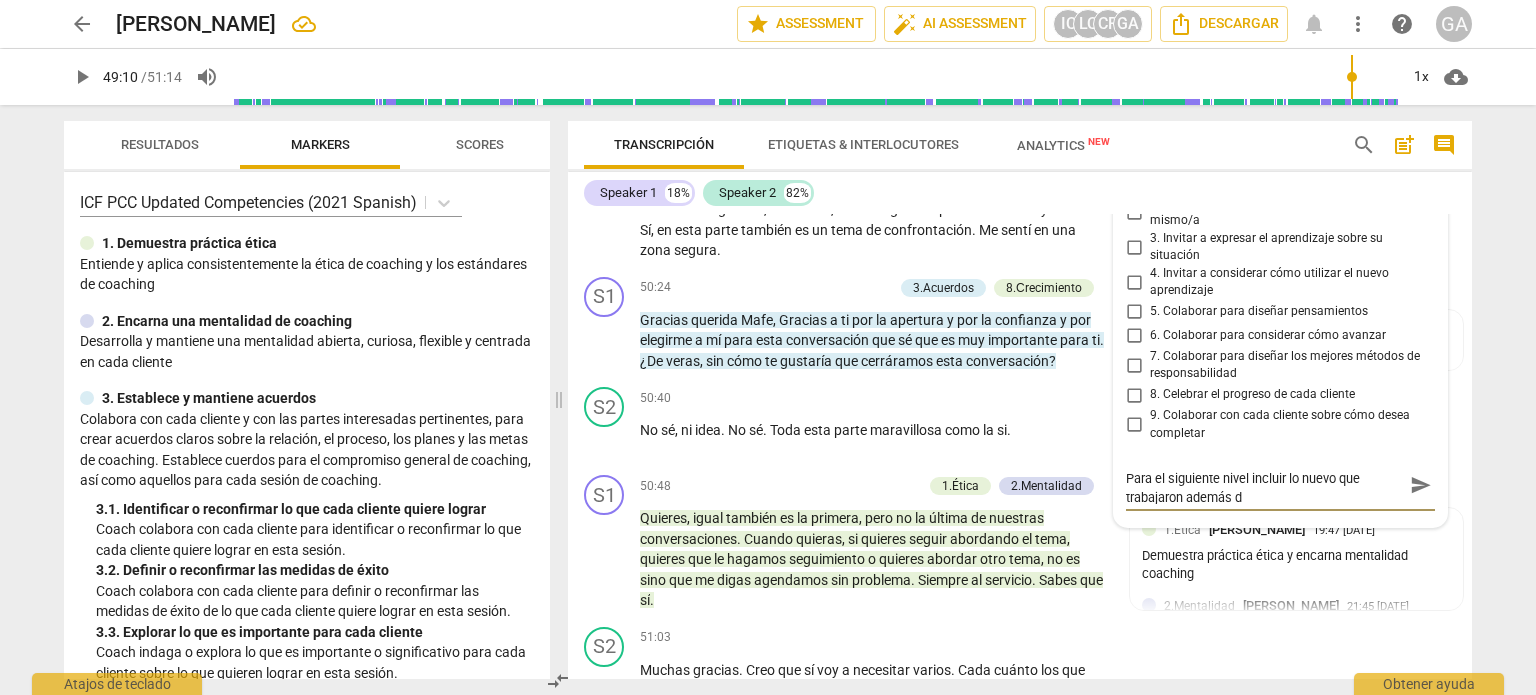 scroll, scrollTop: 0, scrollLeft: 0, axis: both 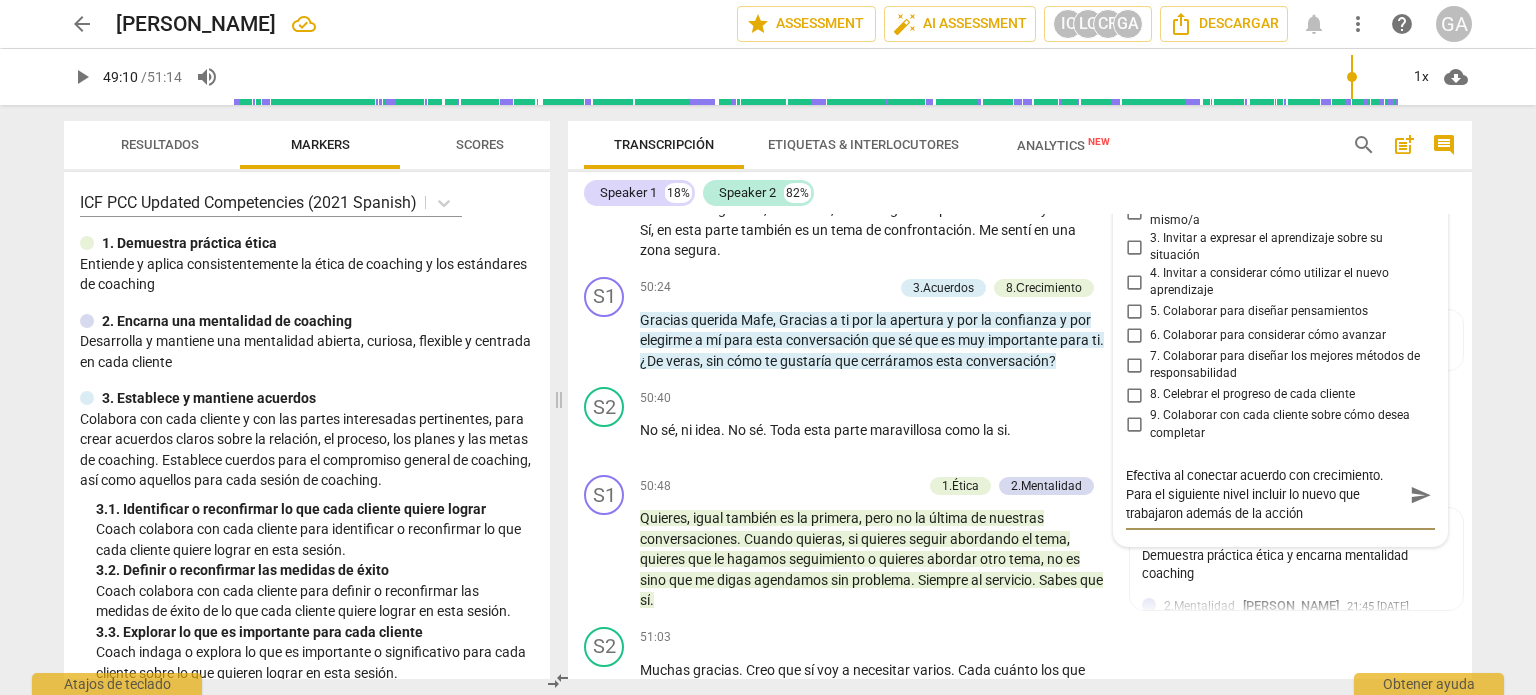 click on "Efectiva al conectar acuerdo con crecimiento. Para el siguiente nivel incluir lo nuevo que trabajaron además de la acción" at bounding box center [1264, 494] 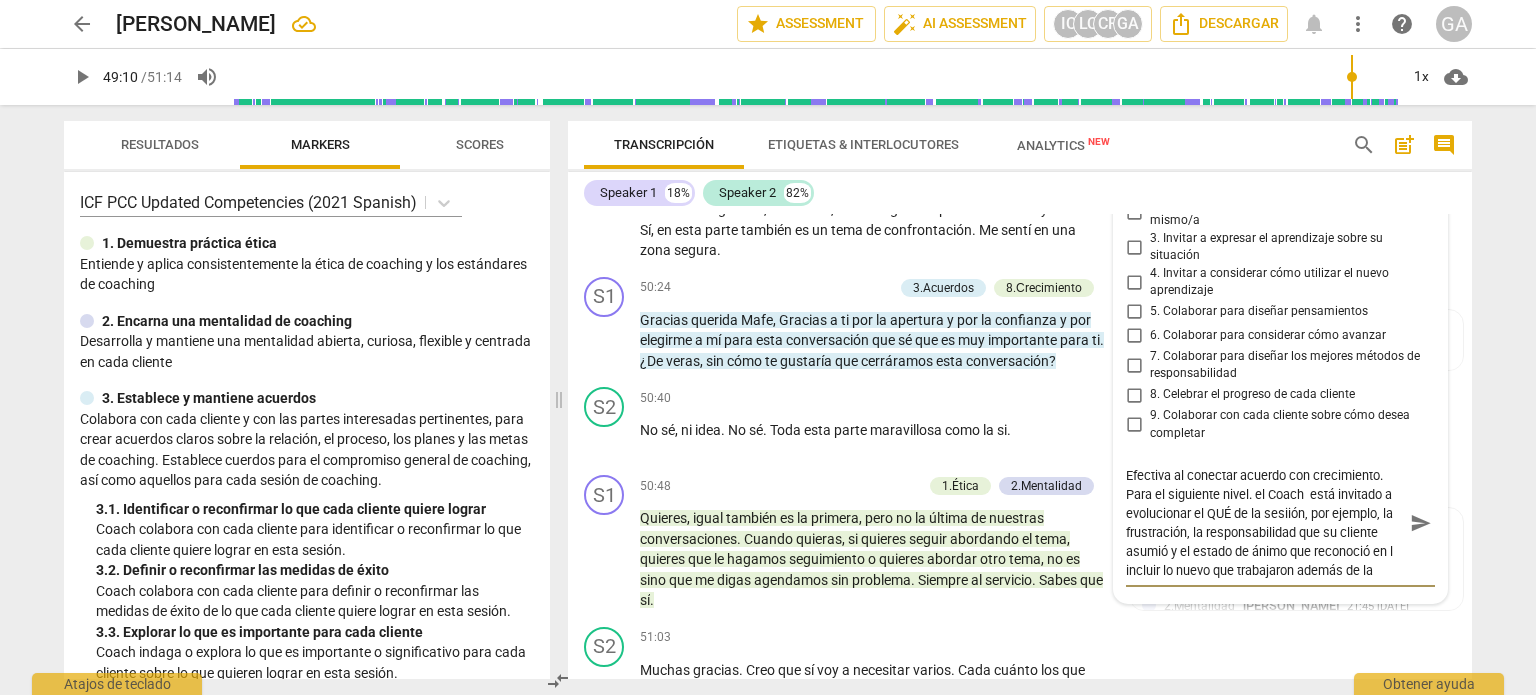 scroll, scrollTop: 13974, scrollLeft: 0, axis: vertical 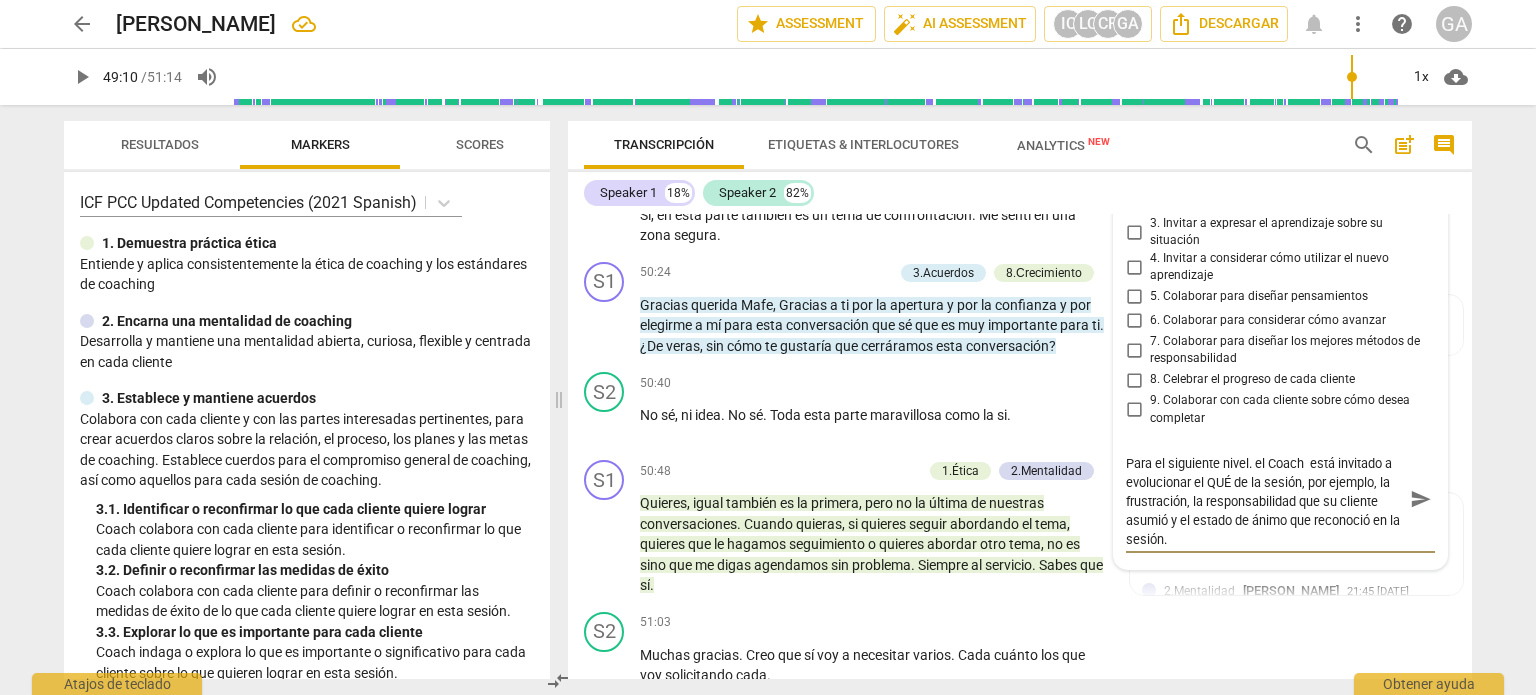 click on "Efectiva al conectar acuerdo con crecimiento. Para el siguiente nivel. el Coach  está invitado a evolucionar el QUÉ de la sesión, por ejemplo, la frustración, la responsabilidad que su cliente asumió y el estado de ánimo que reconoció en la sesión." at bounding box center (1264, 498) 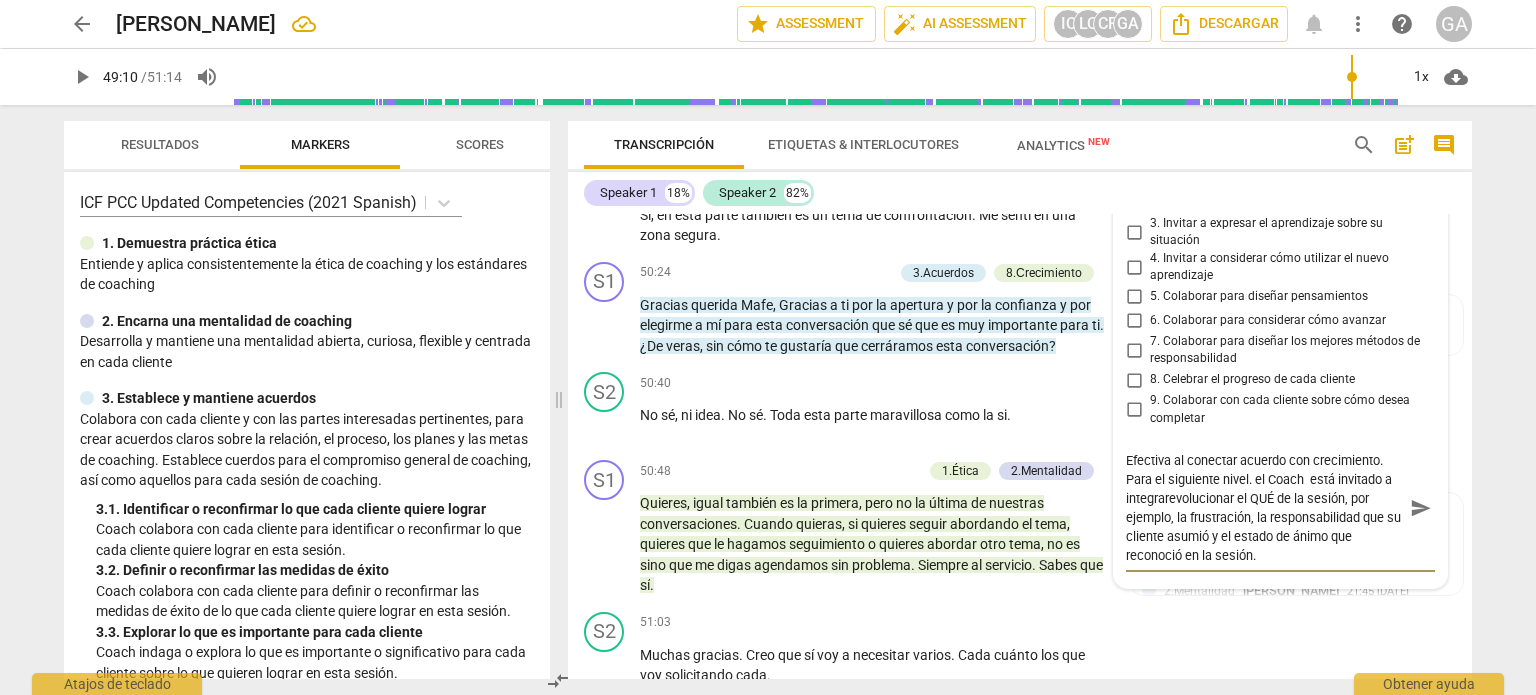 scroll, scrollTop: 0, scrollLeft: 0, axis: both 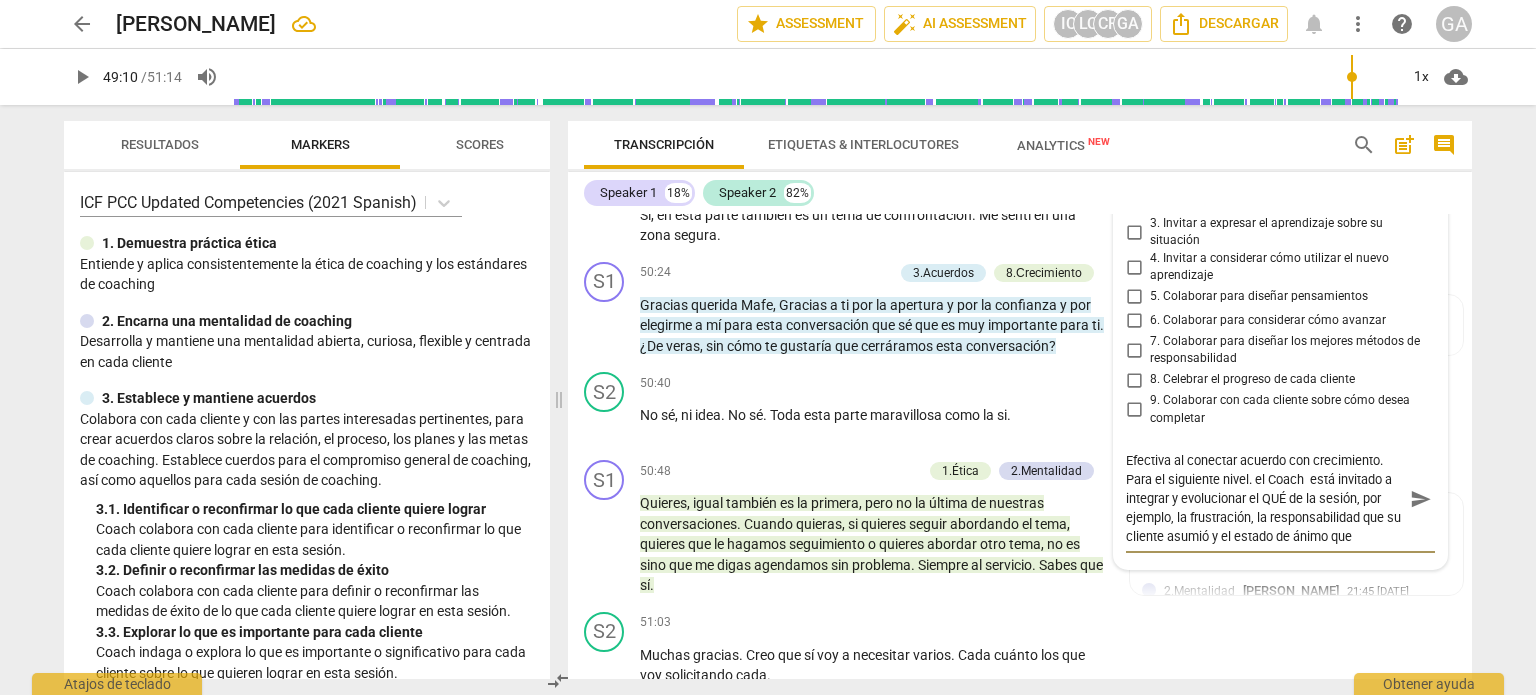 click on "Efectiva al conectar acuerdo con crecimiento. Para el siguiente nivel. el Coach  está invitado a integrar y evolucionar el QUÉ de la sesión, por ejemplo, la frustración, la responsabilidad que su cliente asumió y el estado de ánimo que reconoció en la sesión." at bounding box center [1264, 498] 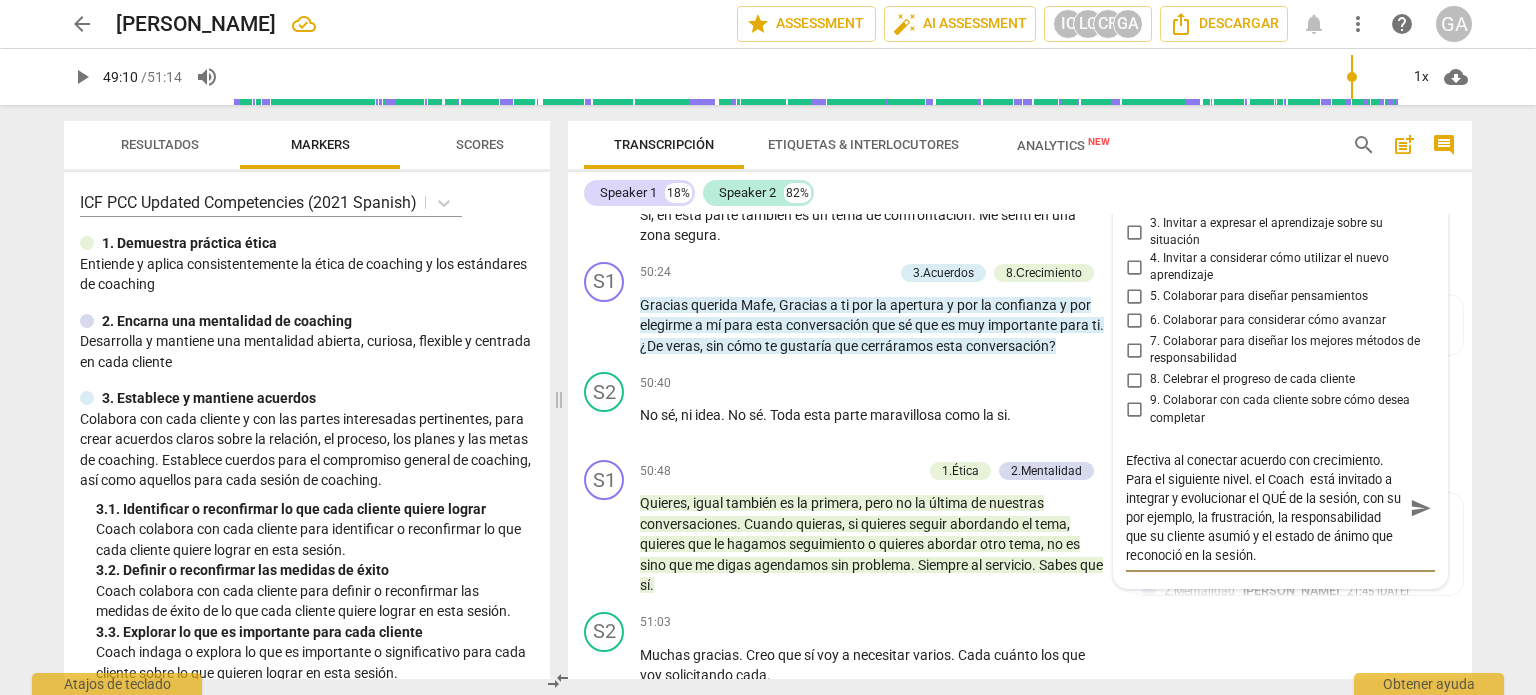 click on "Efectiva al conectar acuerdo con crecimiento. Para el siguiente nivel. el Coach  está invitado a integrar y evolucionar el QUÉ de la sesión, con su por ejemplo, la frustración, la responsabilidad que su cliente asumió y el estado de ánimo que reconoció en la sesión." at bounding box center [1264, 508] 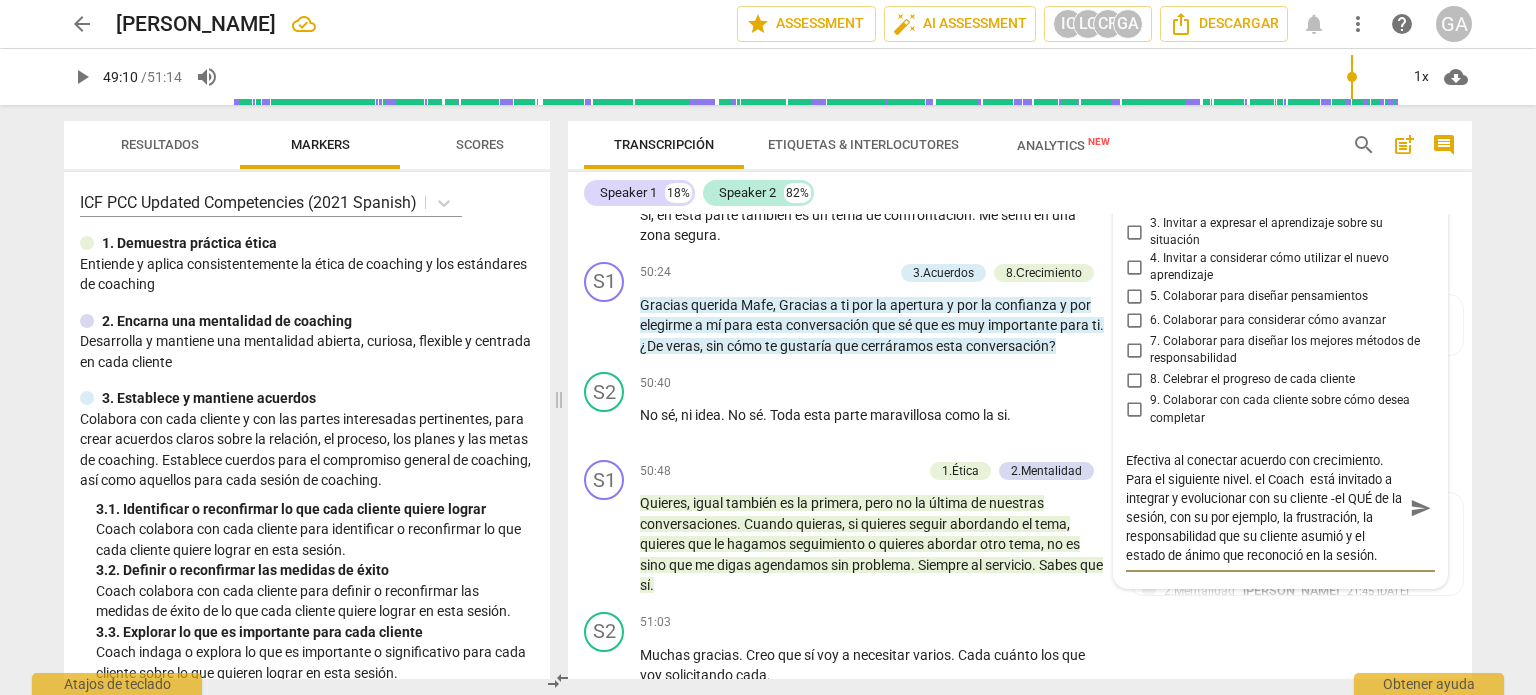click on "Efectiva al conectar acuerdo con crecimiento. Para el siguiente nivel. el Coach  está invitado a integrar y evolucionar con su cliente -el QUÉ de la sesión, con su por ejemplo, la frustración, la responsabilidad que su cliente asumió y el estado de ánimo que reconoció en la sesión." at bounding box center [1264, 508] 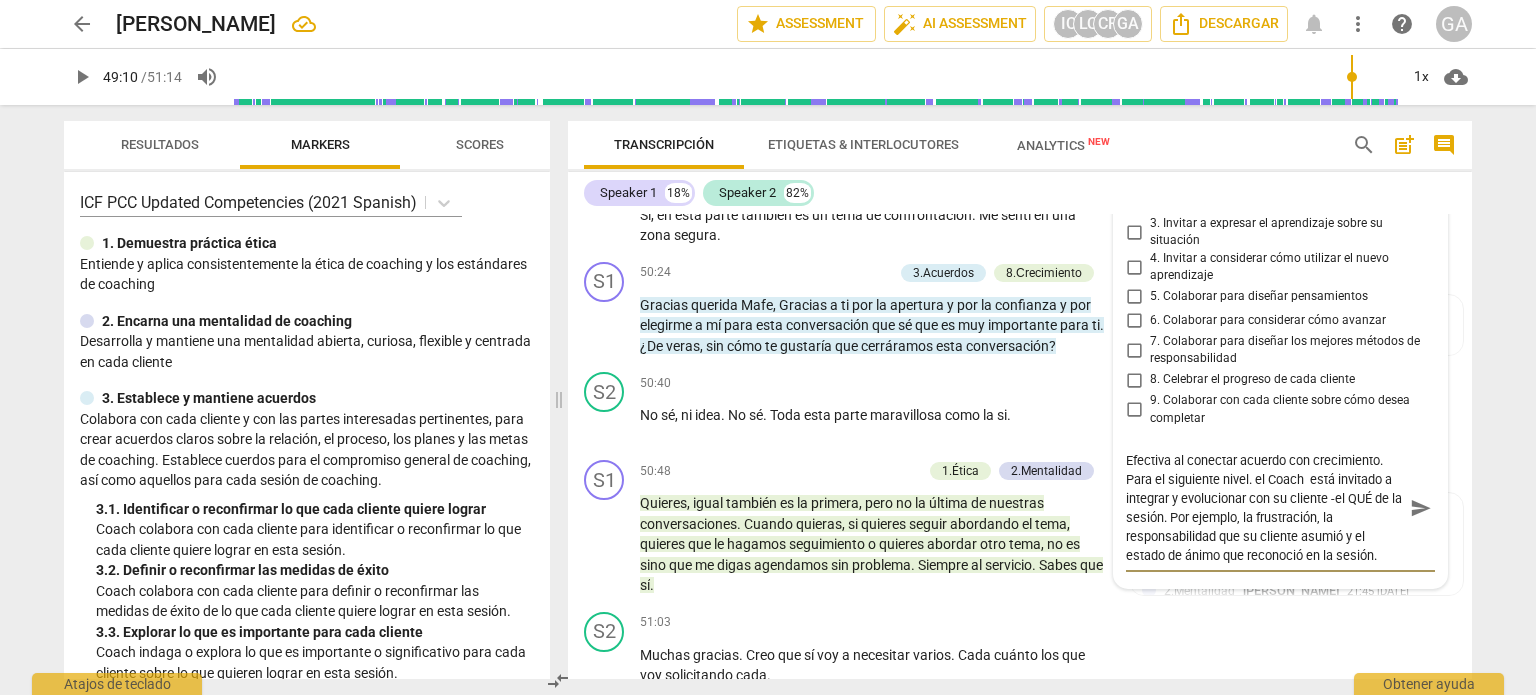 click on "Efectiva al conectar acuerdo con crecimiento. Para el siguiente nivel. el Coach  está invitado a integrar y evolucionar con su cliente -el QUÉ de la sesión. Por ejemplo, la frustración, la responsabilidad que su cliente asumió y el estado de ánimo que reconoció en la sesión." at bounding box center (1264, 508) 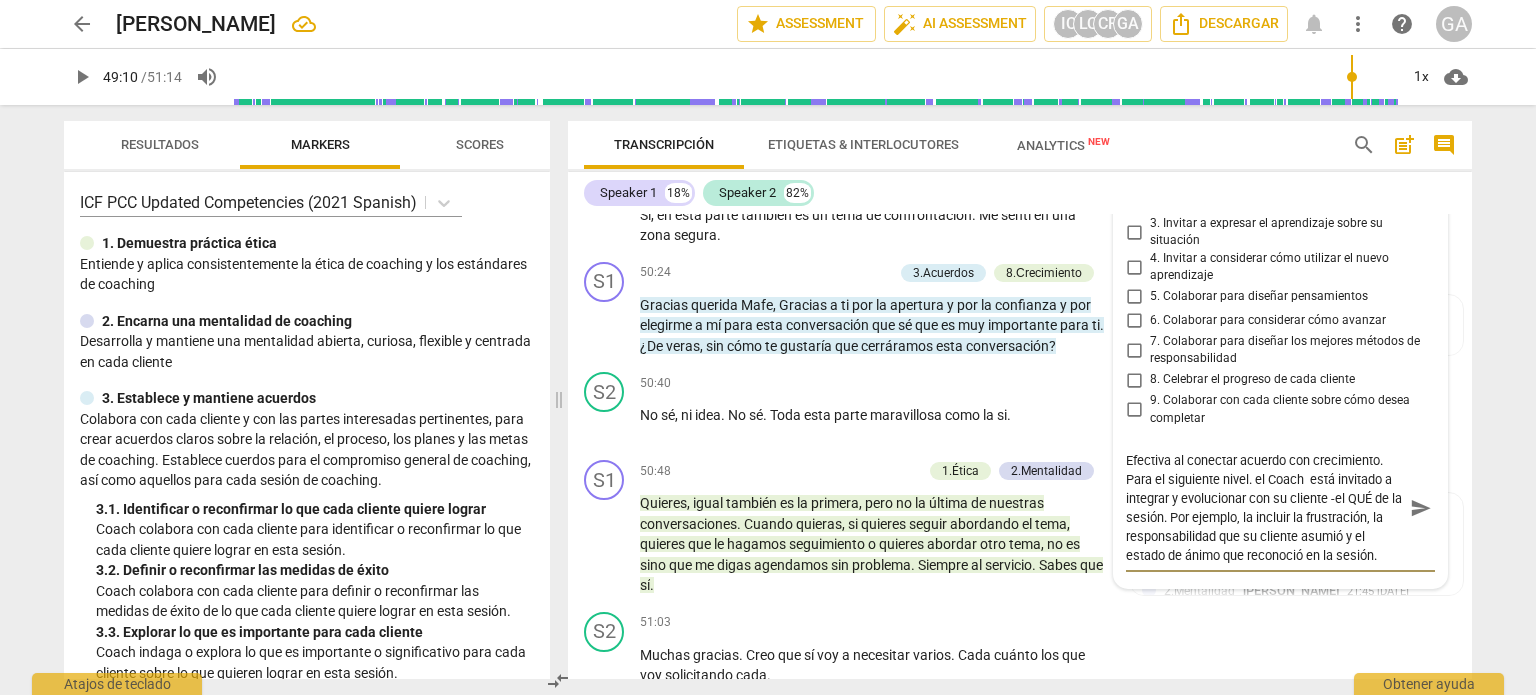 click on "Efectiva al conectar acuerdo con crecimiento. Para el siguiente nivel. el Coach  está invitado a integrar y evolucionar con su cliente -el QUÉ de la sesión. Por ejemplo, la incluir la frustración, la responsabilidad que su cliente asumió y el estado de ánimo que reconoció en la sesión." at bounding box center [1264, 508] 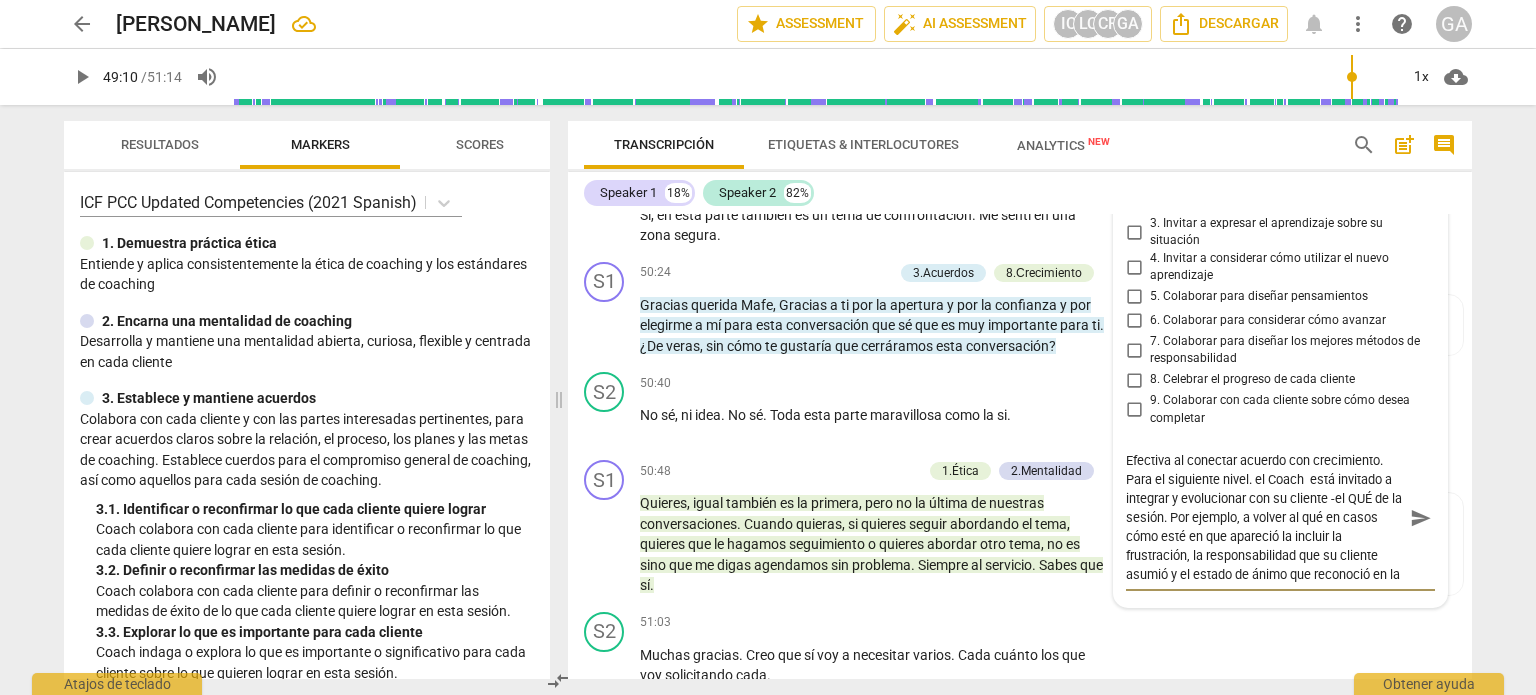 click on "Efectiva al conectar acuerdo con crecimiento. Para el siguiente nivel. el Coach  está invitado a integrar y evolucionar con su cliente -el QUÉ de la sesión. Por ejemplo, a volver al qué en casos cómo esté en que apareció la incluir la frustración, la responsabilidad que su cliente asumió y el estado de ánimo que reconoció en la sesión." at bounding box center [1264, 517] 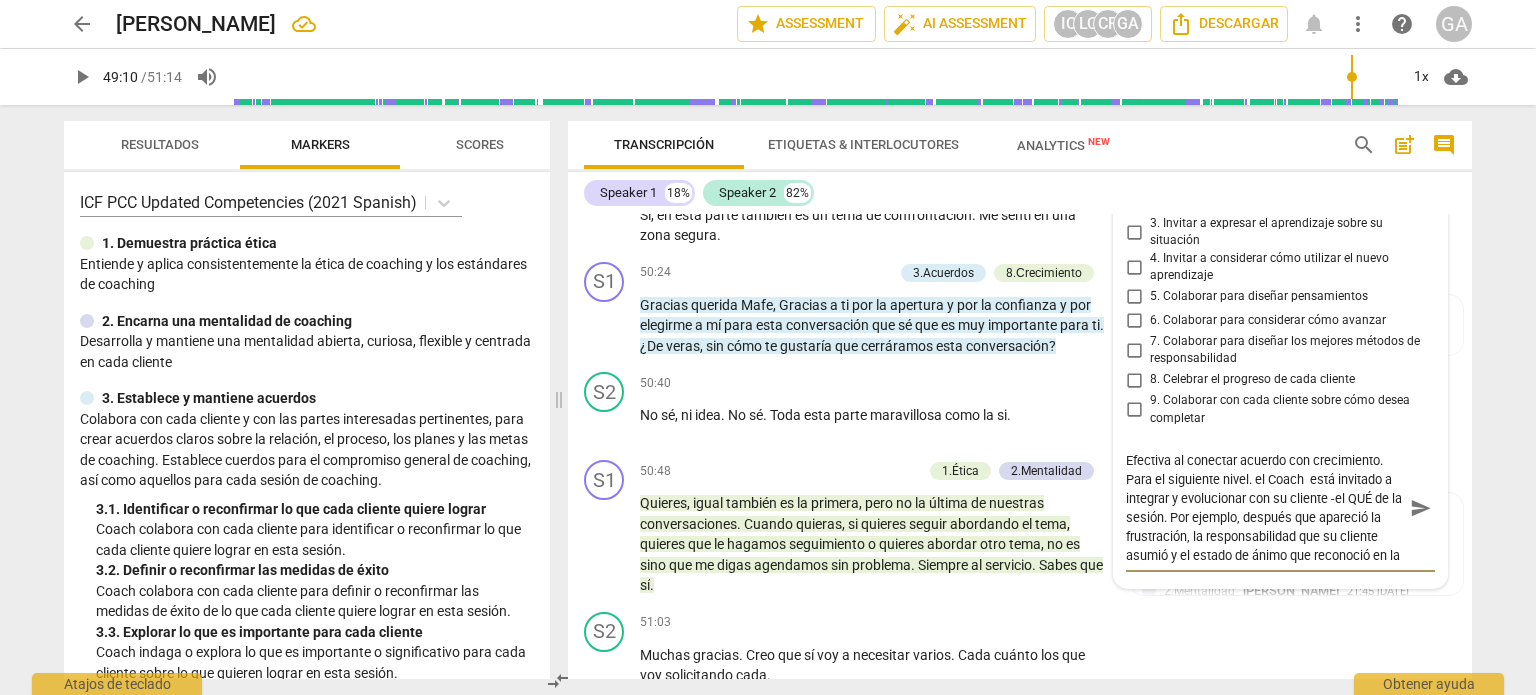 click on "Efectiva al conectar acuerdo con crecimiento. Para el siguiente nivel. el Coach  está invitado a integrar y evolucionar con su cliente -el QUÉ de la sesión. Por ejemplo, después que apareció la frustración, la responsabilidad que su cliente asumió y el estado de ánimo que reconoció en la sesión." at bounding box center (1264, 508) 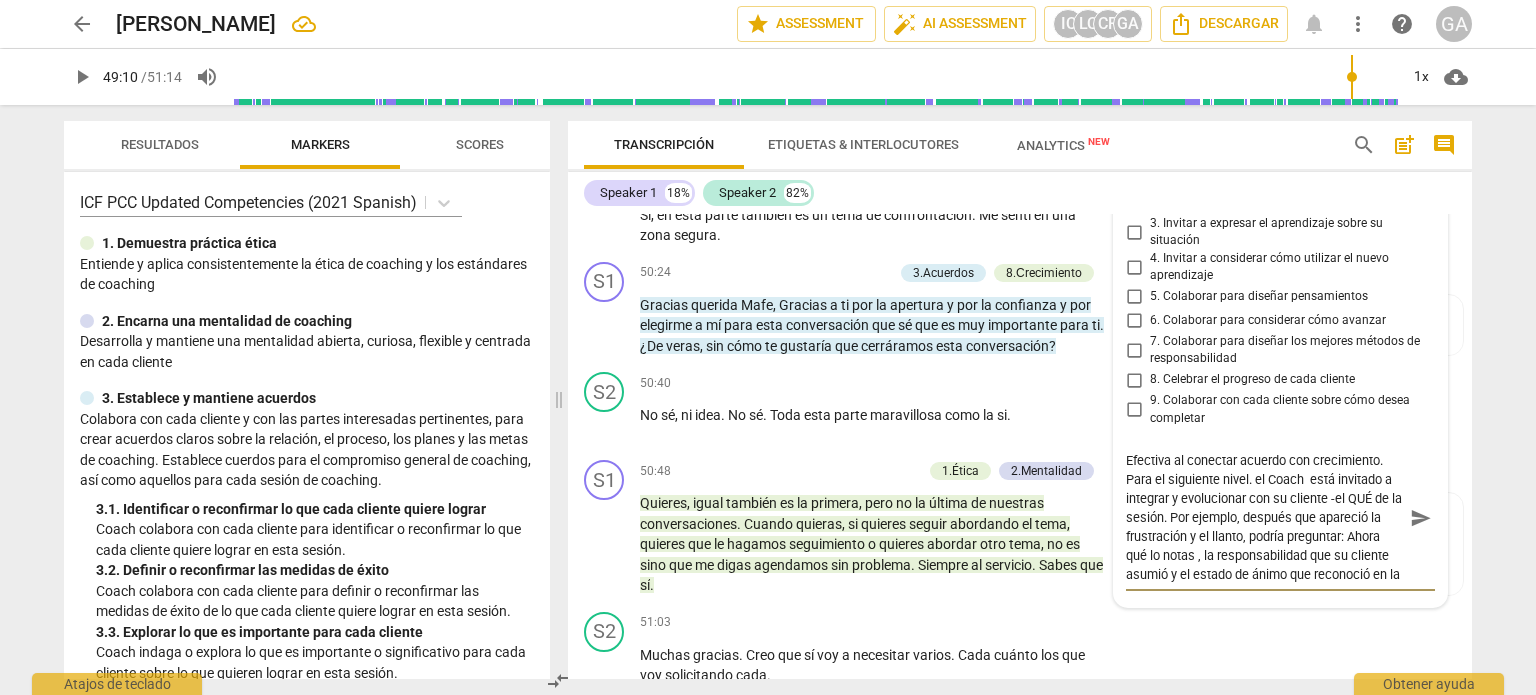 click on "Efectiva al conectar acuerdo con crecimiento. Para el siguiente nivel. el Coach  está invitado a integrar y evolucionar con su cliente -el QUÉ de la sesión. Por ejemplo, después que apareció la frustración y el llanto, podría preguntar: Ahora qué lo notas , la responsabilidad que su cliente asumió y el estado de ánimo que reconoció en la sesión." at bounding box center (1264, 517) 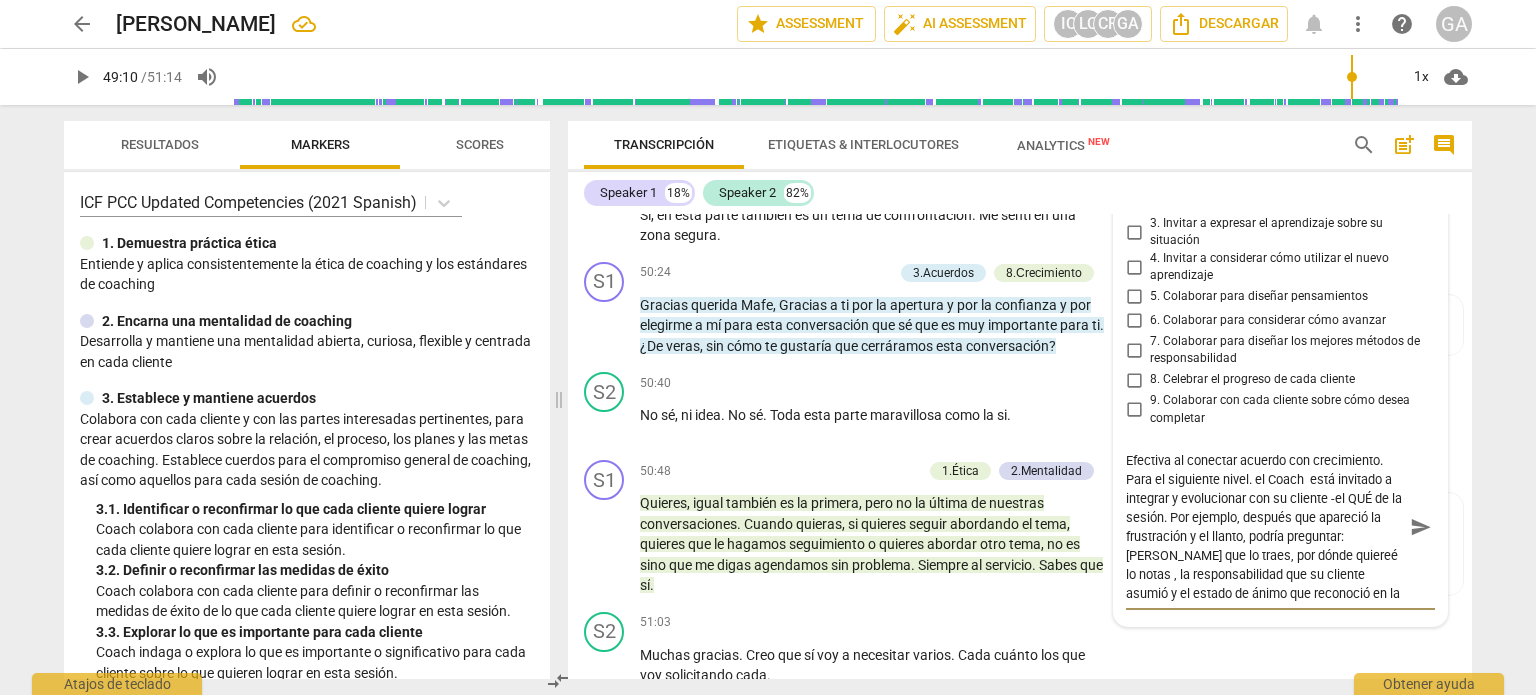 scroll, scrollTop: 13993, scrollLeft: 0, axis: vertical 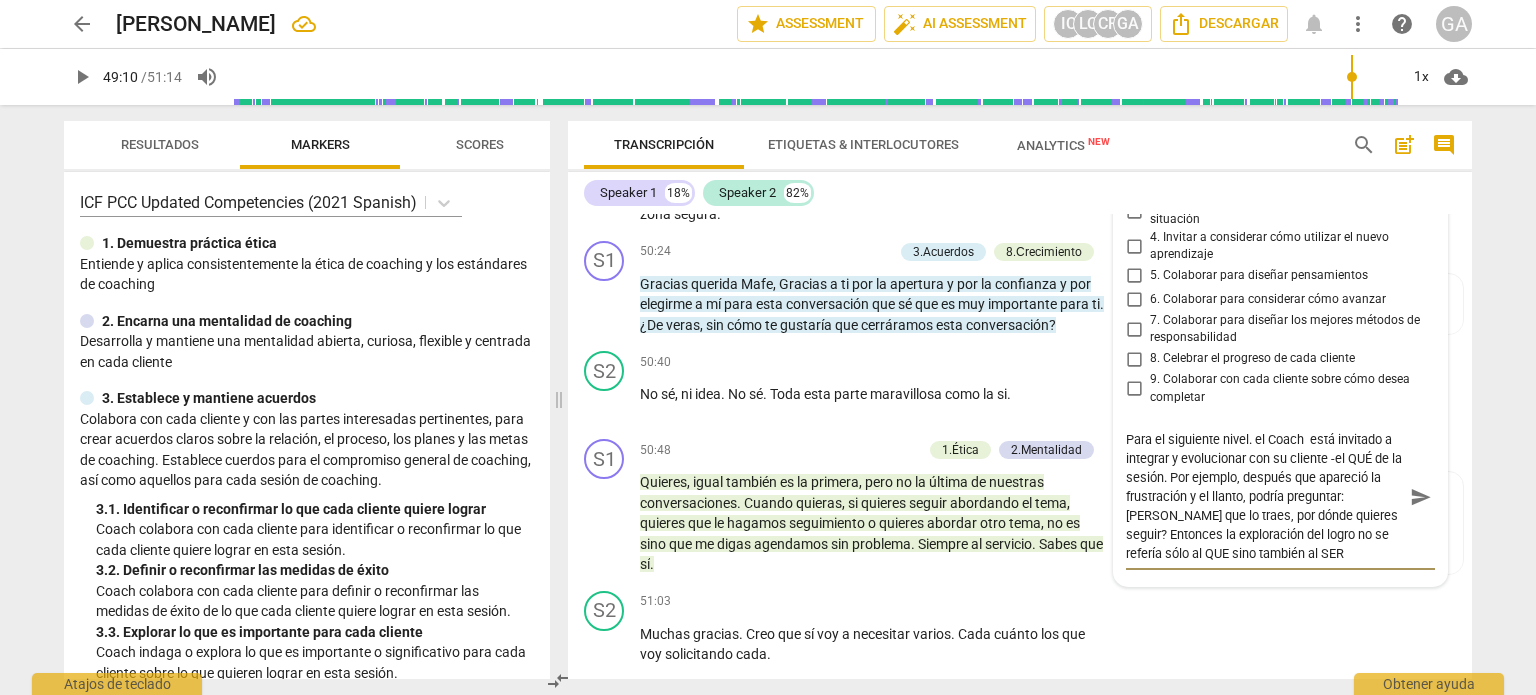 click on "Efectiva al conectar acuerdo con crecimiento. Para el siguiente nivel. el Coach  está invitado a integrar y evolucionar con su cliente -el QUÉ de la sesión. Por ejemplo, después que apareció la frustración y el llanto, podría preguntar: [PERSON_NAME] que lo traes, por dónde quieres seguir? Entonces la exploración del logro no se refería sólo al QUE sino también al SER" at bounding box center [1264, 496] 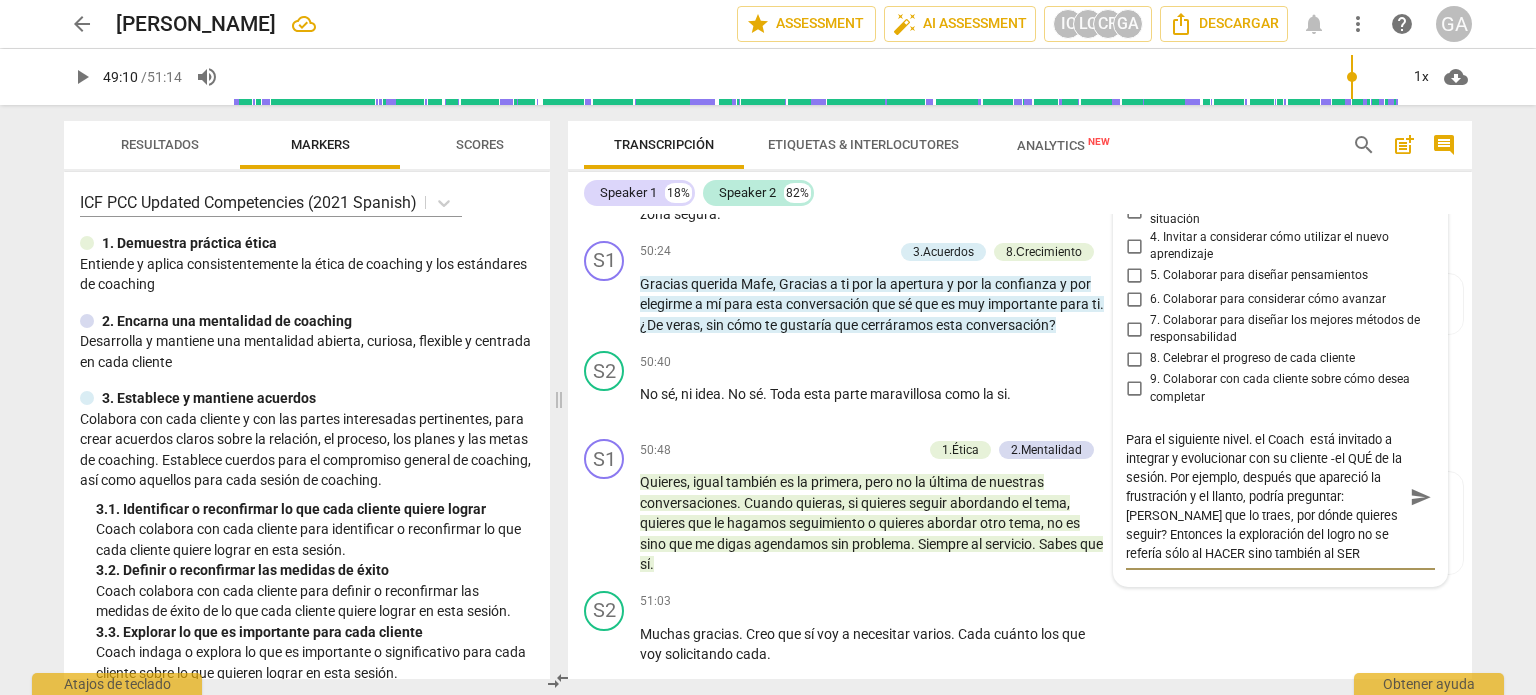 click on "Efectiva al conectar acuerdo con crecimiento. Para el siguiente nivel. el Coach  está invitado a integrar y evolucionar con su cliente -el QUÉ de la sesión. Por ejemplo, después que apareció la frustración y el llanto, podría preguntar: [PERSON_NAME] que lo traes, por dónde quieres seguir? Entonces la exploración del logro no se refería sólo al HACER sino también al SER" at bounding box center (1264, 496) 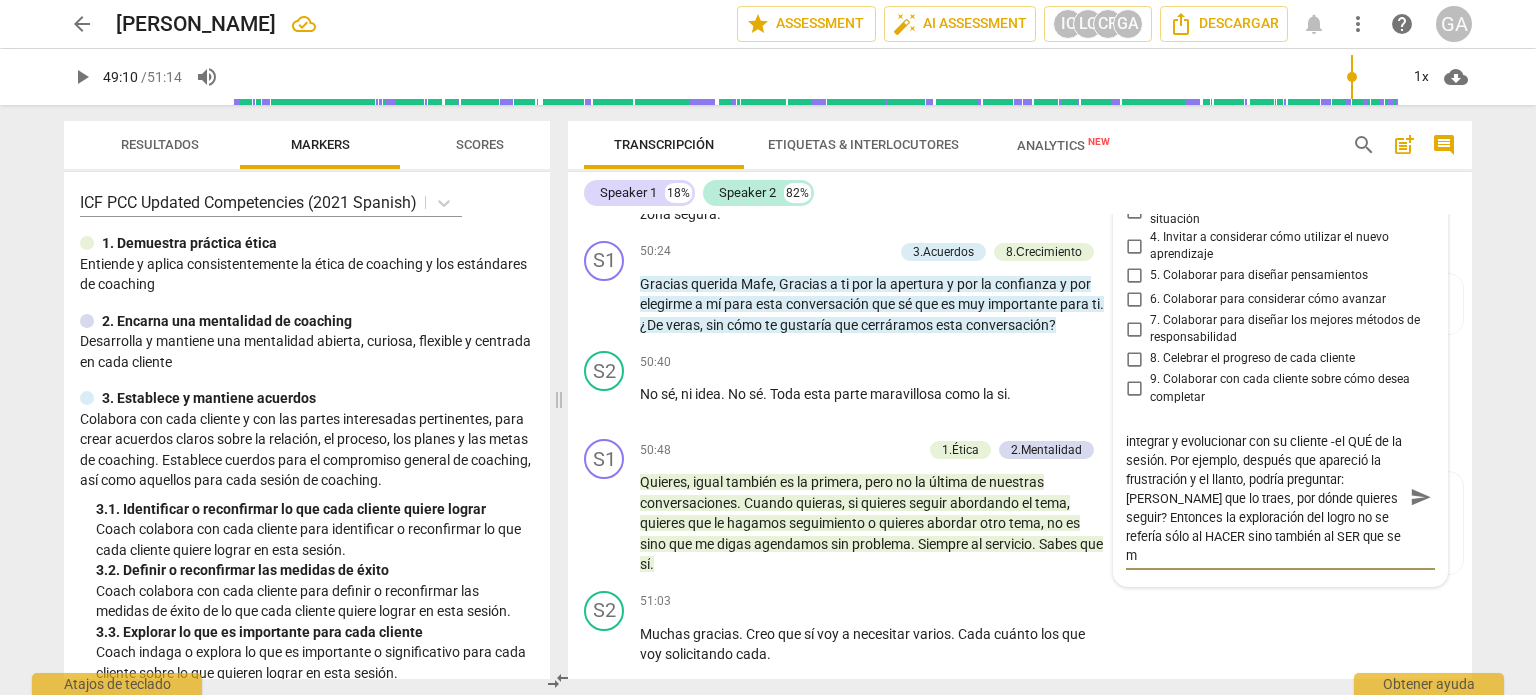 scroll, scrollTop: 14012, scrollLeft: 0, axis: vertical 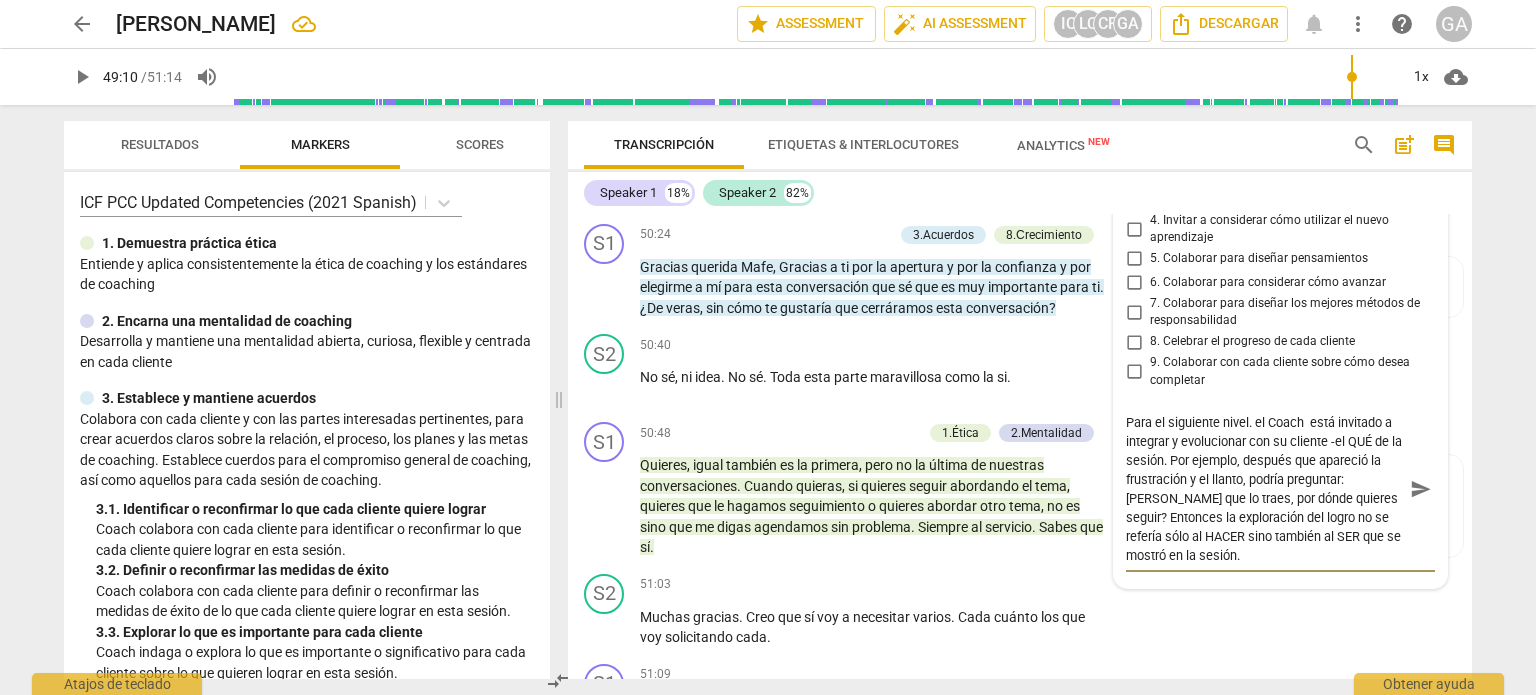 click on "Efectiva al conectar acuerdo con crecimiento. Para el siguiente nivel. el Coach  está invitado a integrar y evolucionar con su cliente -el QUÉ de la sesión. Por ejemplo, después que apareció la frustración y el llanto, podría preguntar: [PERSON_NAME] que lo traes, por dónde quieres seguir? Entonces la exploración del logro no se refería sólo al HACER sino también al SER que se mostró en la sesión." at bounding box center (1264, 489) 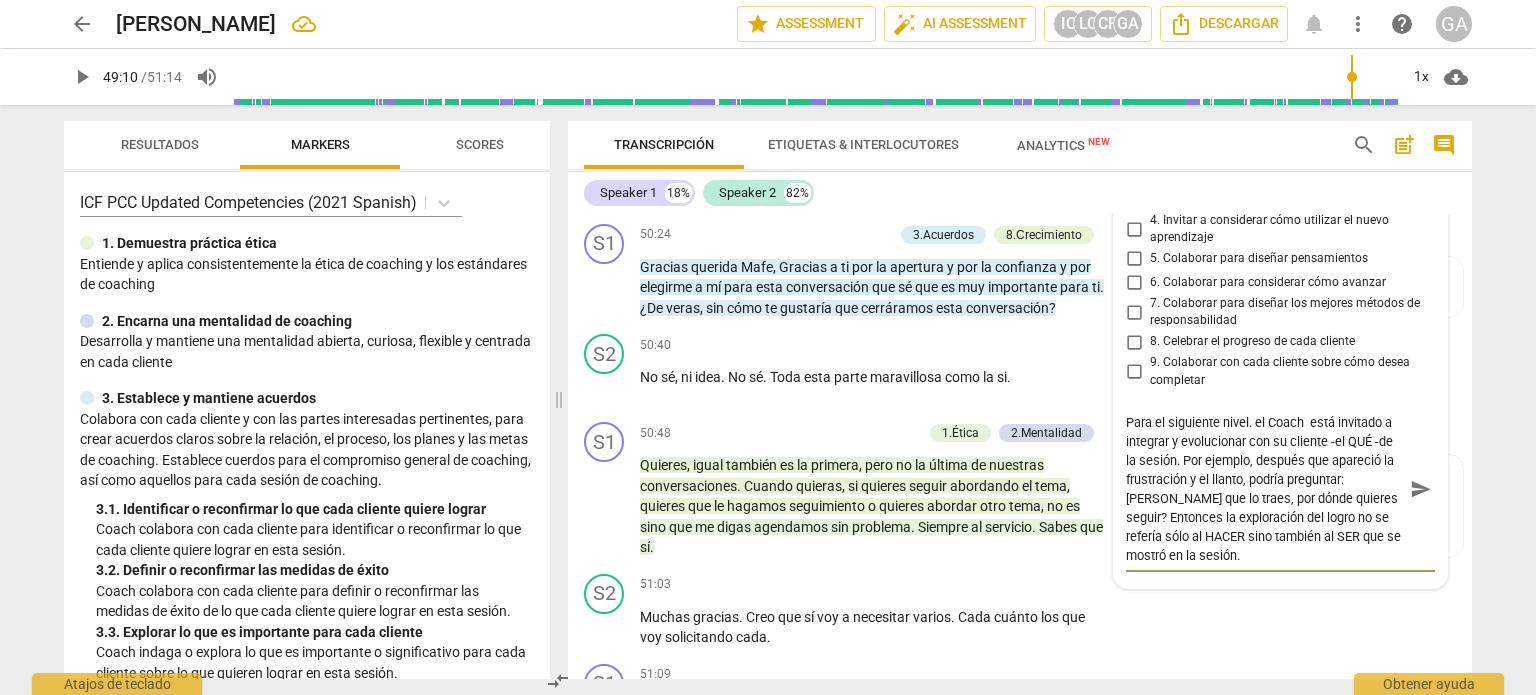 click on "Efectiva al conectar acuerdo con crecimiento. Para el siguiente nivel. el Coach  está invitado a integrar y evolucionar con su cliente -el QUÉ -de la sesión. Por ejemplo, después que apareció la frustración y el llanto, podría preguntar: [PERSON_NAME] que lo traes, por dónde quieres seguir? Entonces la exploración del logro no se refería sólo al HACER sino también al SER que se mostró en la sesión." at bounding box center [1264, 489] 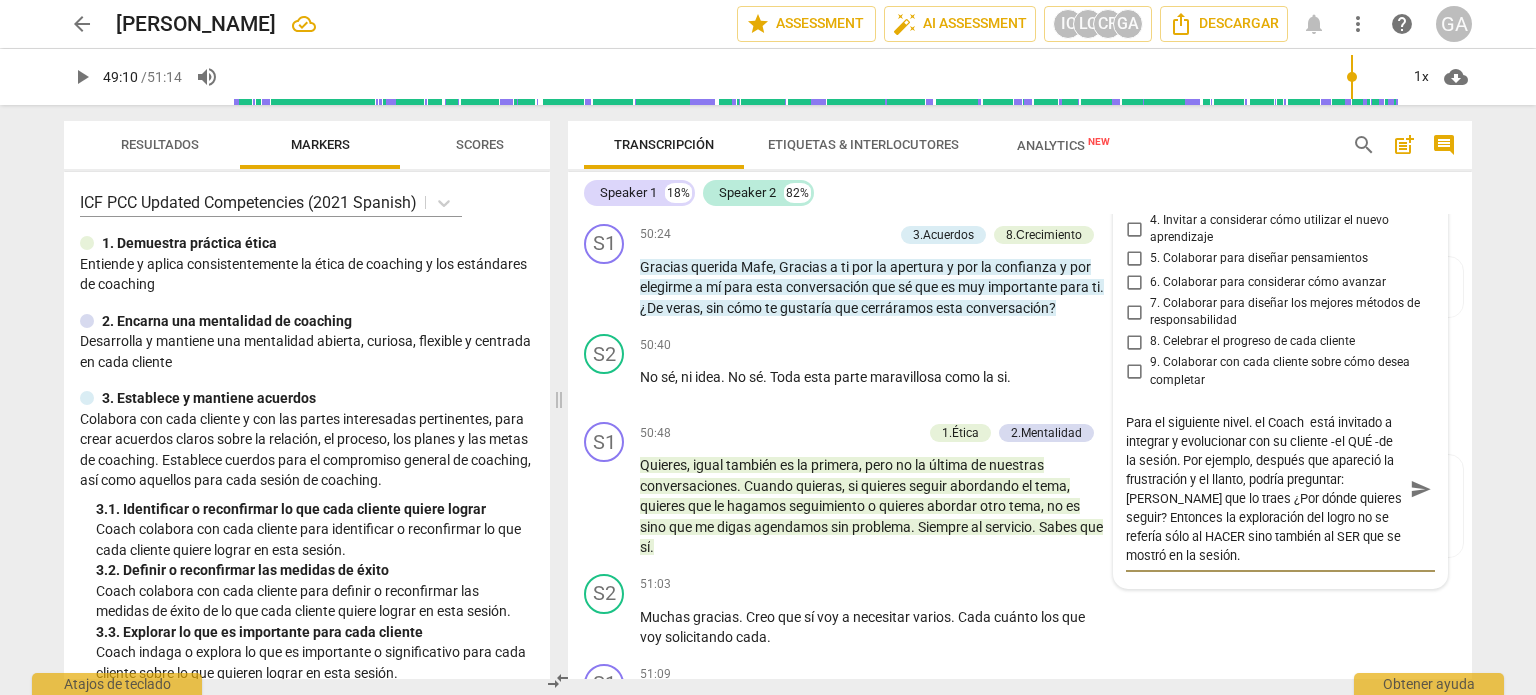 click on "Efectiva al conectar acuerdo con crecimiento. Para el siguiente nivel. el Coach  está invitado a integrar y evolucionar con su cliente -el QUÉ -de la sesión. Por ejemplo, después que apareció la frustración y el llanto, podría preguntar: [PERSON_NAME] que lo traes ¿Por dónde quieres seguir? Entonces la exploración del logro no se refería sólo al HACER sino también al SER que se mostró en la sesión." at bounding box center [1264, 489] 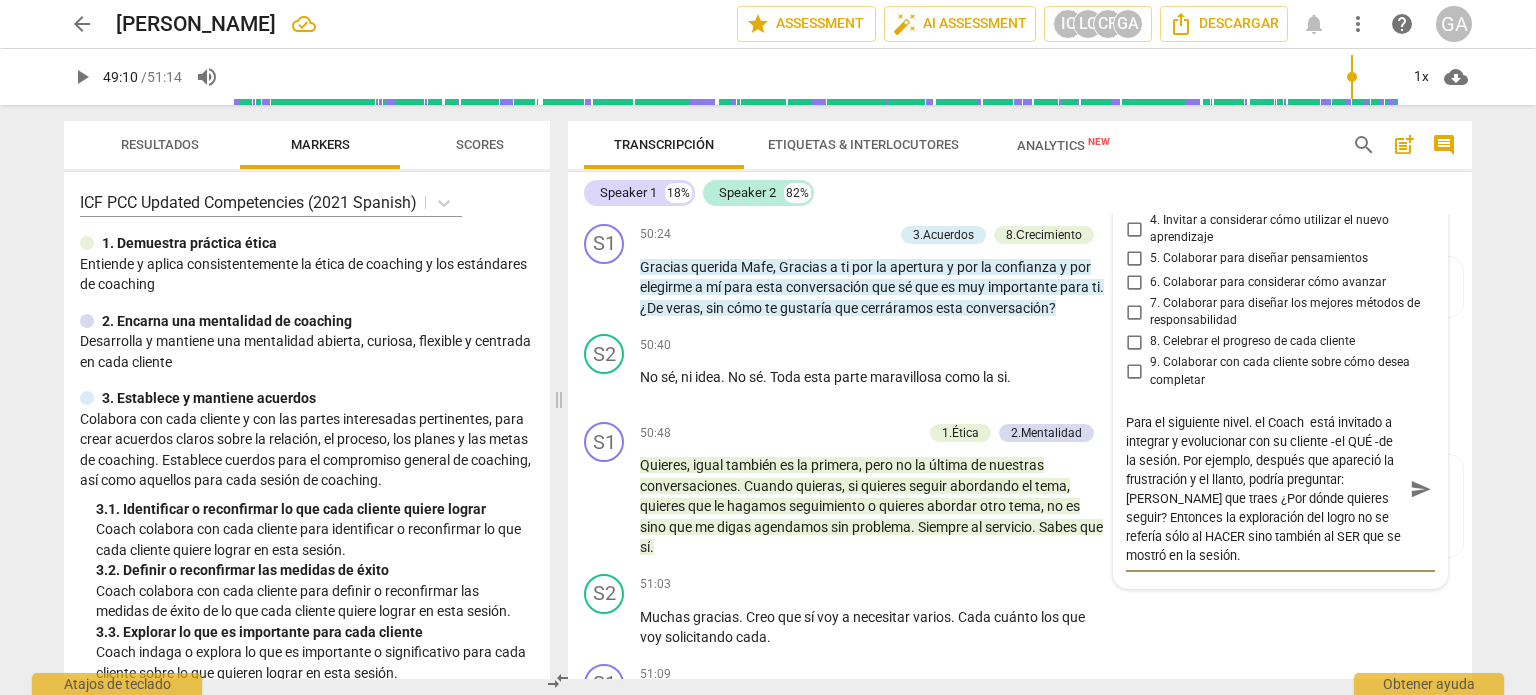 click on "Efectiva al conectar acuerdo con crecimiento. Para el siguiente nivel. el Coach  está invitado a integrar y evolucionar con su cliente -el QUÉ -de la sesión. Por ejemplo, después que apareció la frustración y el llanto, podría preguntar: [PERSON_NAME] que traes ¿Por dónde quieres seguir? Entonces la exploración del logro no se refería sólo al HACER sino también al SER que se mostró en la sesión." at bounding box center (1264, 489) 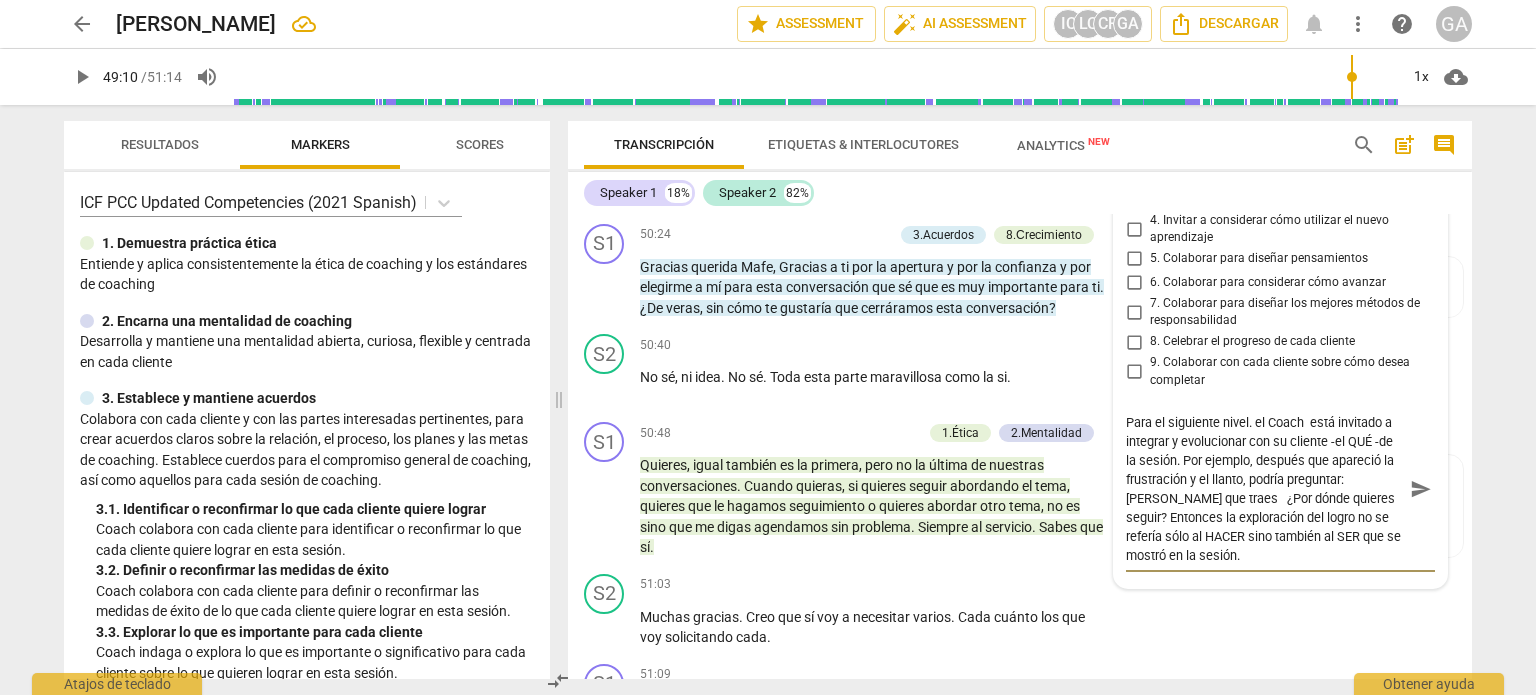 click on "Efectiva al conectar acuerdo con crecimiento. Para el siguiente nivel. el Coach  está invitado a integrar y evolucionar con su cliente -el QUÉ -de la sesión. Por ejemplo, después que apareció la frustración y el llanto, podría preguntar: [PERSON_NAME] que traes   ¿Por dónde quieres seguir? Entonces la exploración del logro no se refería sólo al HACER sino también al SER que se mostró en la sesión." at bounding box center (1264, 489) 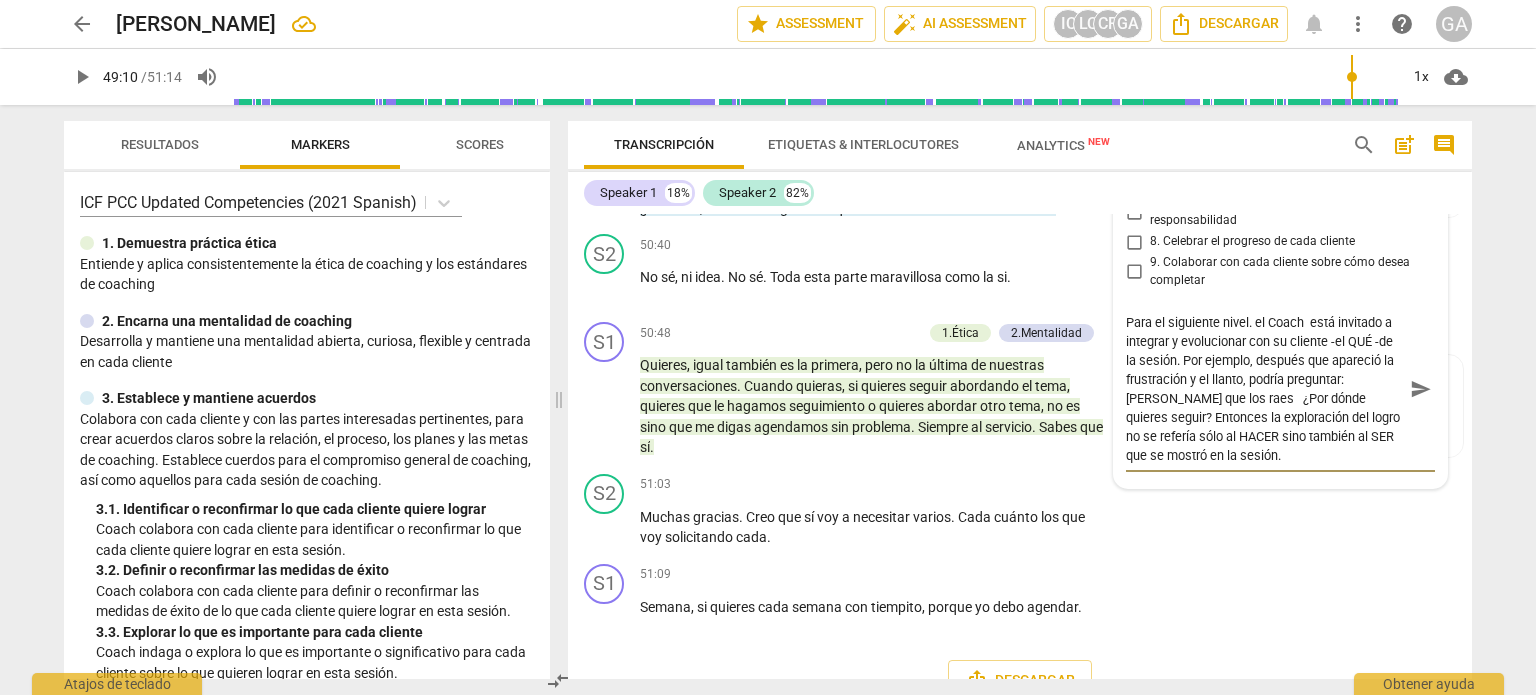 scroll, scrollTop: 14212, scrollLeft: 0, axis: vertical 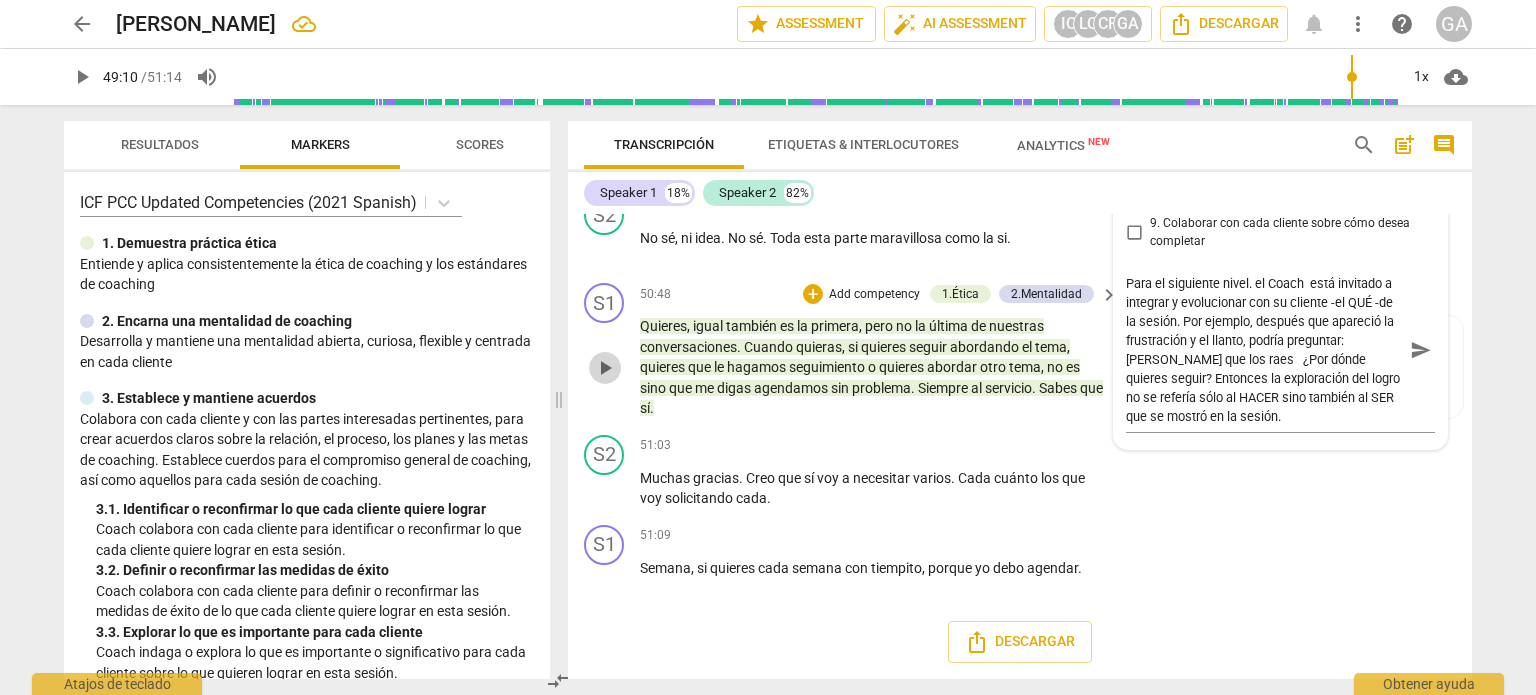 click on "play_arrow" at bounding box center (605, 368) 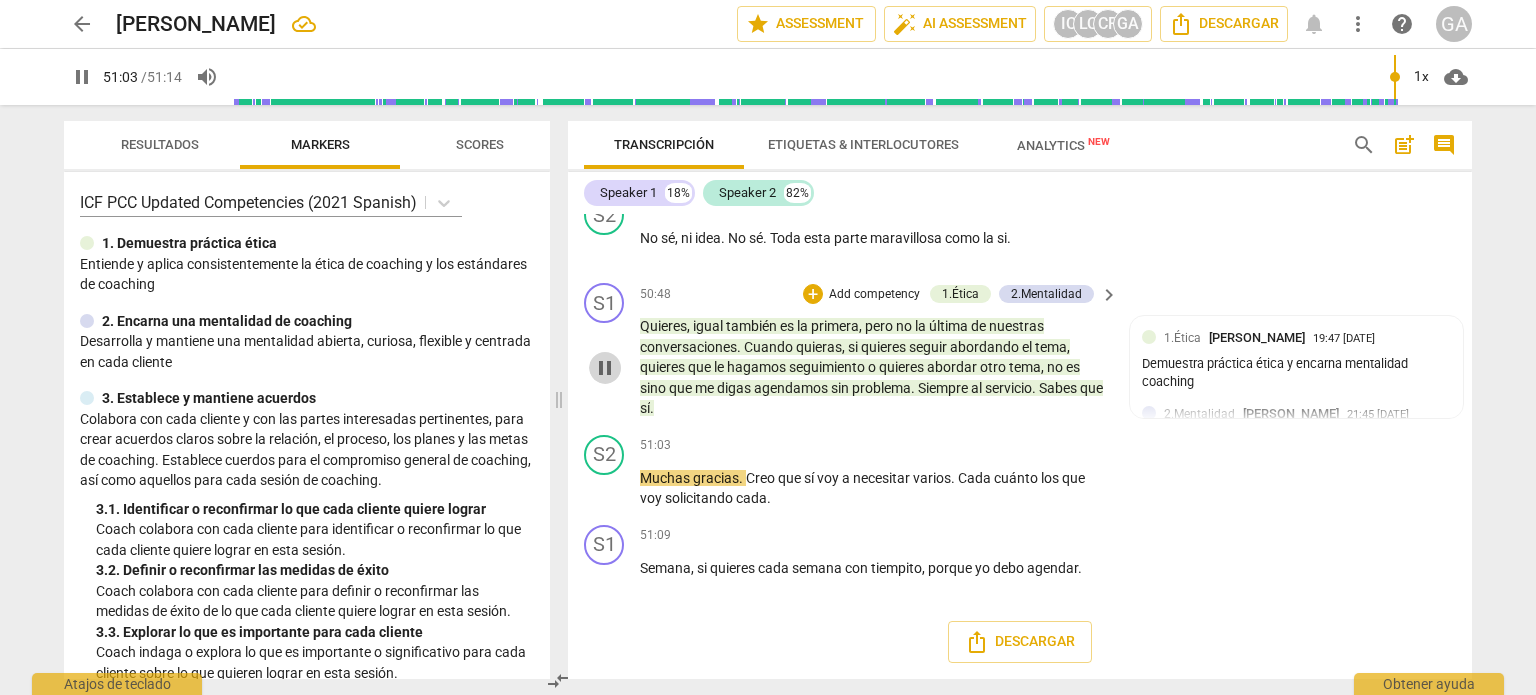 click on "pause" at bounding box center (605, 368) 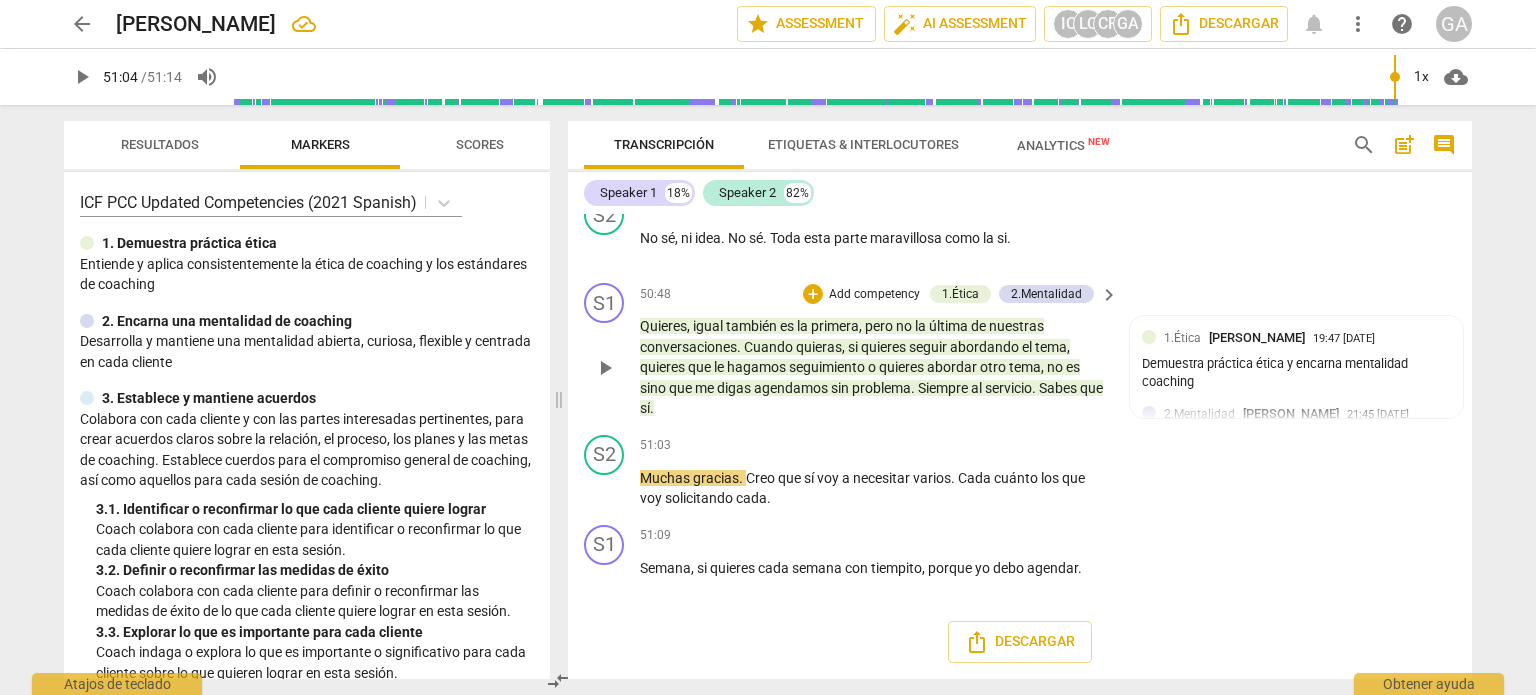 click on "Add competency" at bounding box center [874, 295] 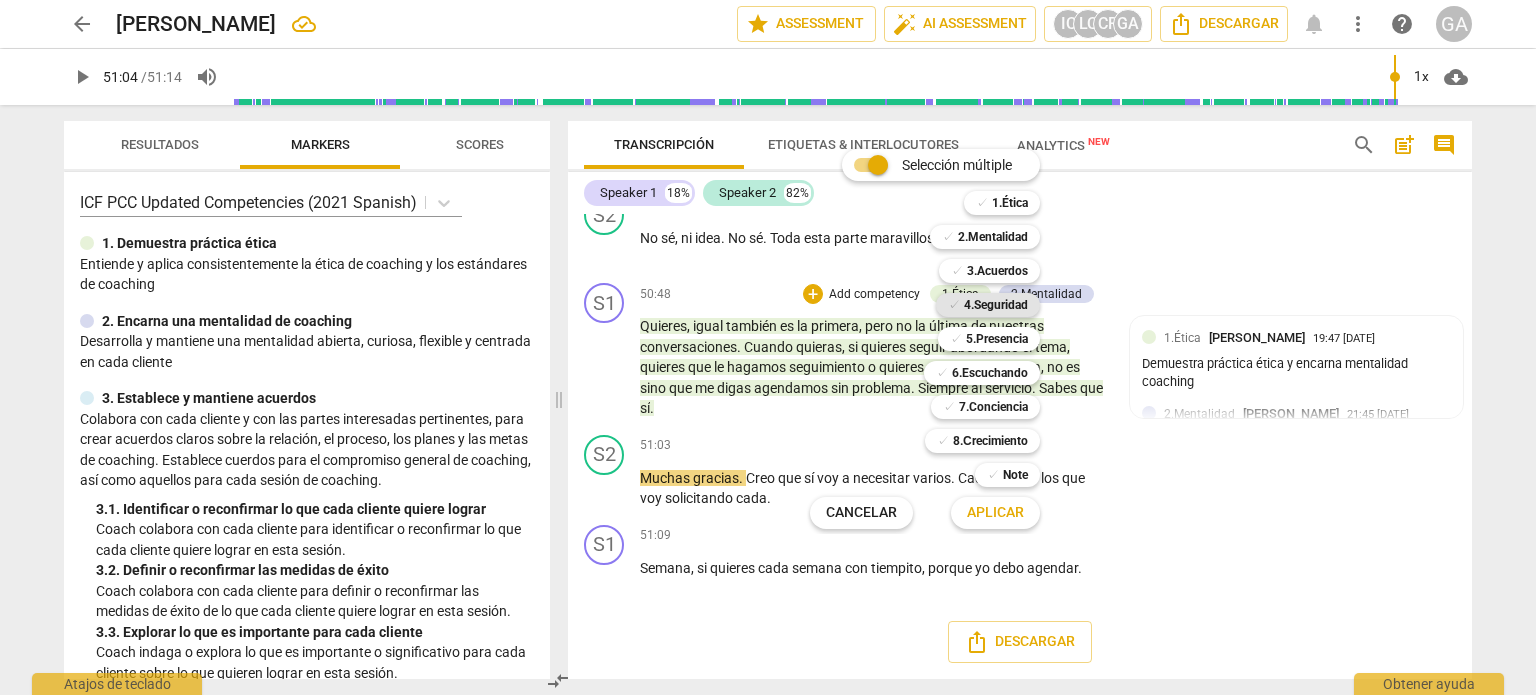 click on "4.Seguridad" at bounding box center [996, 305] 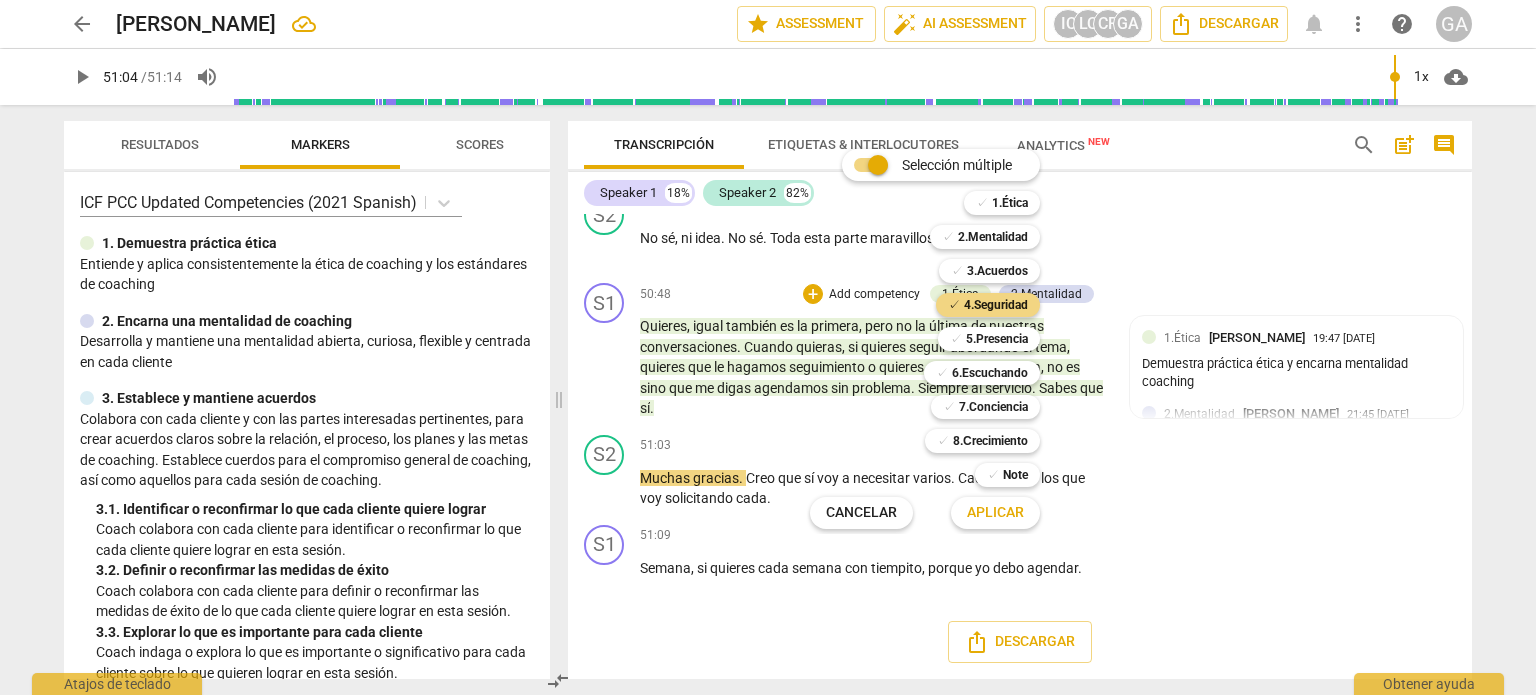click on "Aplicar" at bounding box center [995, 513] 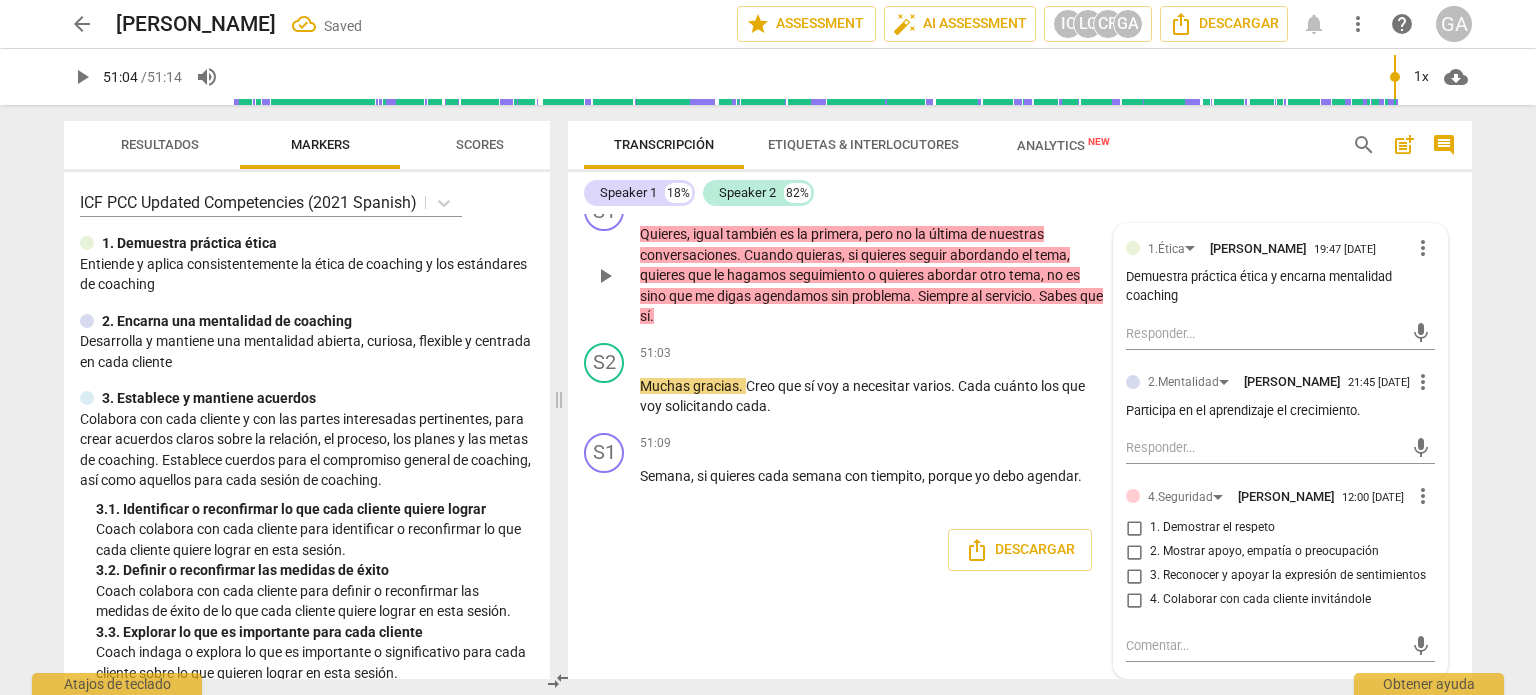 scroll, scrollTop: 14364, scrollLeft: 0, axis: vertical 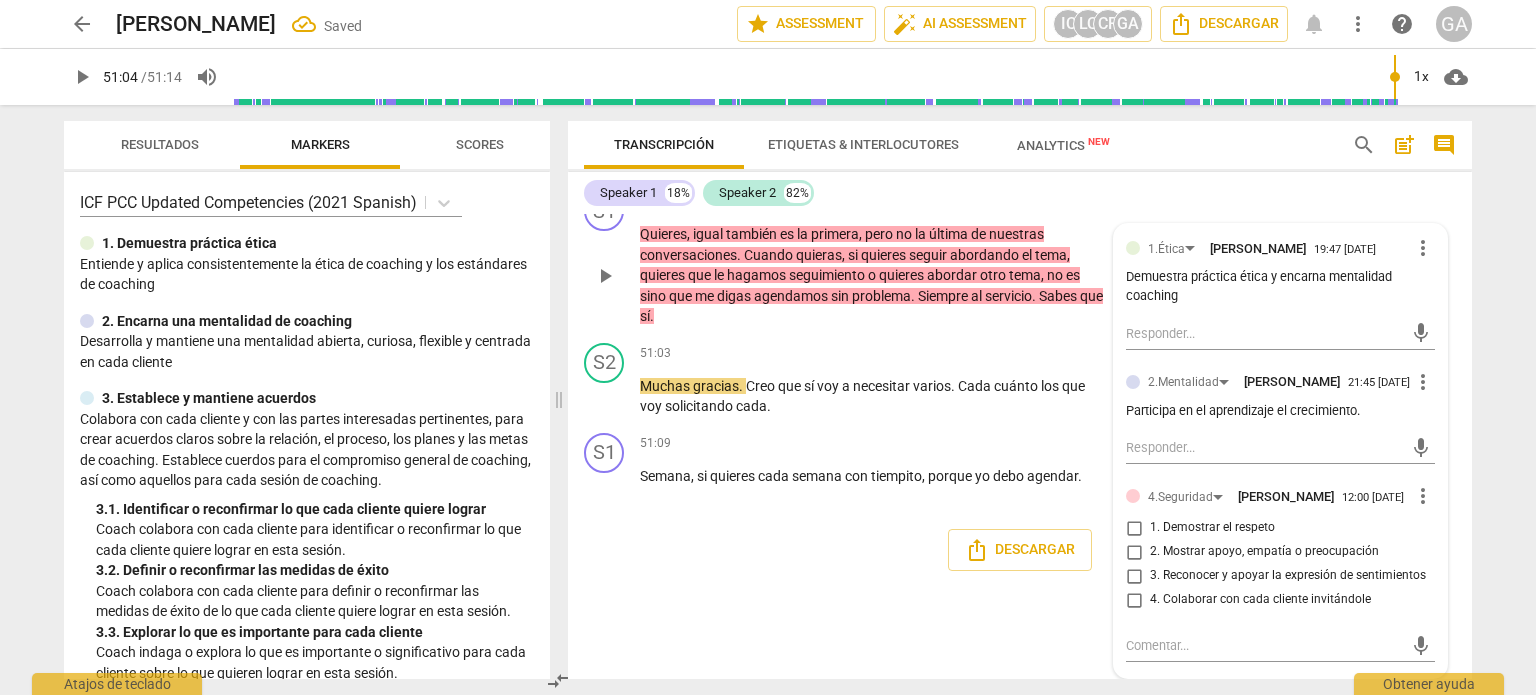 click on "2. Mostrar apoyo, empatía o preocupación" at bounding box center (1134, 552) 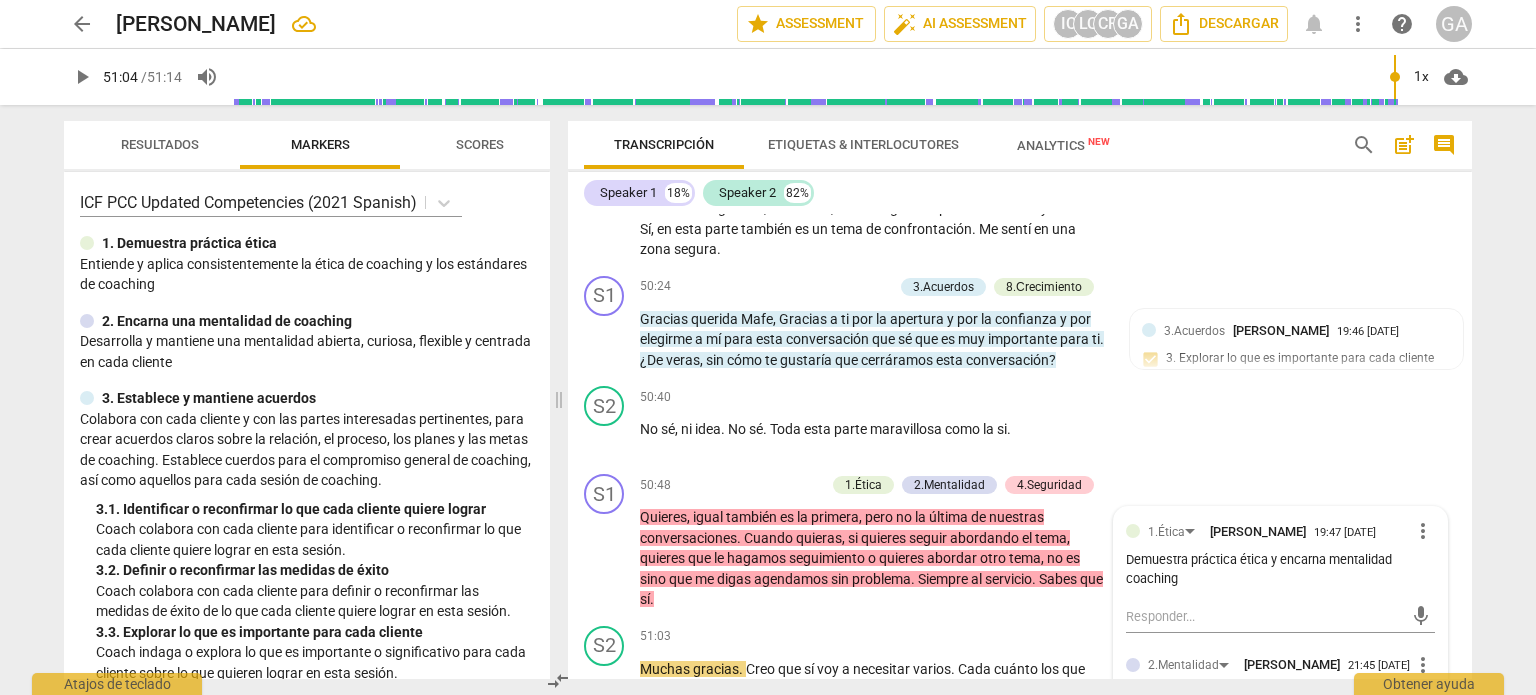 scroll, scrollTop: 13964, scrollLeft: 0, axis: vertical 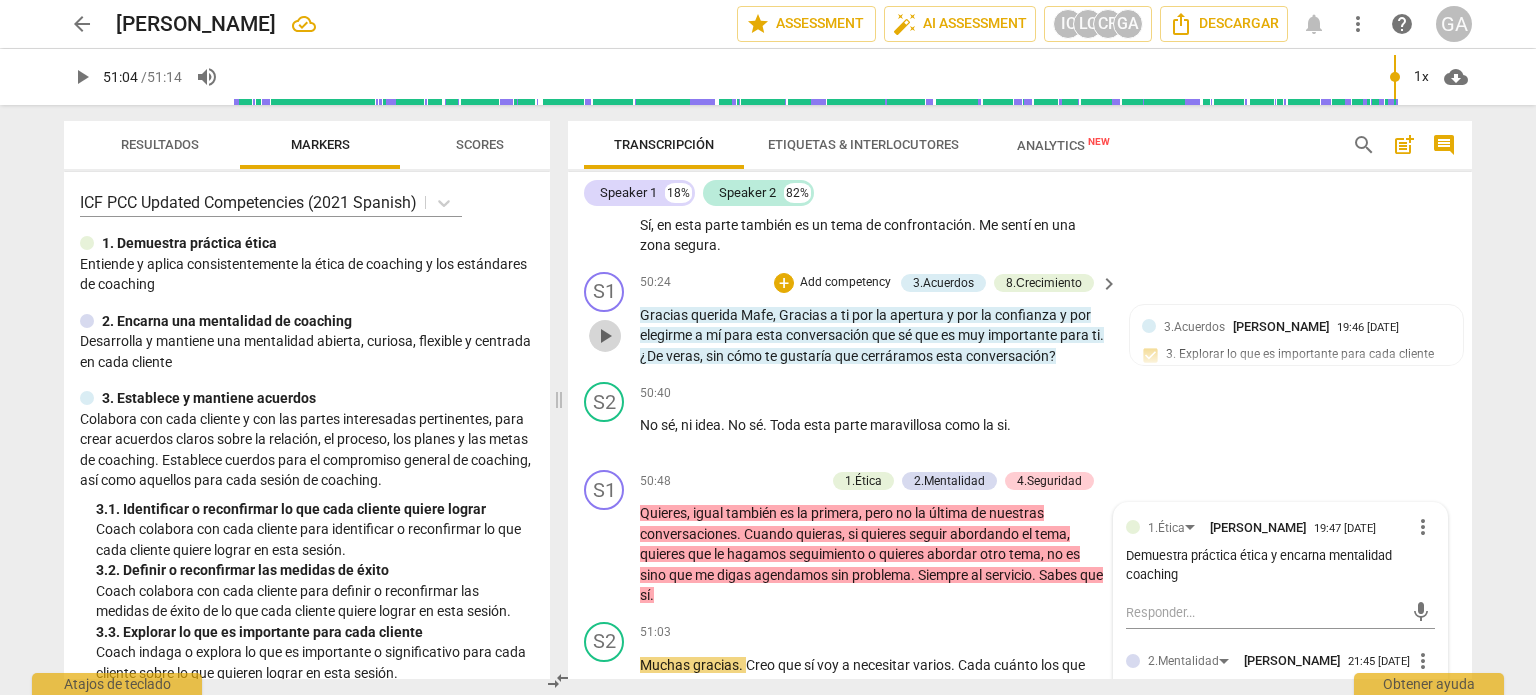click on "play_arrow" at bounding box center (605, 336) 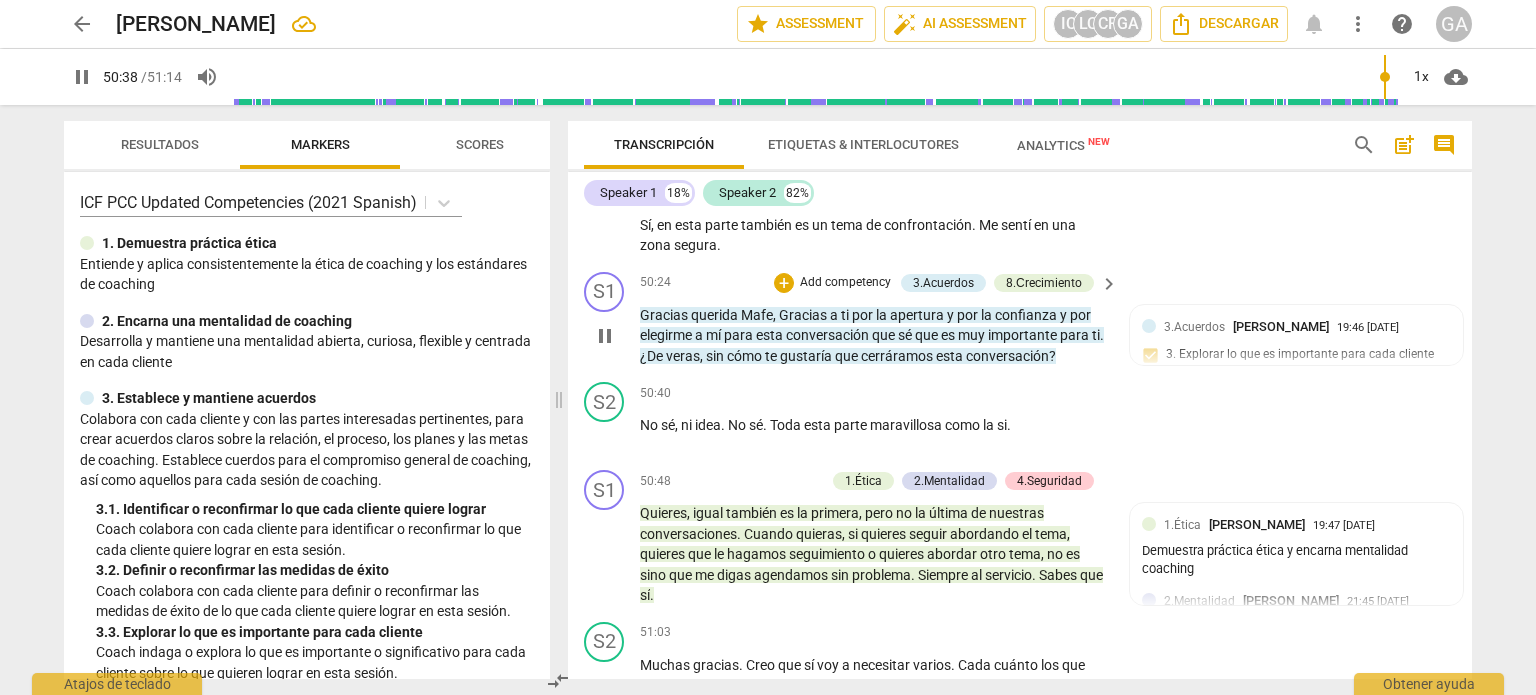 click on "pause" at bounding box center [605, 336] 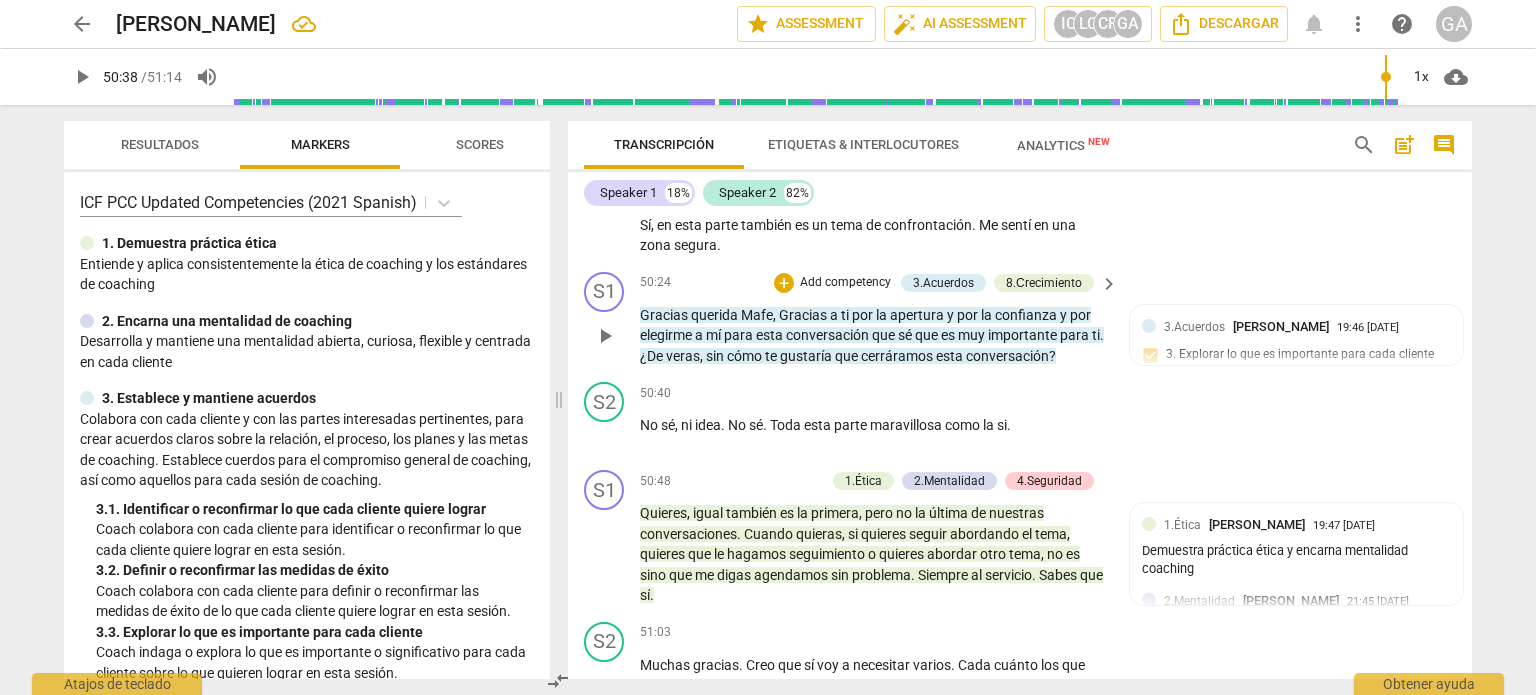 click on "Add competency" at bounding box center [845, 283] 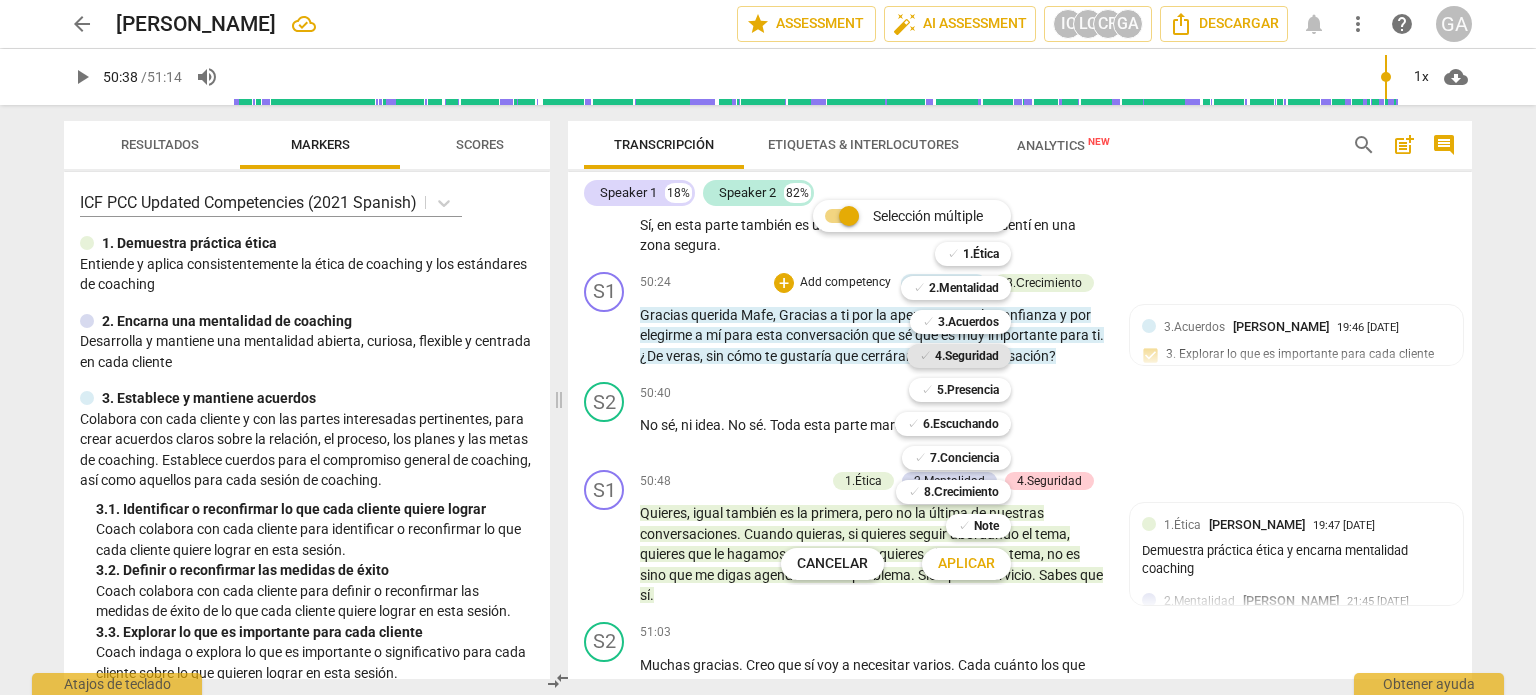 click on "4.Seguridad" at bounding box center [967, 356] 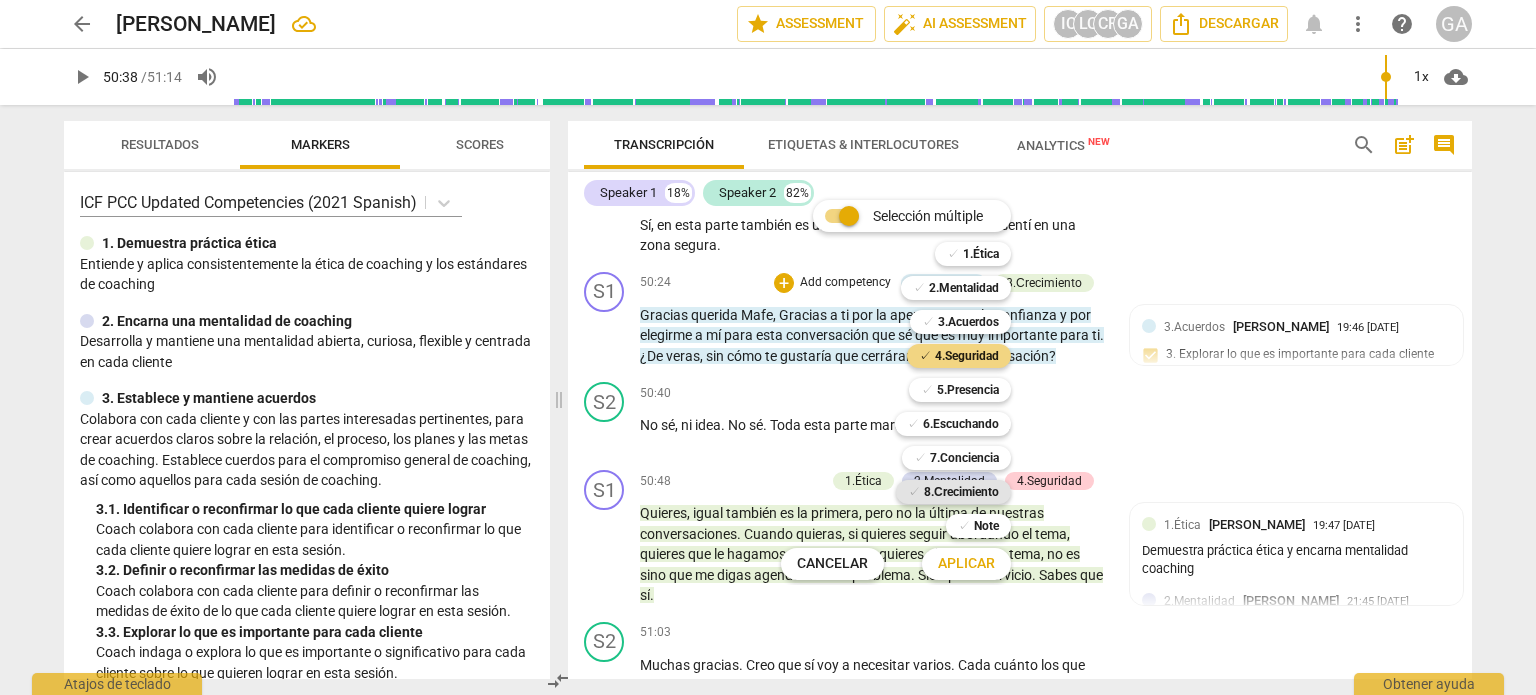 click on "8.Сrecimiento" at bounding box center [961, 492] 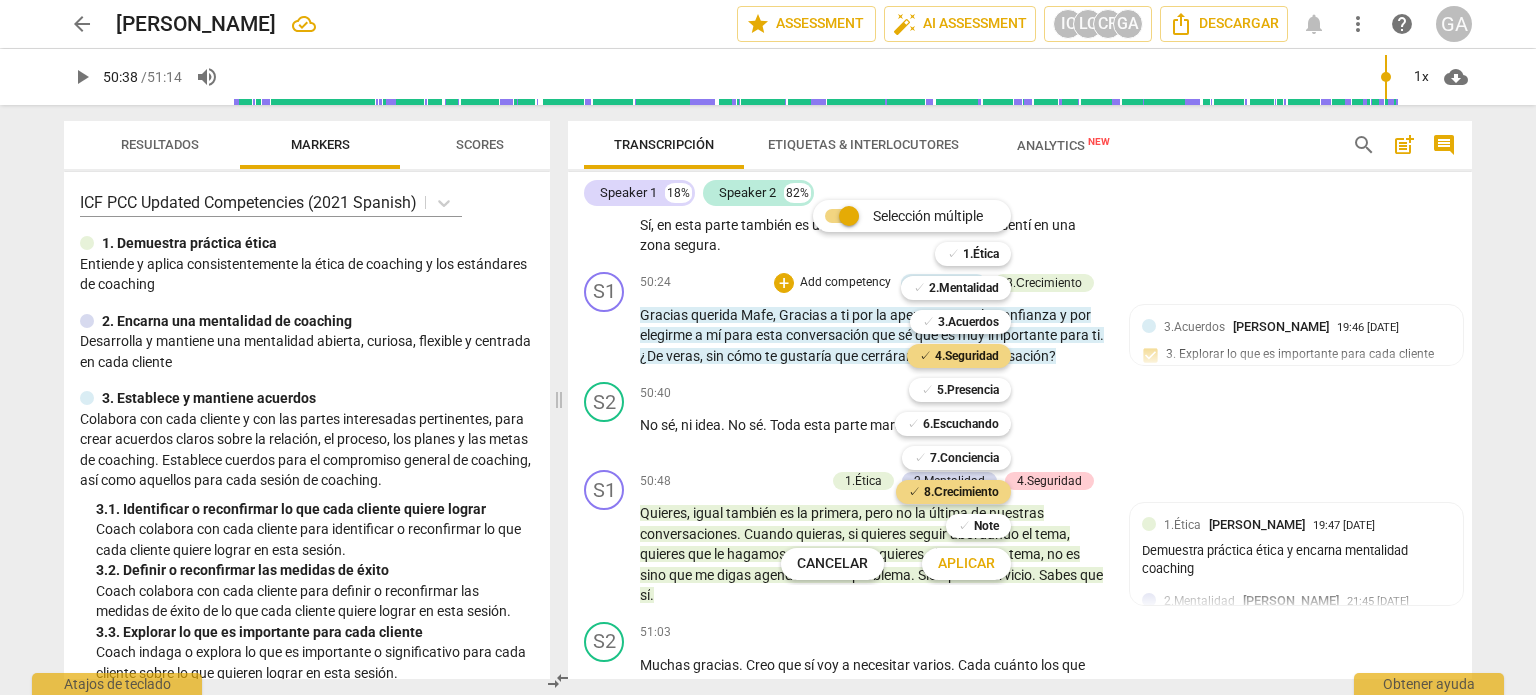 click on "Aplicar" at bounding box center (966, 564) 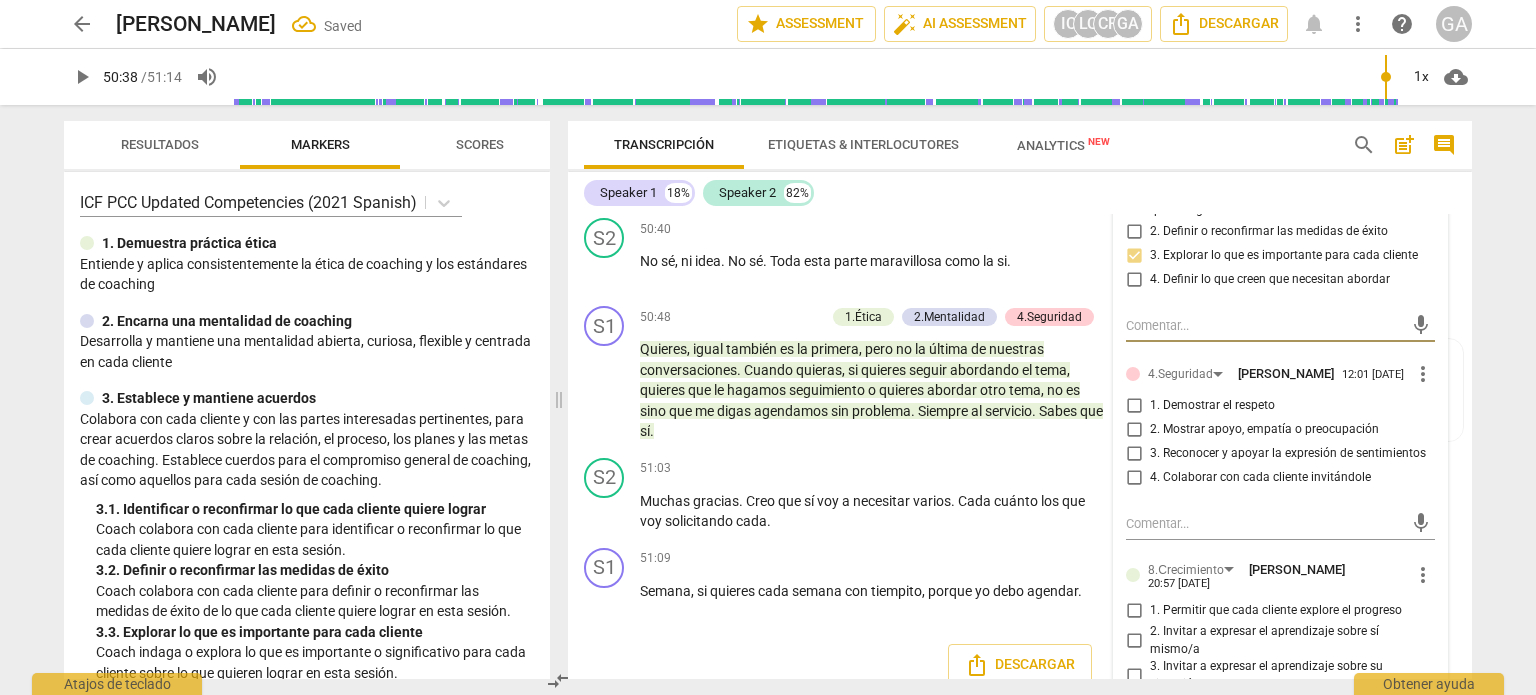 scroll, scrollTop: 14164, scrollLeft: 0, axis: vertical 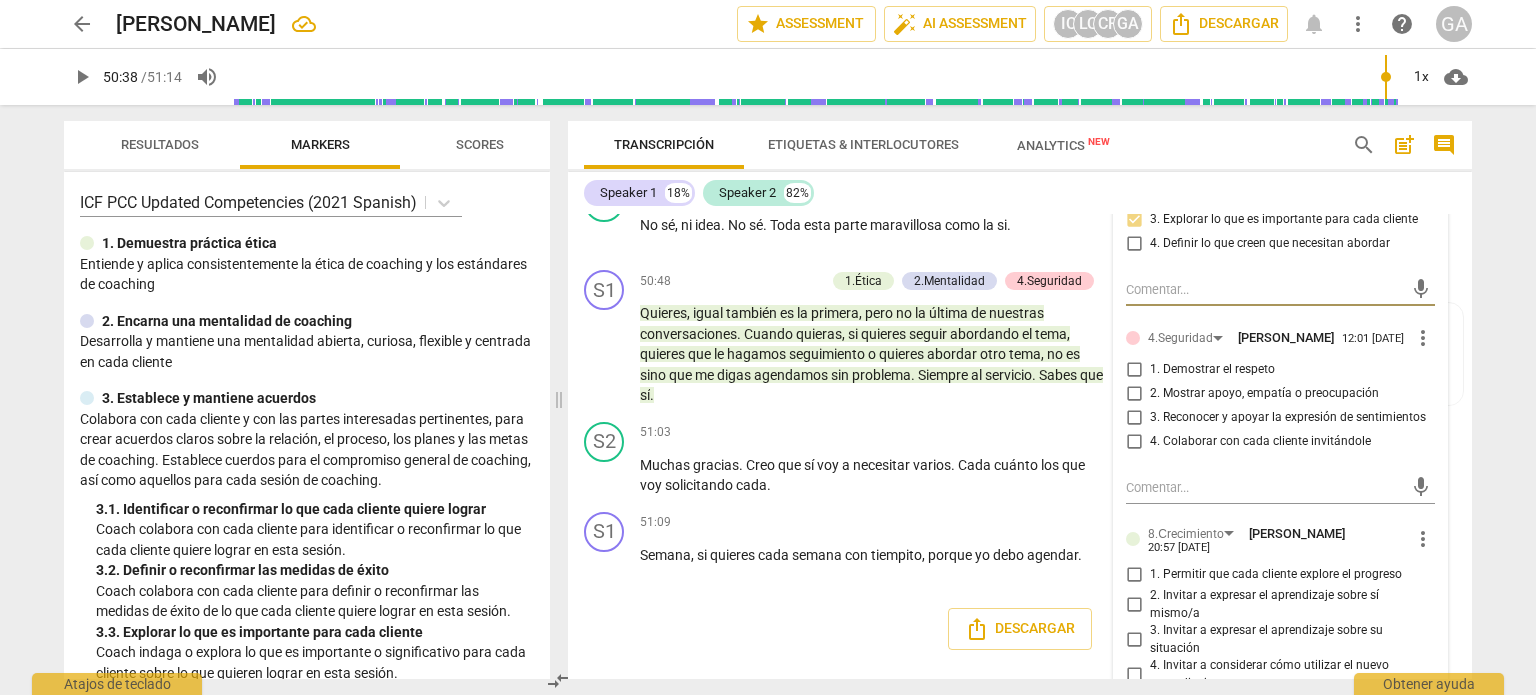 click on "3. Reconocer y apoyar la expresión de sentimientos" at bounding box center [1134, 418] 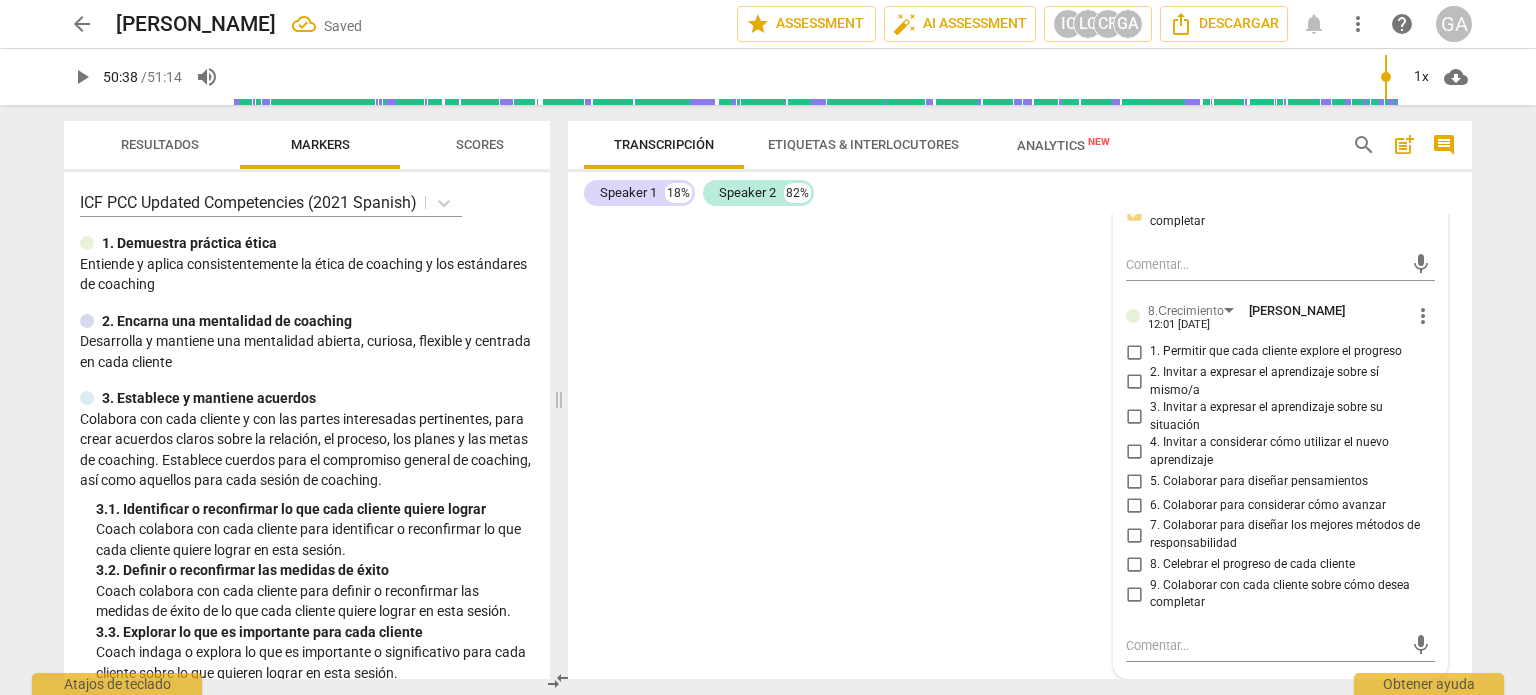 scroll, scrollTop: 15264, scrollLeft: 0, axis: vertical 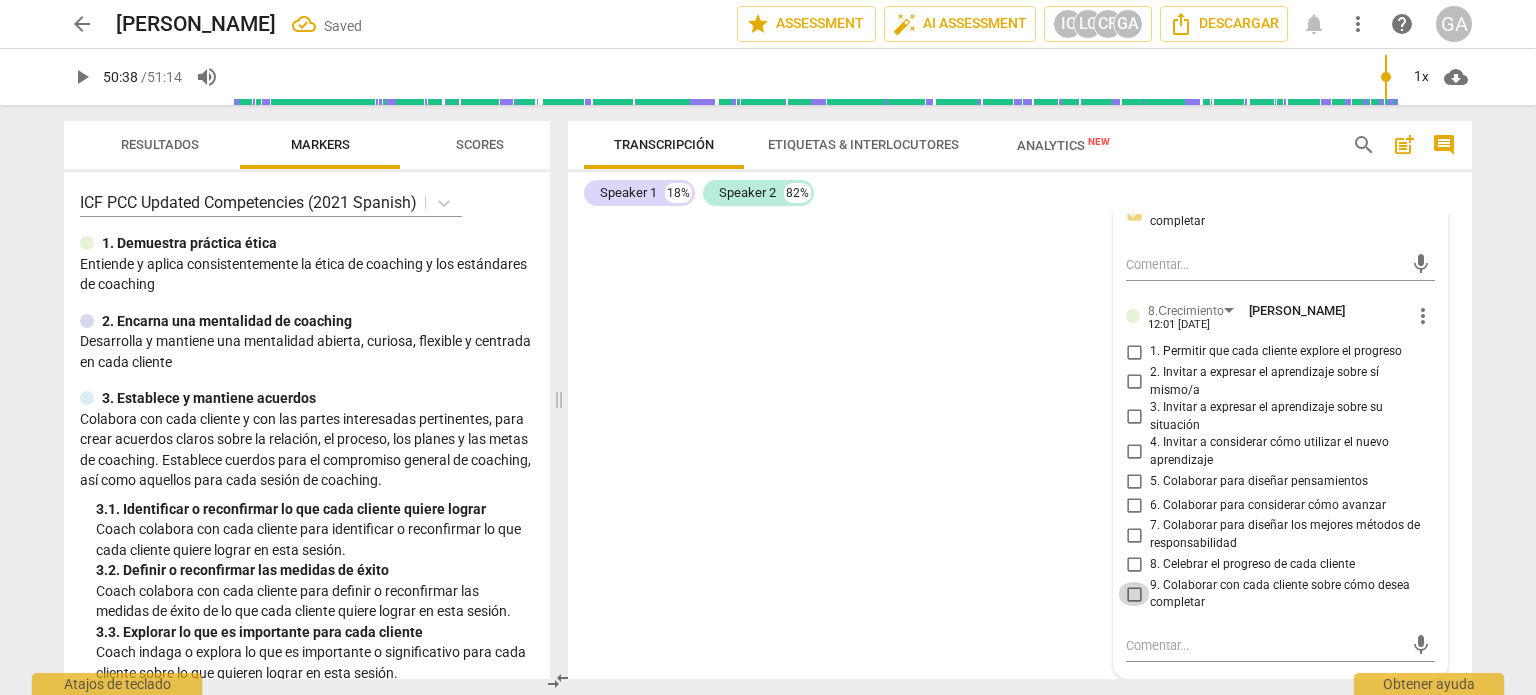 click on "9. Colaborar con cada cliente sobre cómo desea completar" at bounding box center [1134, 594] 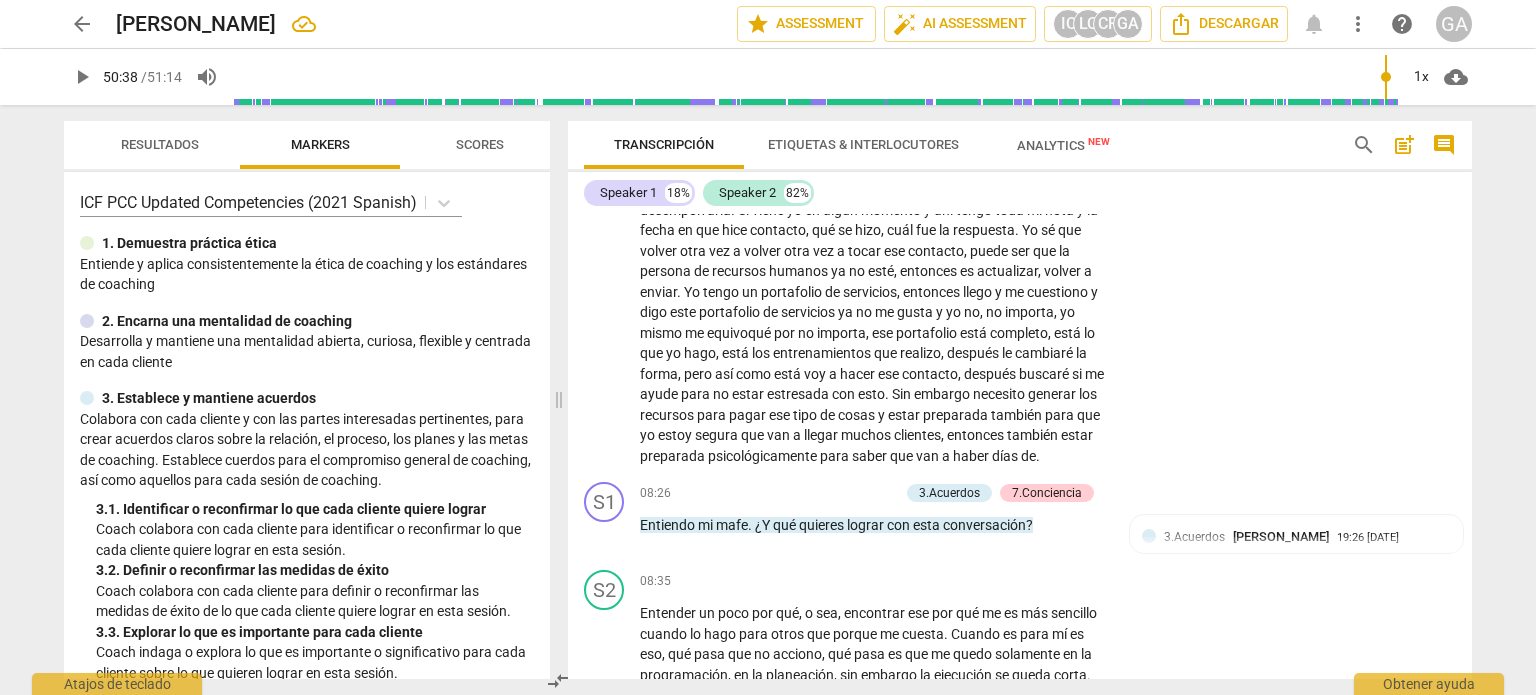 scroll, scrollTop: 2300, scrollLeft: 0, axis: vertical 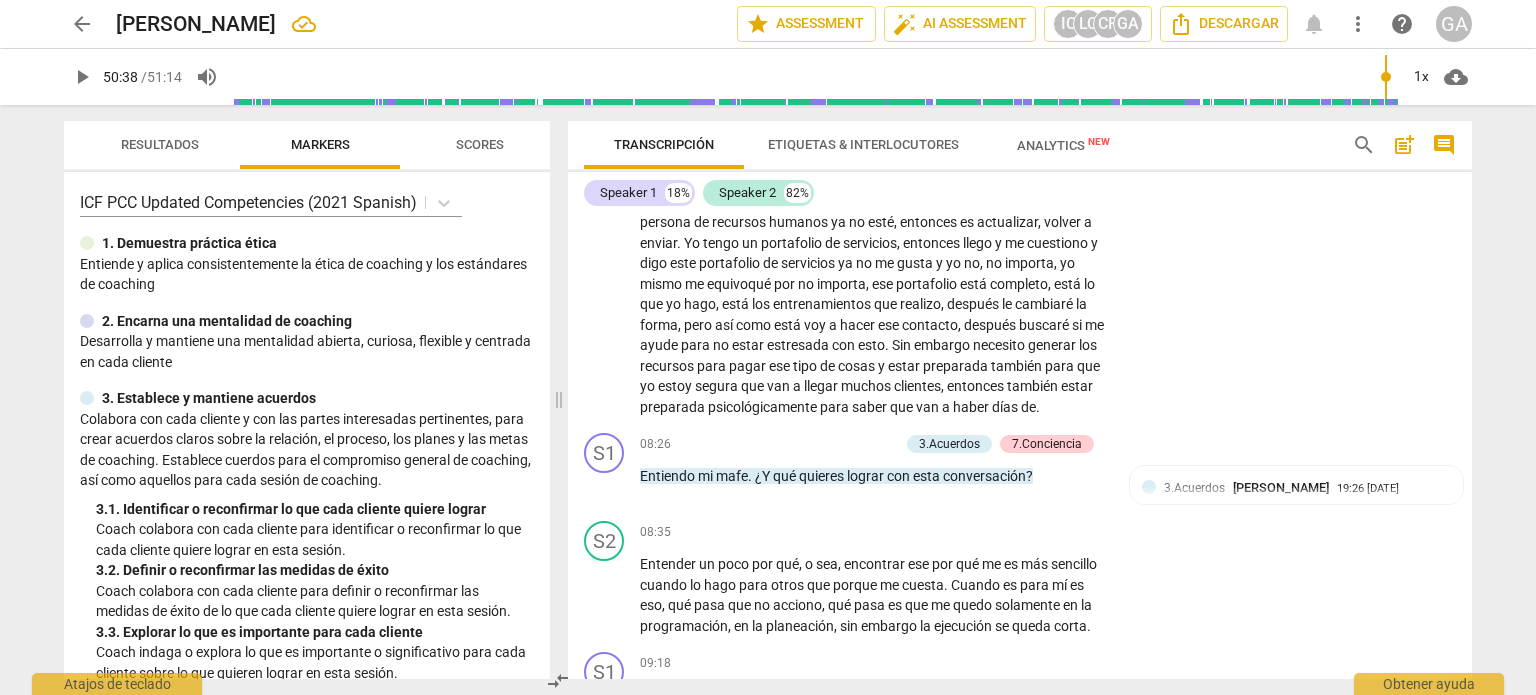 click on "Analytics   New" at bounding box center [1063, 145] 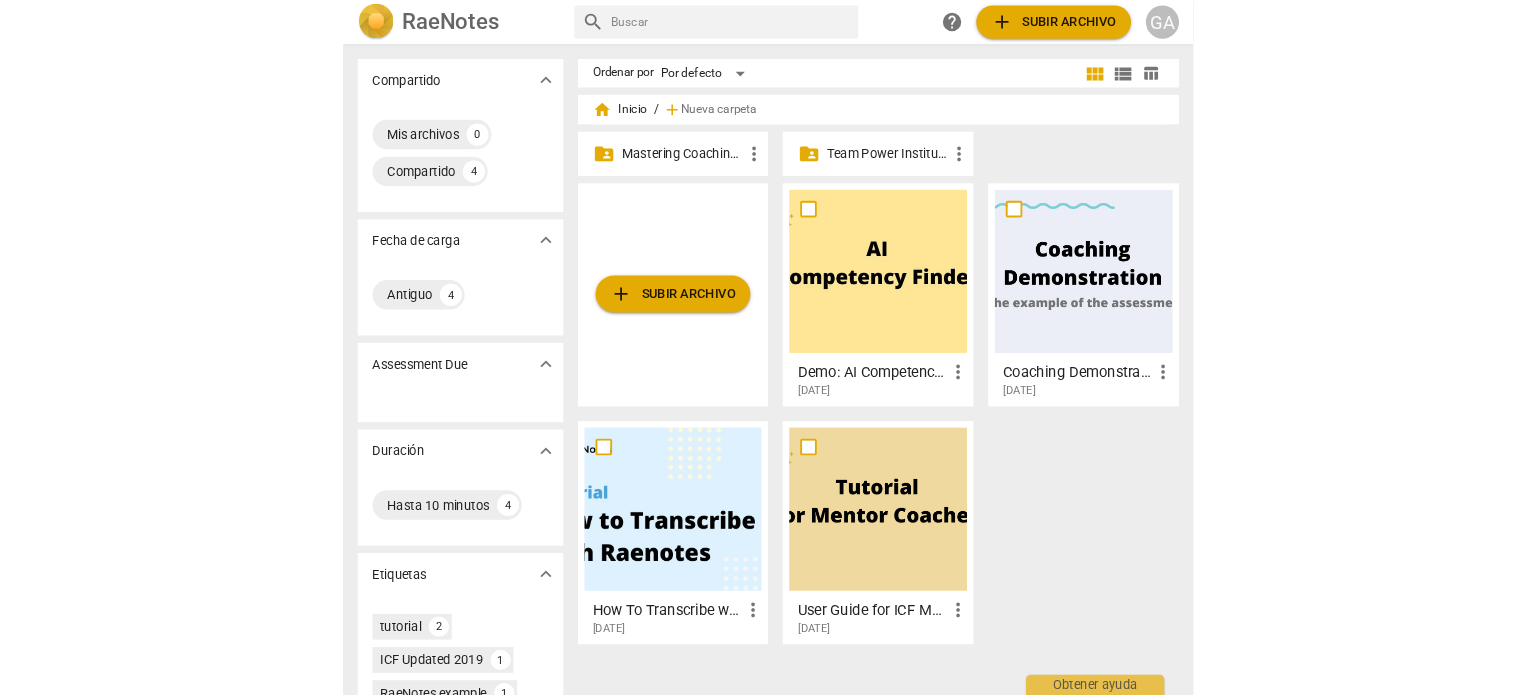 scroll, scrollTop: 0, scrollLeft: 0, axis: both 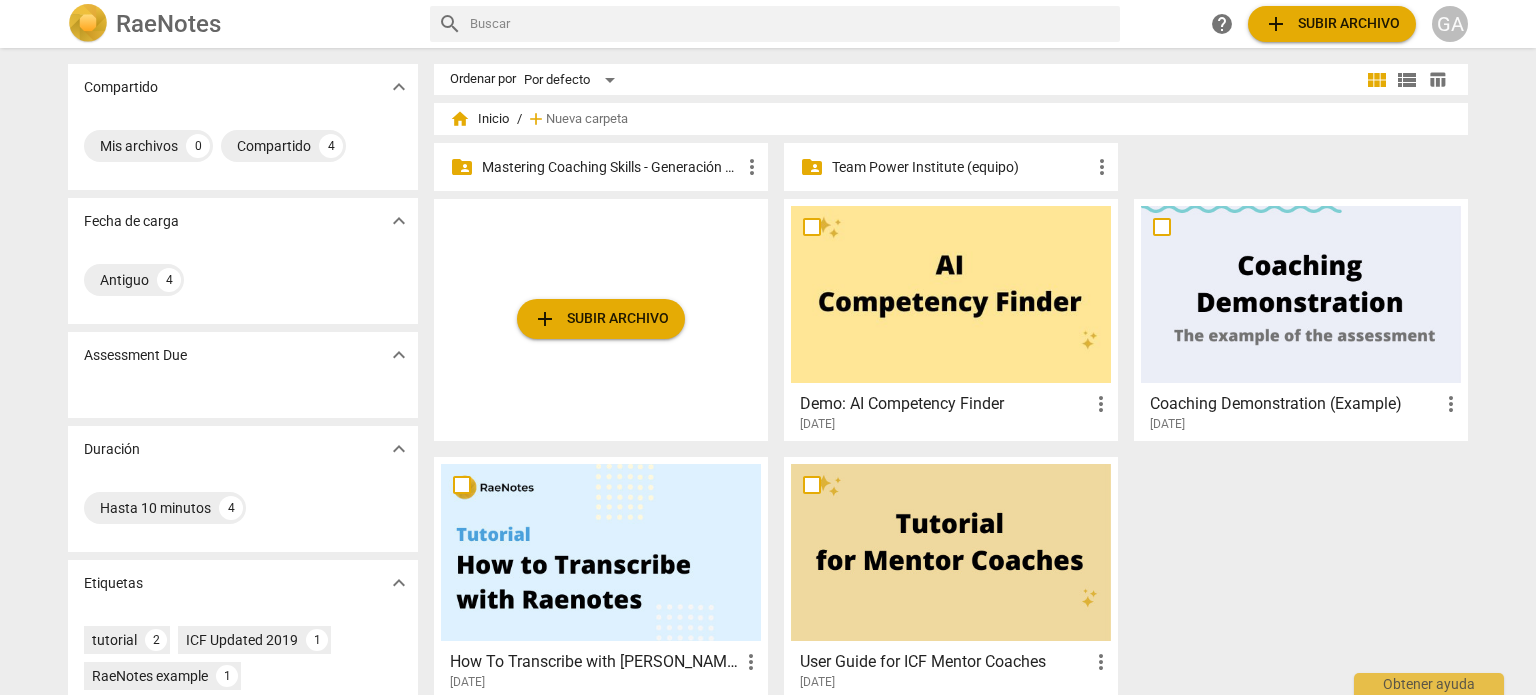 click on "Mastering Coaching Skills - Generación 31" at bounding box center [611, 167] 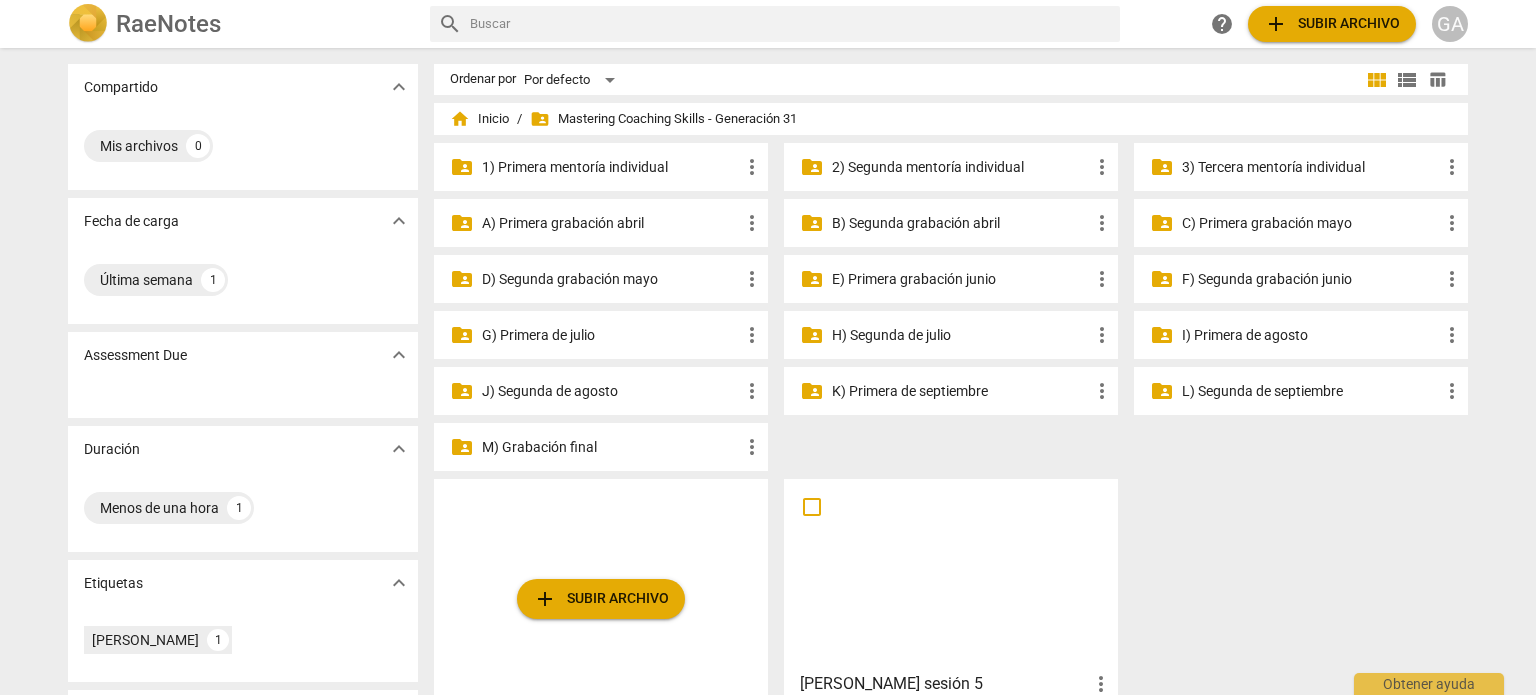 click on "M) Grabación final" at bounding box center [611, 447] 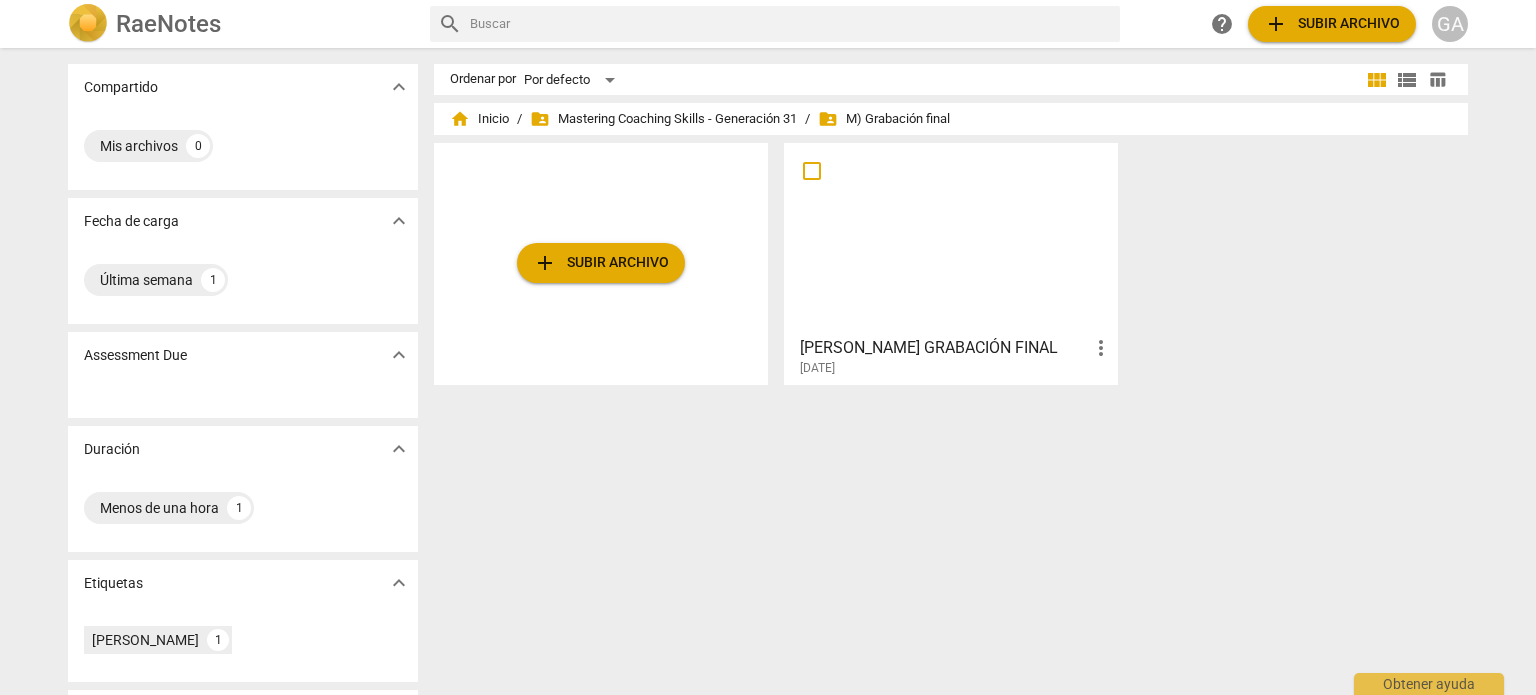 click at bounding box center (951, 238) 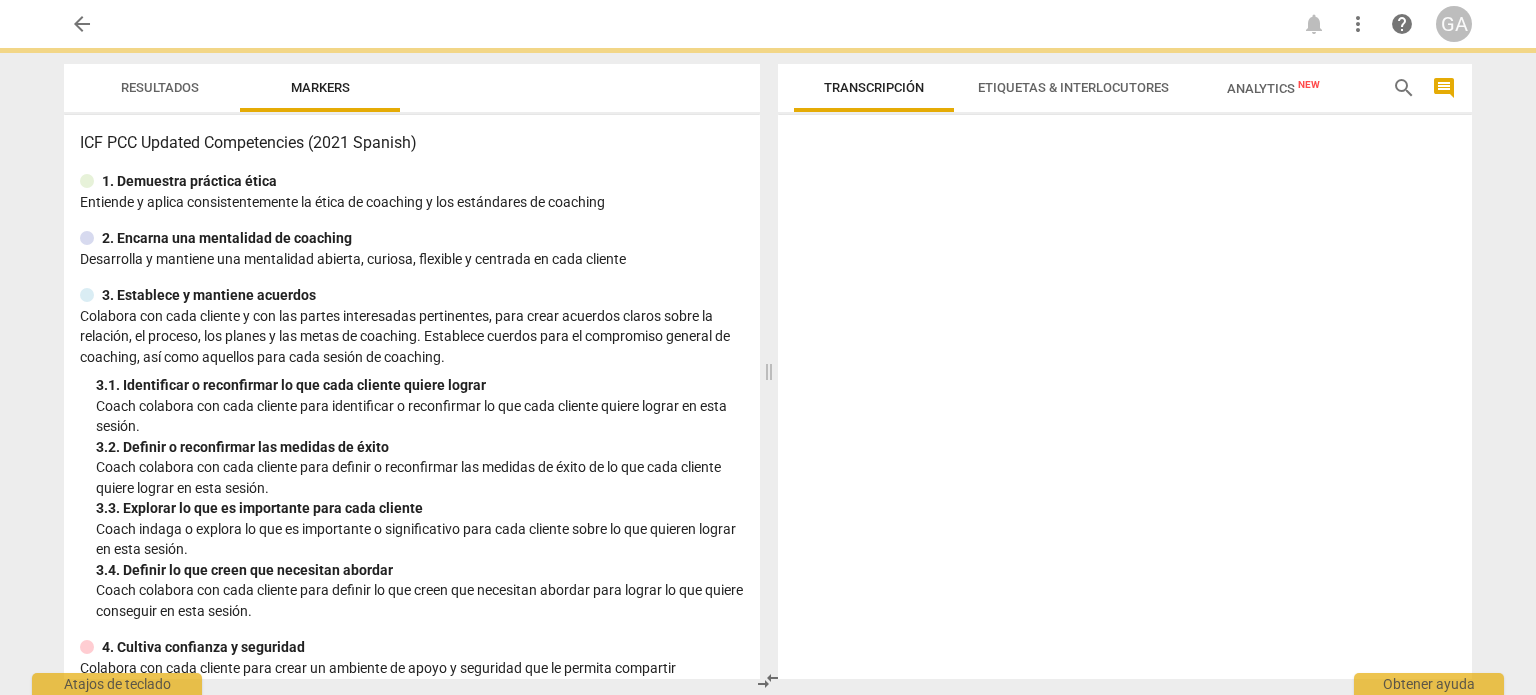 click at bounding box center (1125, 401) 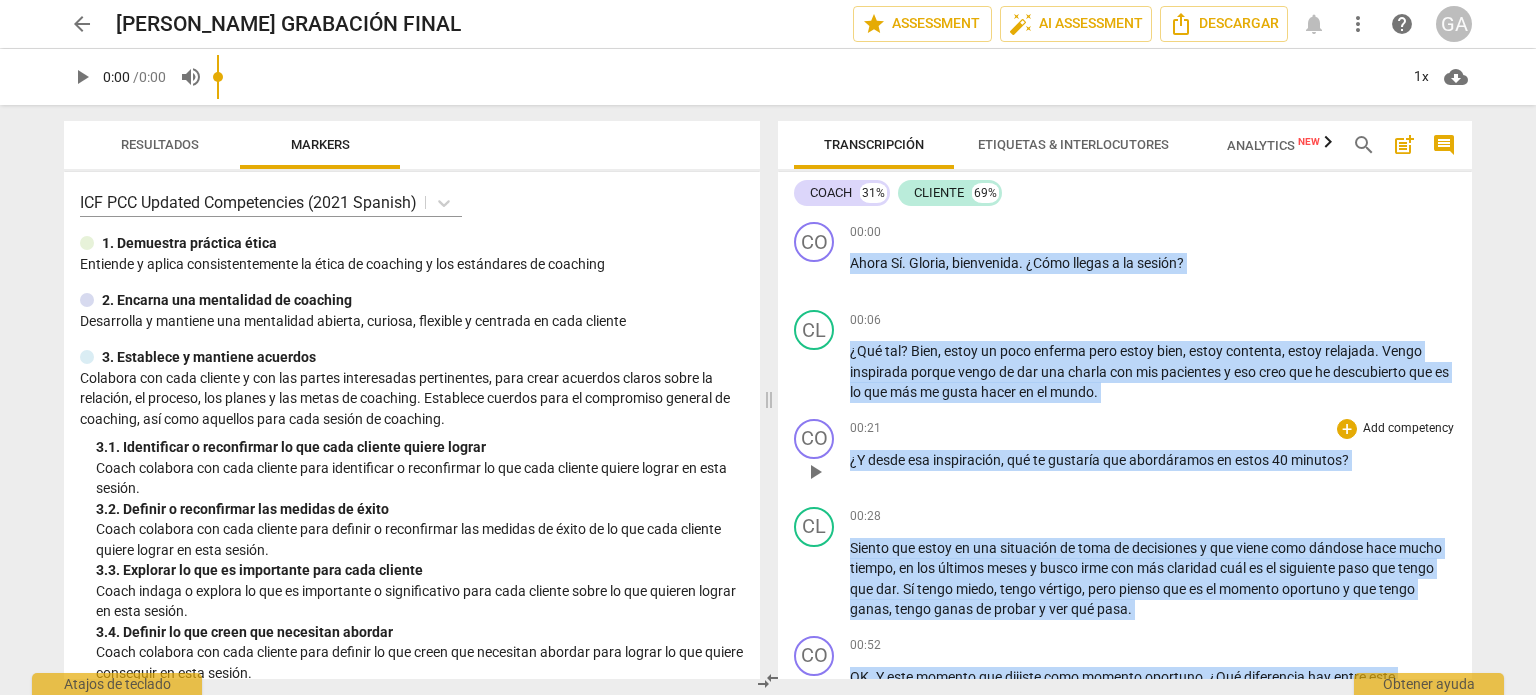 click on "Add competency" at bounding box center [1408, 429] 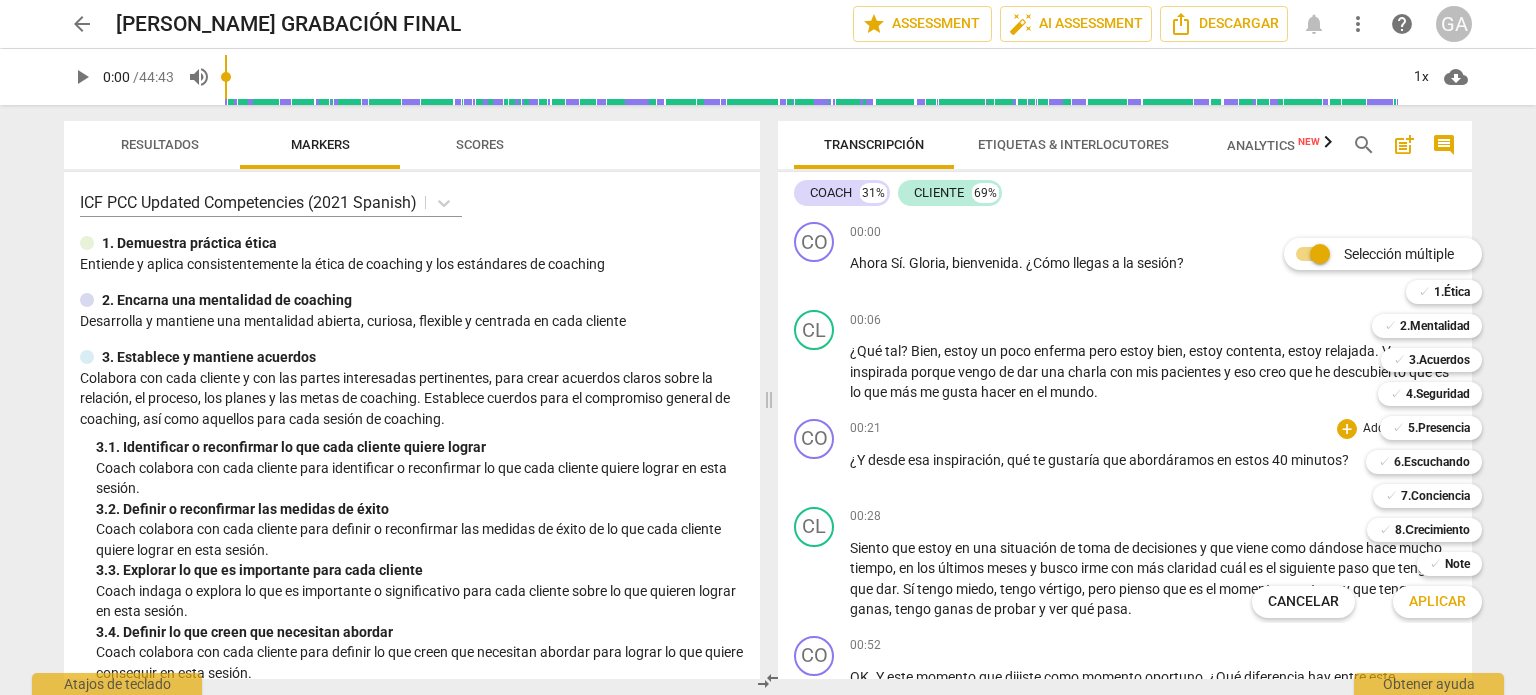 click on "Selección múltiple m ✓ 1.Ética 1 ✓ 2.Mentalidad 2 ✓ 3.Acuerdos 3 ✓ 4.Seguridad 4 ✓ 5.Presencia 5 ✓ 6.Escuchando 6 ✓ 7.Conciencia 7 ✓ 8.Сrecimiento 8 ✓ Note 9 Cancelar c Aplicar x" at bounding box center [1382, 428] 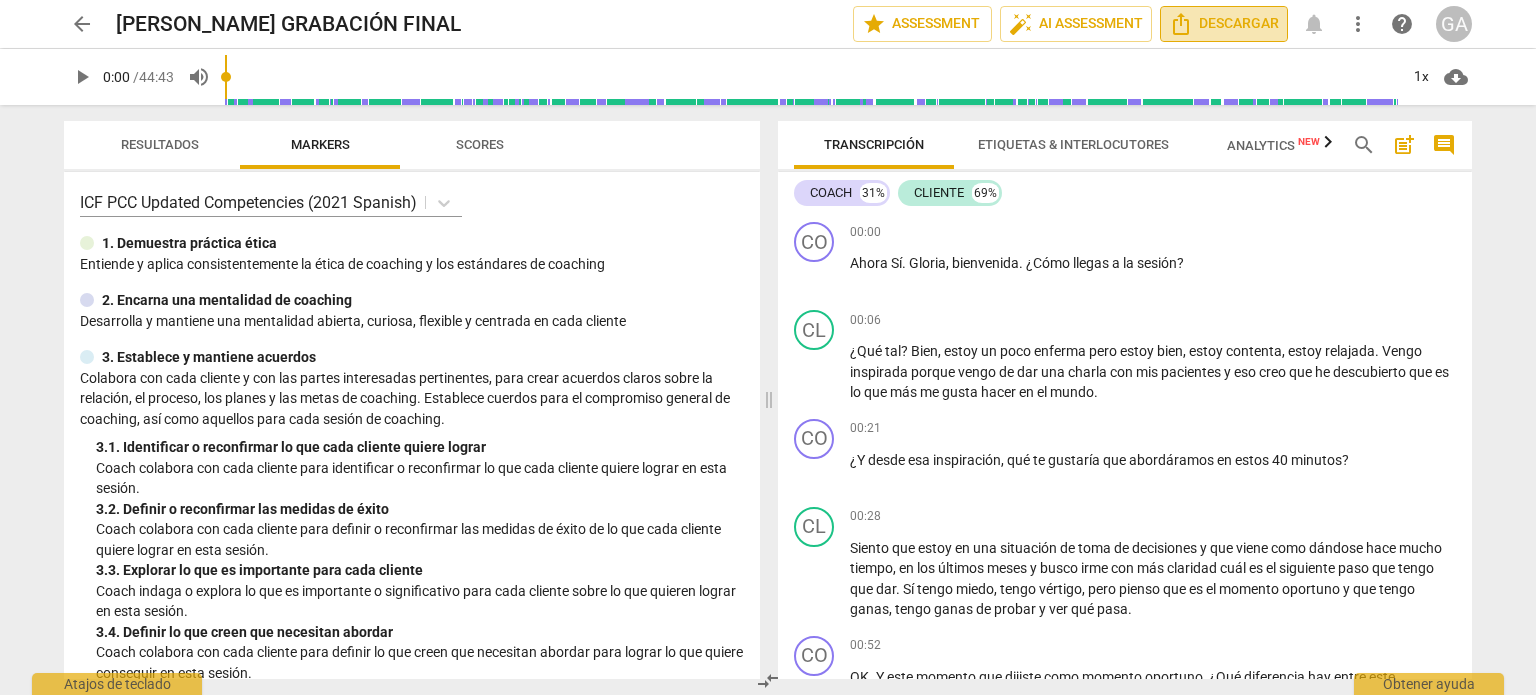 click on "Descargar" at bounding box center [1224, 24] 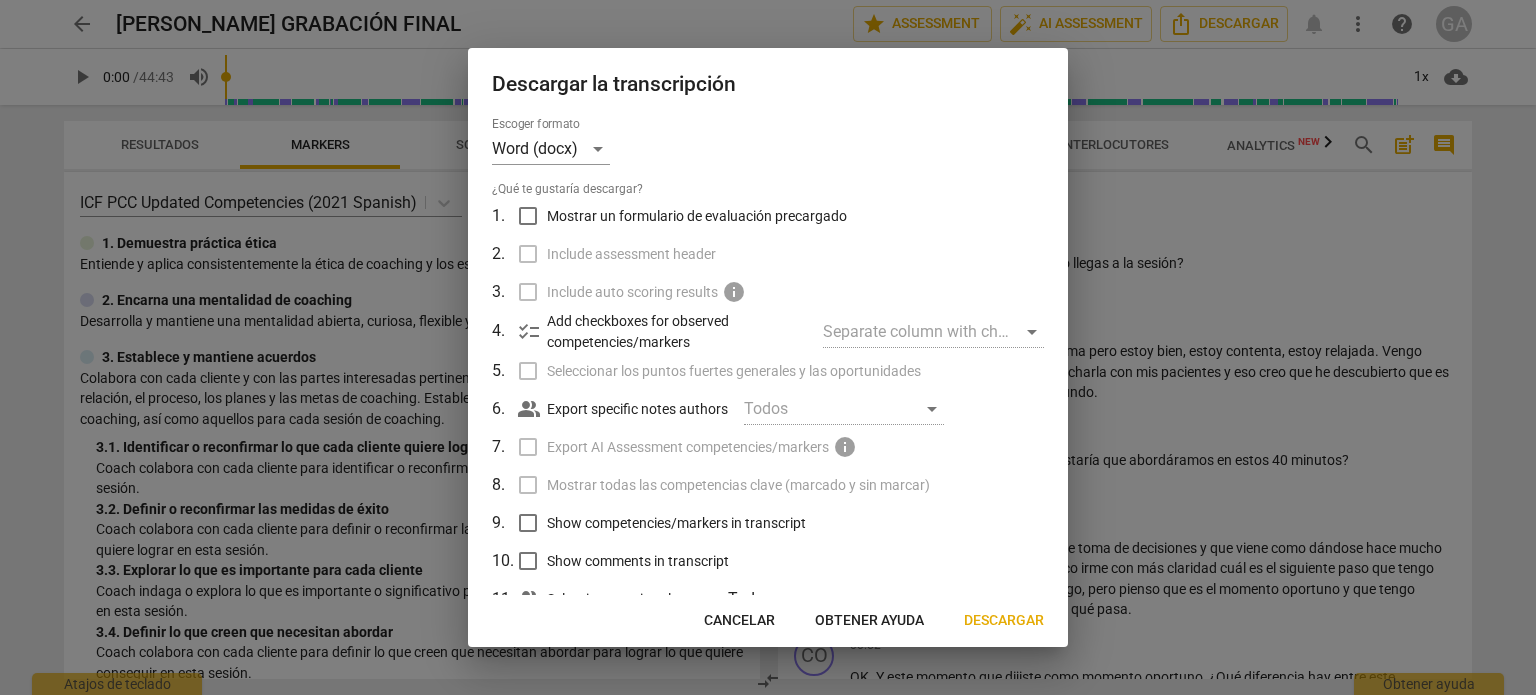 click on "Descargar" at bounding box center [1004, 621] 